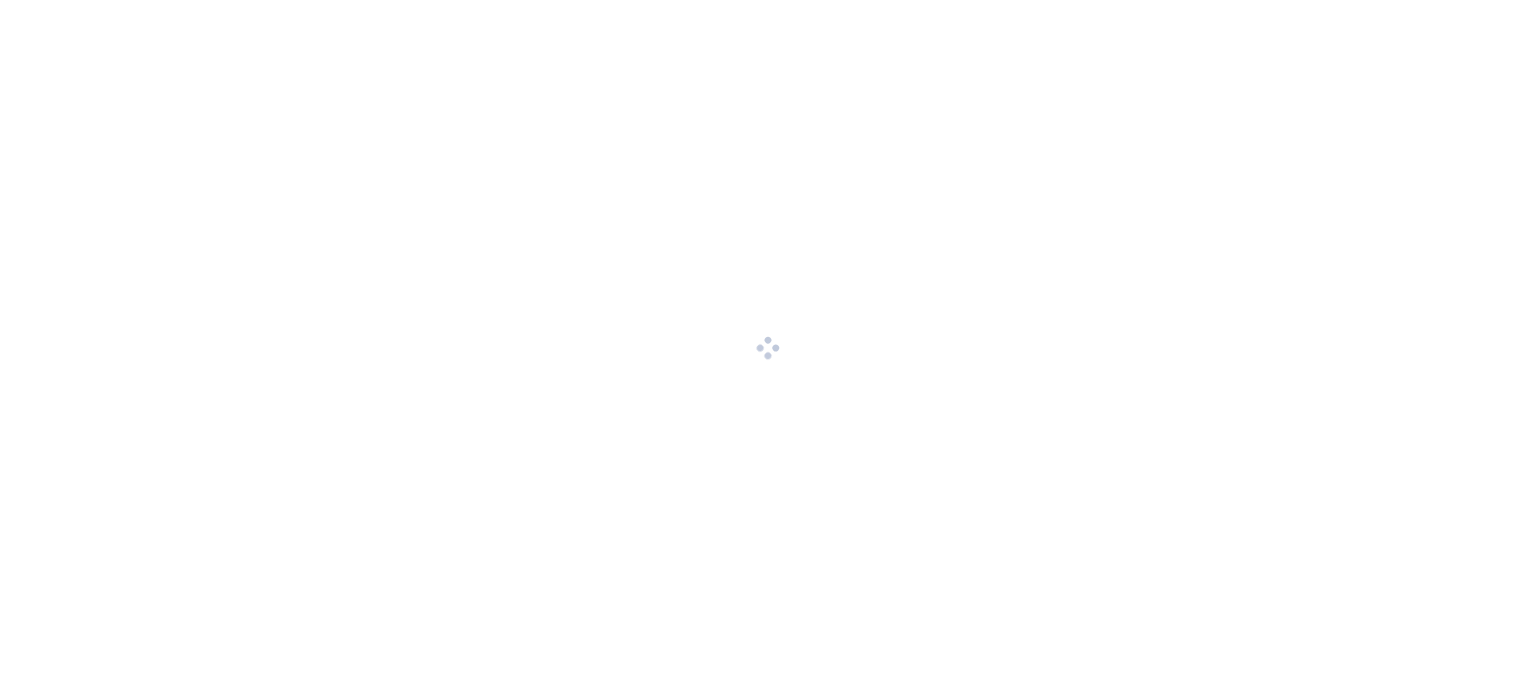 scroll, scrollTop: 0, scrollLeft: 0, axis: both 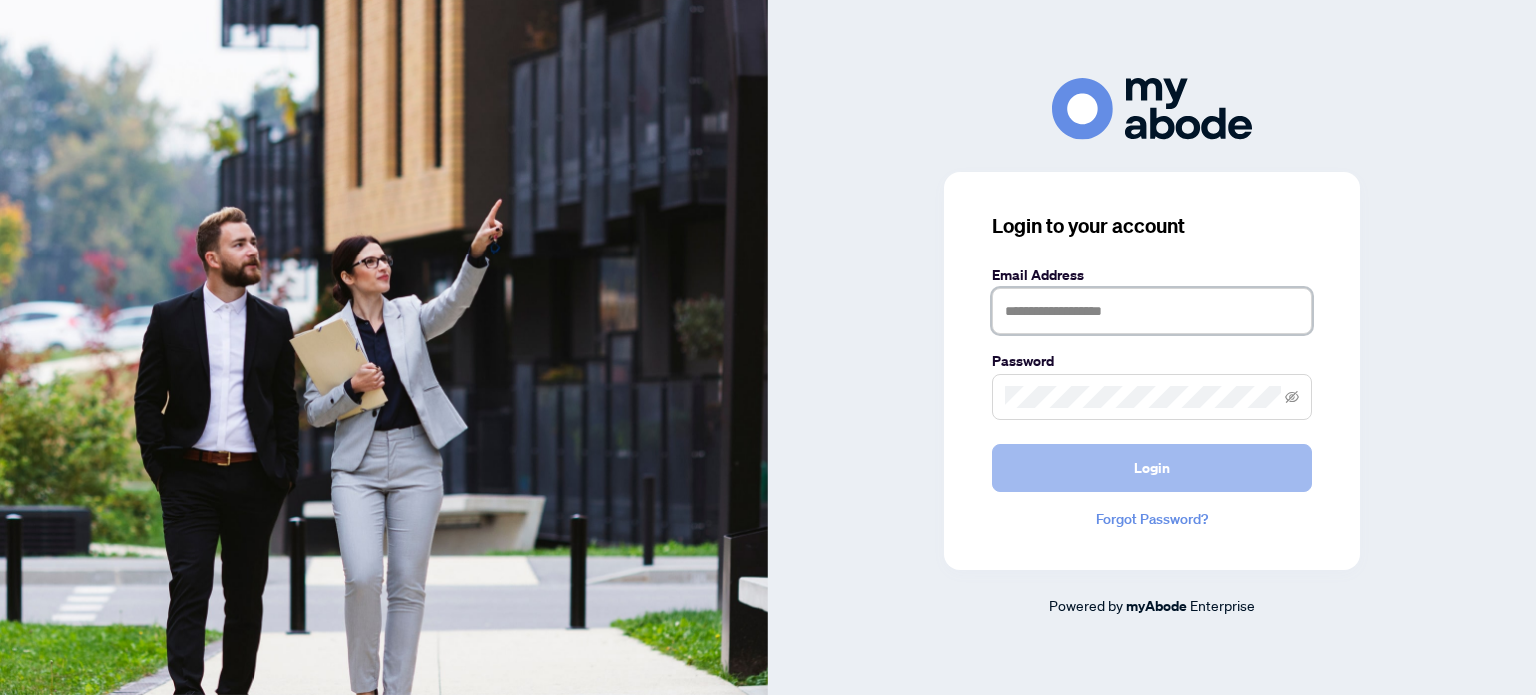 type on "**********" 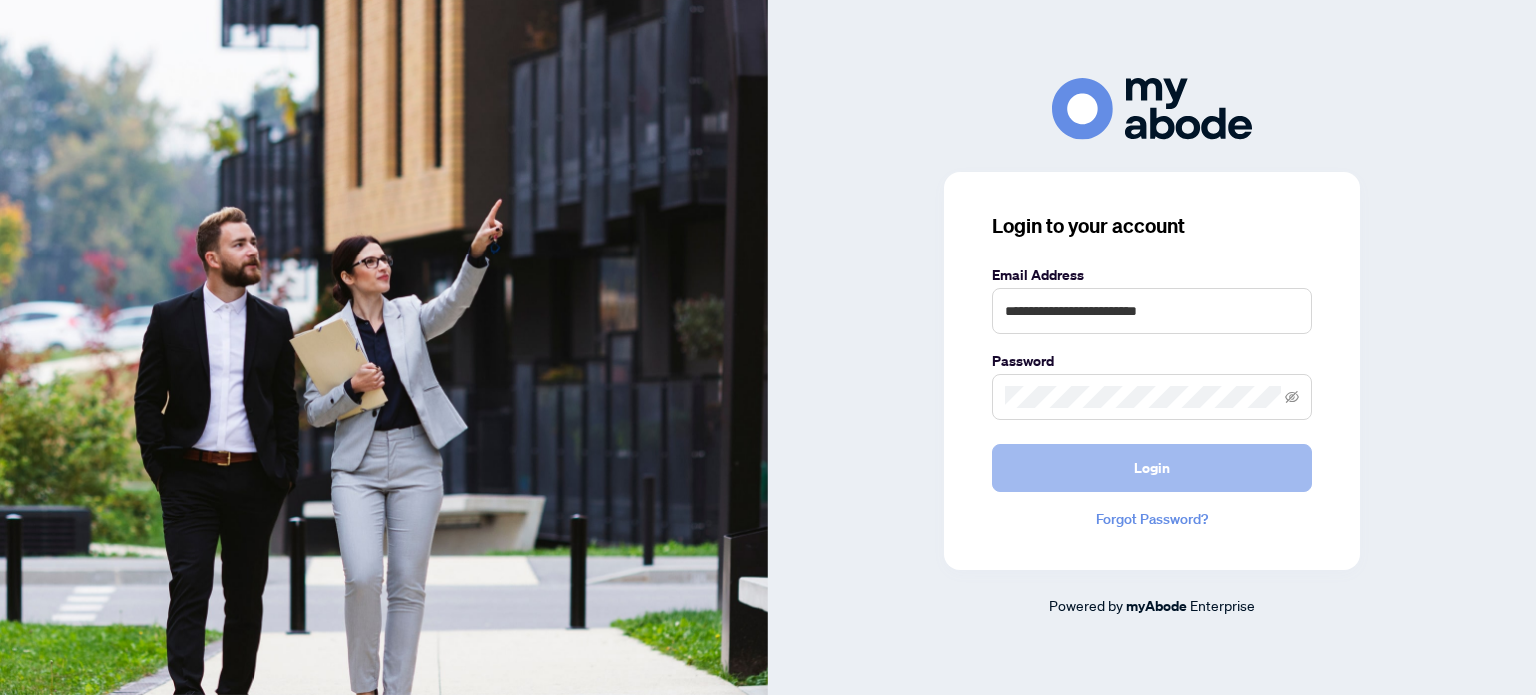 click on "Login" at bounding box center (1152, 468) 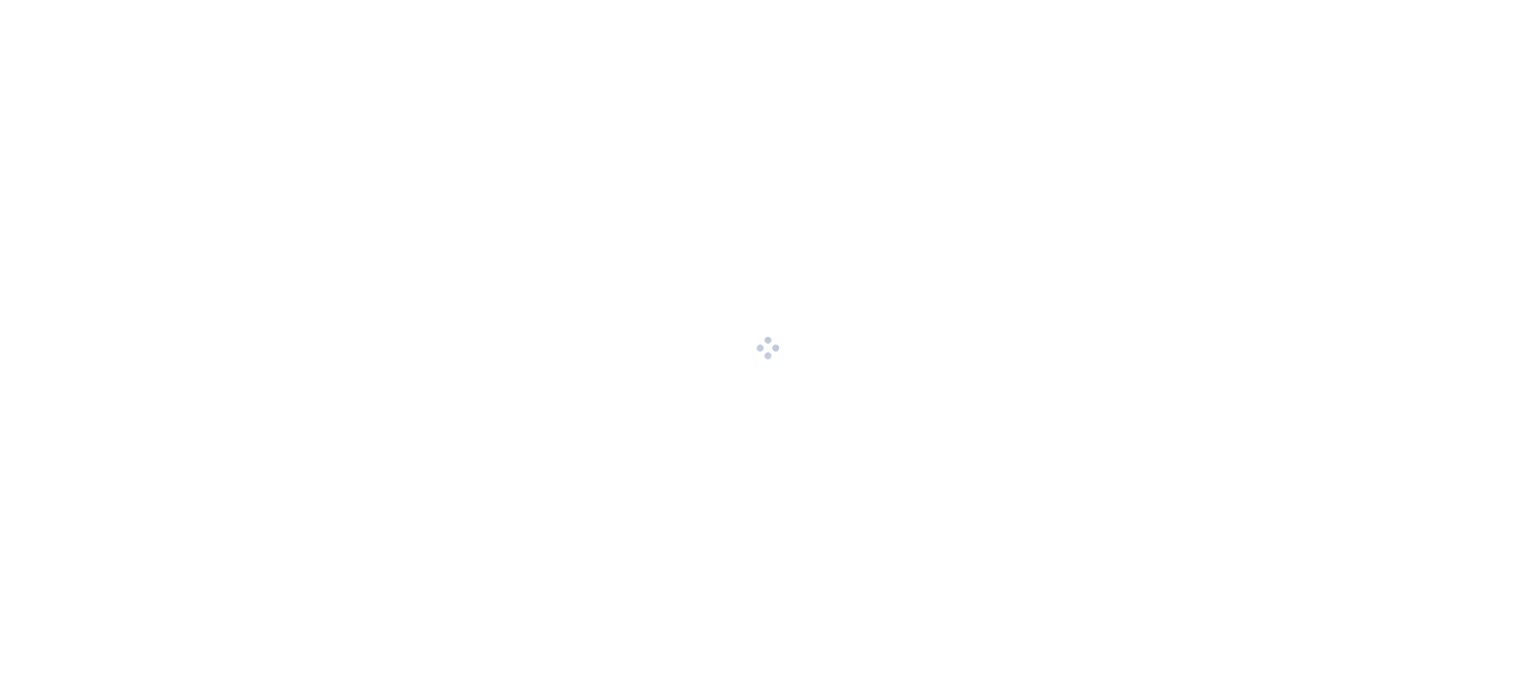 scroll, scrollTop: 0, scrollLeft: 0, axis: both 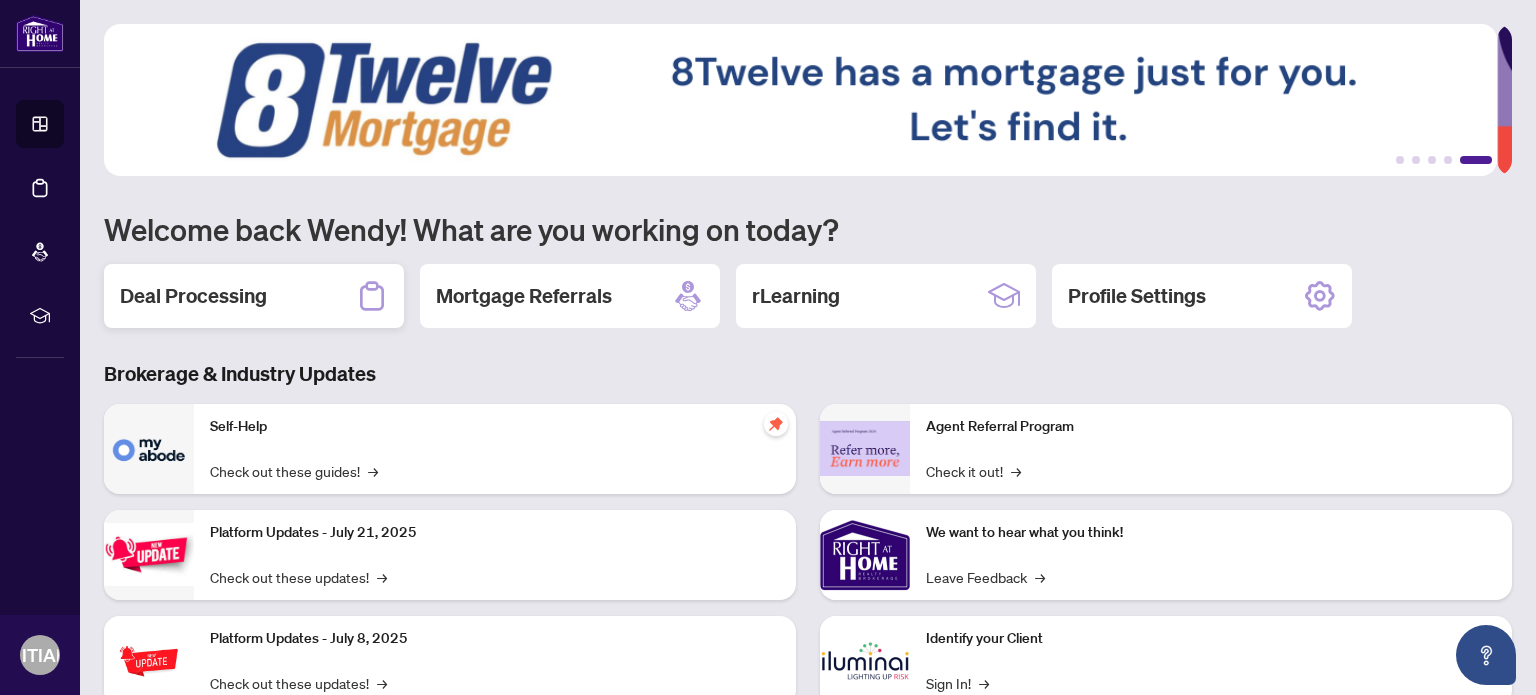 click on "Deal Processing" at bounding box center (193, 296) 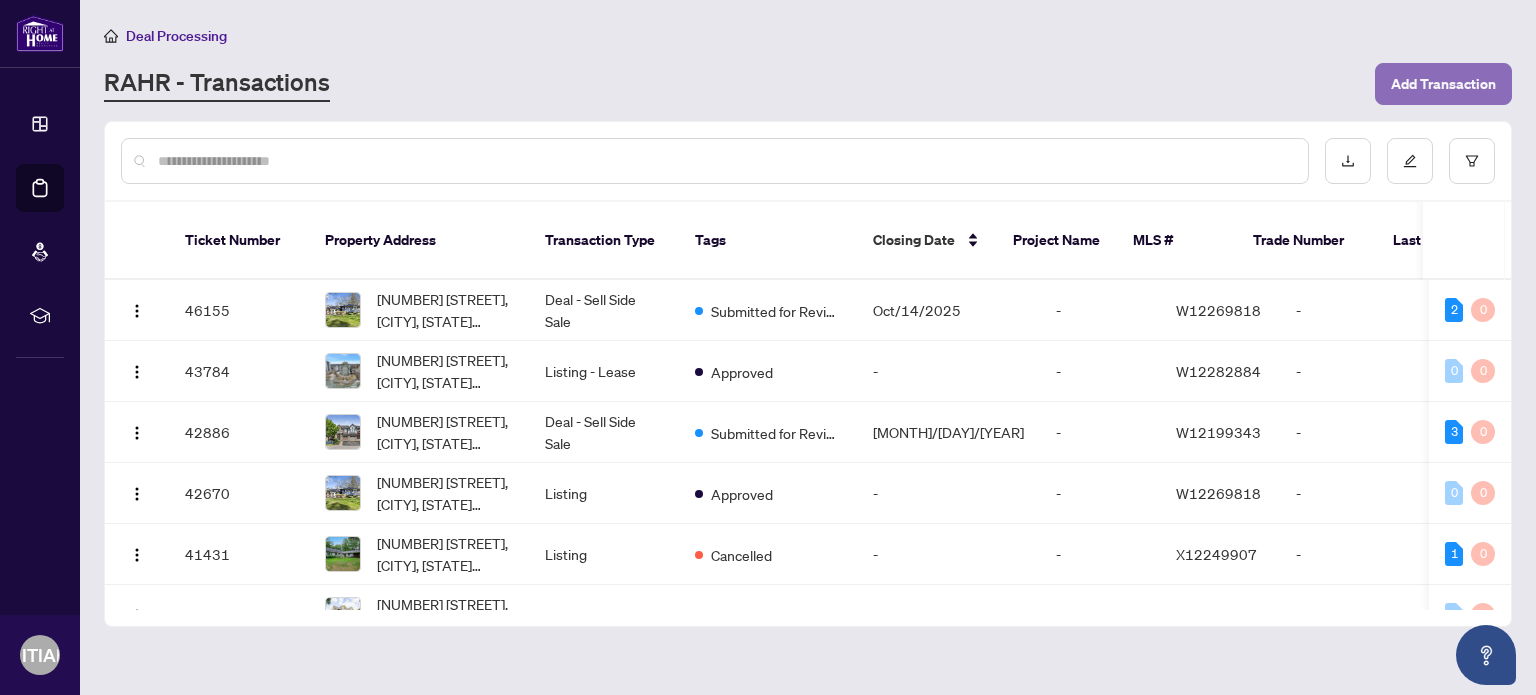 click on "Add Transaction" at bounding box center [1443, 84] 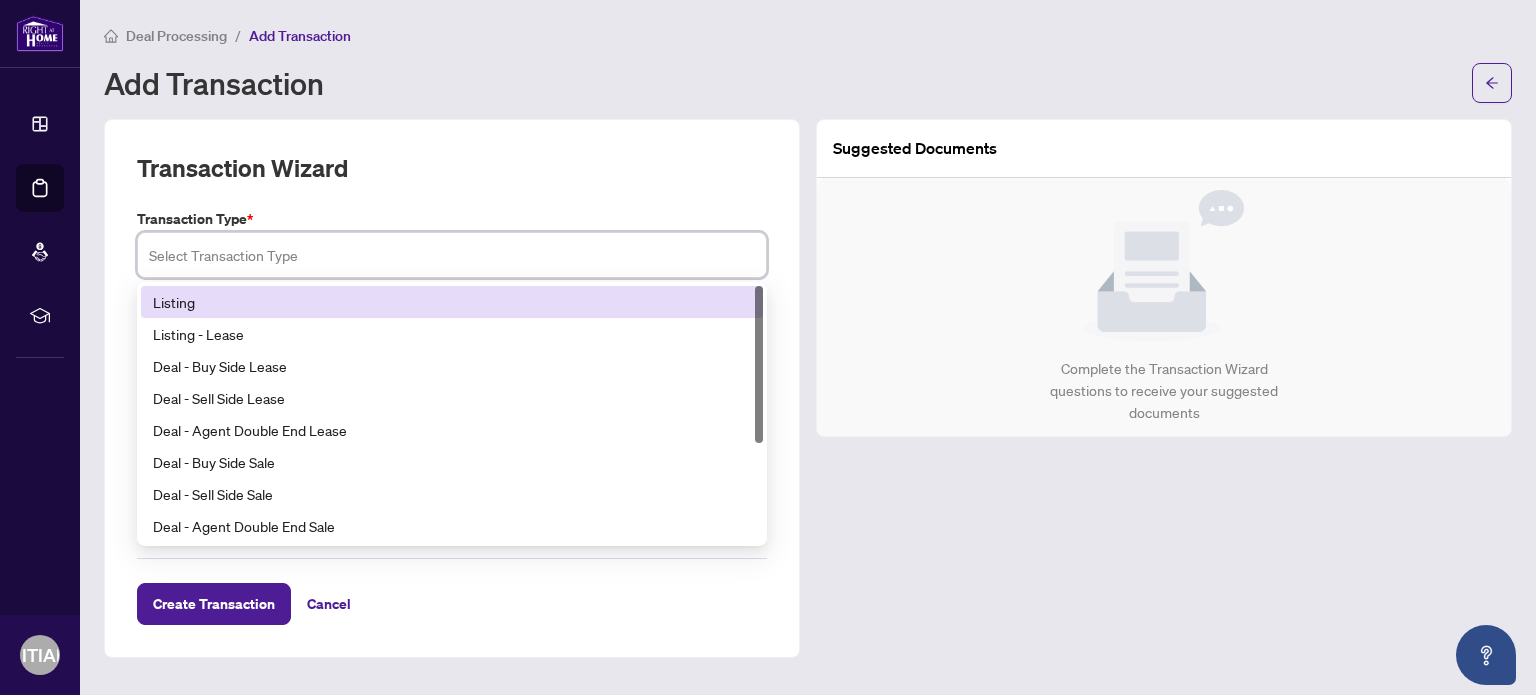 click at bounding box center [452, 255] 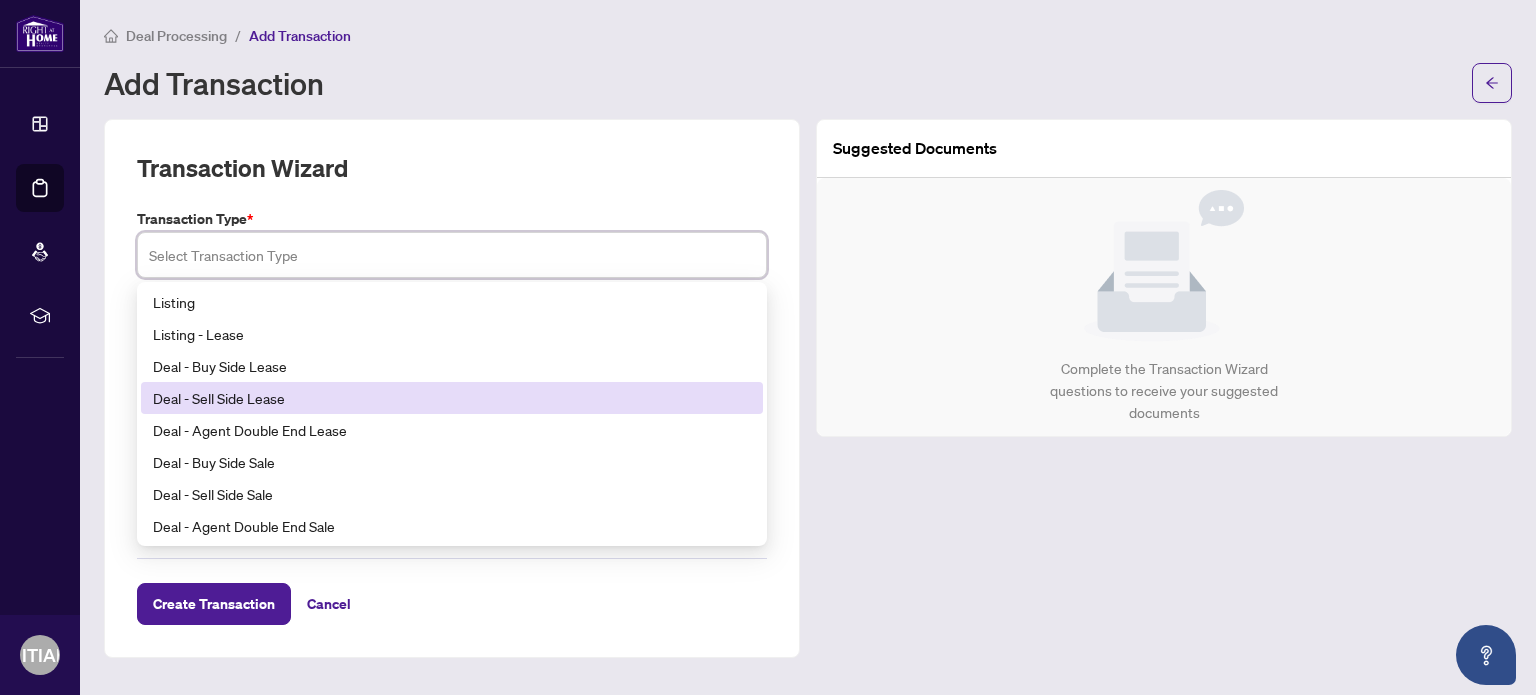 click on "Deal - Sell Side Lease" at bounding box center [452, 398] 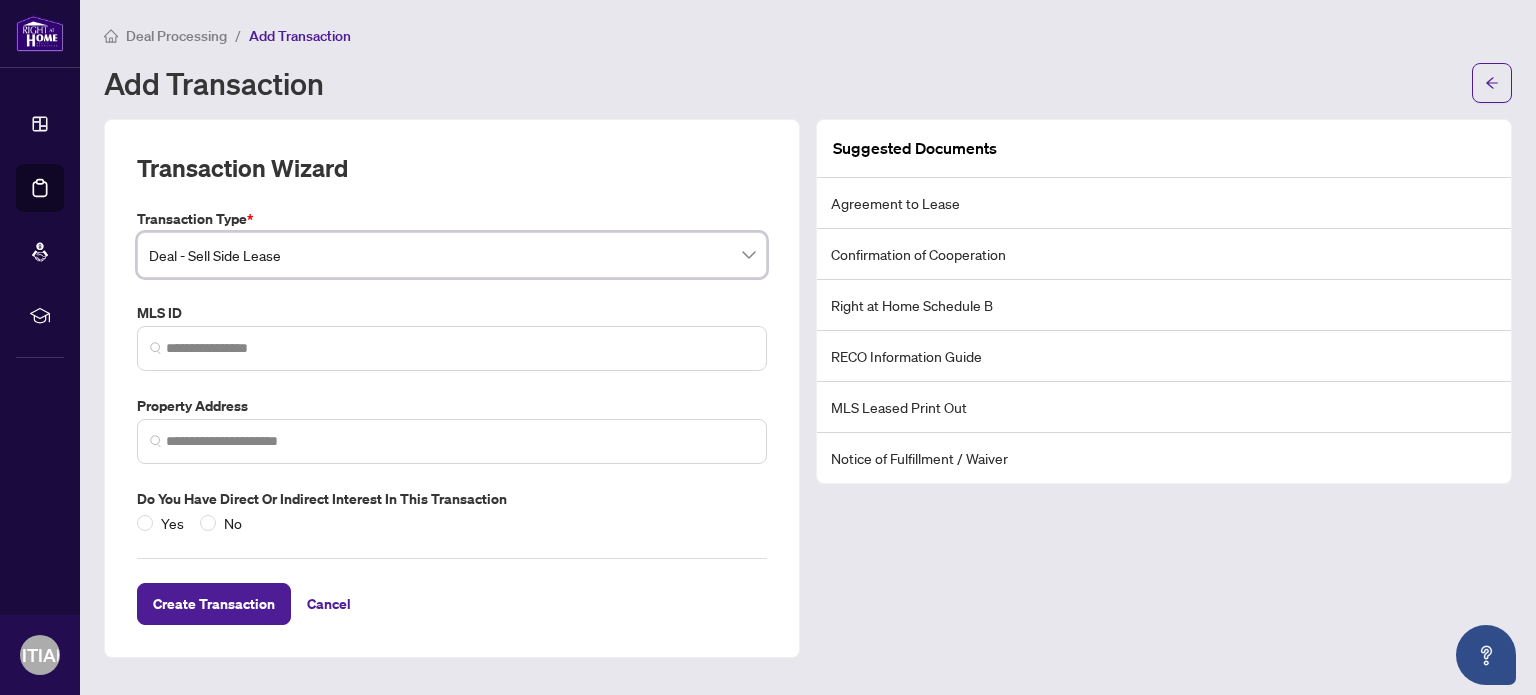 click at bounding box center [452, 348] 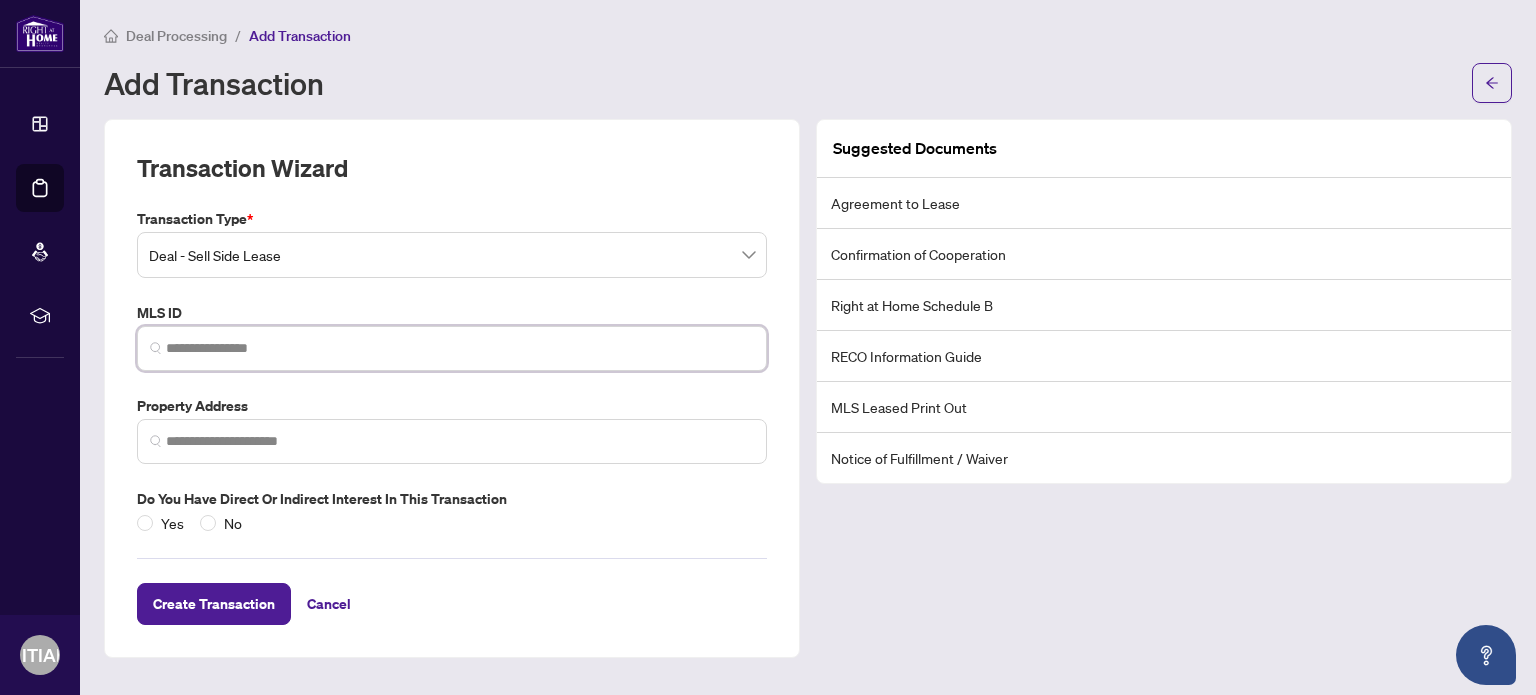 paste on "*********" 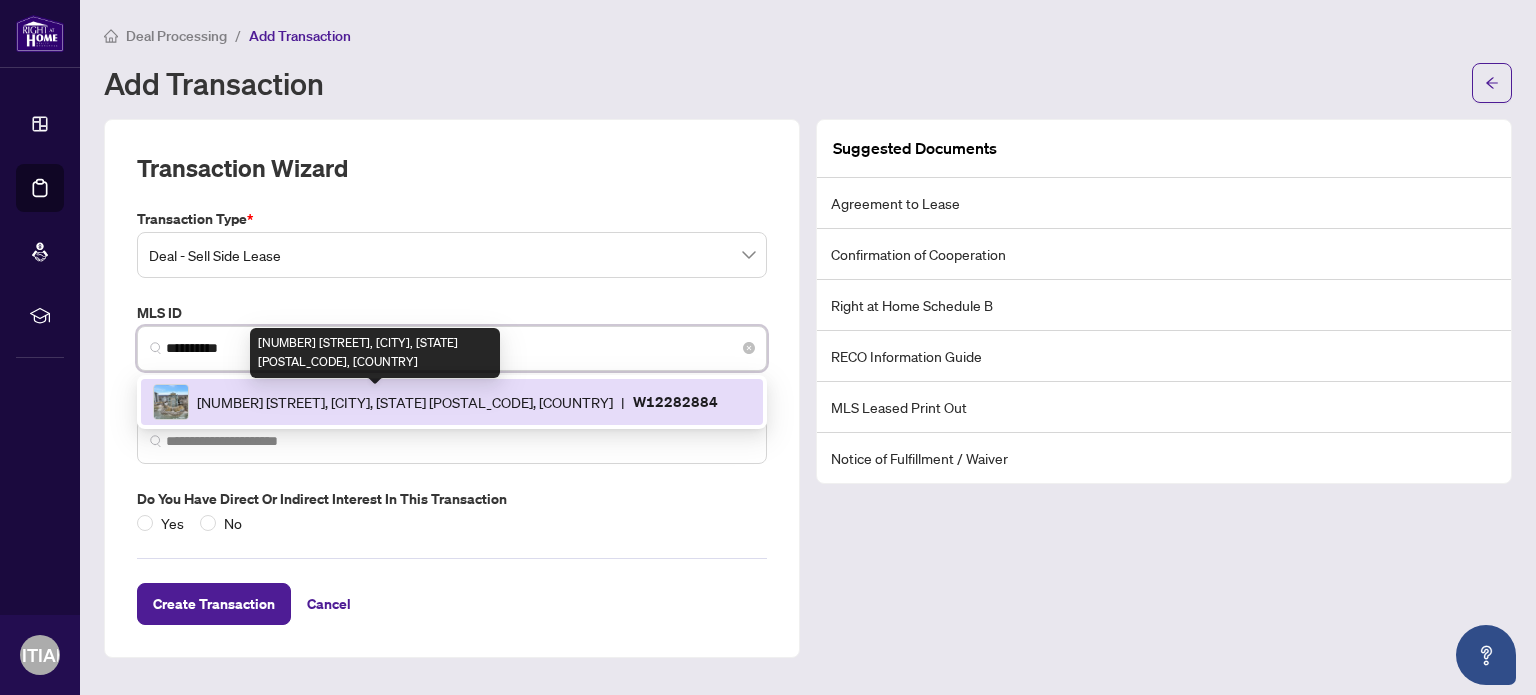 click on "[NUMBER] [STREET], [CITY], [STATE] [POSTAL_CODE], [COUNTRY]" at bounding box center [405, 402] 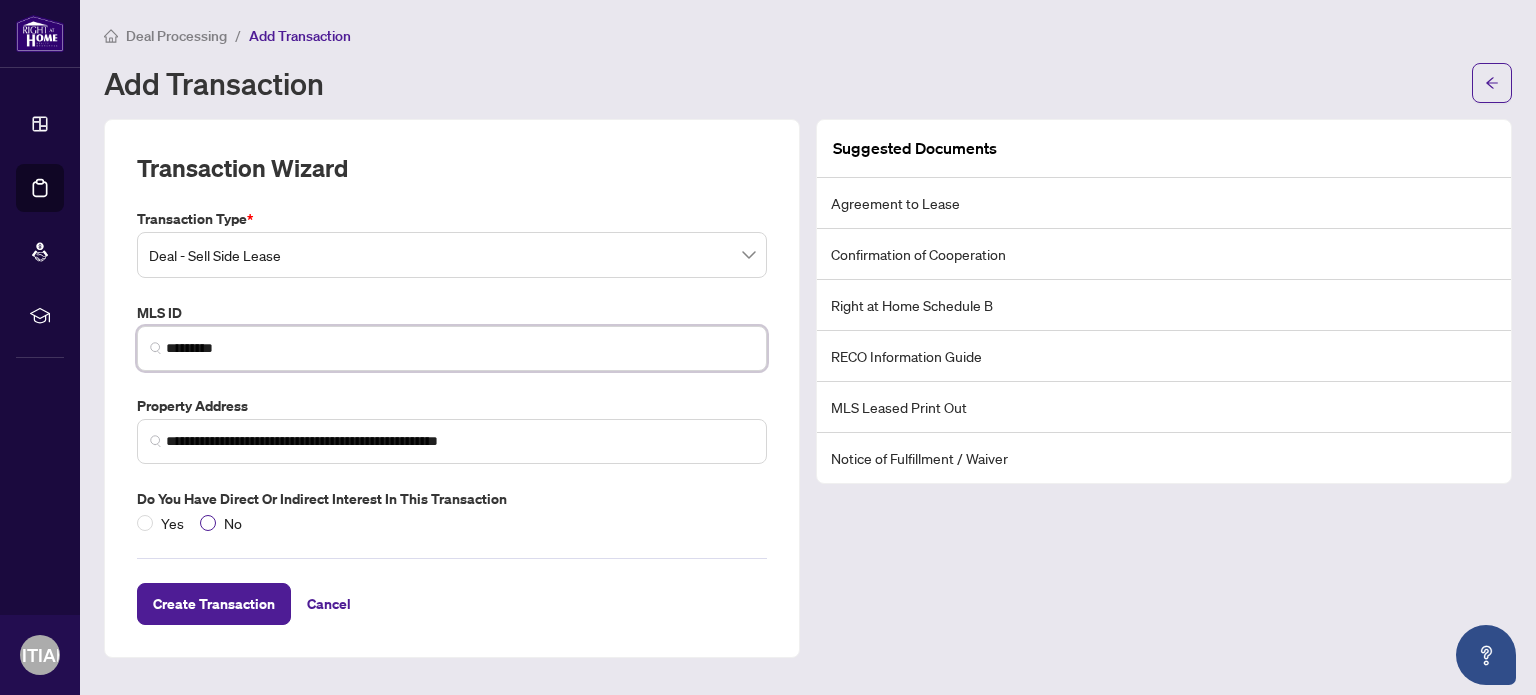 type on "*********" 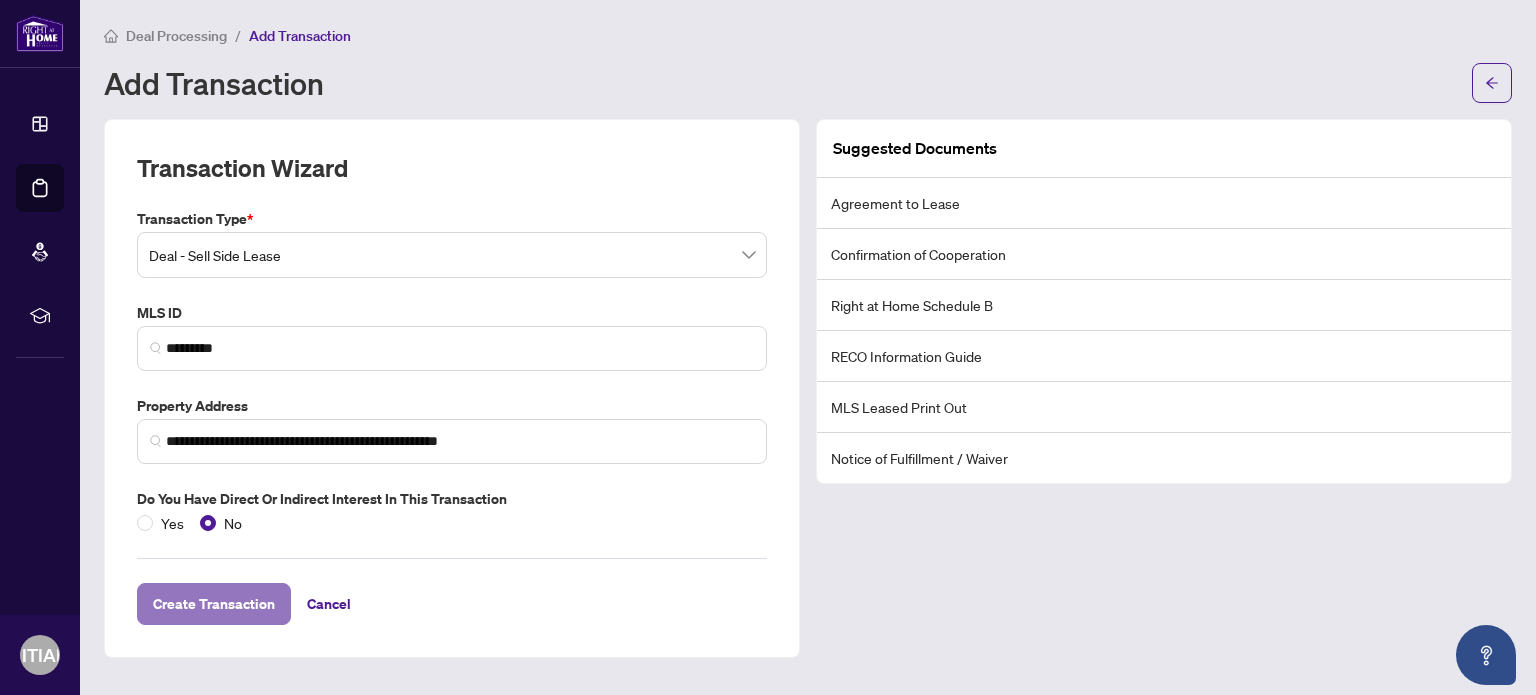 click on "Create Transaction" at bounding box center (214, 604) 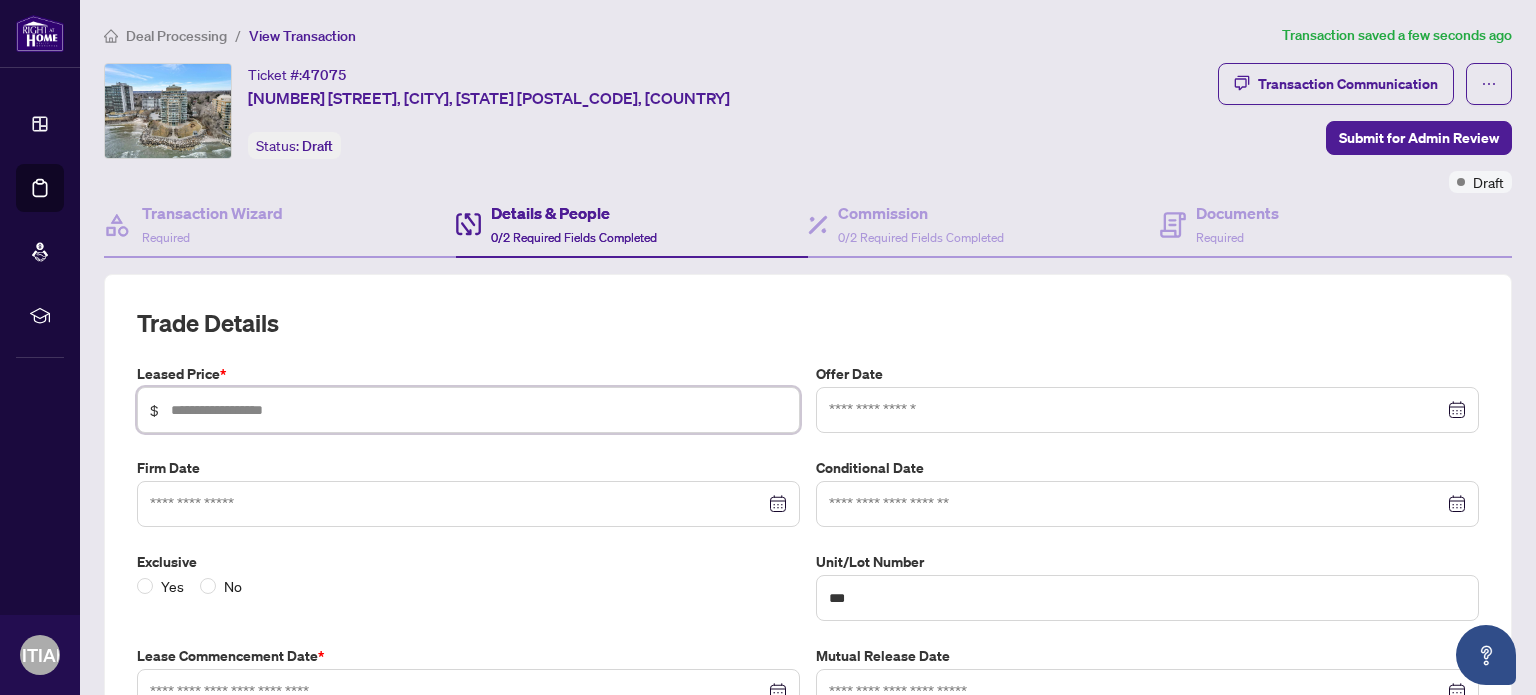 click at bounding box center [479, 410] 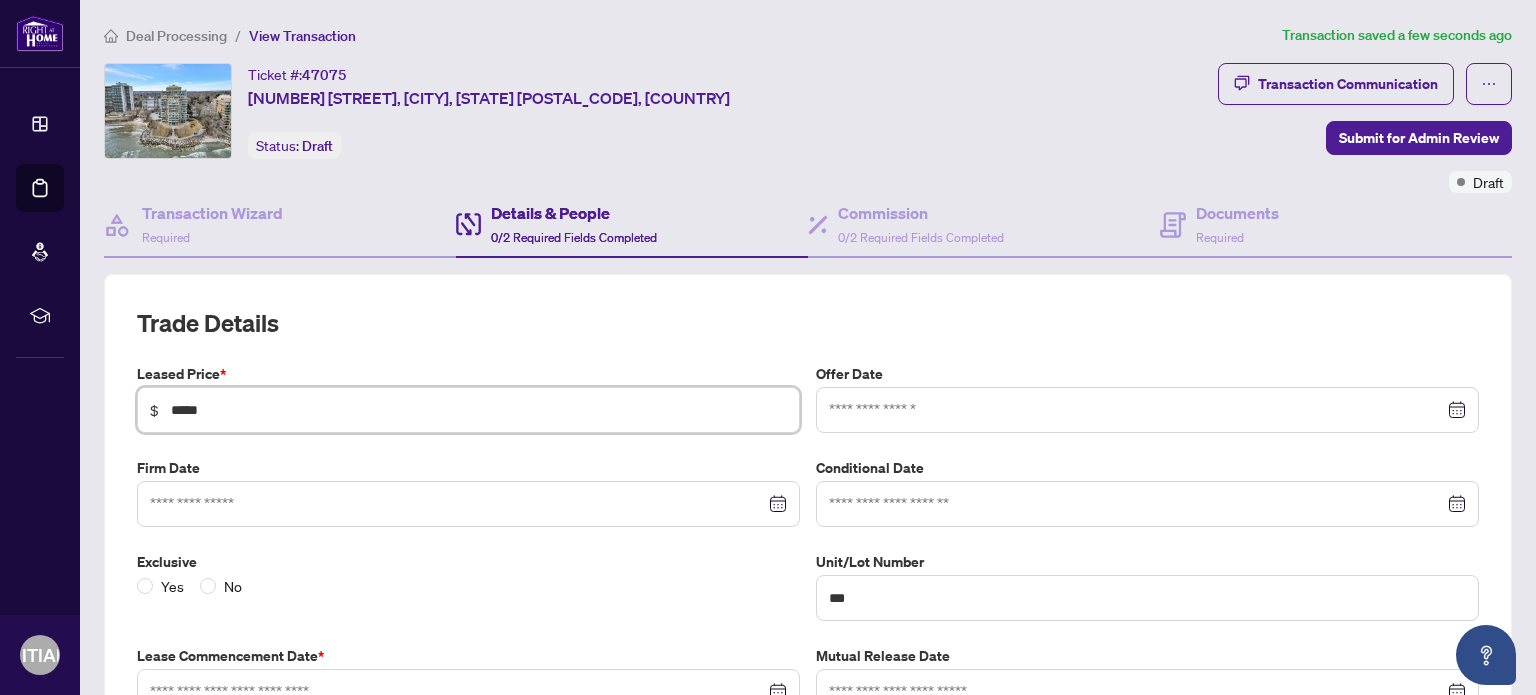 type on "*****" 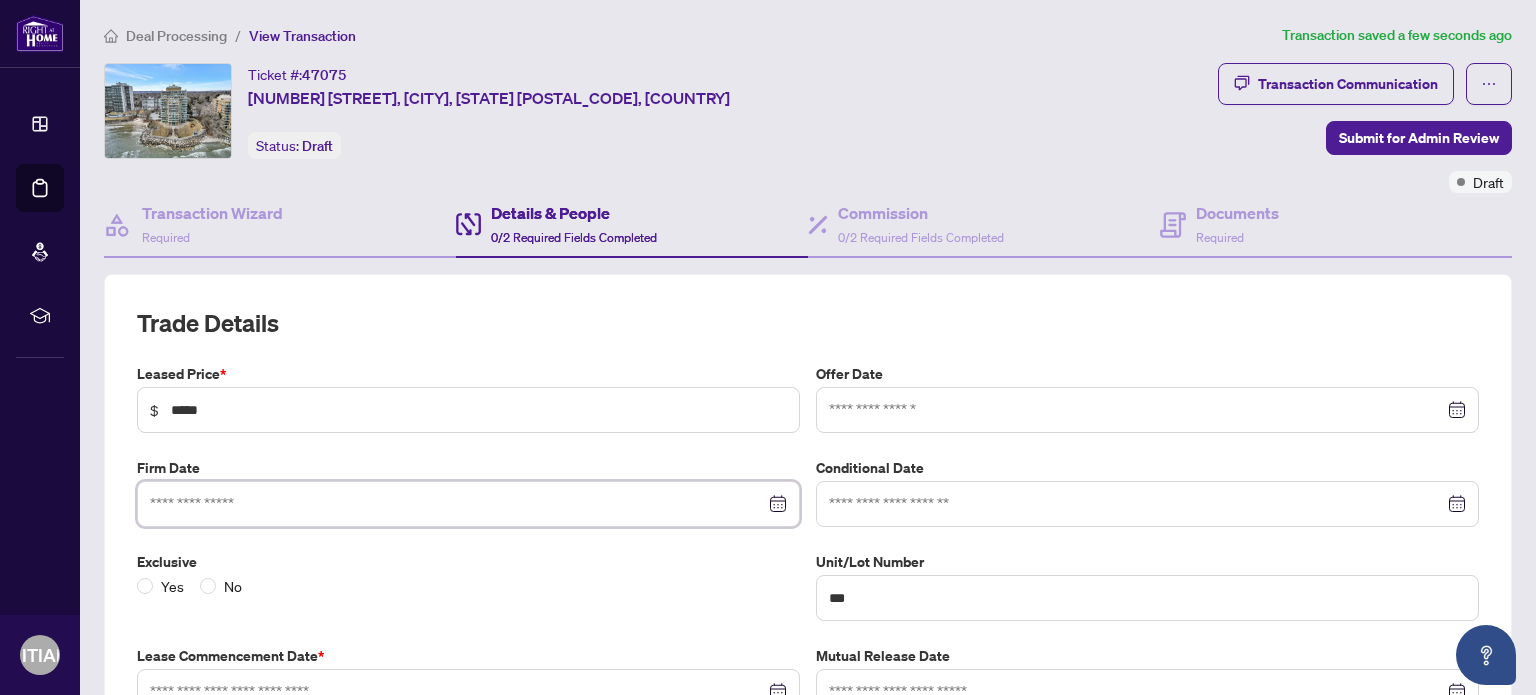 click at bounding box center [457, 504] 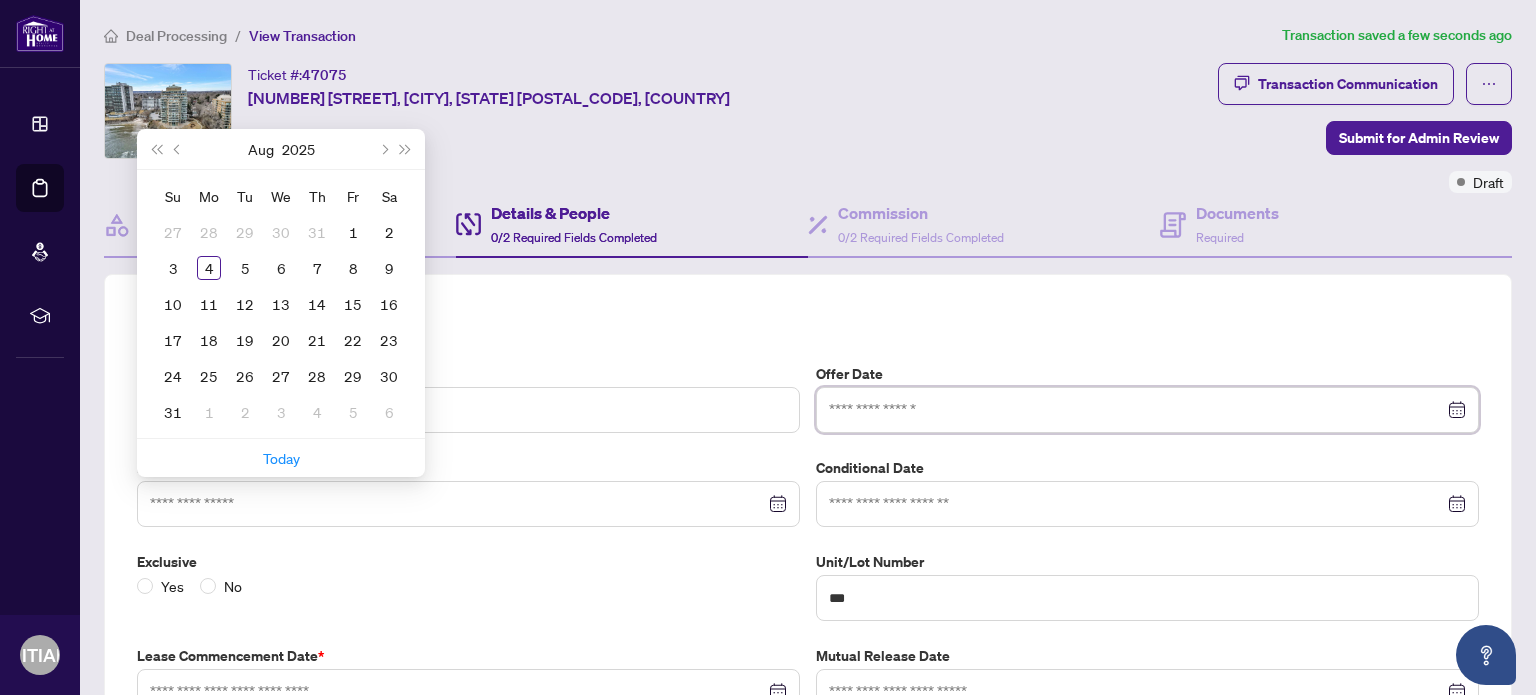 click at bounding box center [1136, 410] 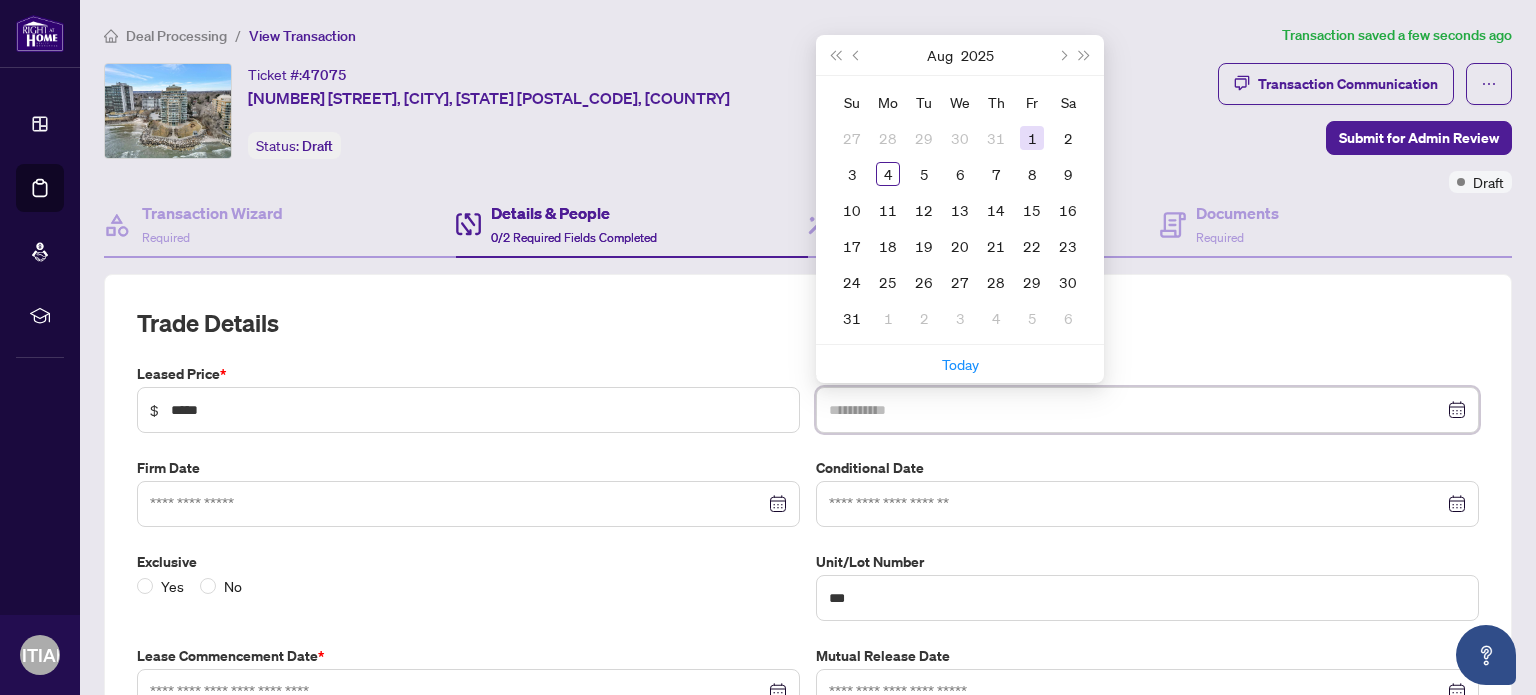type on "**********" 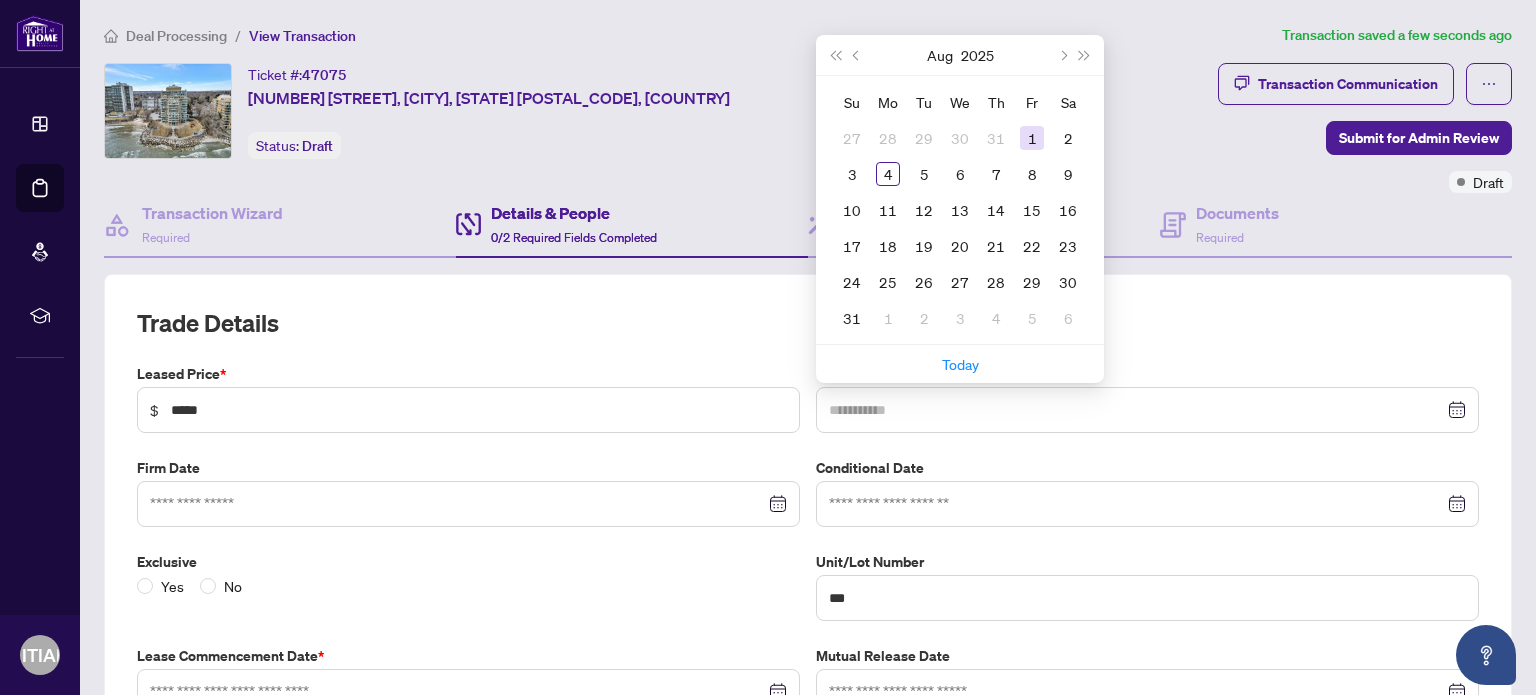 click on "1" at bounding box center [1032, 138] 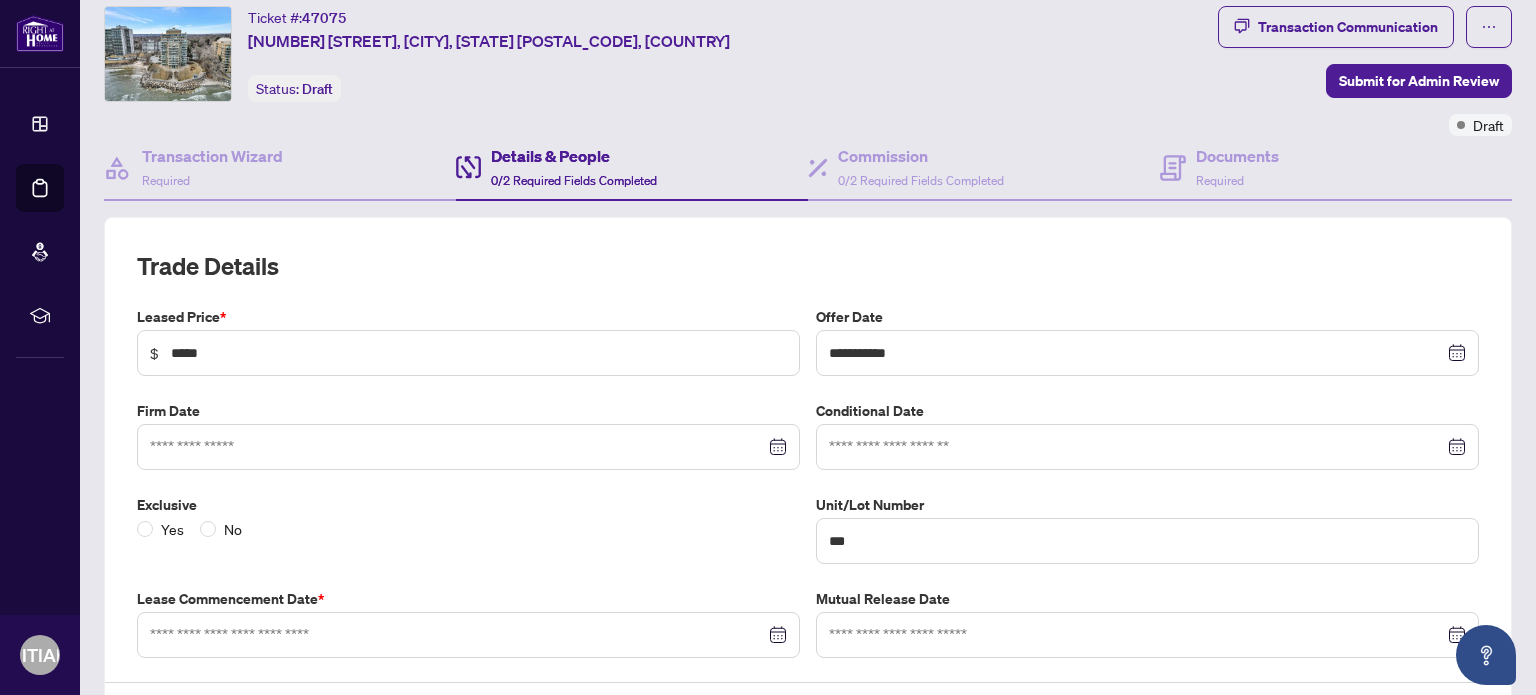 scroll, scrollTop: 100, scrollLeft: 0, axis: vertical 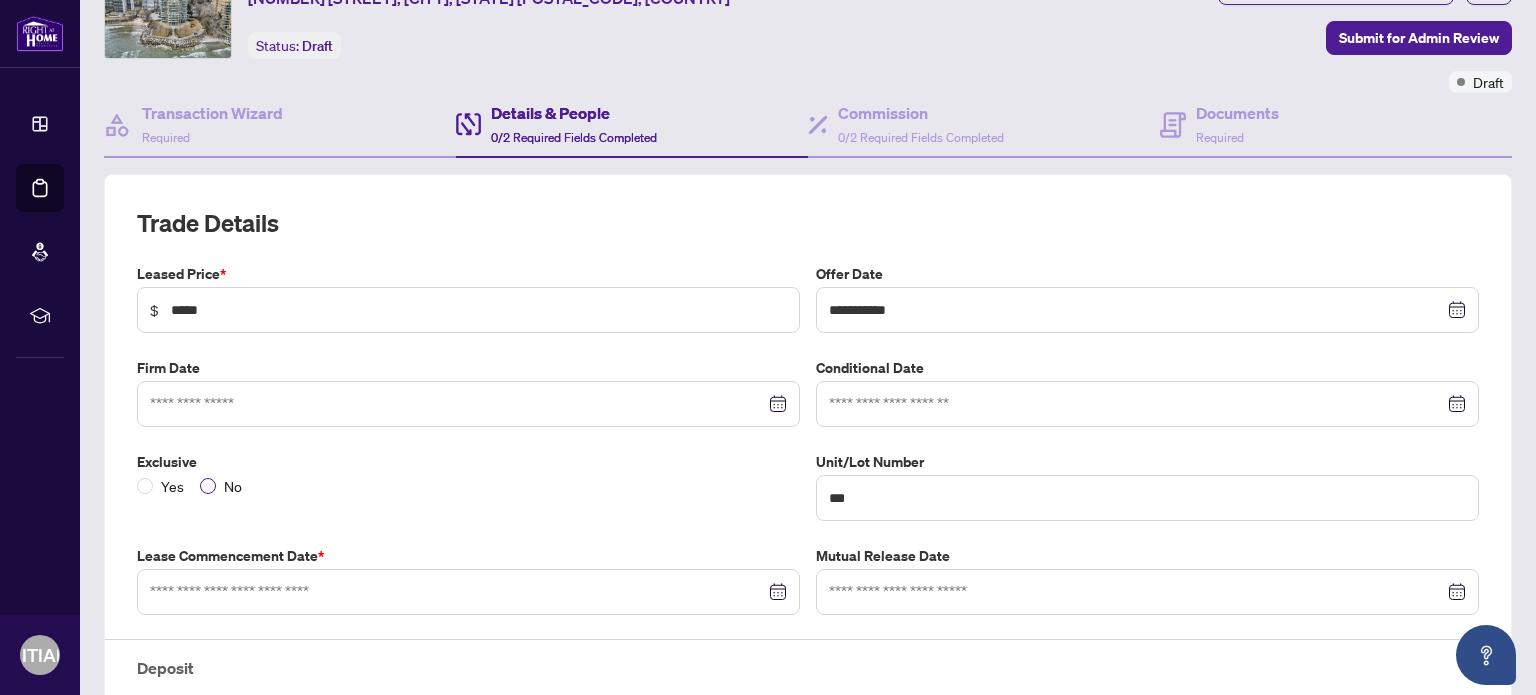 click on "No" at bounding box center (233, 486) 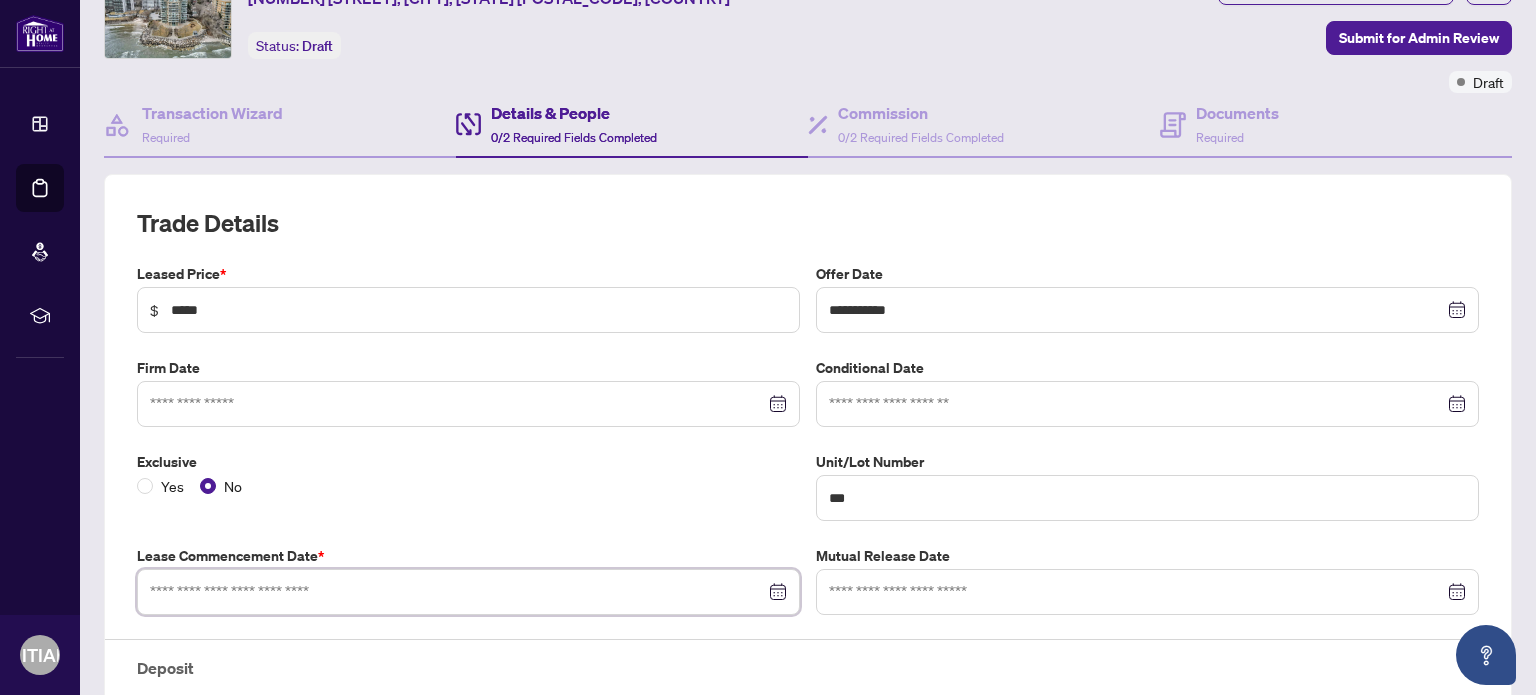click at bounding box center (457, 592) 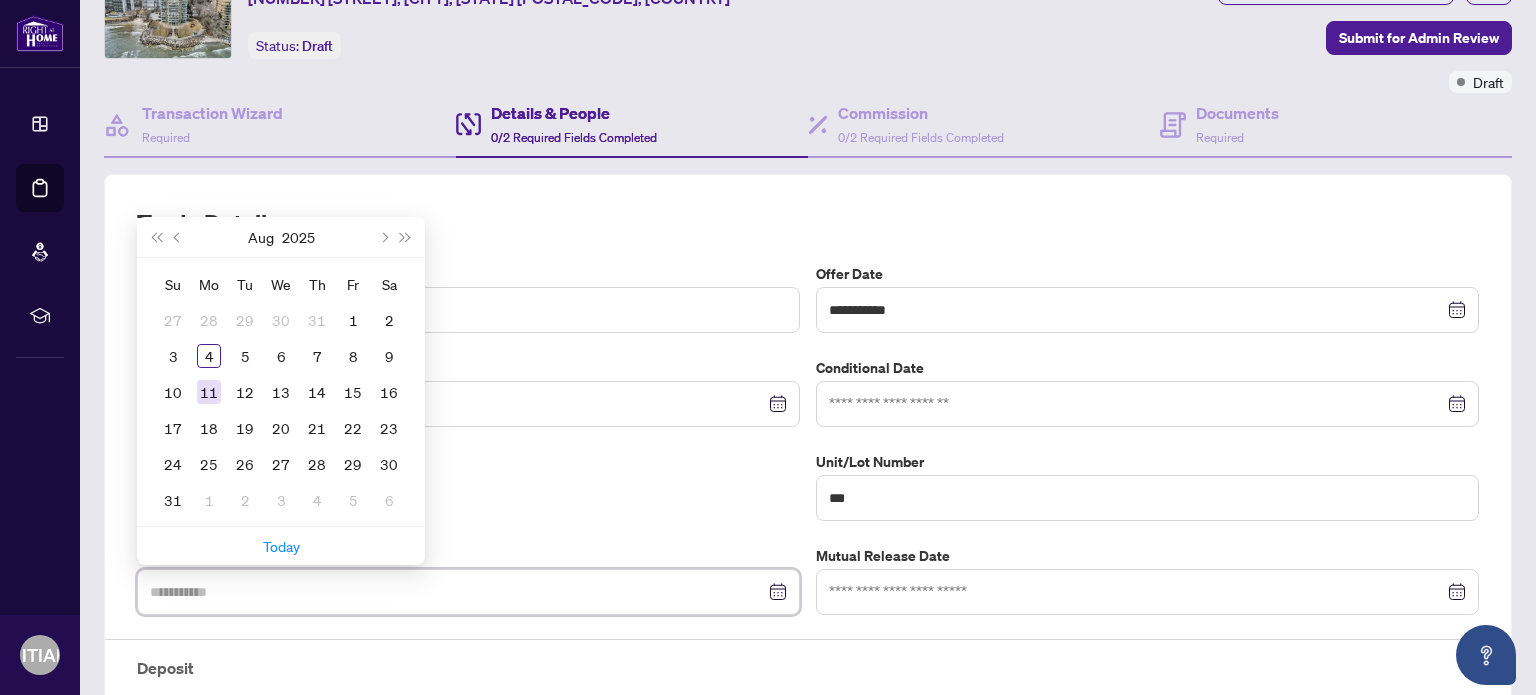 type on "**********" 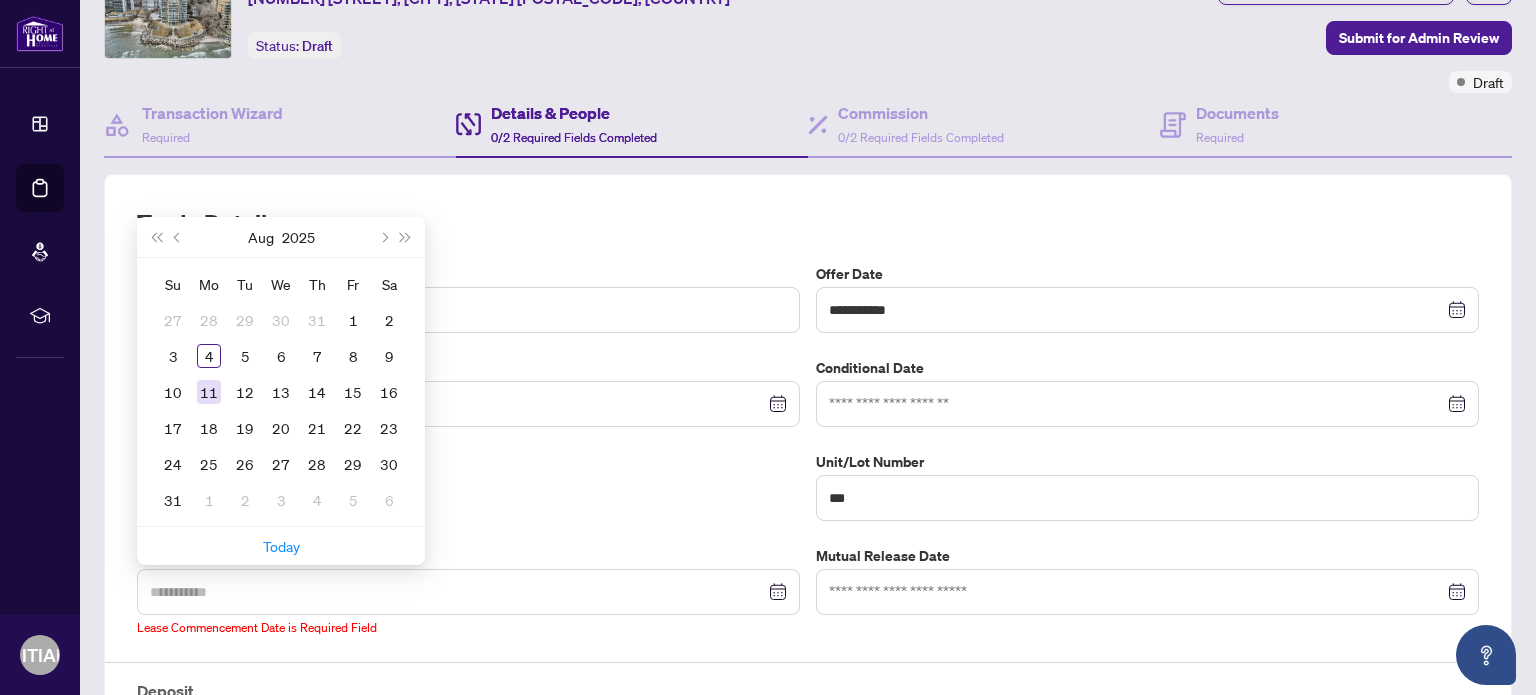 click on "11" at bounding box center [209, 392] 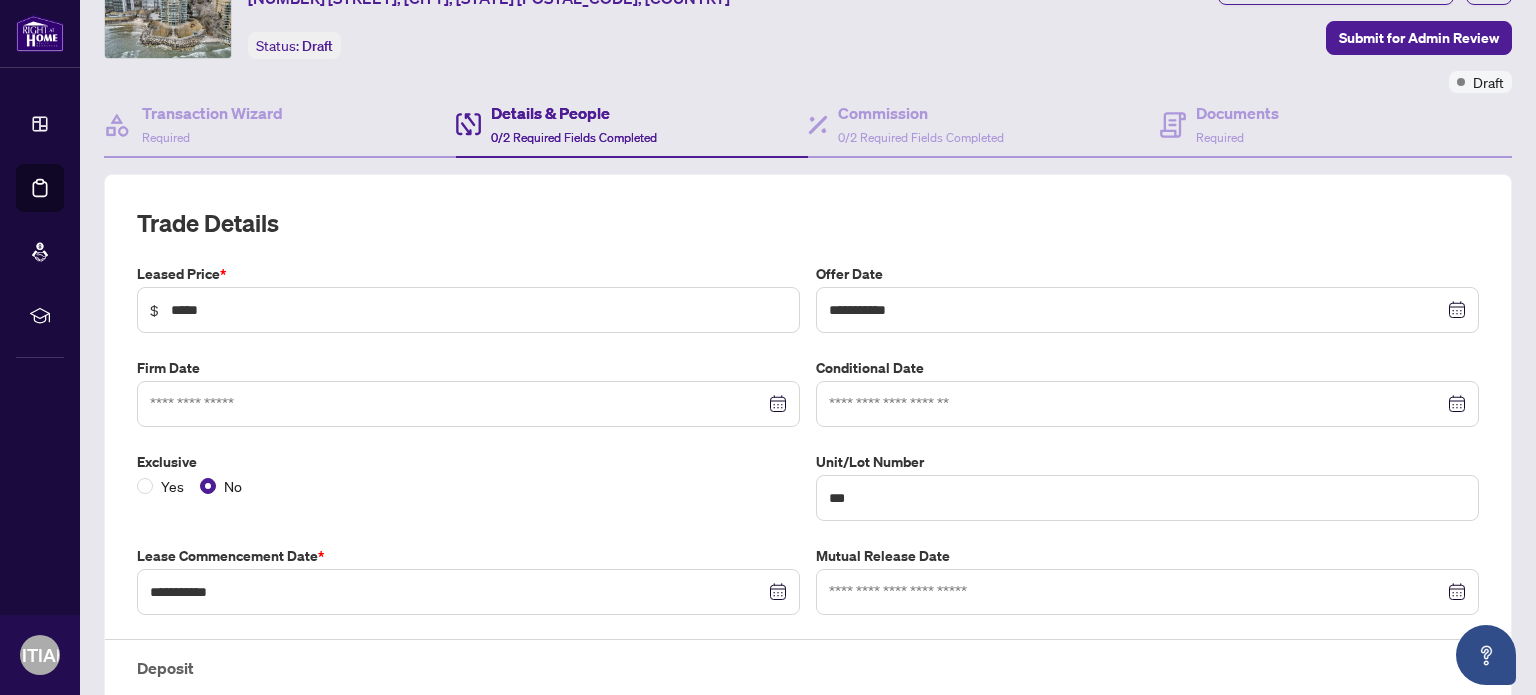 click at bounding box center (468, 404) 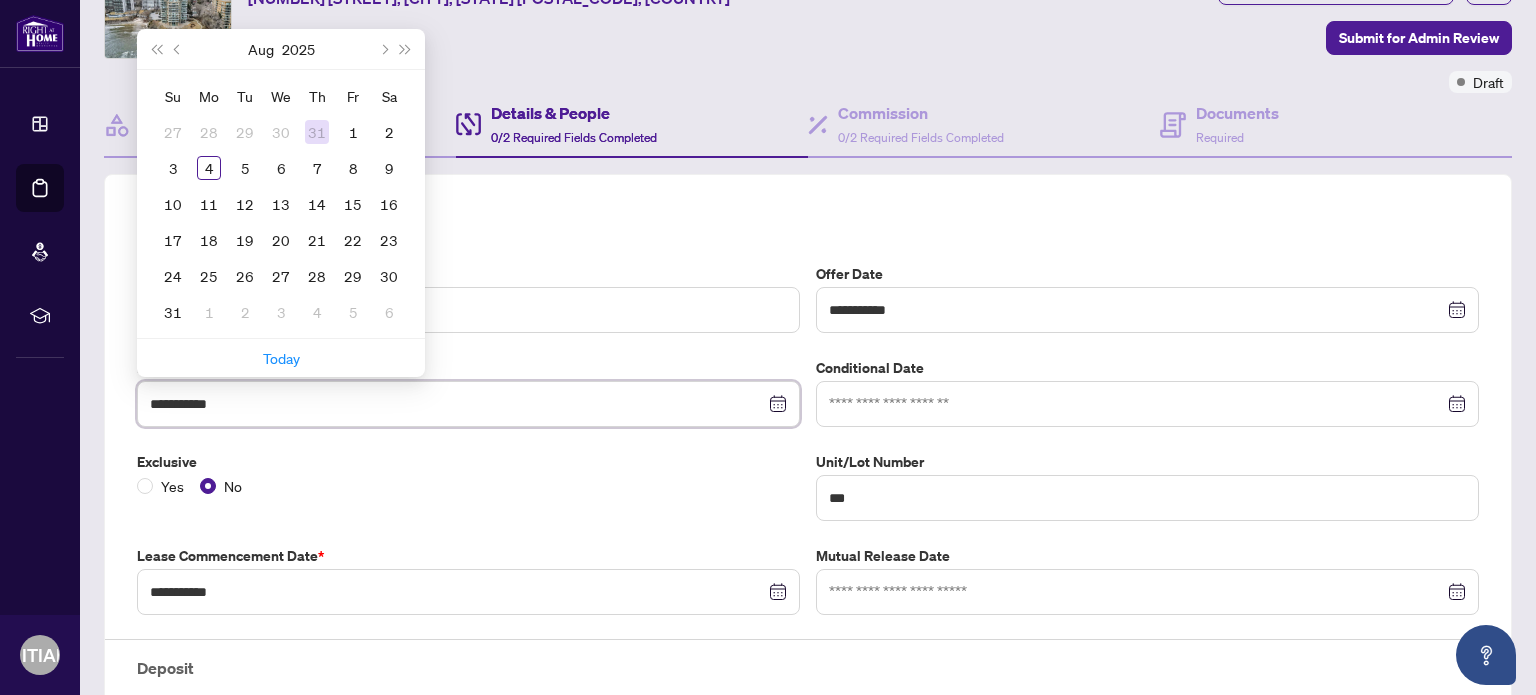 type on "**********" 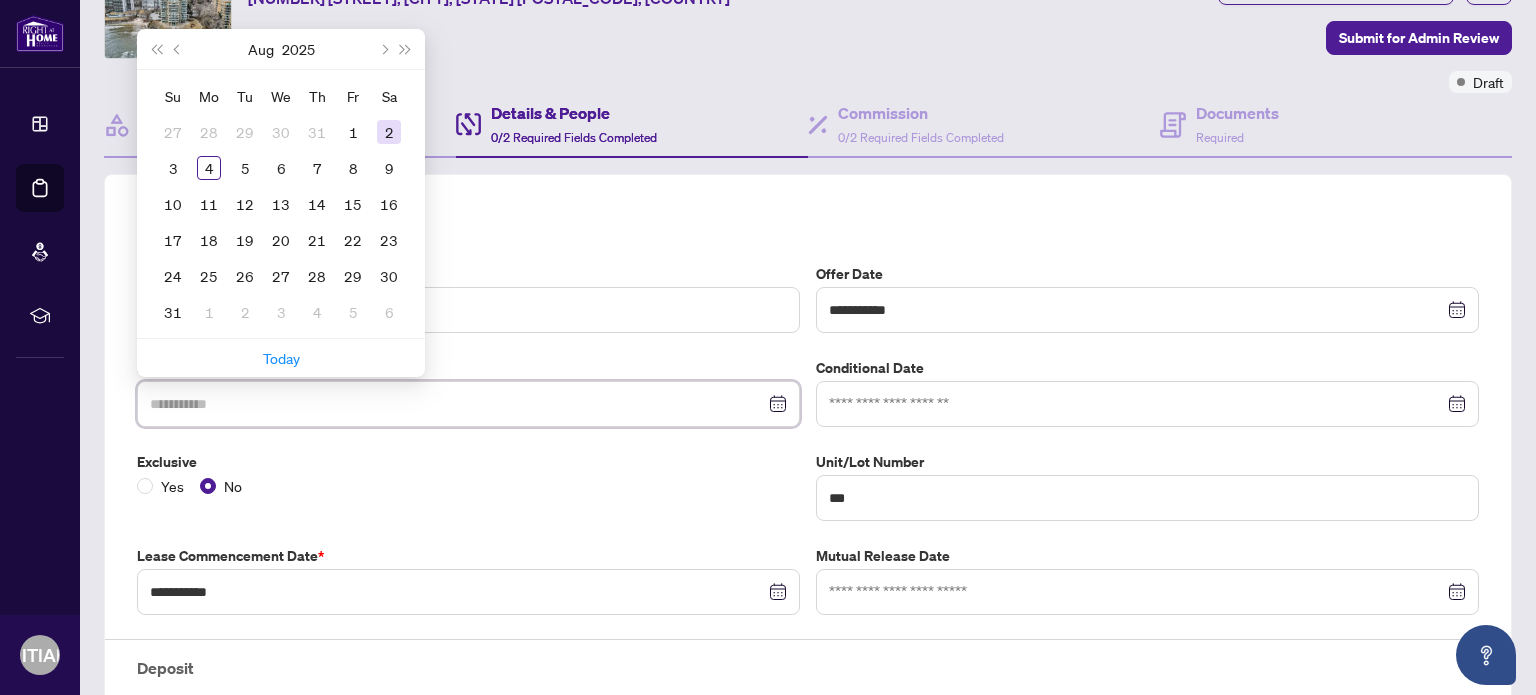 type on "**********" 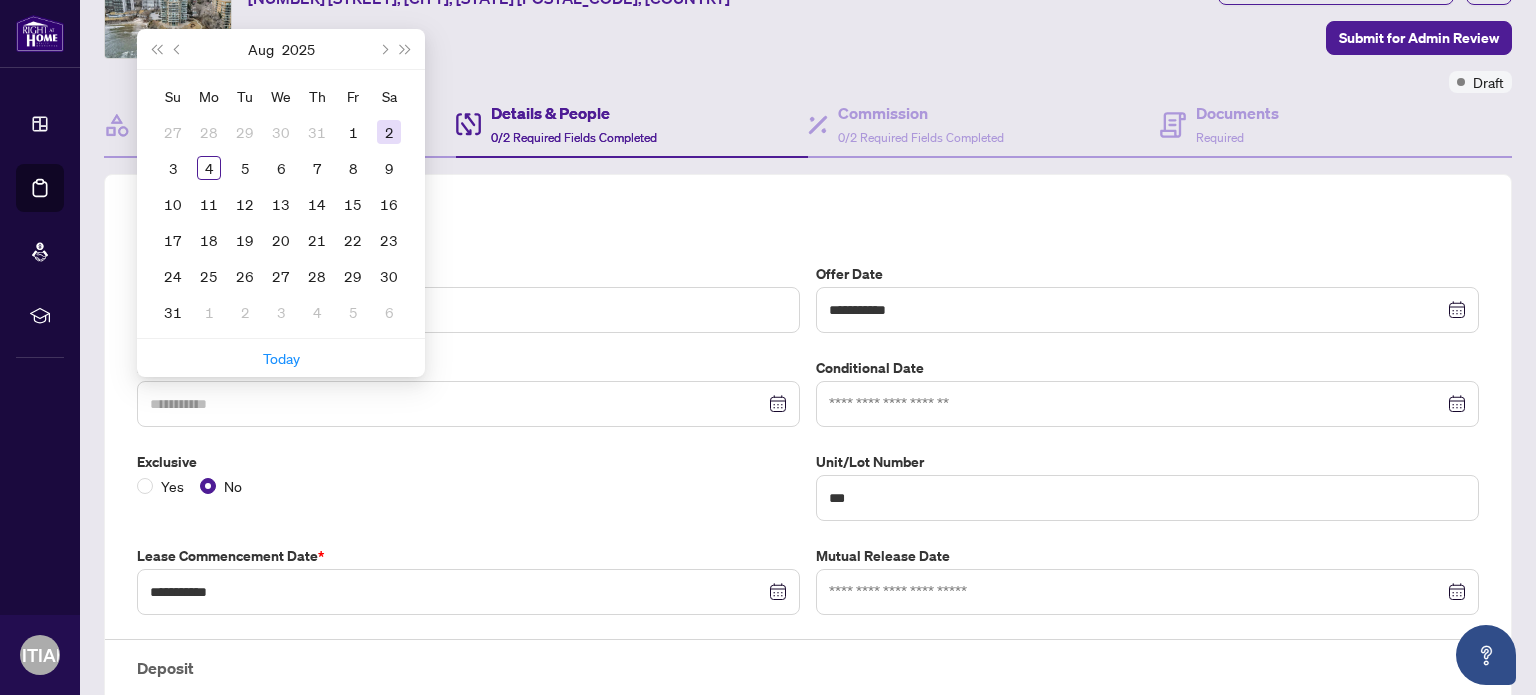 click on "2" at bounding box center (389, 132) 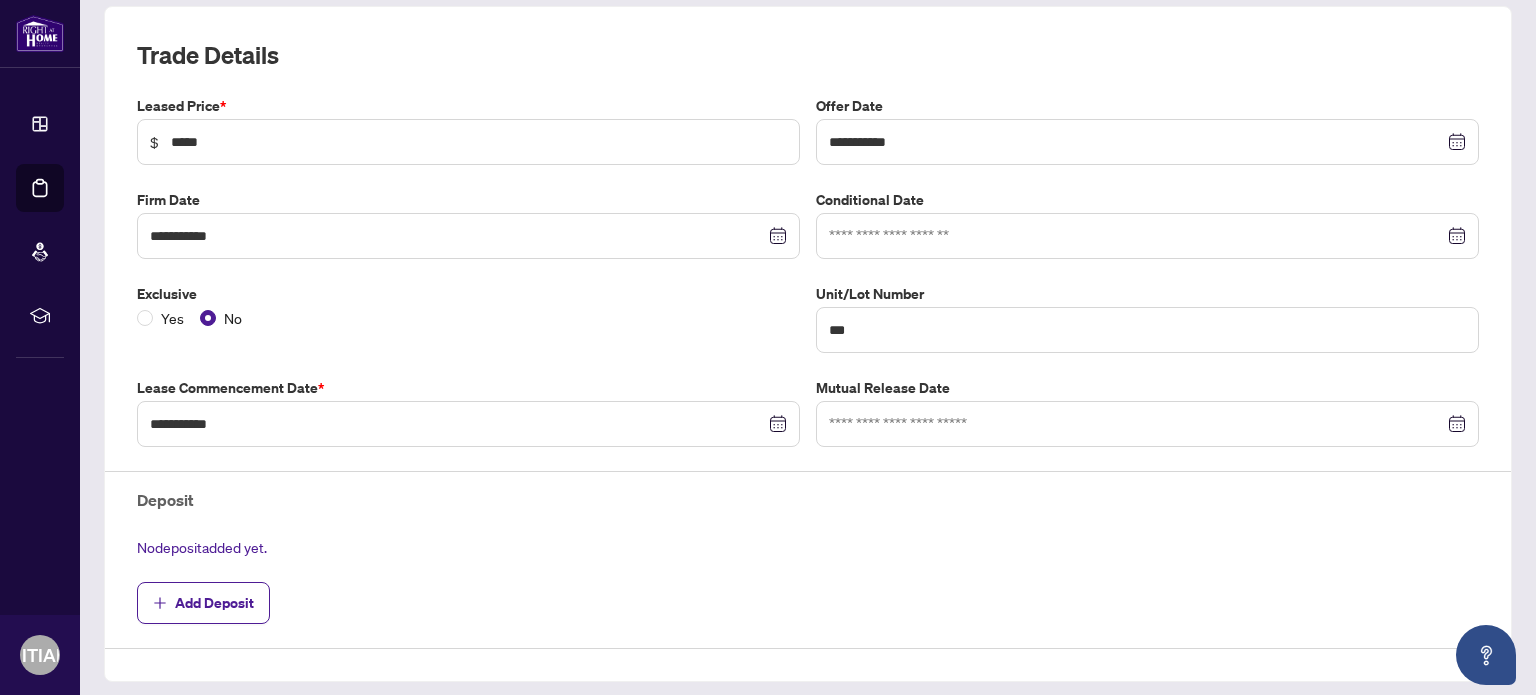 scroll, scrollTop: 300, scrollLeft: 0, axis: vertical 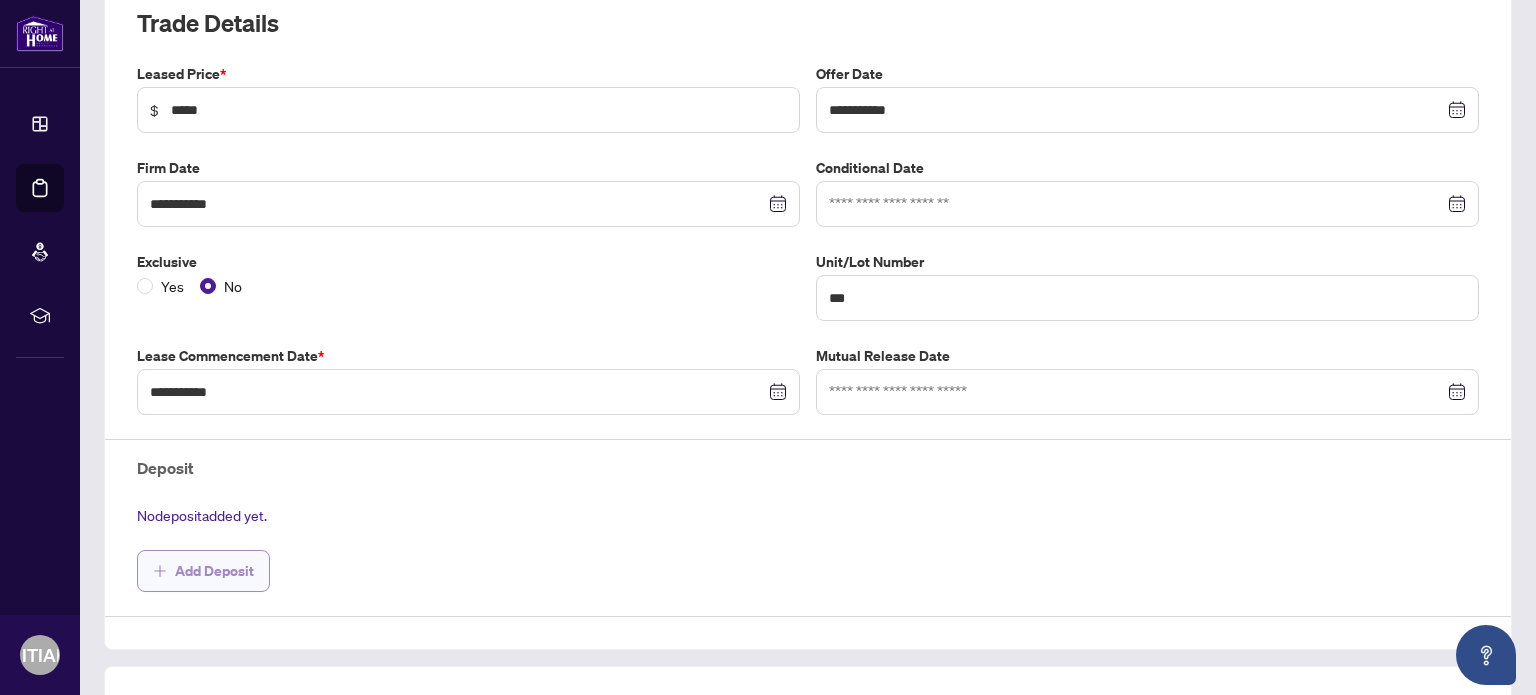 click 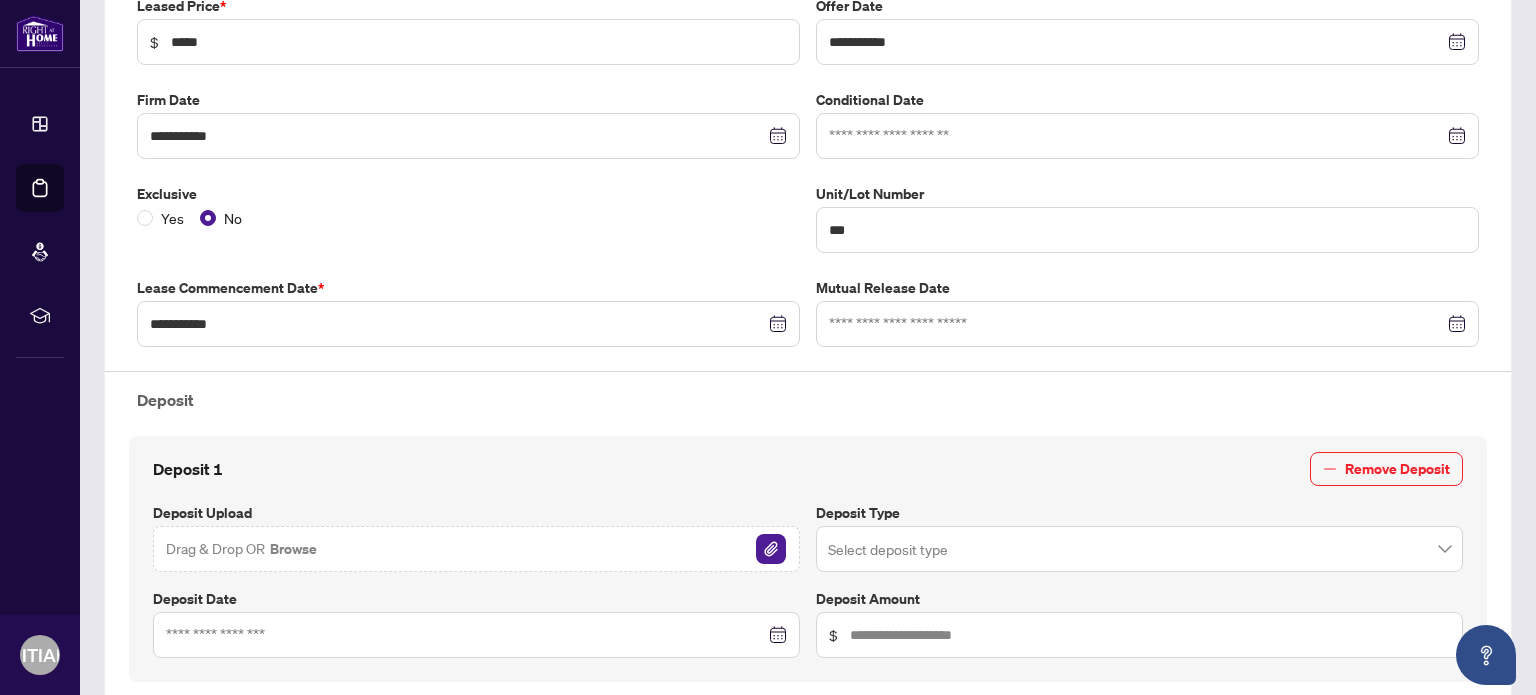 scroll, scrollTop: 400, scrollLeft: 0, axis: vertical 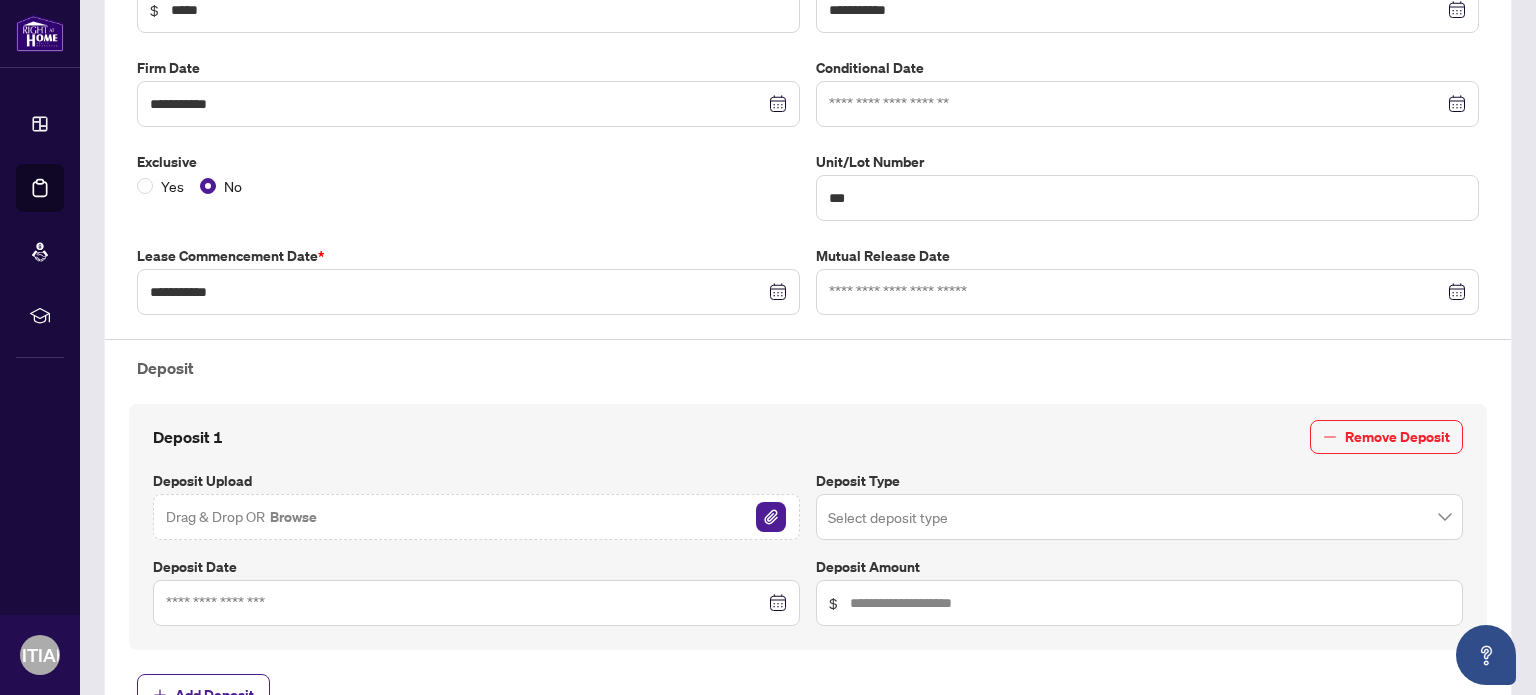 click on "Browse" at bounding box center (293, 517) 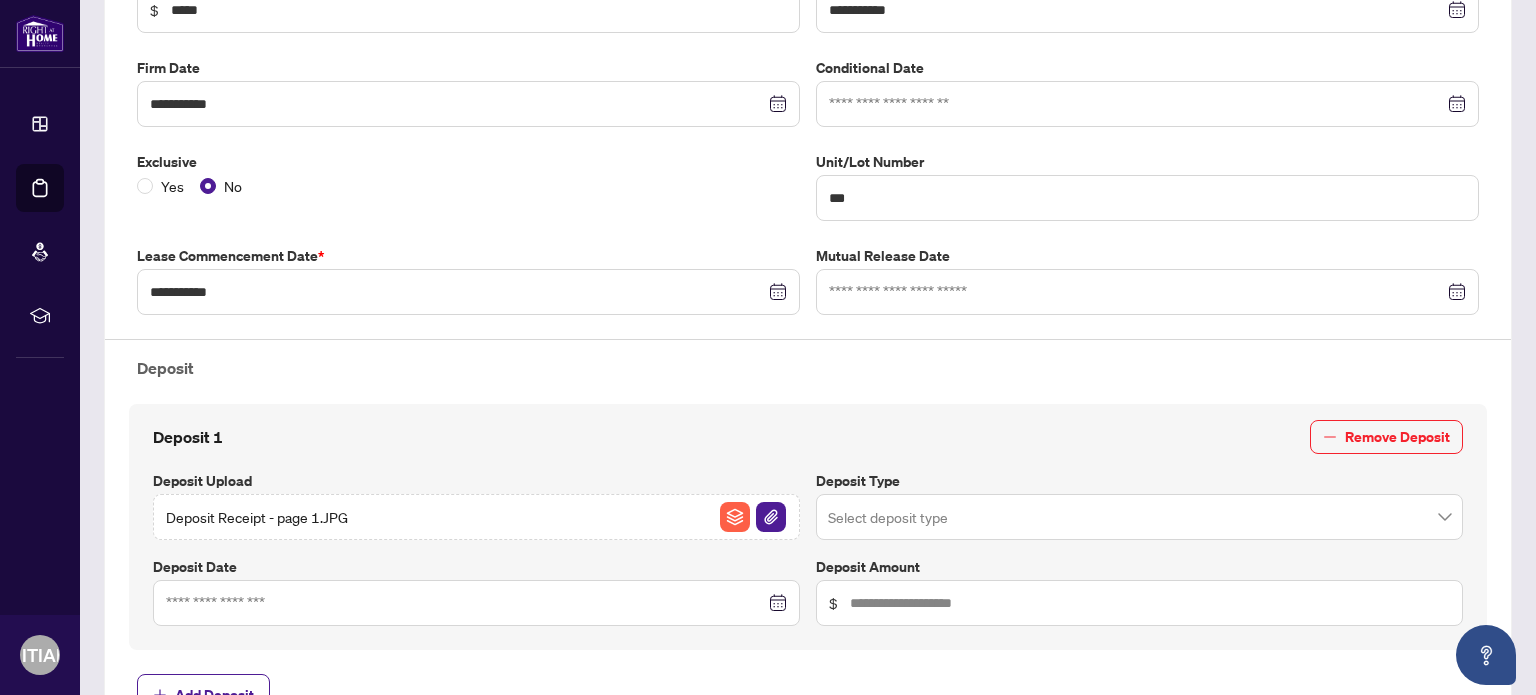 scroll, scrollTop: 500, scrollLeft: 0, axis: vertical 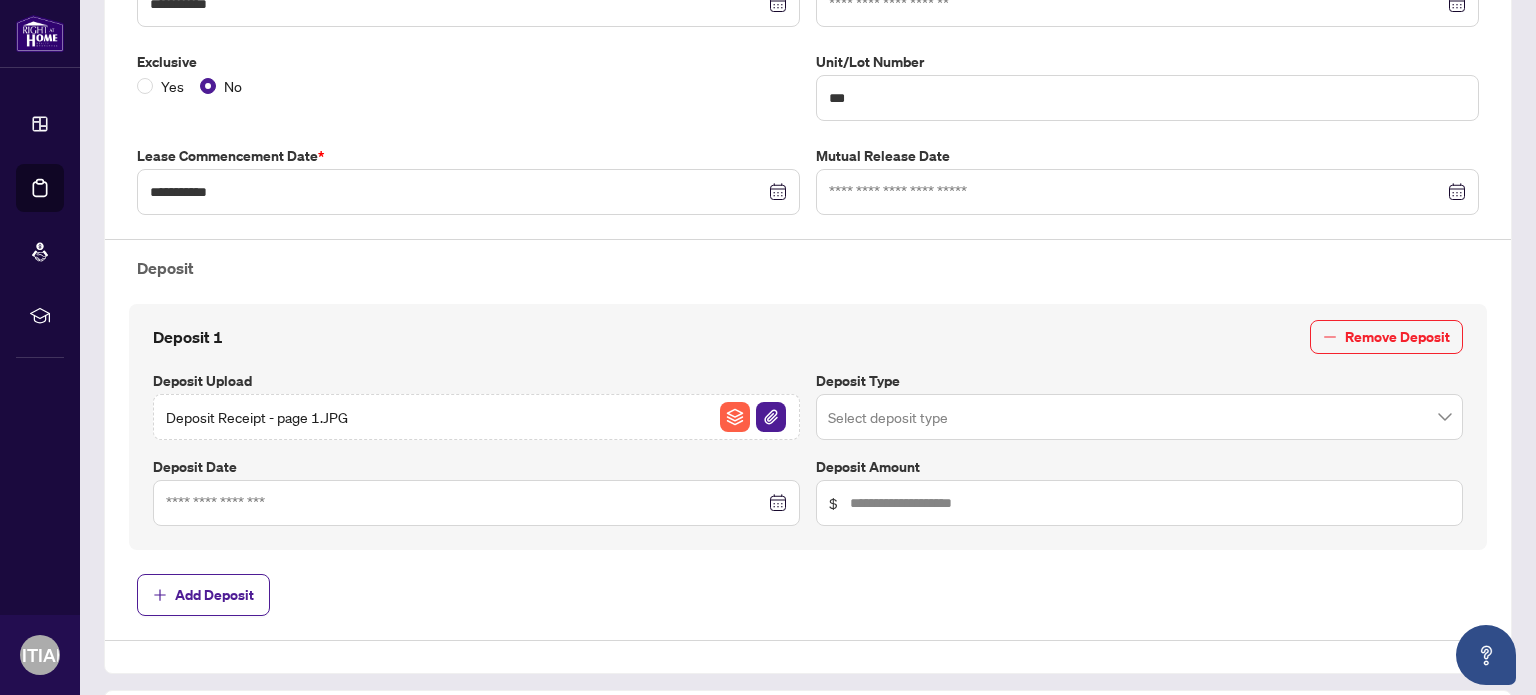 click at bounding box center [1139, 417] 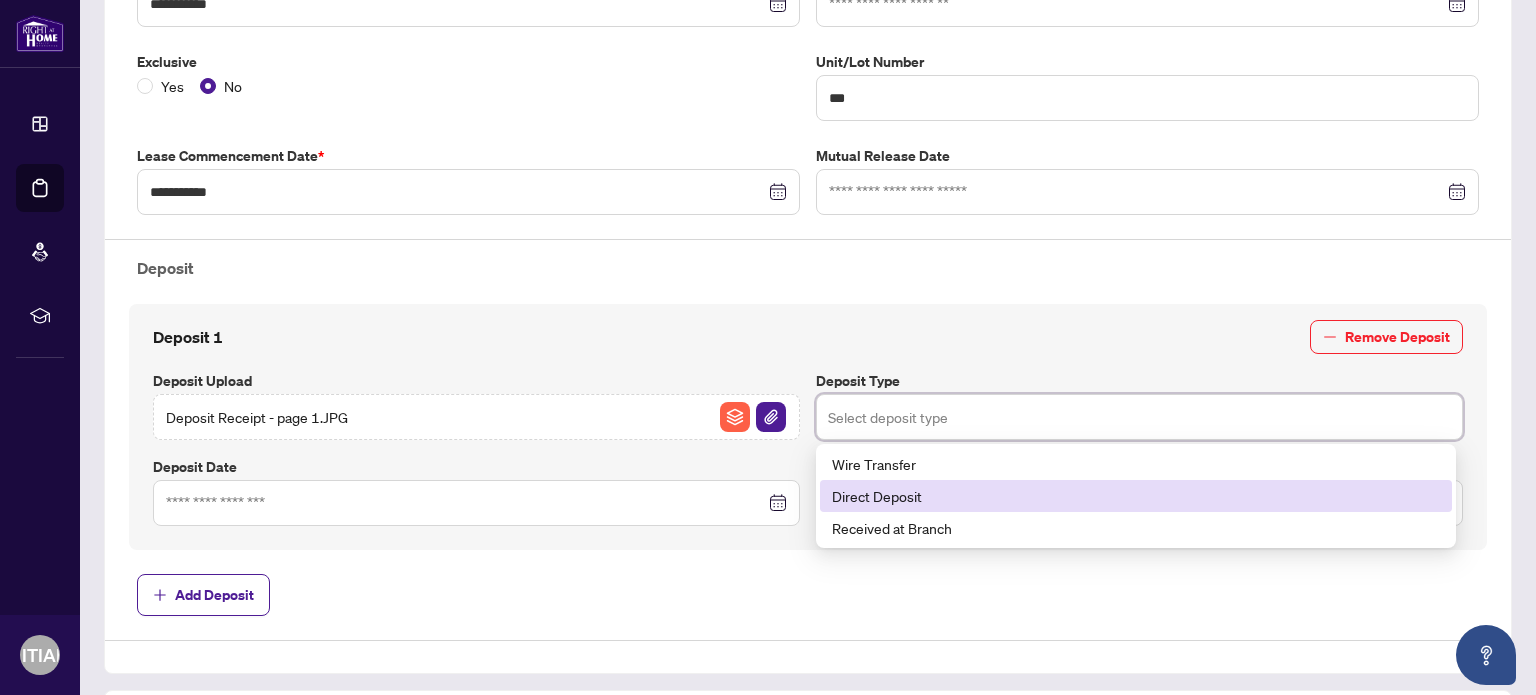 click on "Direct Deposit" at bounding box center [1136, 496] 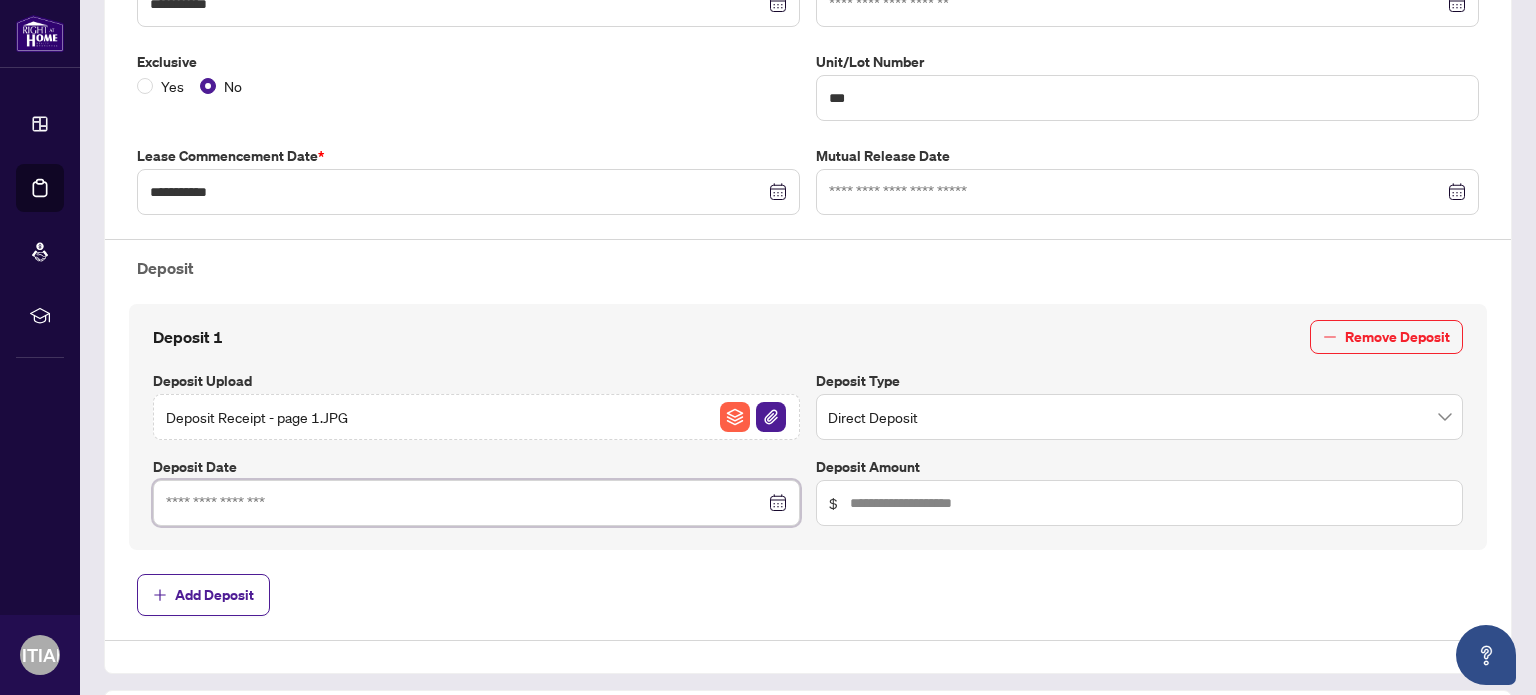 click at bounding box center [465, 503] 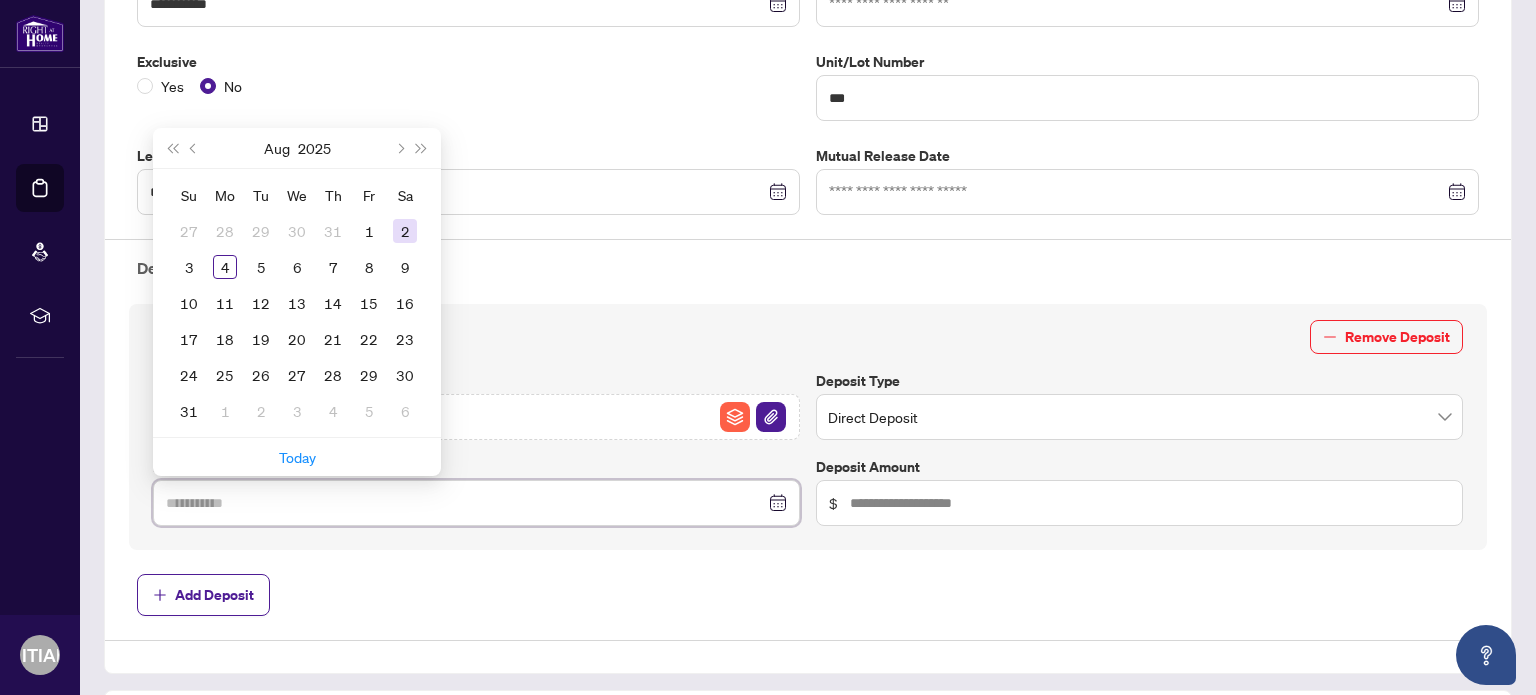 type on "**********" 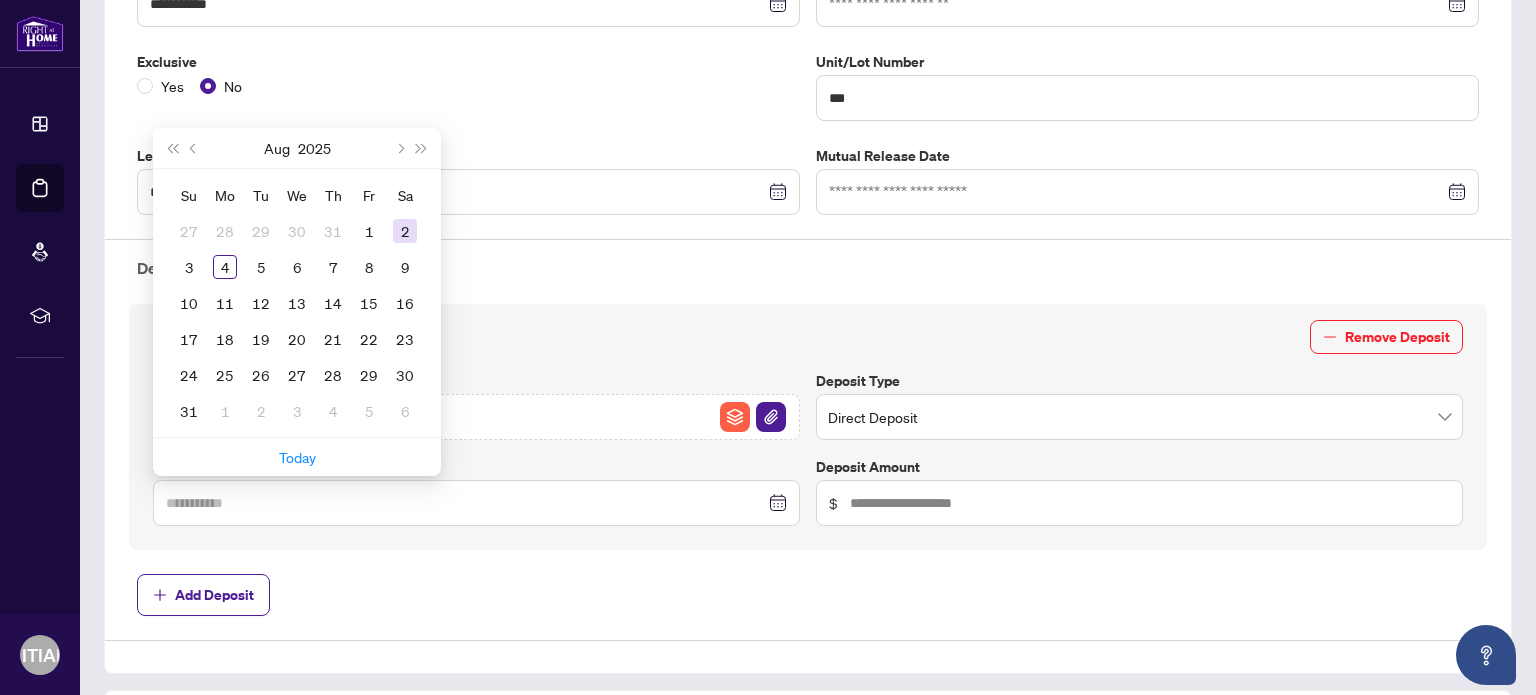 click on "2" at bounding box center [405, 231] 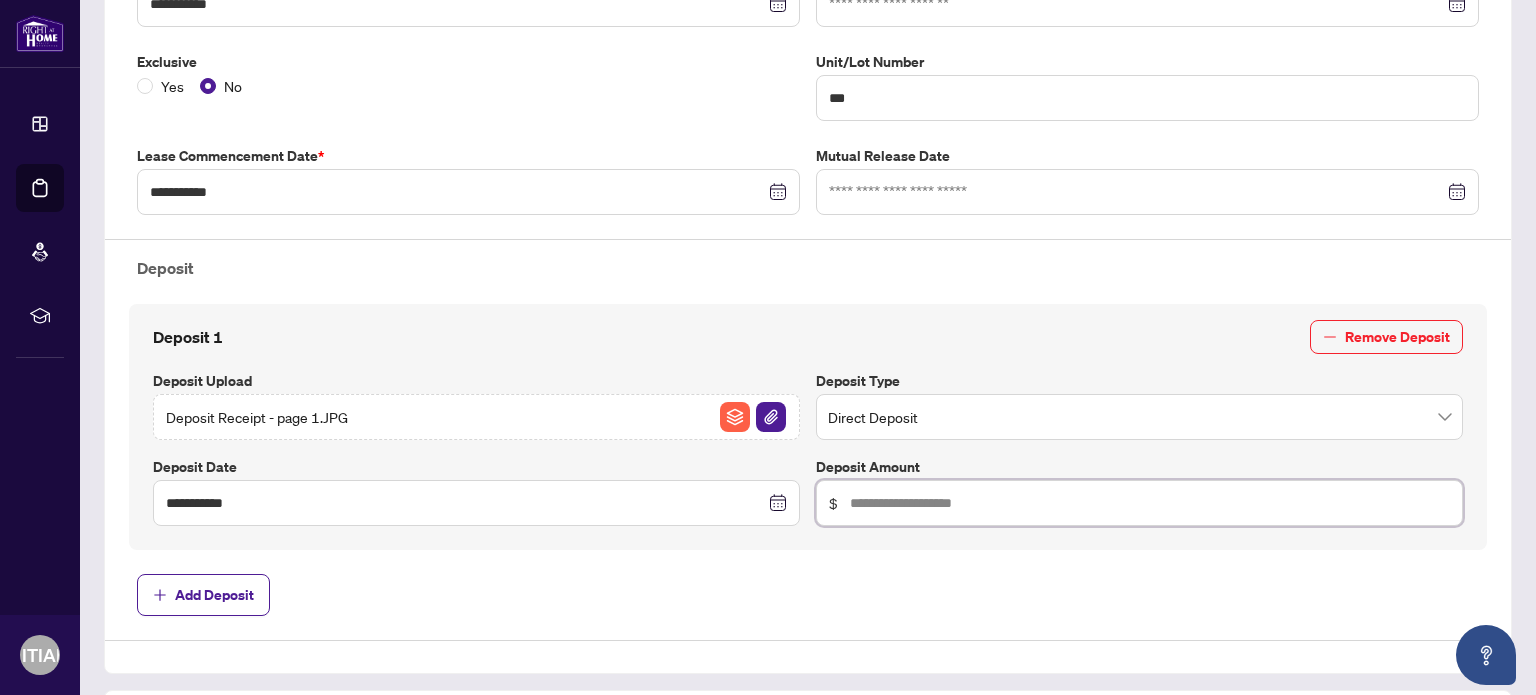 click at bounding box center (1150, 503) 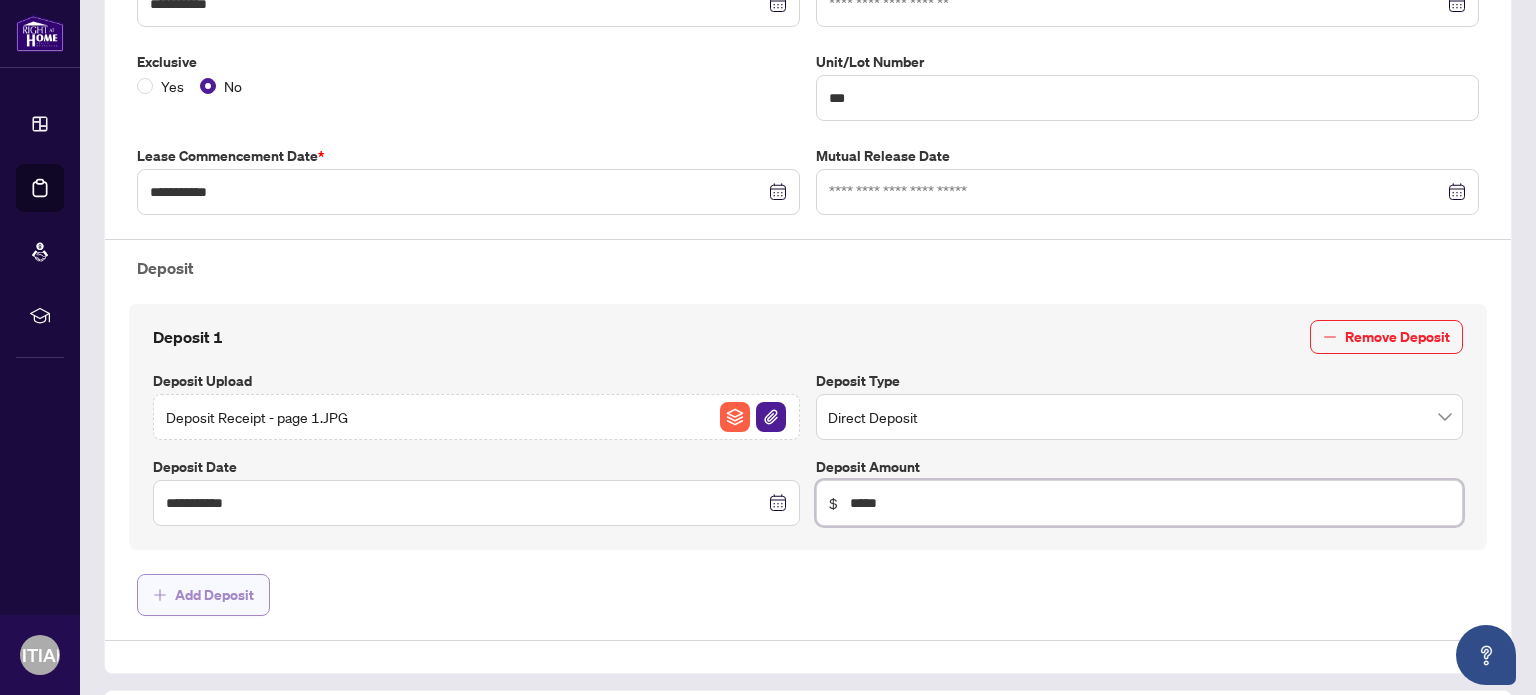 type on "*****" 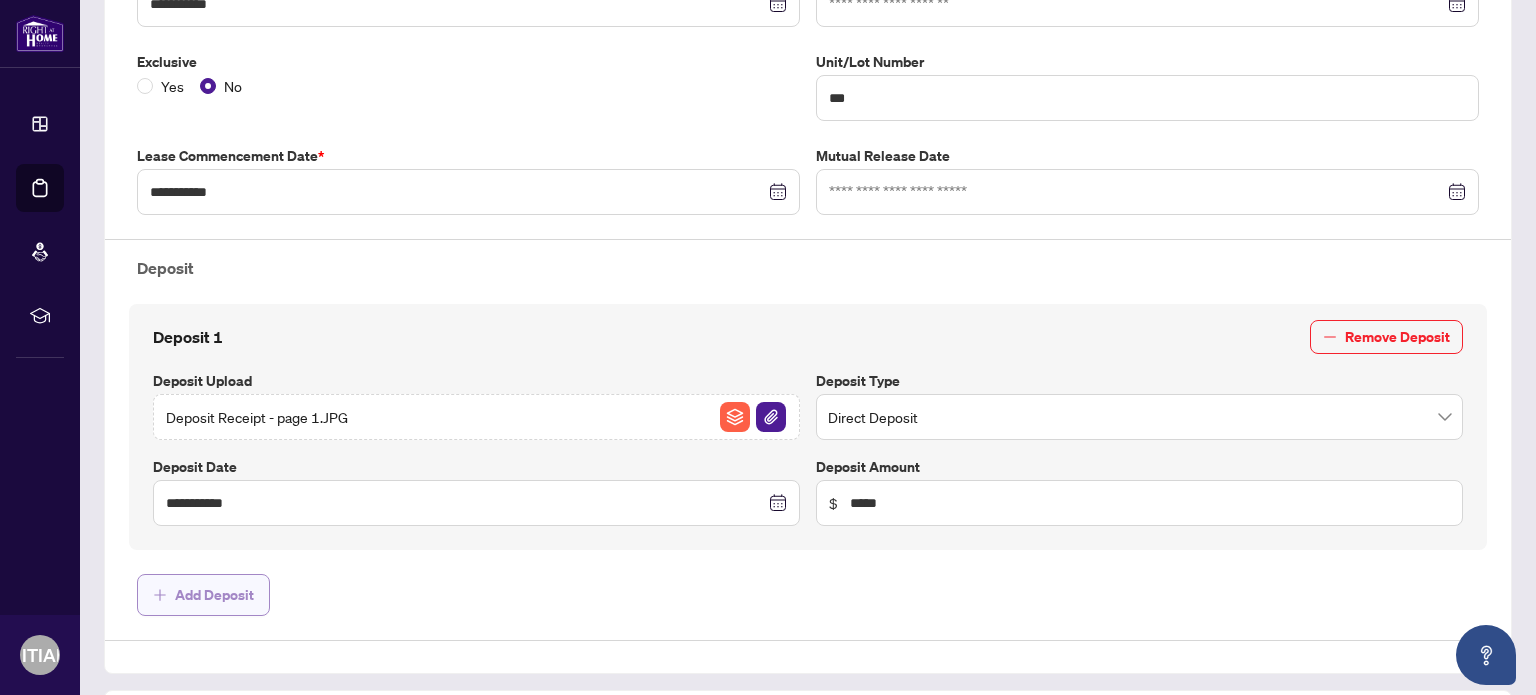 click on "Add Deposit" at bounding box center (214, 595) 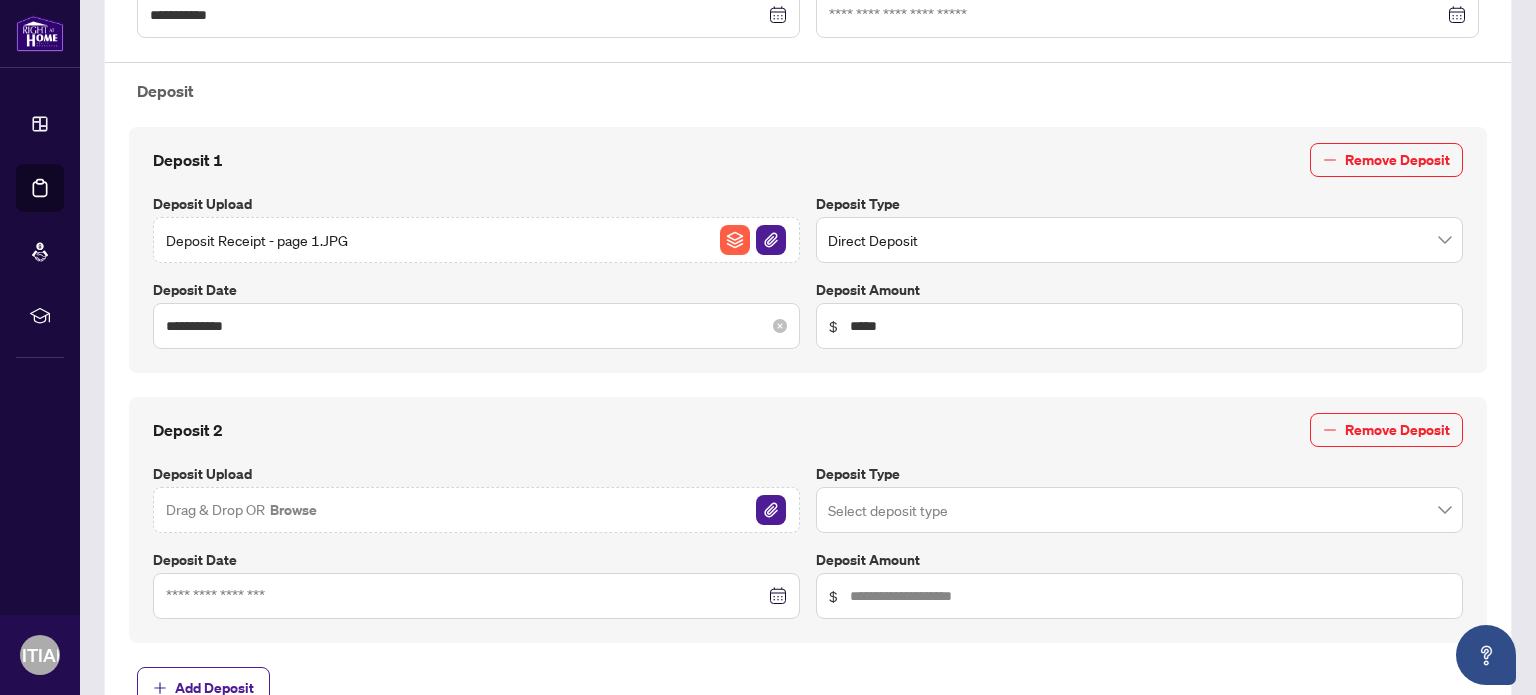 scroll, scrollTop: 700, scrollLeft: 0, axis: vertical 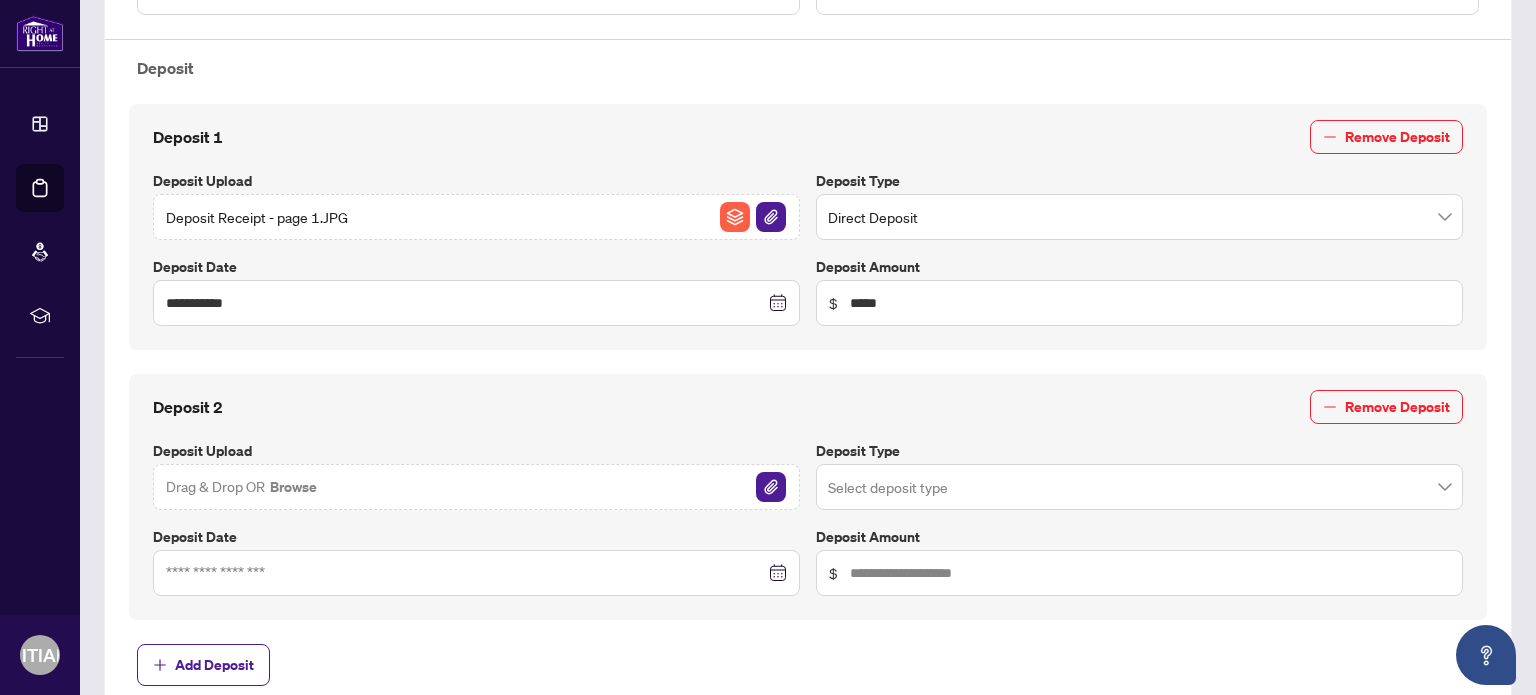 click on "Browse" at bounding box center (293, 487) 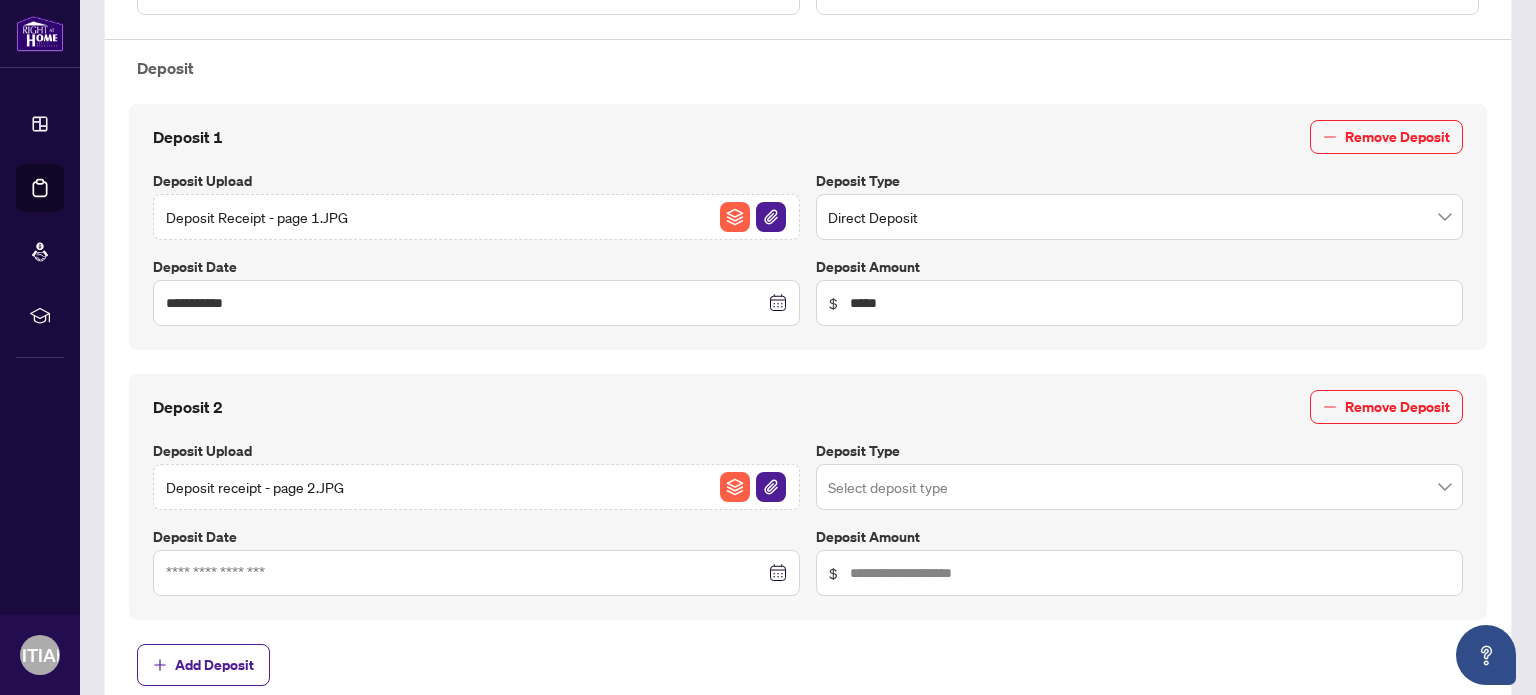 click at bounding box center (1139, 217) 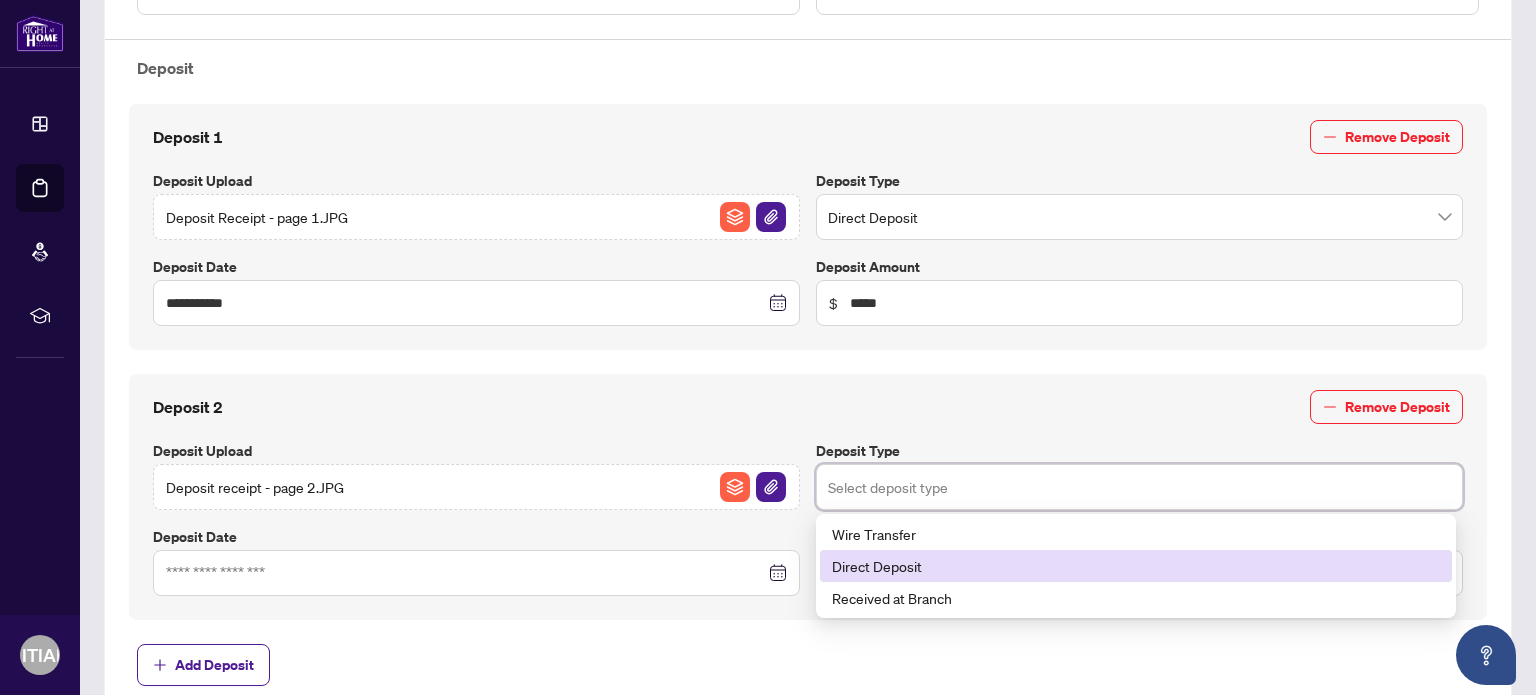 click on "Direct Deposit" at bounding box center (1136, 566) 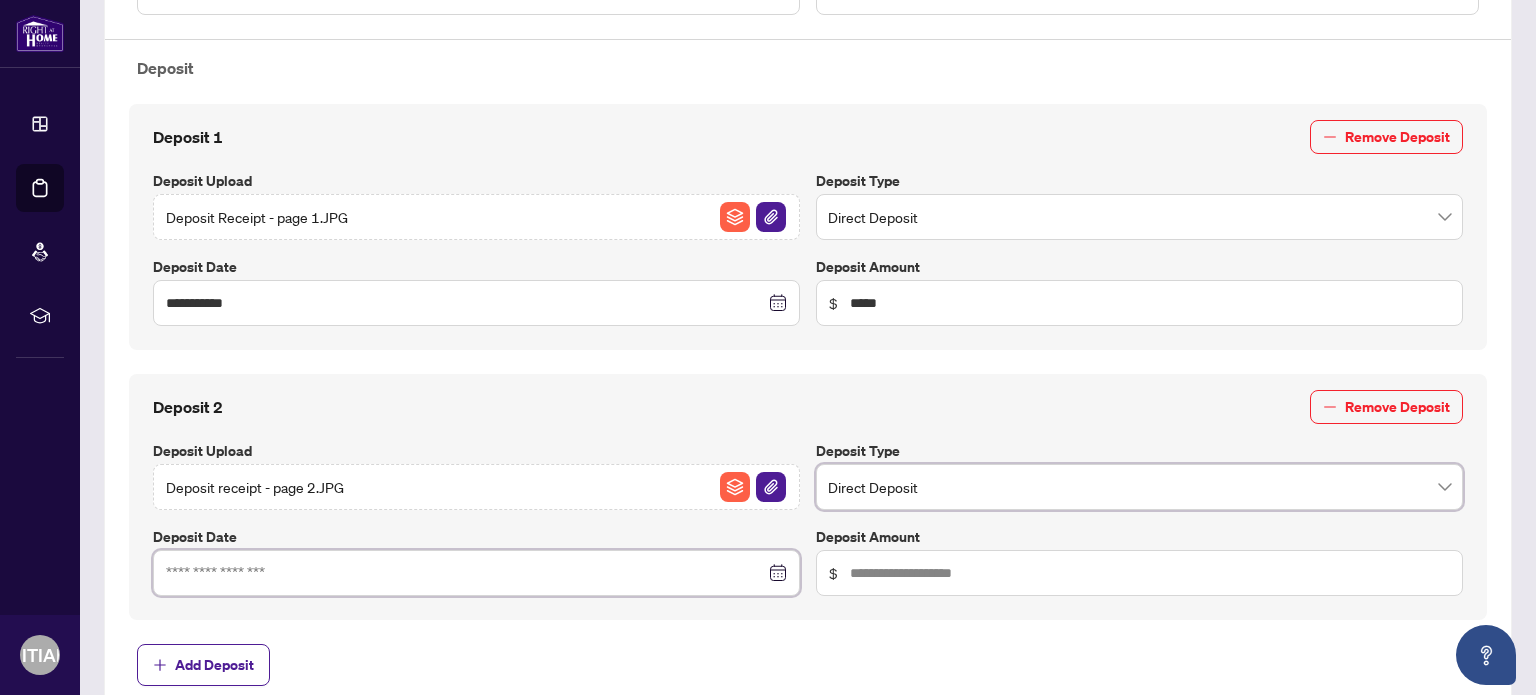 click at bounding box center (465, 303) 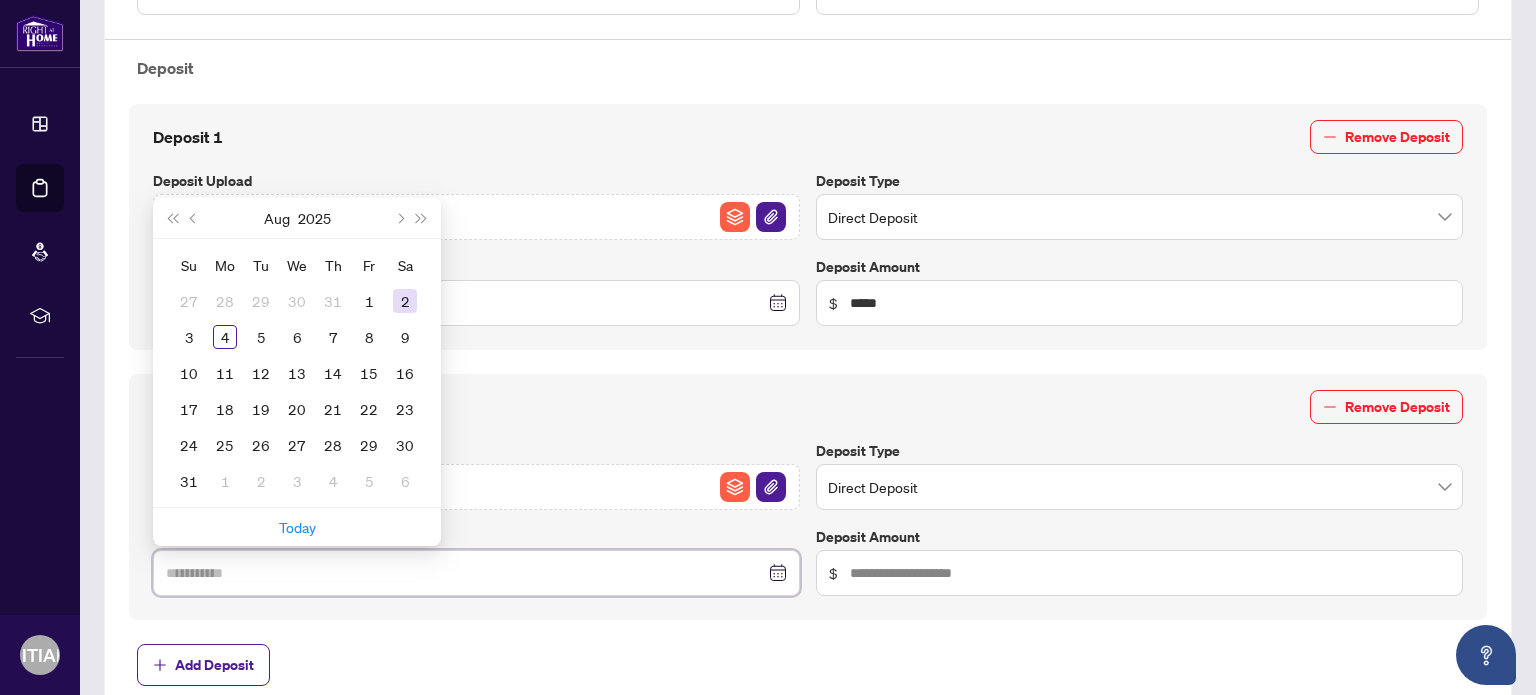 type on "**********" 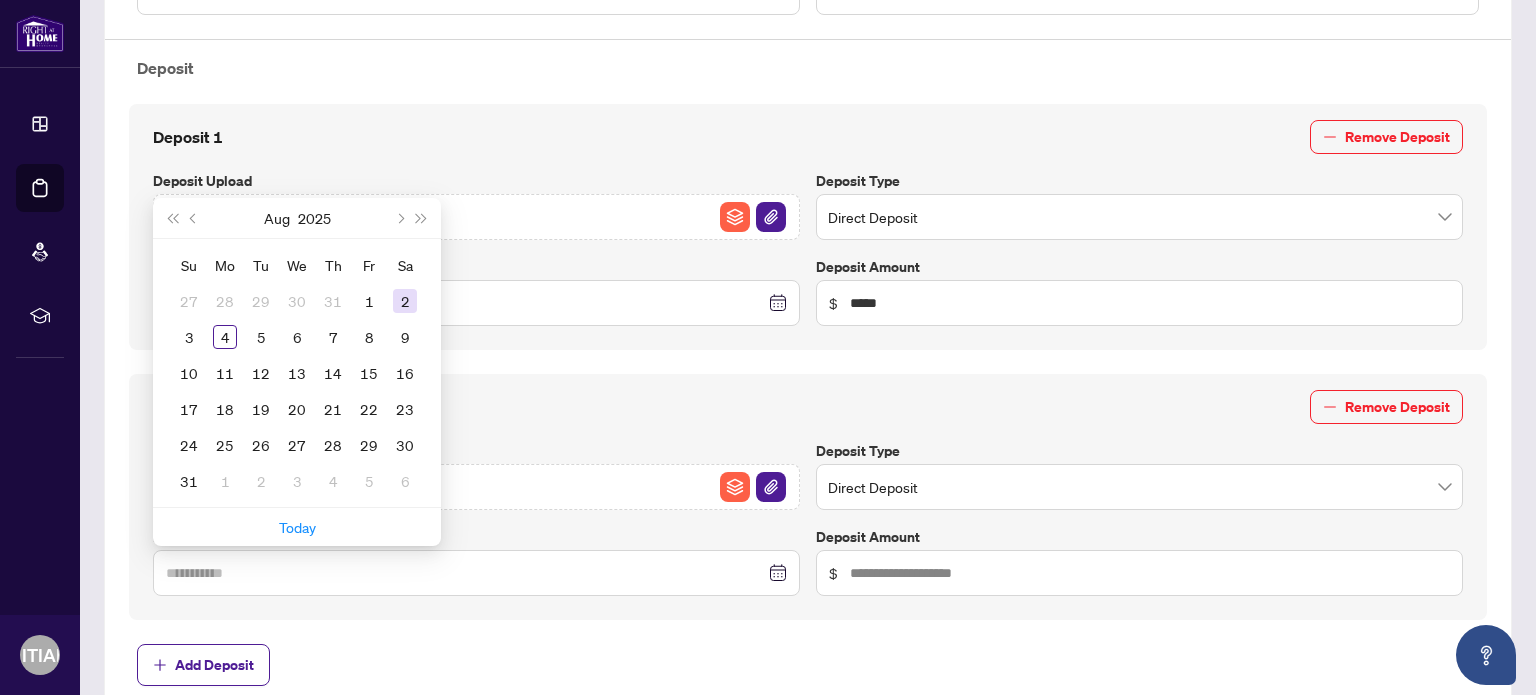 click on "2" at bounding box center [405, 301] 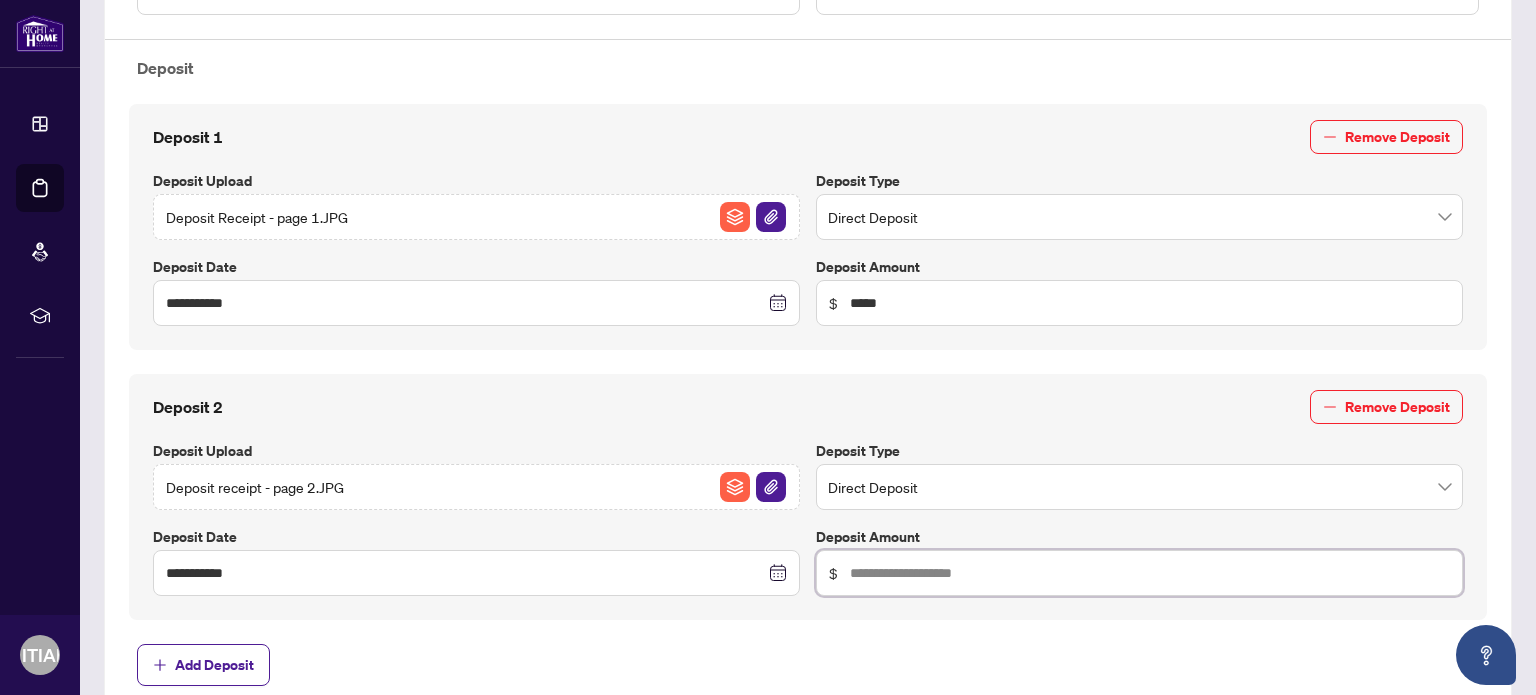 click at bounding box center [1150, 303] 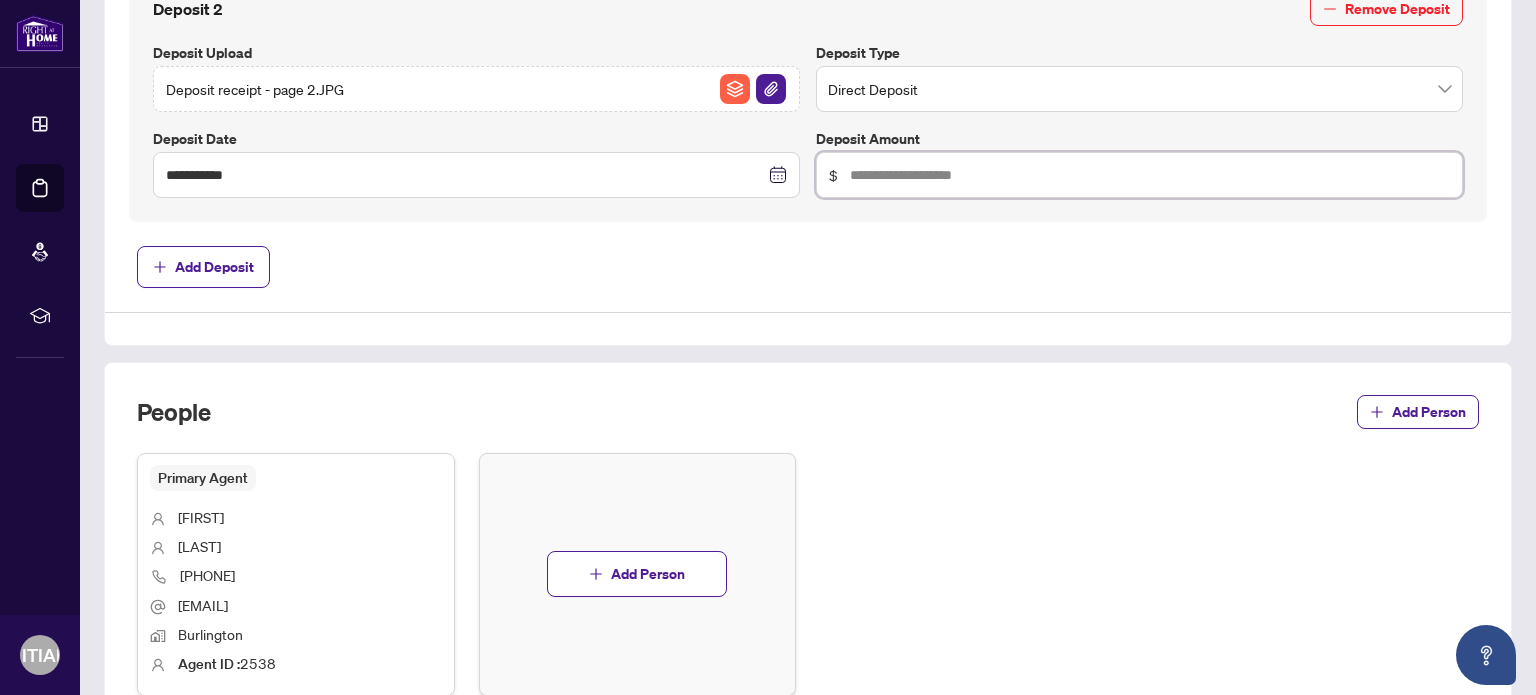 scroll, scrollTop: 1100, scrollLeft: 0, axis: vertical 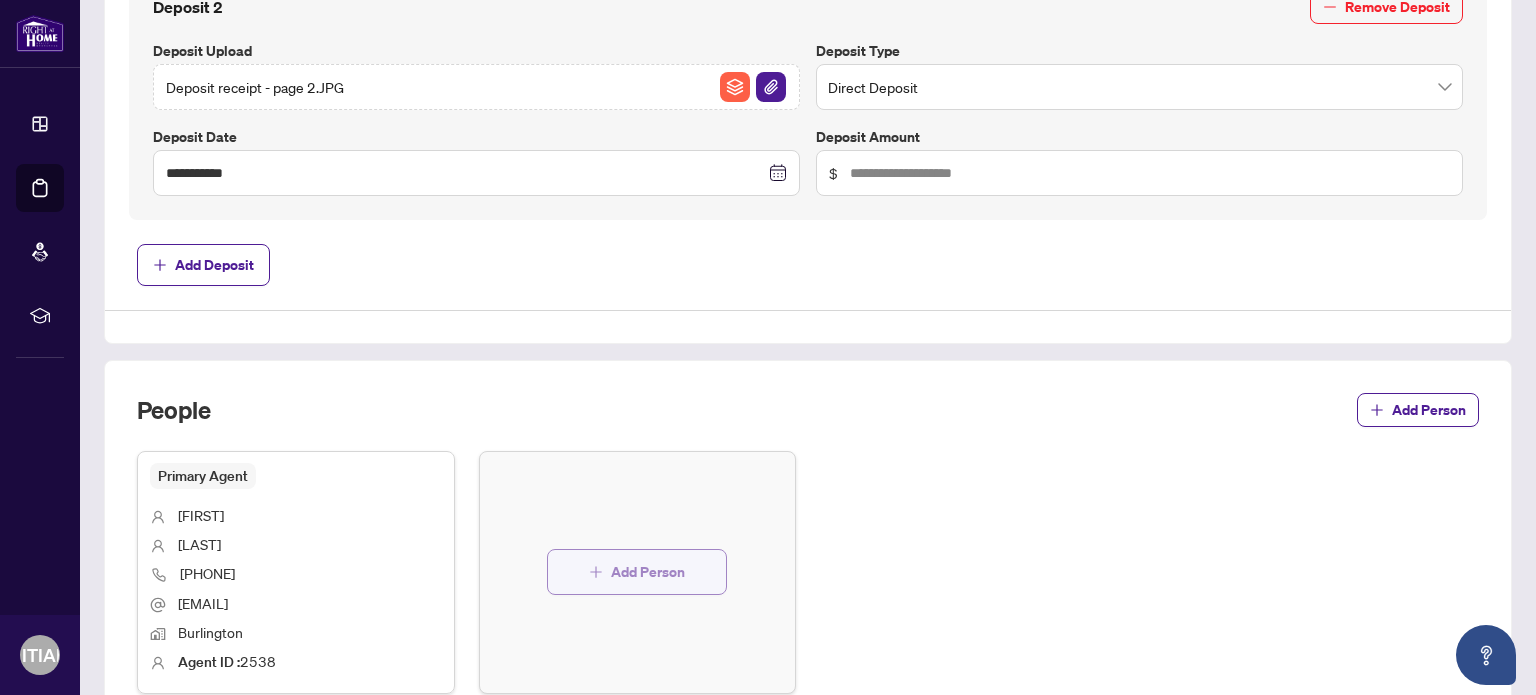 click on "Add Person" at bounding box center (648, 572) 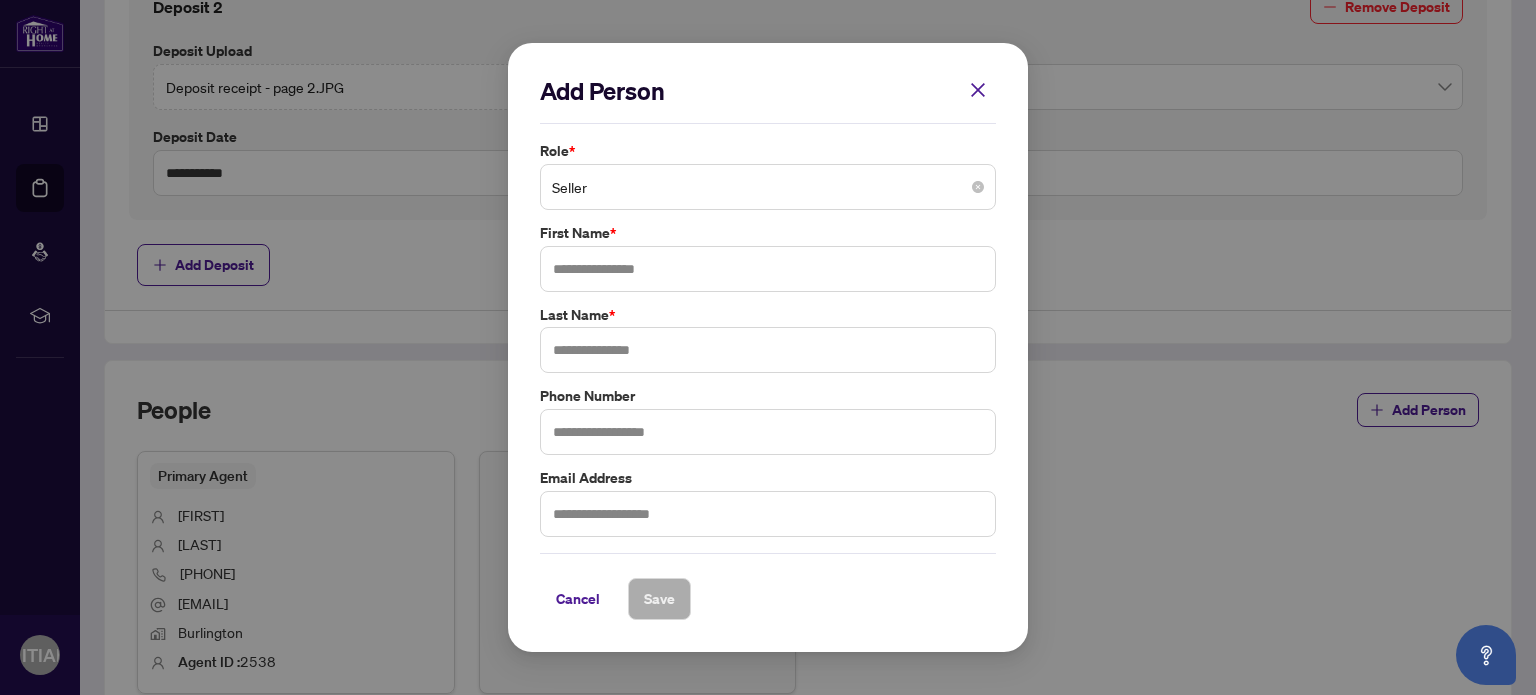 click on "Seller" at bounding box center (768, 187) 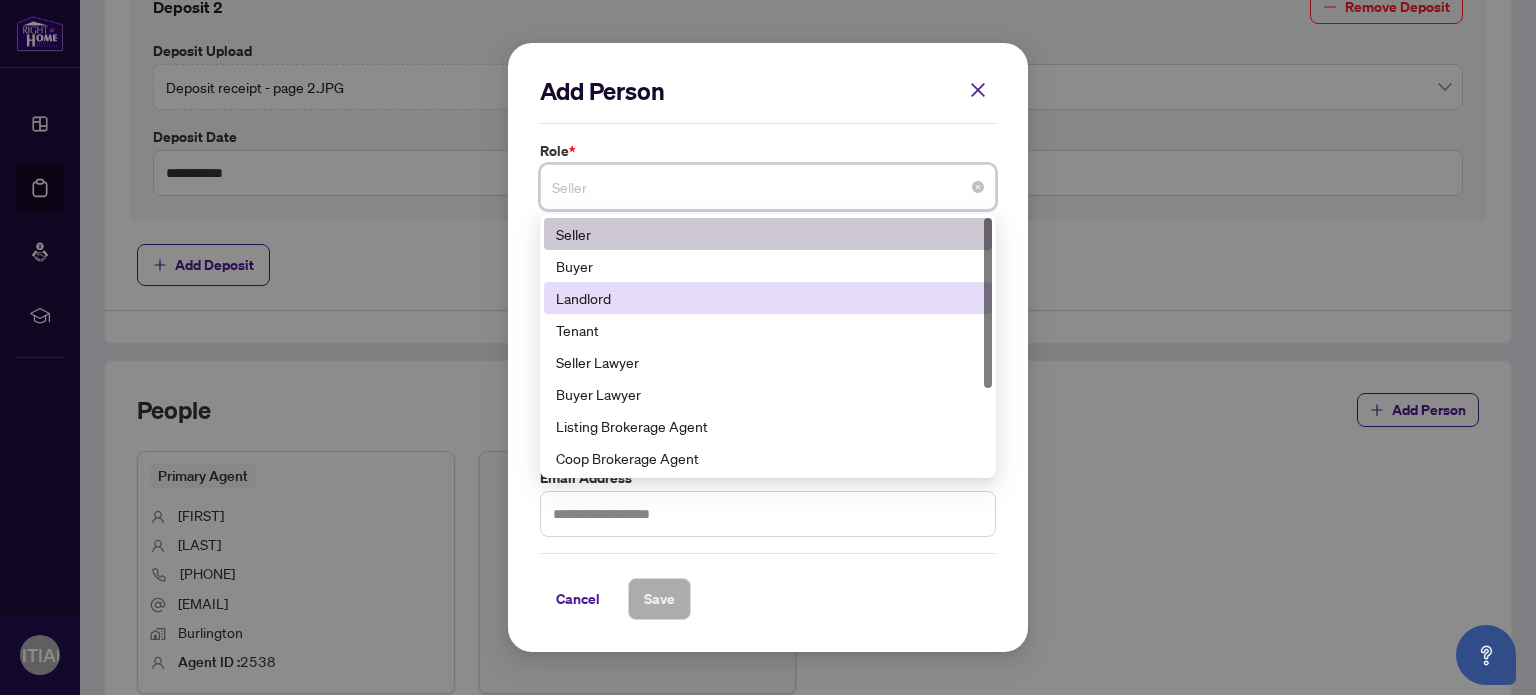 click on "Landlord" at bounding box center [768, 298] 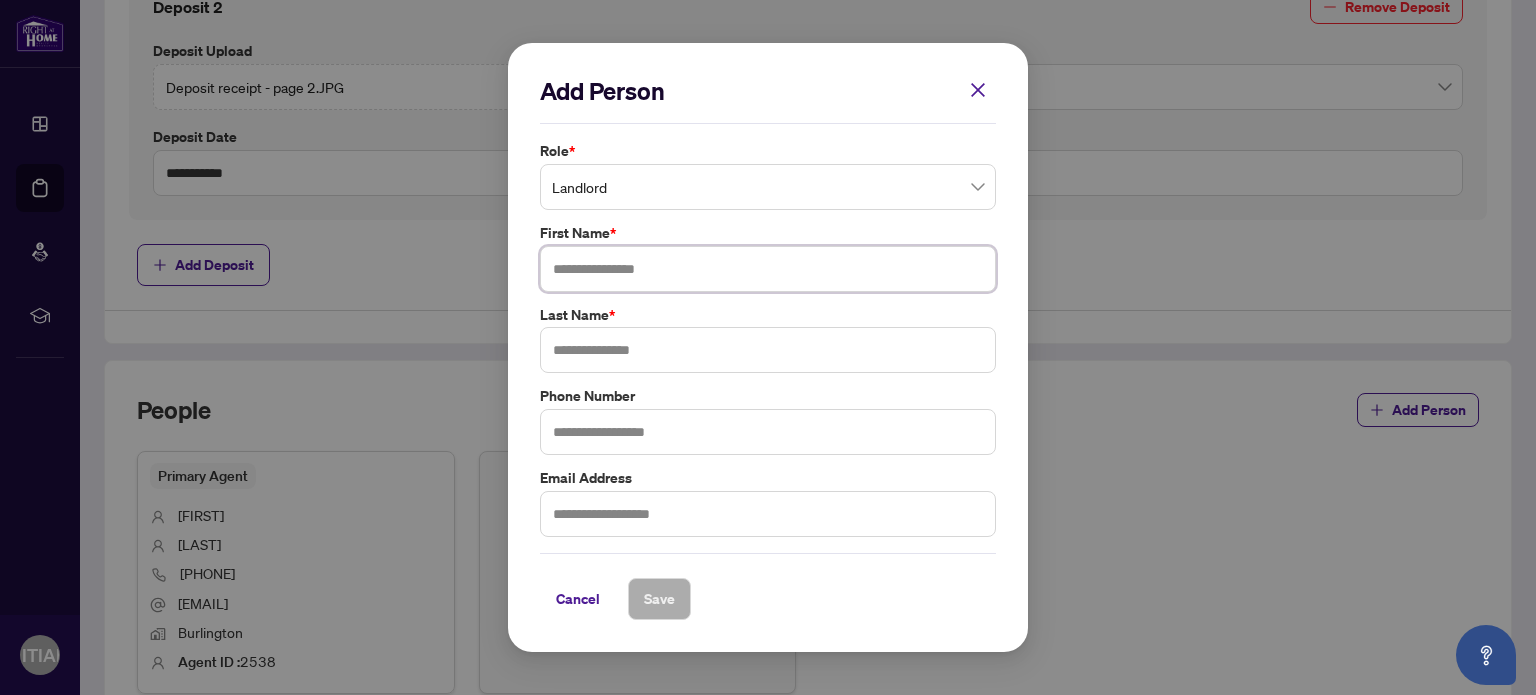 click at bounding box center (768, 269) 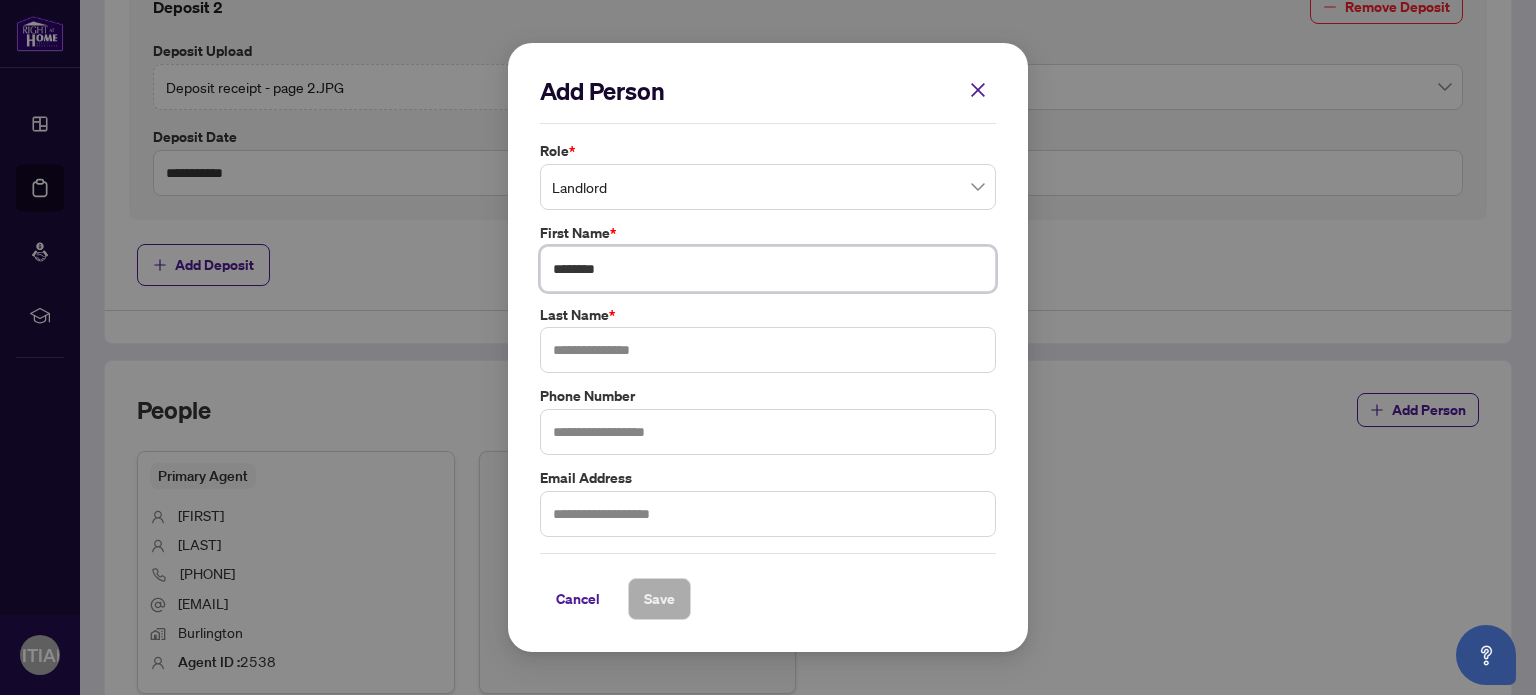 type on "********" 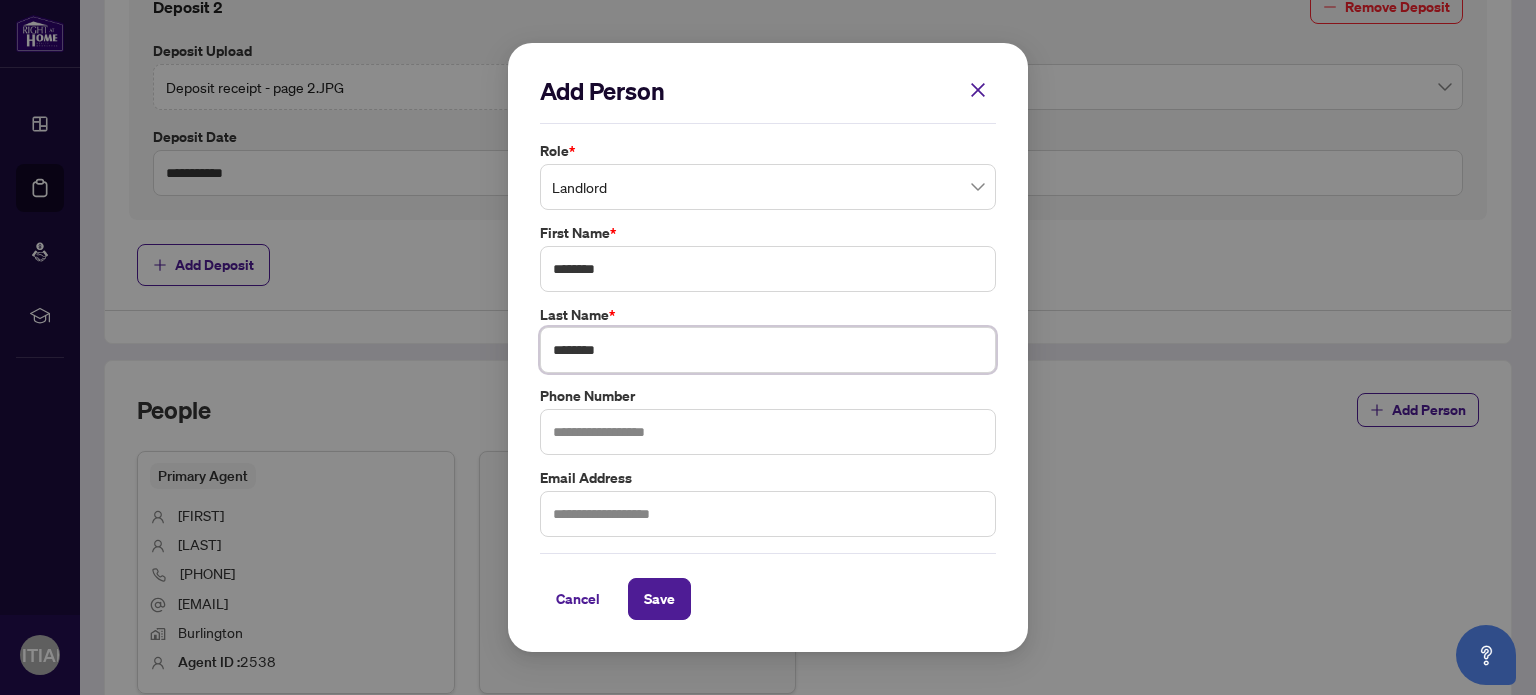 type on "********" 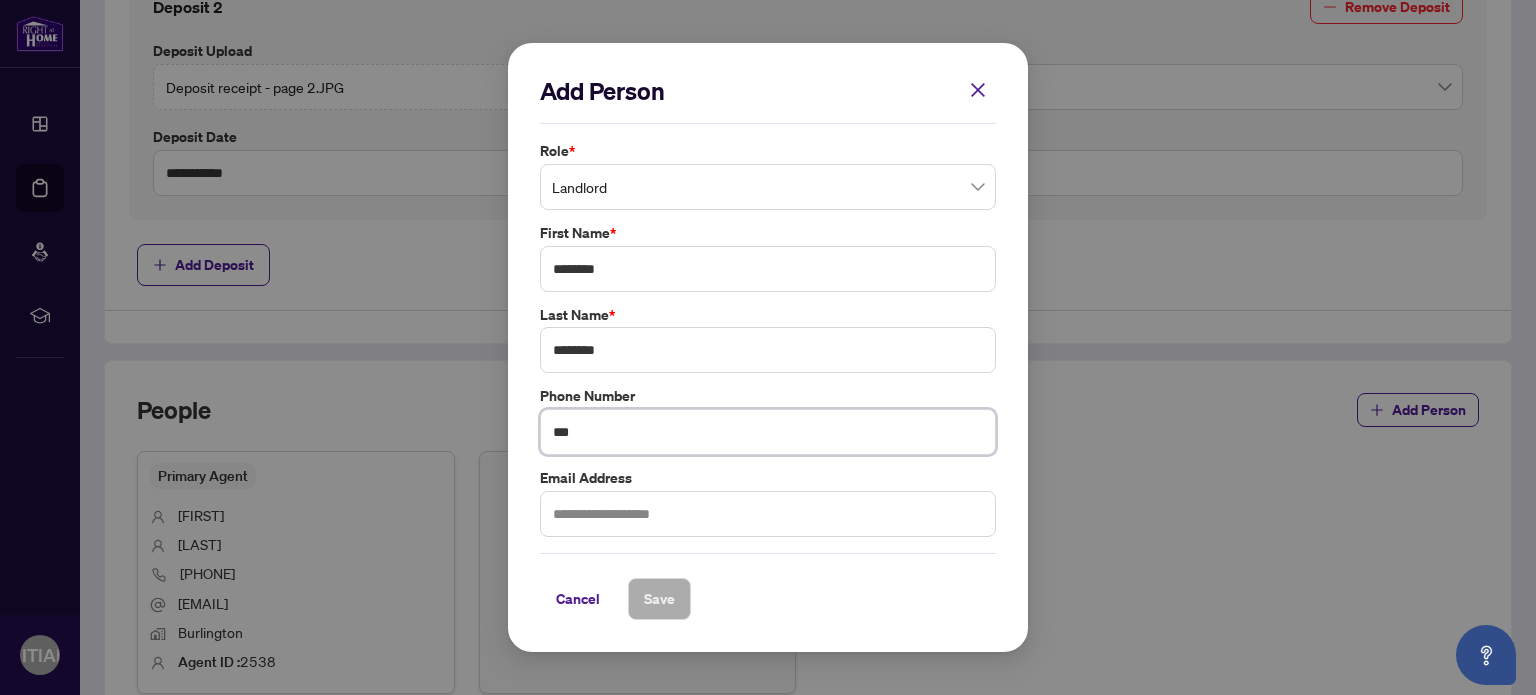 type on "**********" 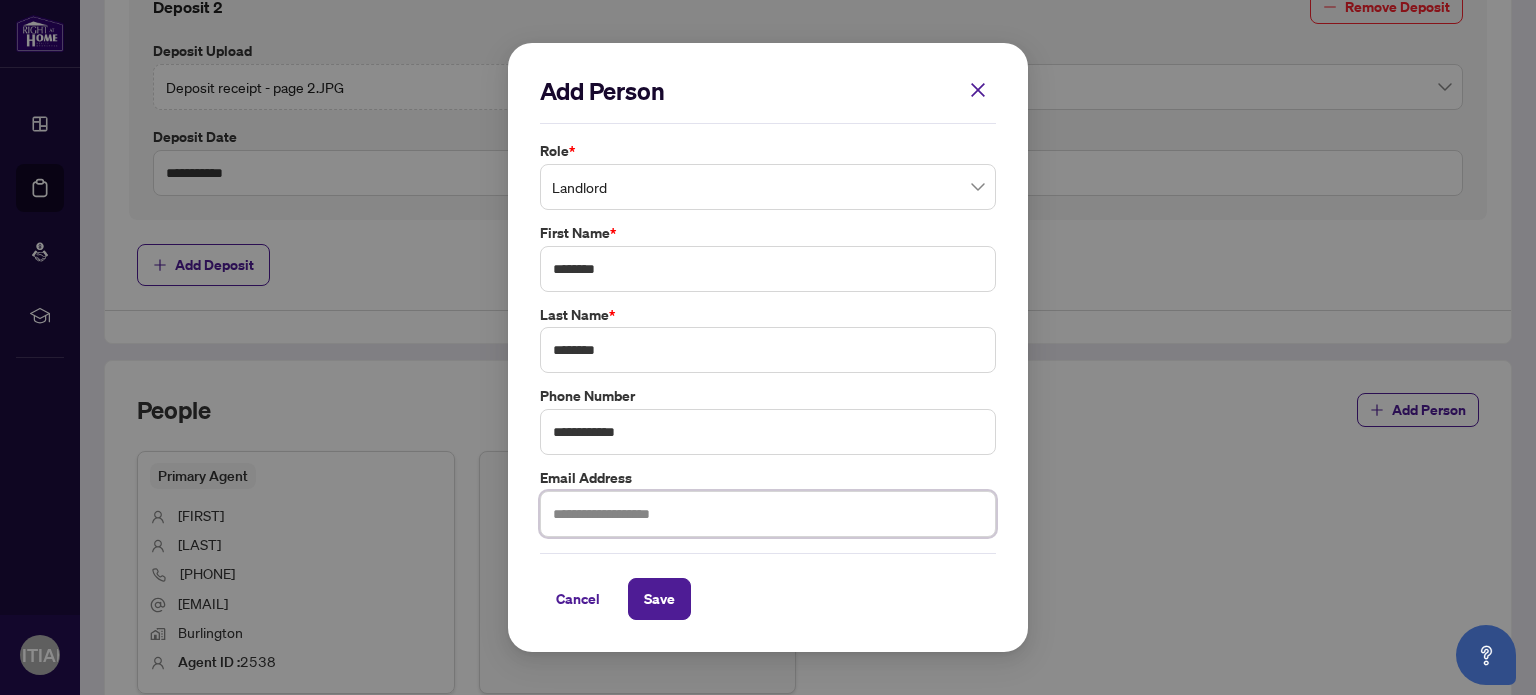 click at bounding box center [768, 514] 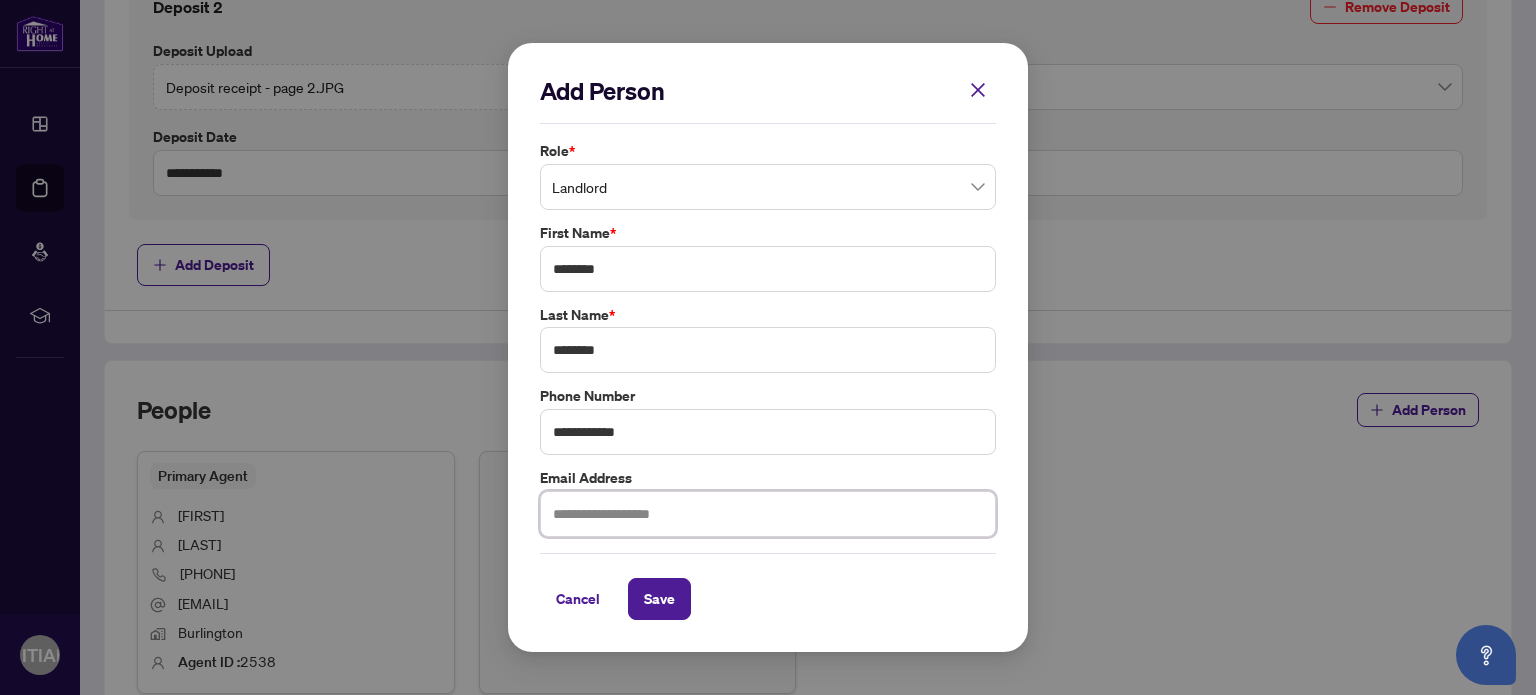paste on "**********" 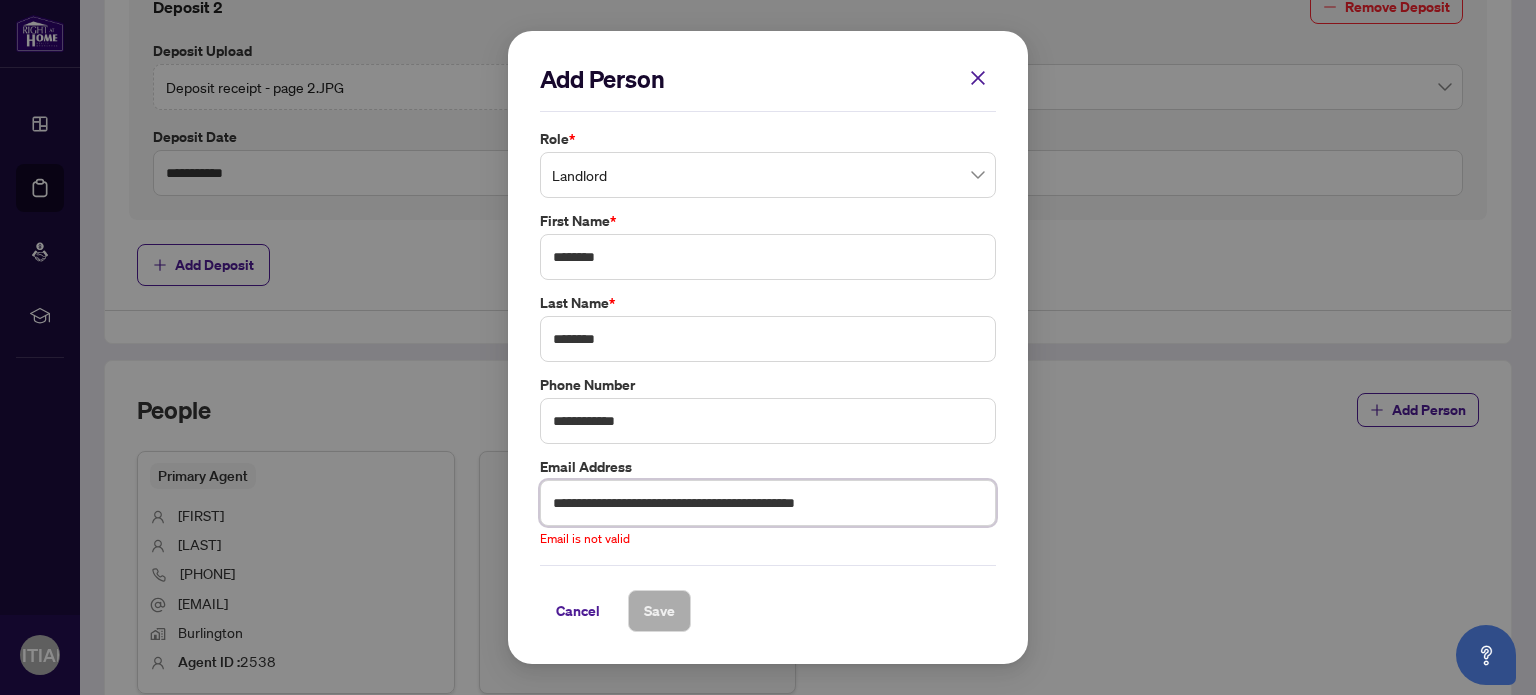 click on "**********" at bounding box center (768, 503) 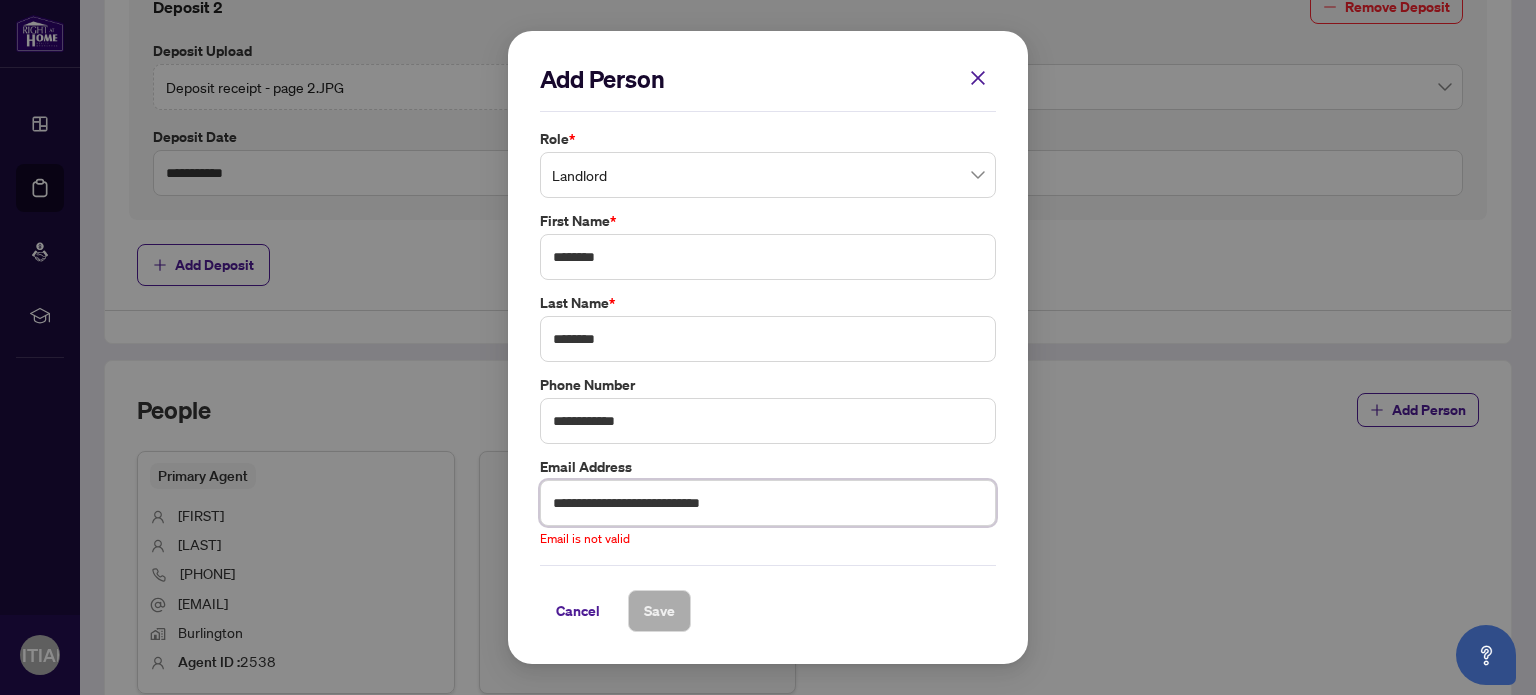 click on "**********" at bounding box center [768, 503] 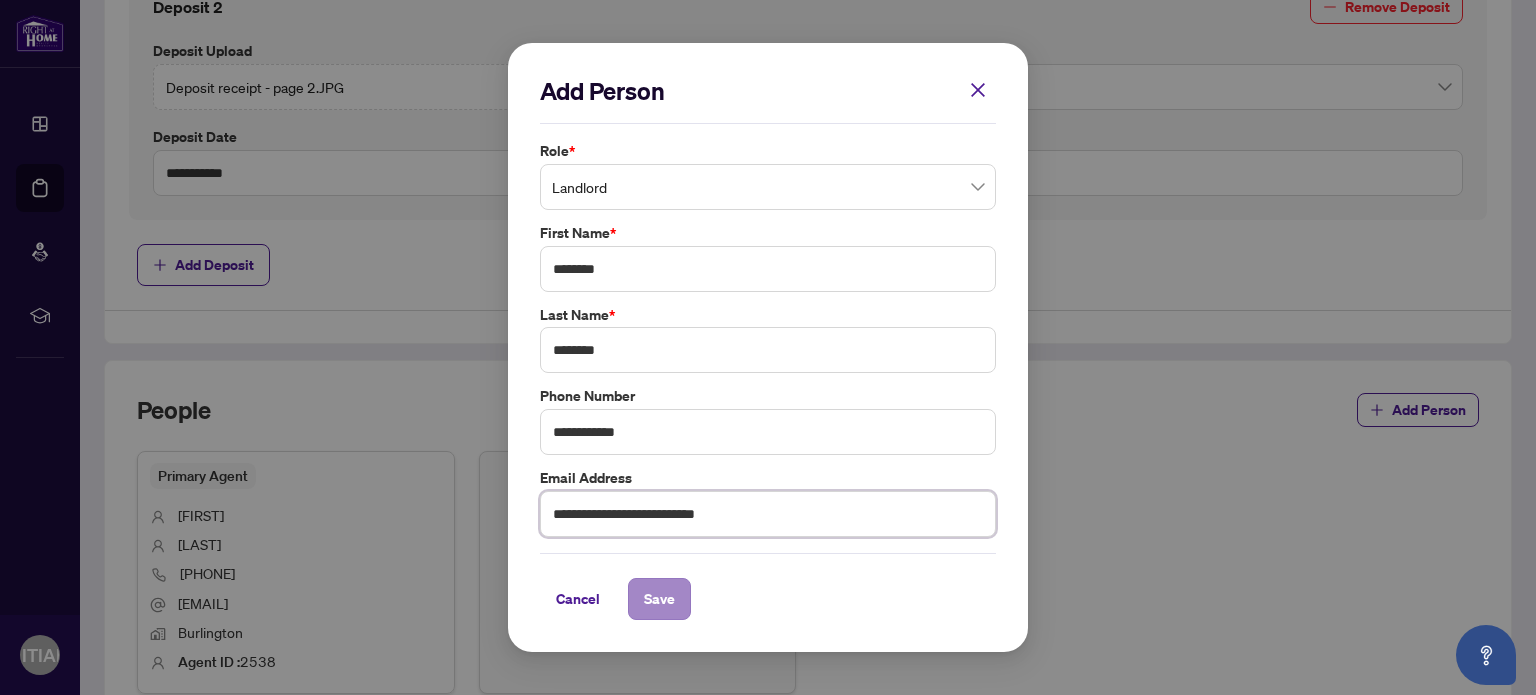 type on "**********" 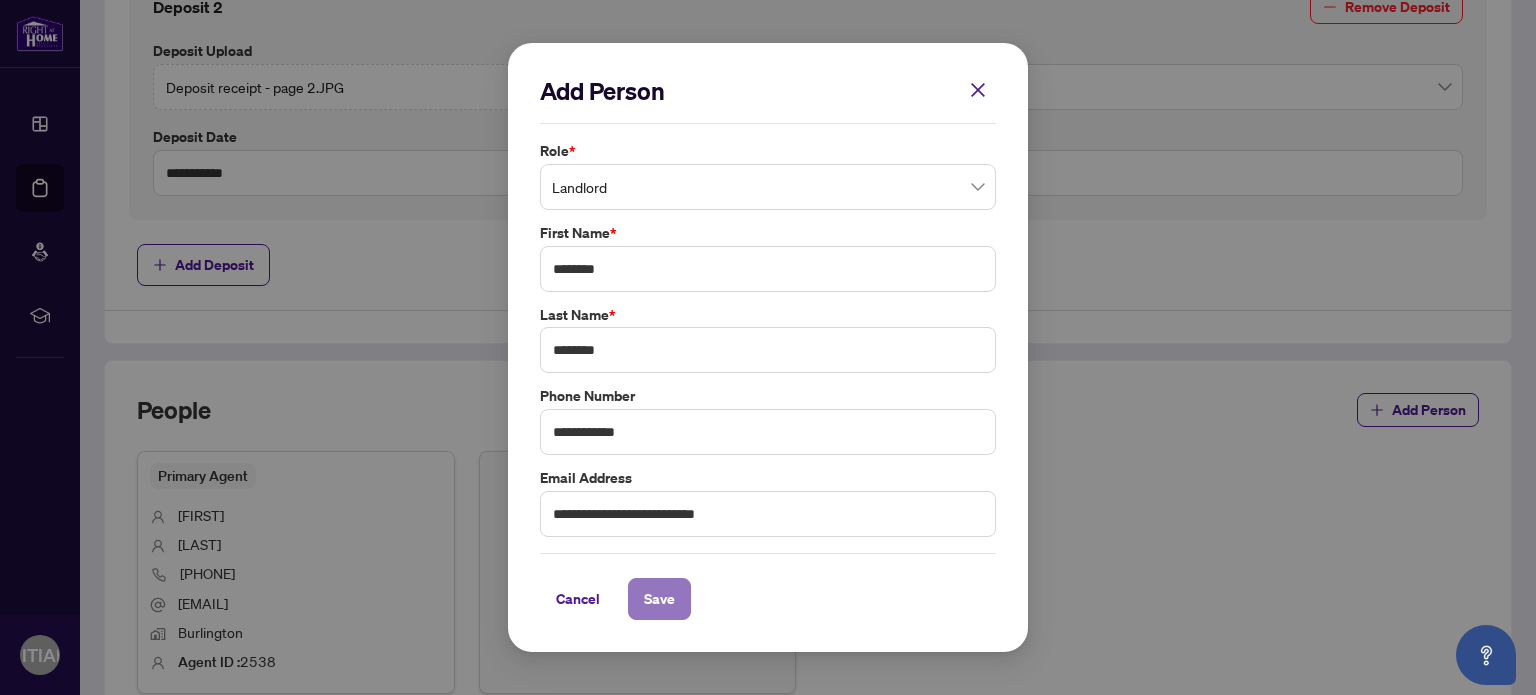 click on "Save" at bounding box center [659, 599] 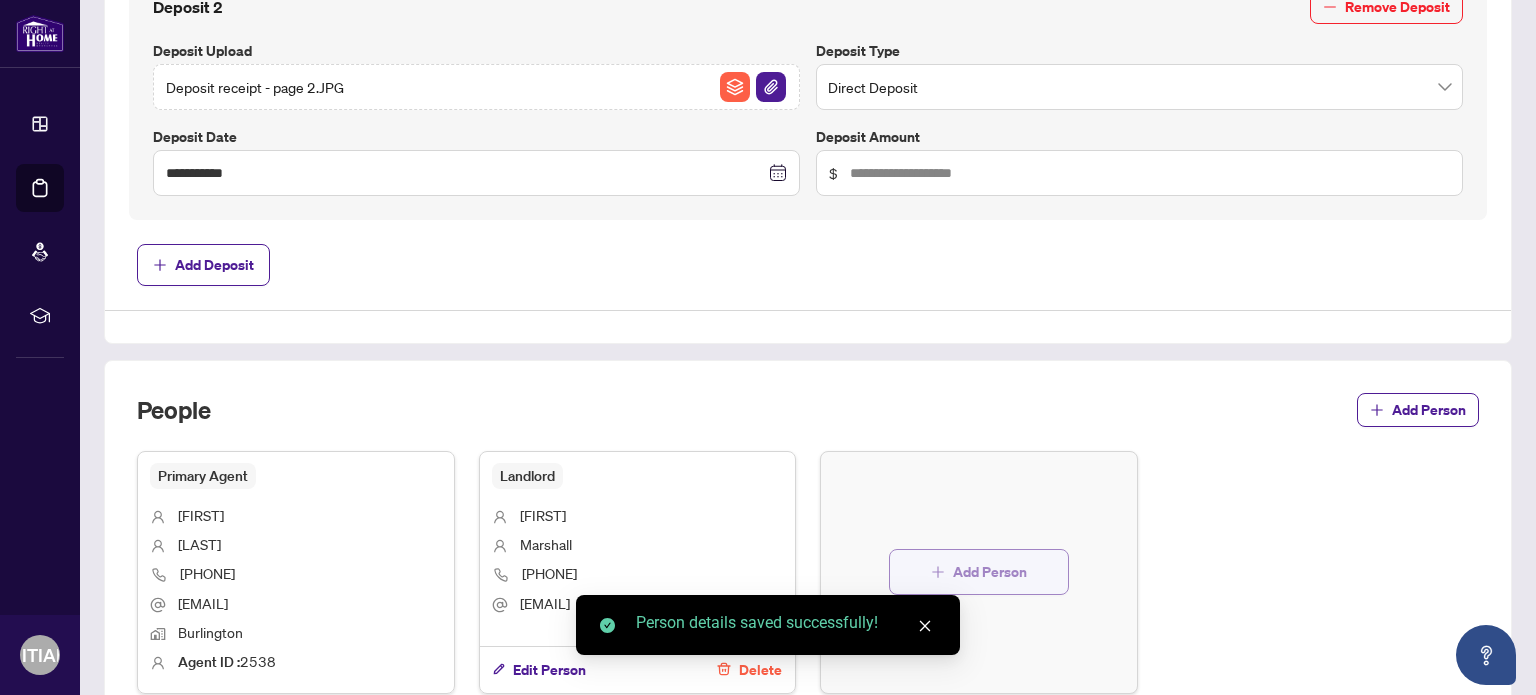 click on "Add Person" at bounding box center (990, 572) 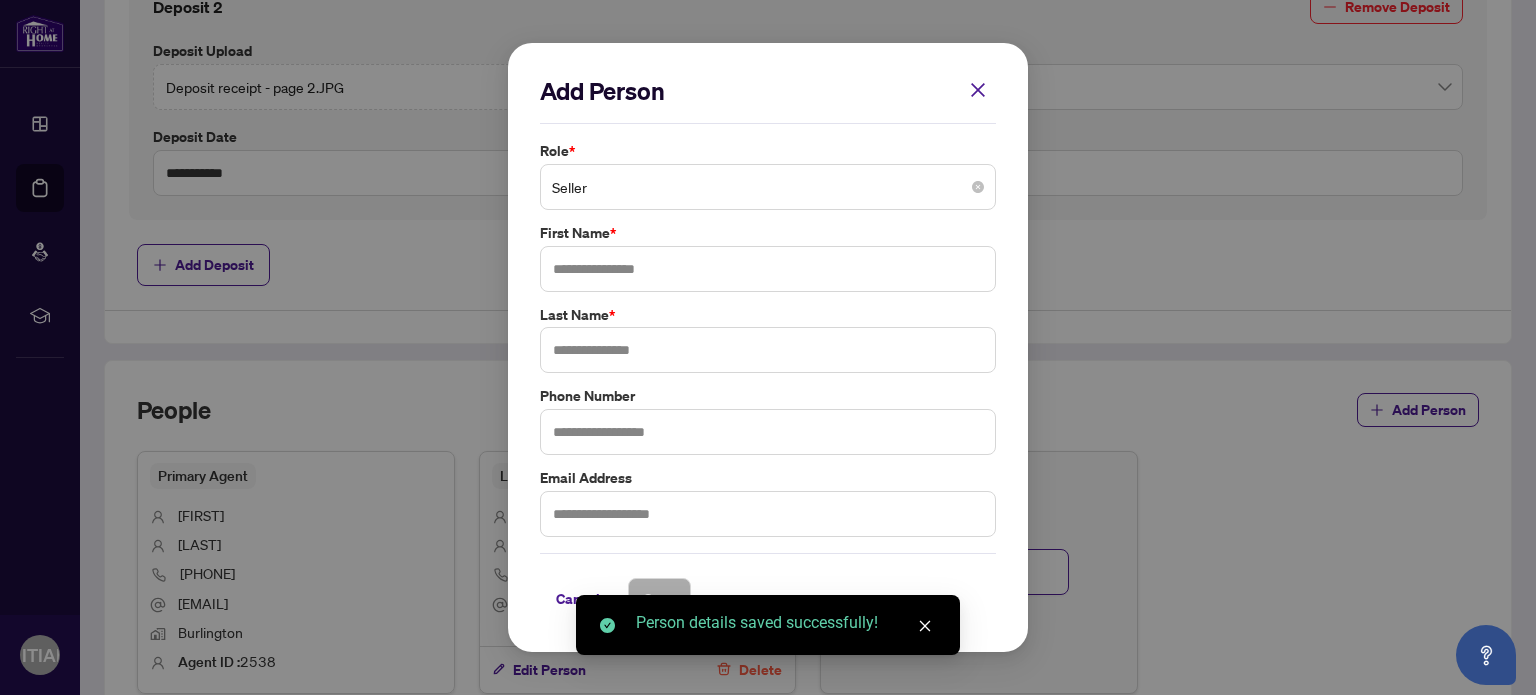 click on "Seller" at bounding box center [768, 187] 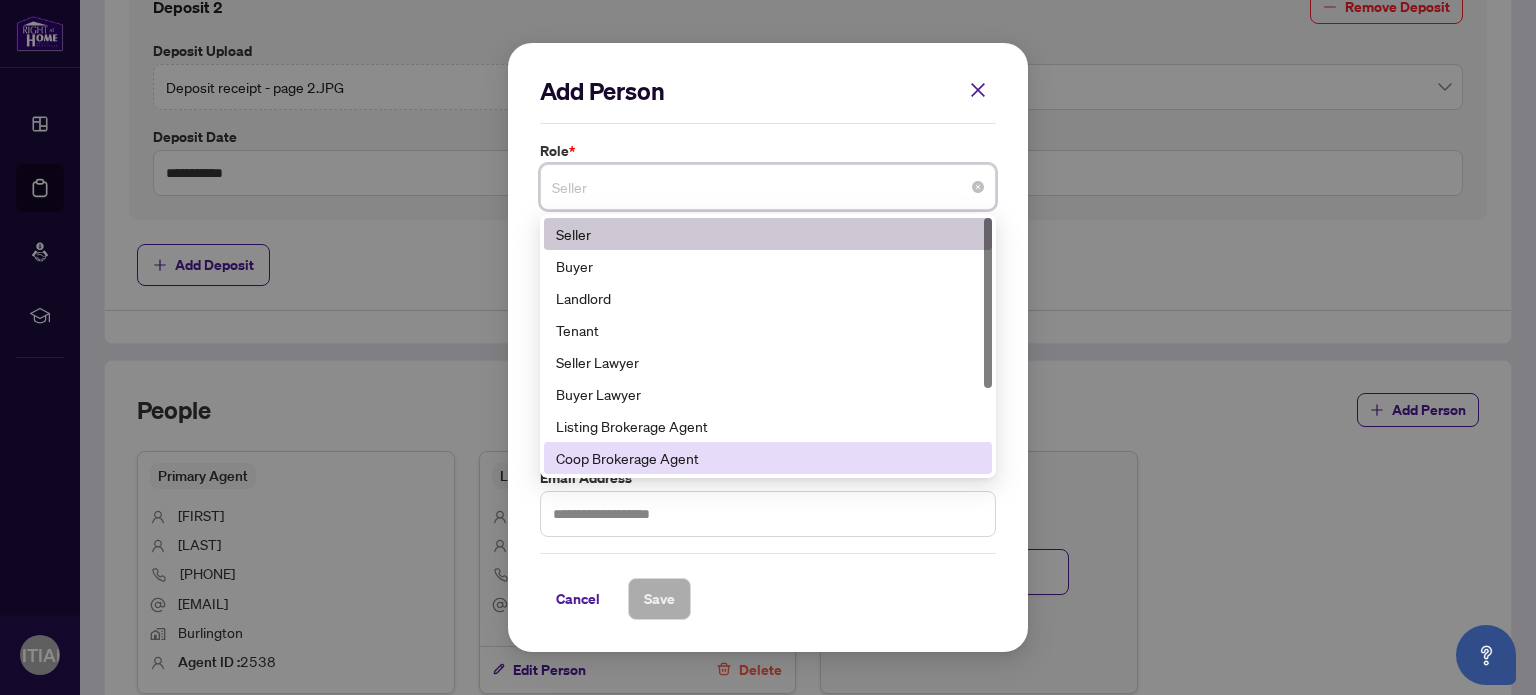 click on "Coop Brokerage Agent" at bounding box center [768, 458] 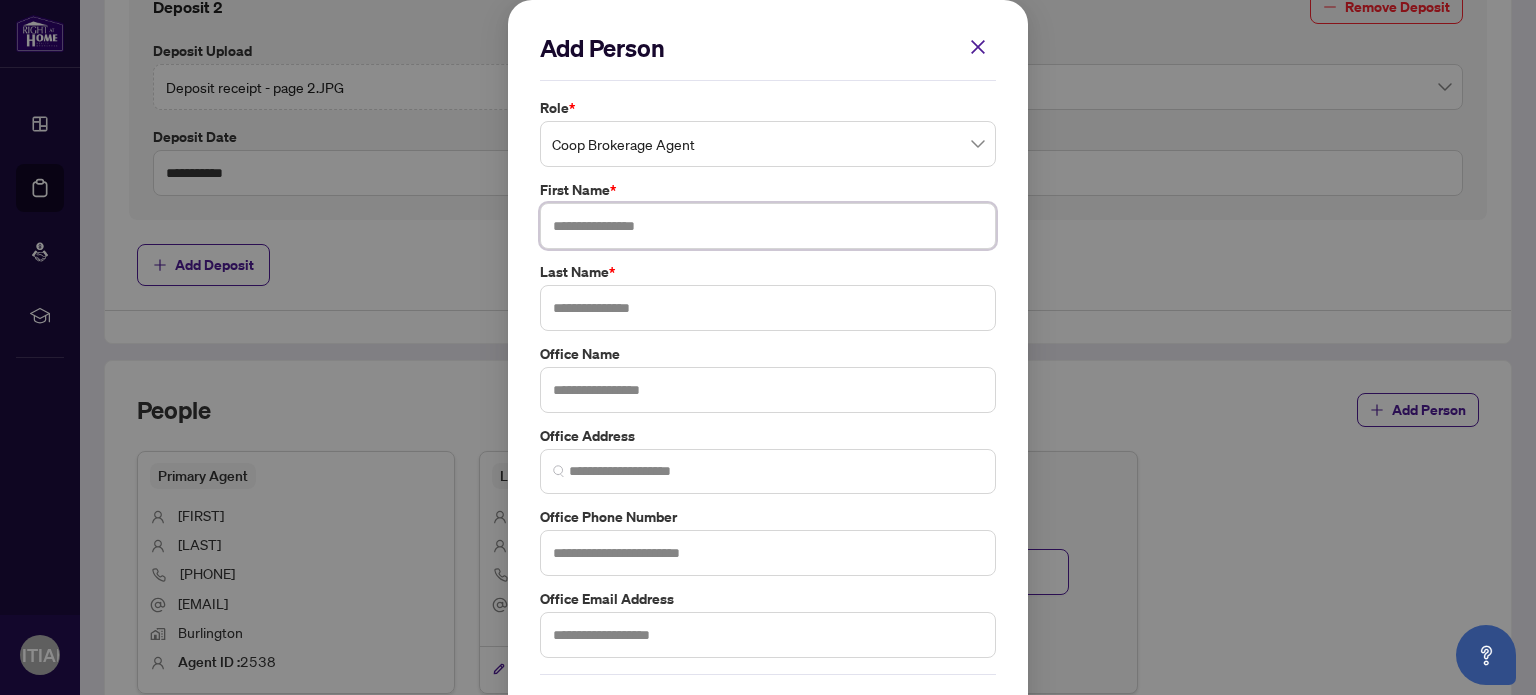 click at bounding box center (768, 226) 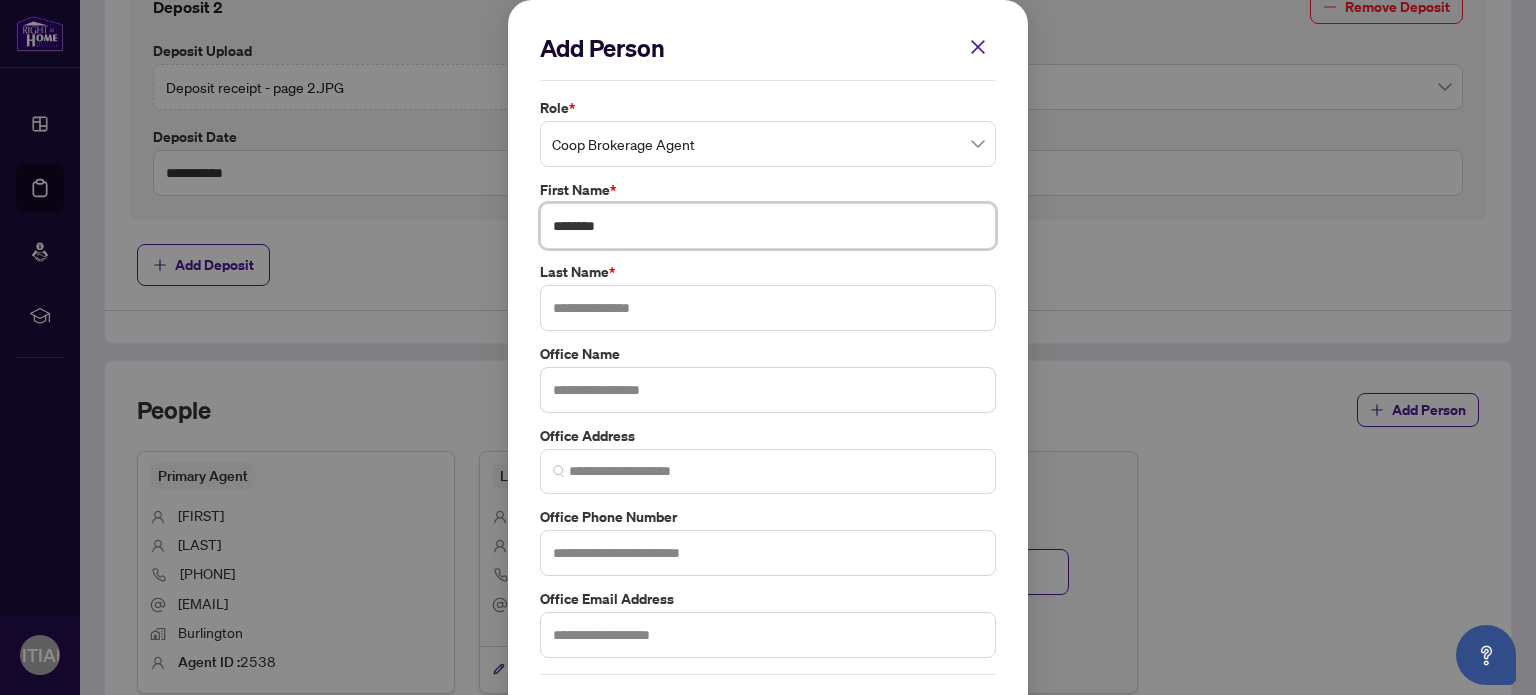 type on "********" 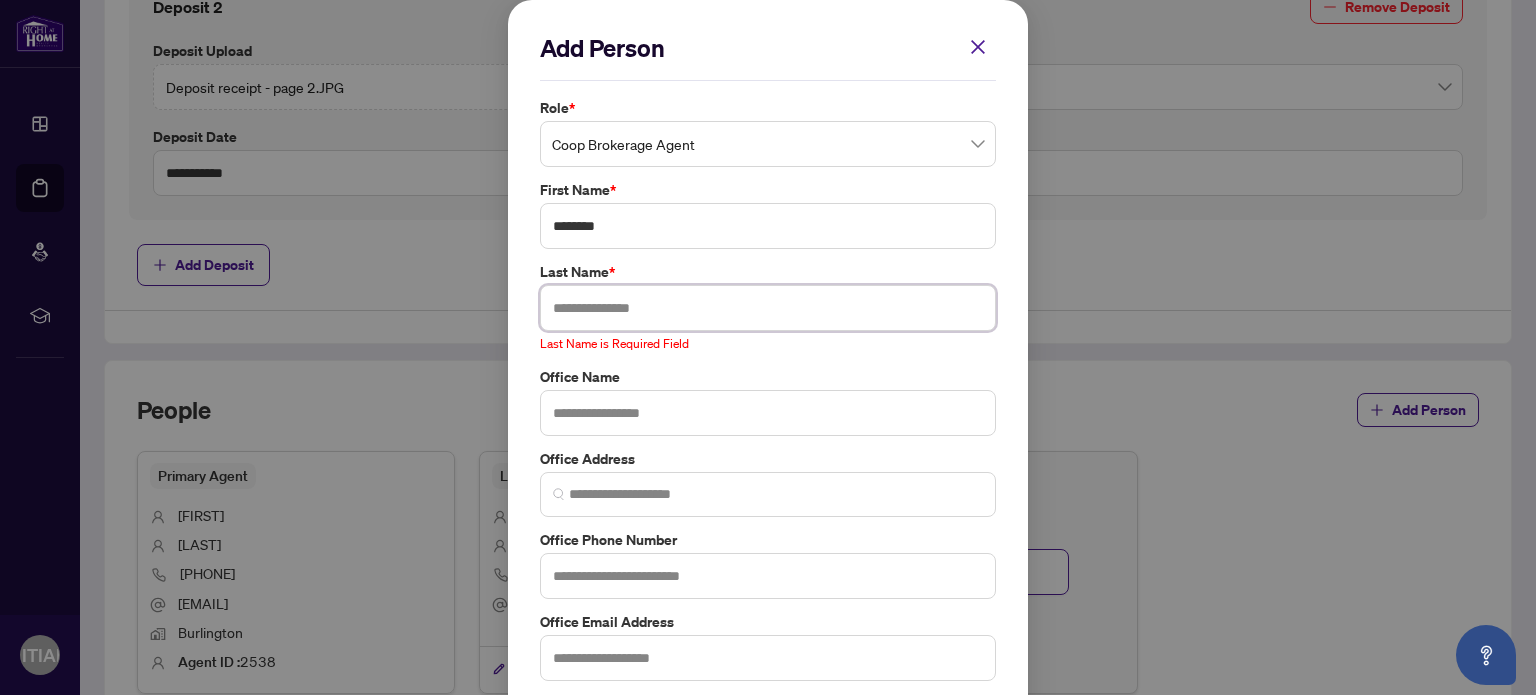 paste on "**********" 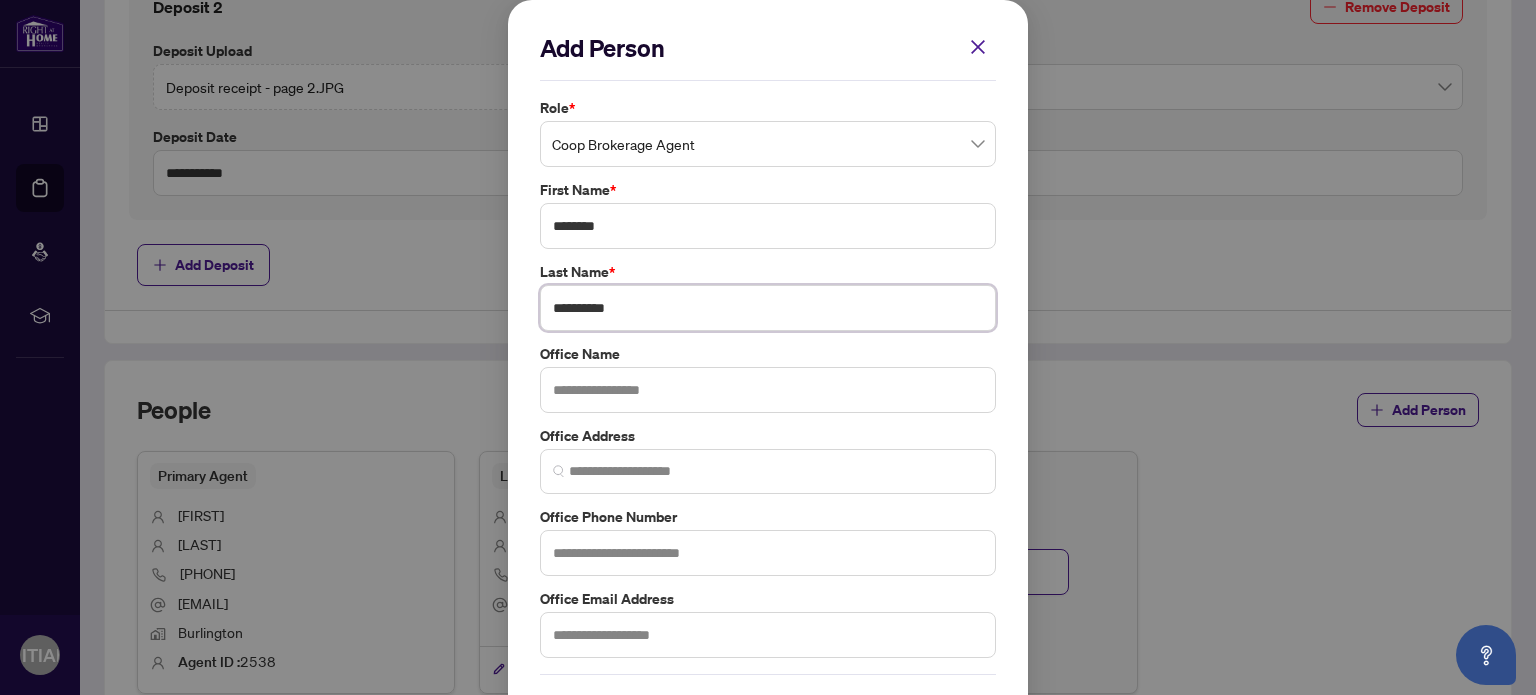 type on "**********" 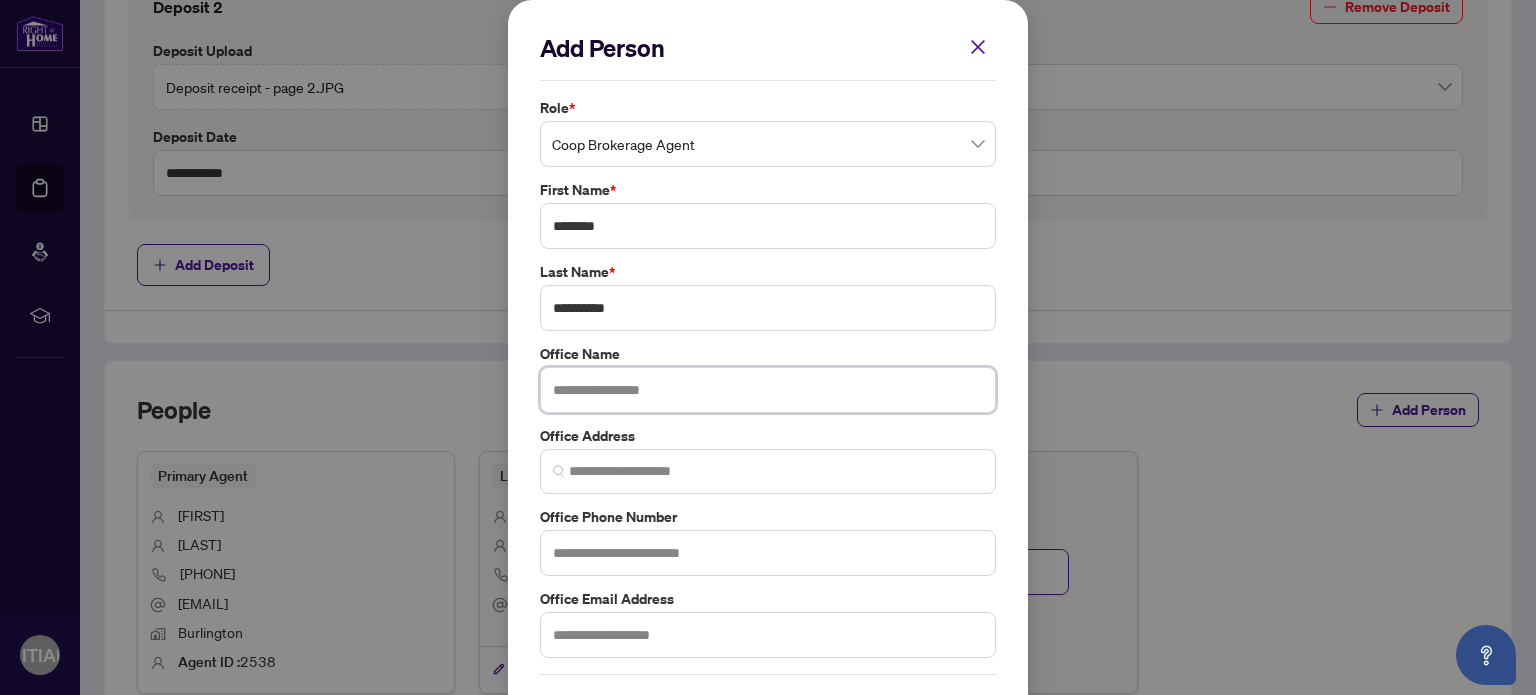click at bounding box center (768, 390) 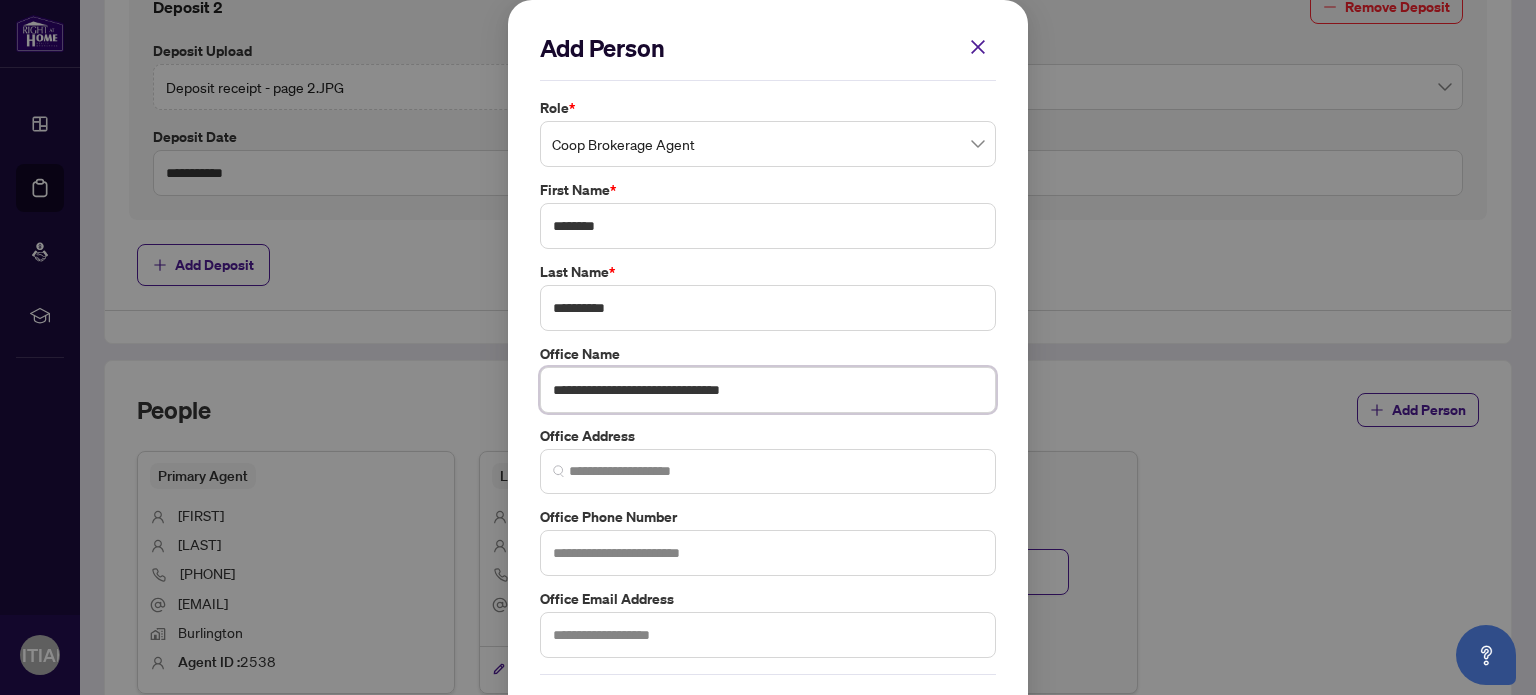 type on "**********" 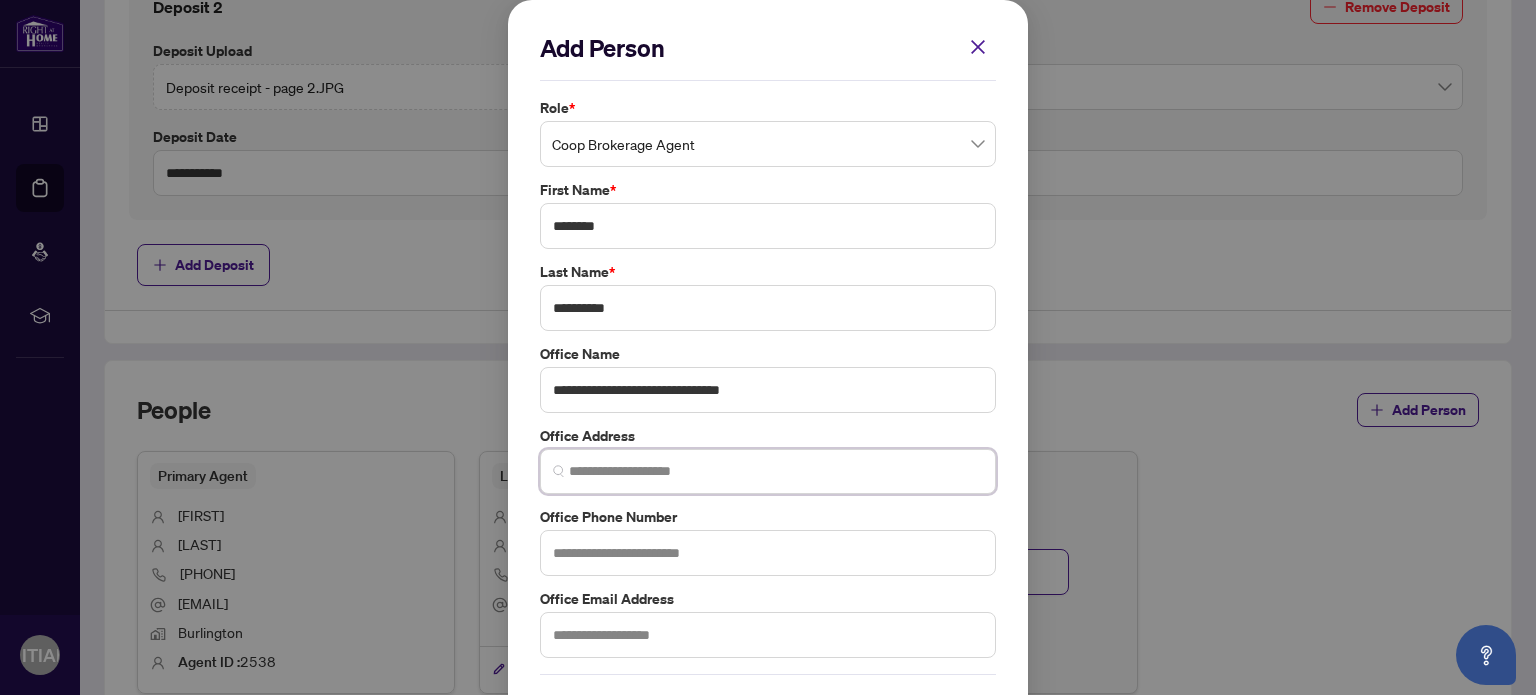 click at bounding box center (776, 471) 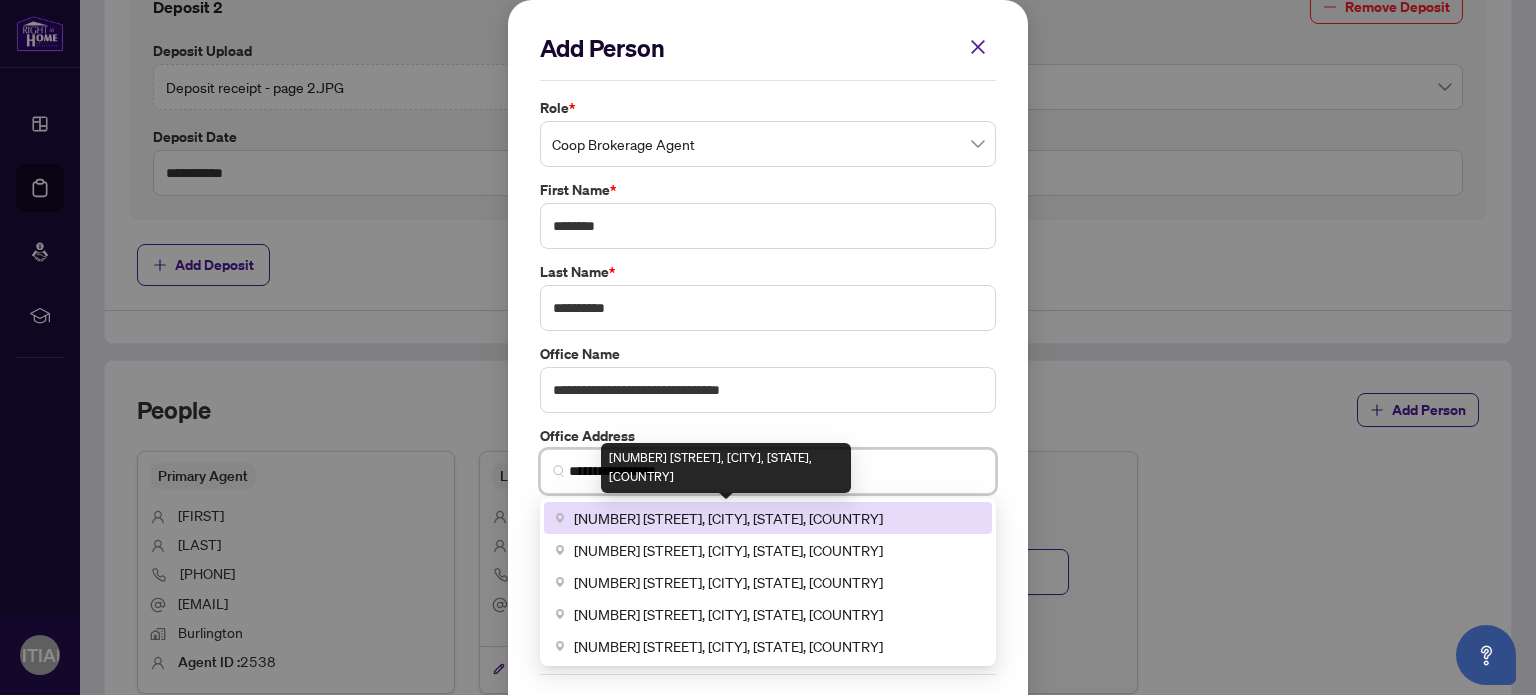 click on "[NUMBER] [STREET], [CITY], [STATE], [COUNTRY]" at bounding box center [728, 518] 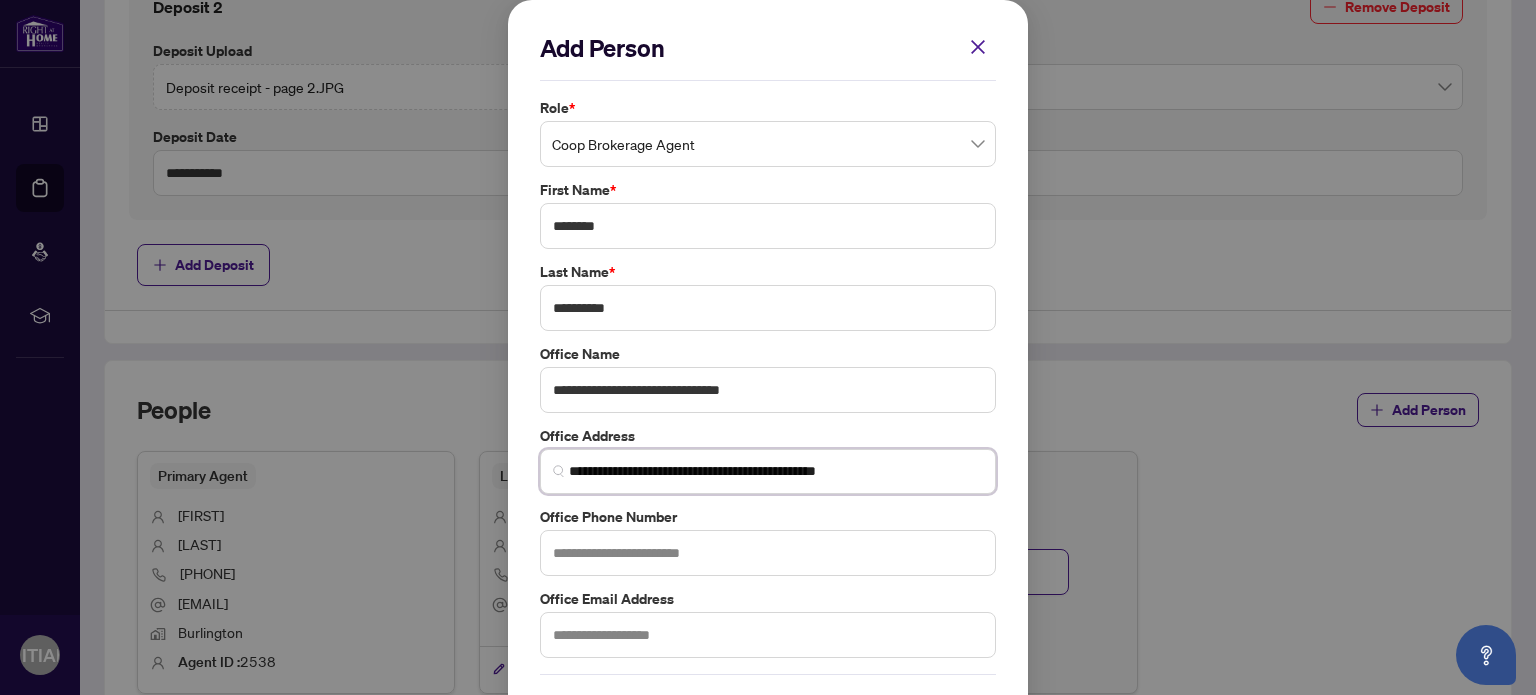 type on "**********" 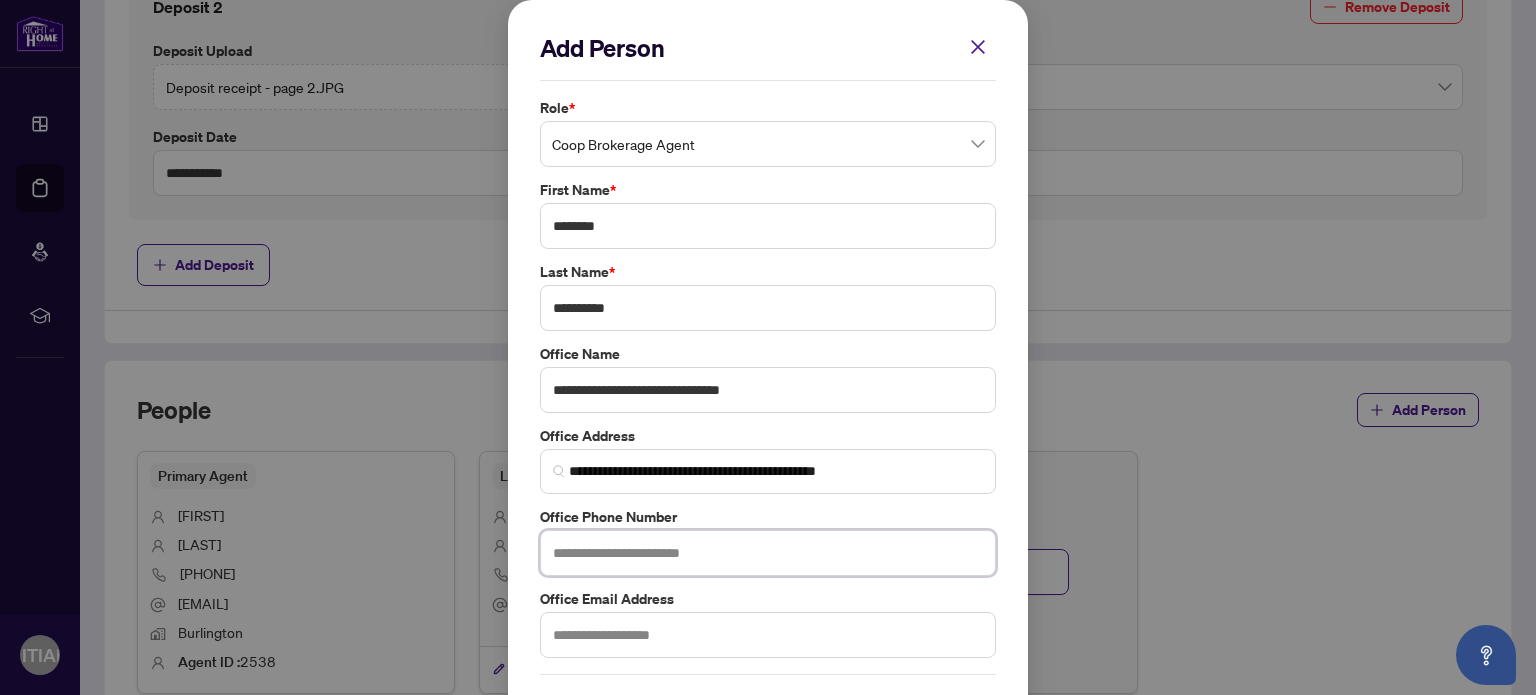 click at bounding box center (768, 553) 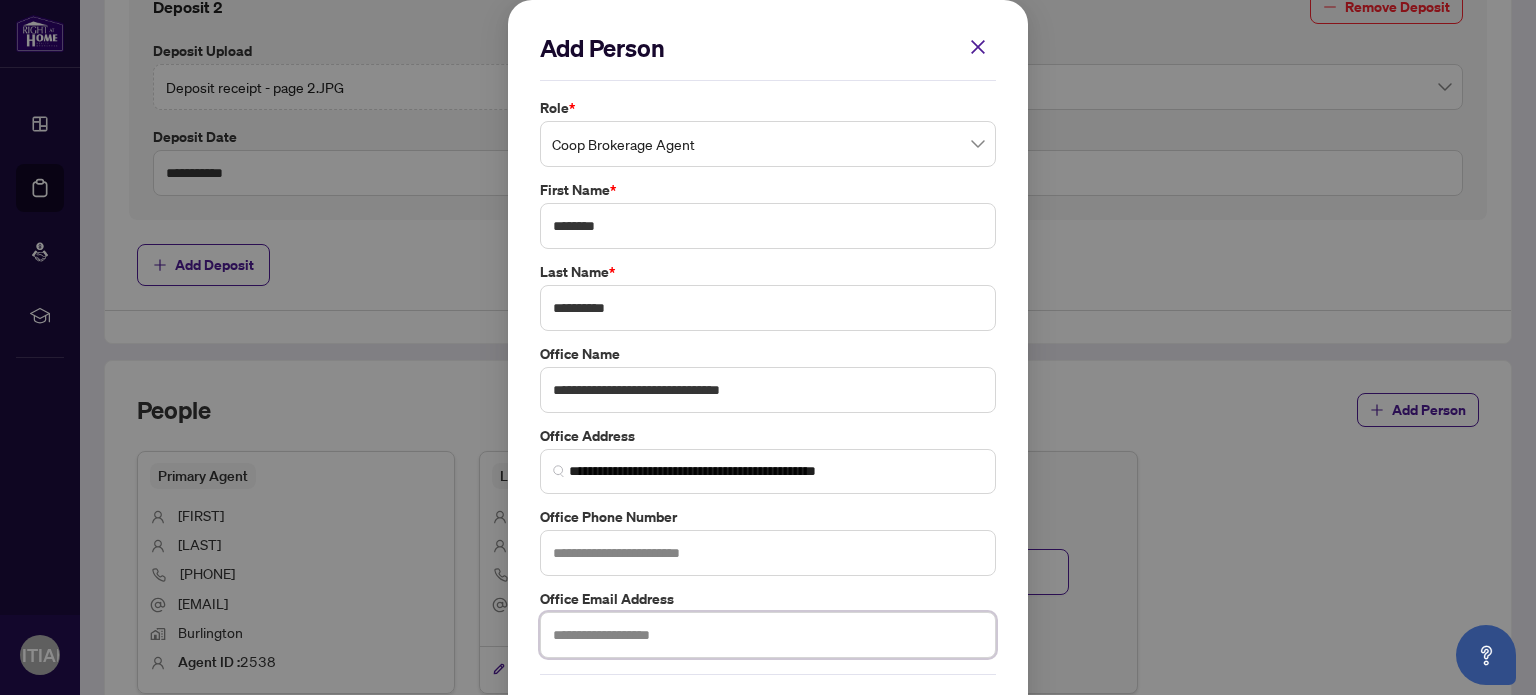 click at bounding box center (768, 635) 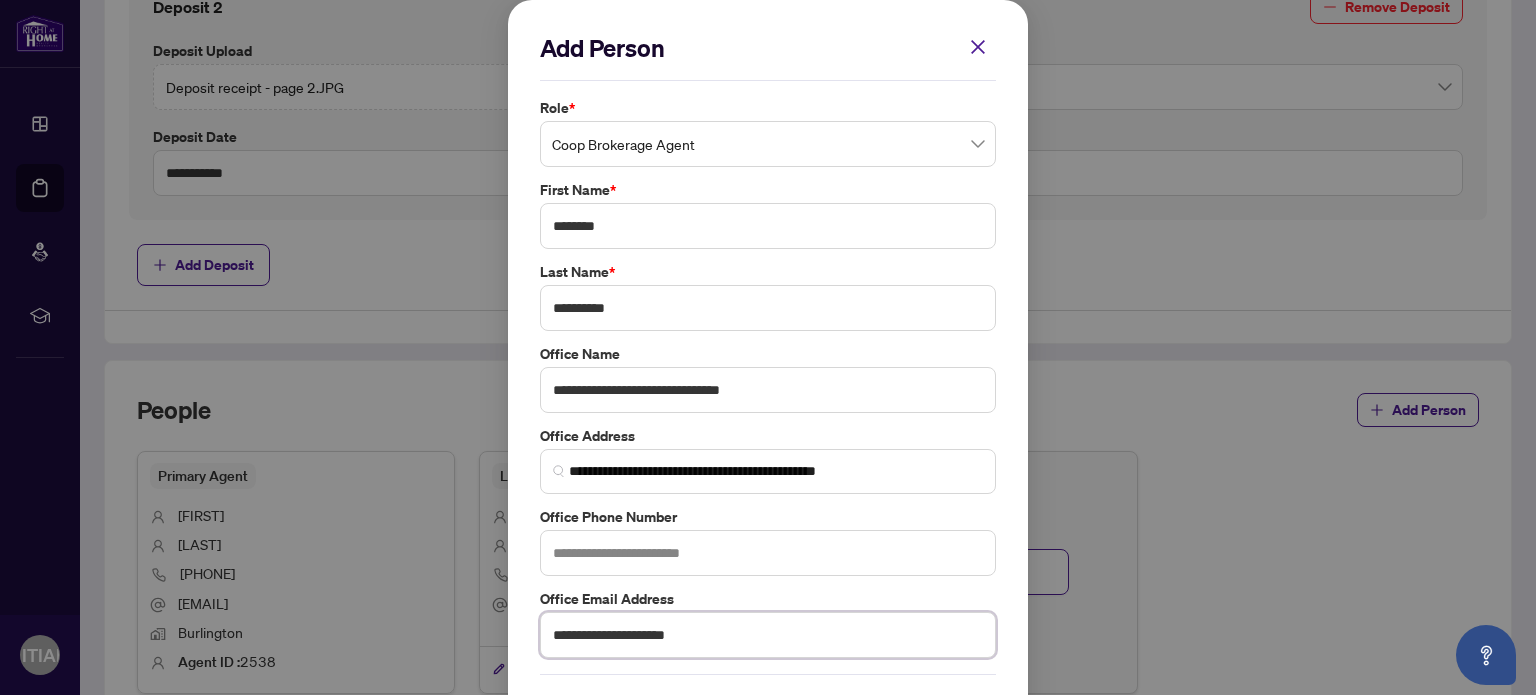 type on "**********" 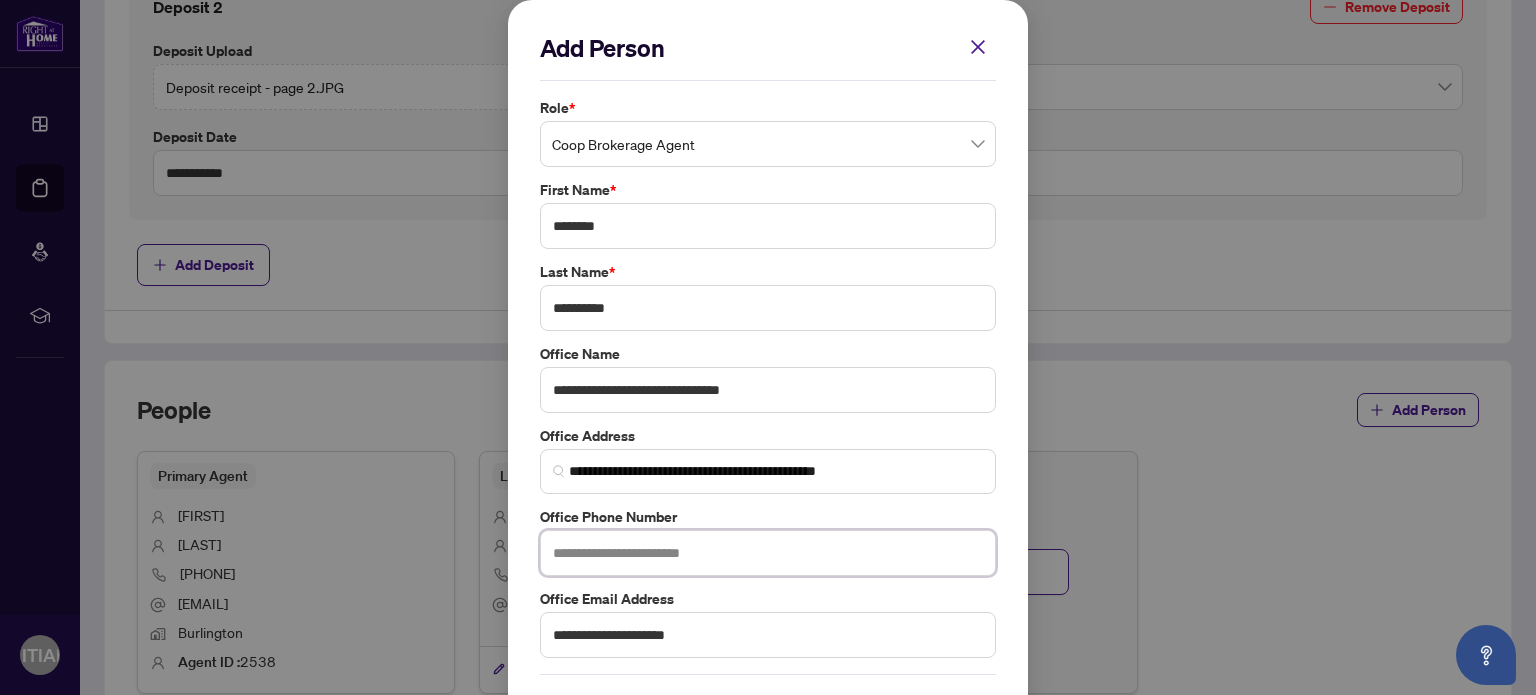 click at bounding box center [768, 553] 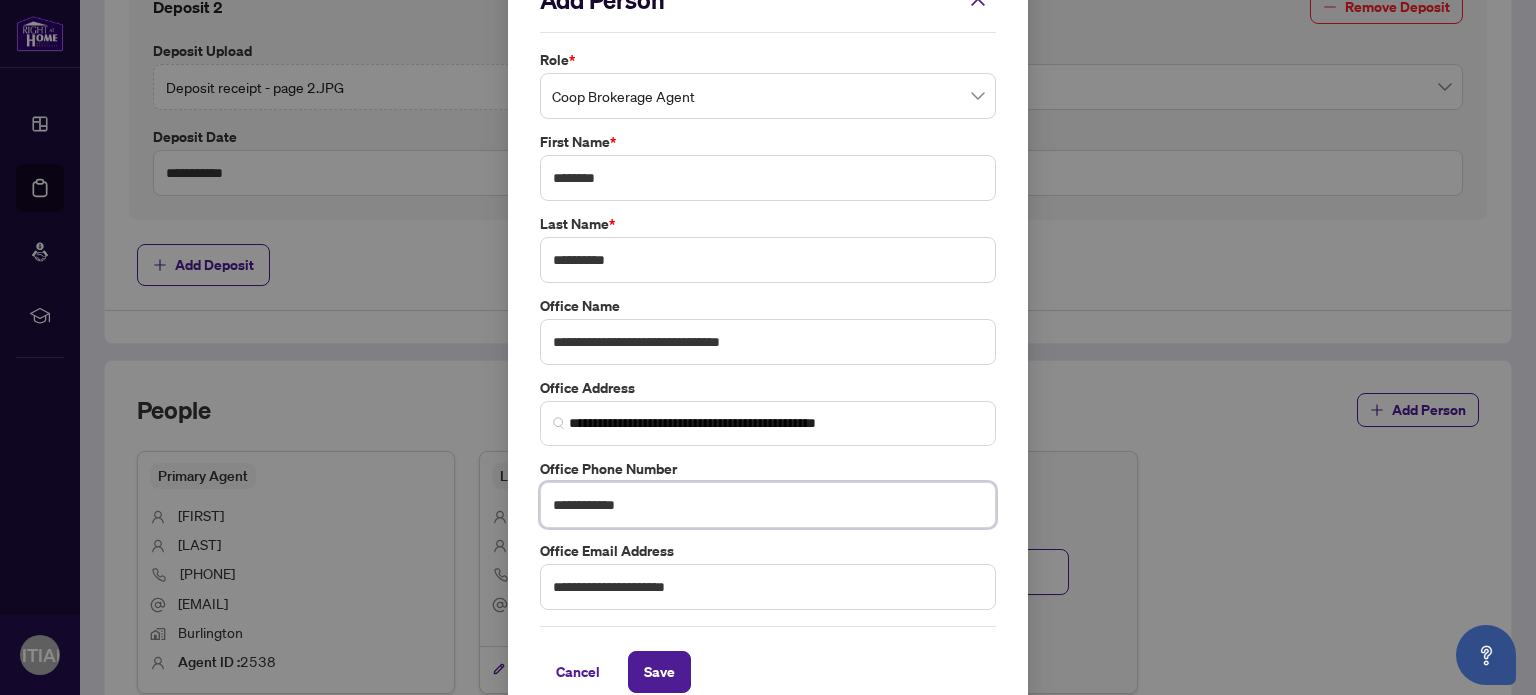 scroll, scrollTop: 74, scrollLeft: 0, axis: vertical 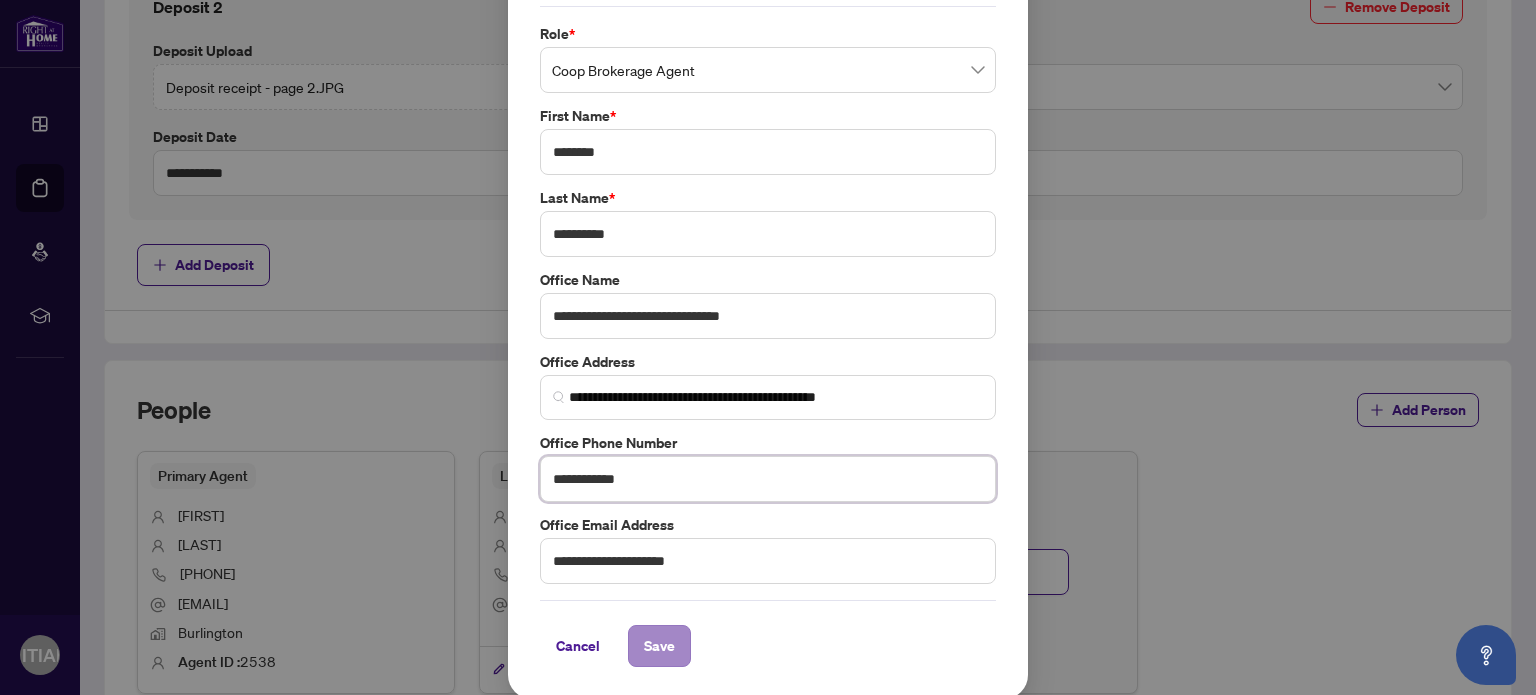 type on "**********" 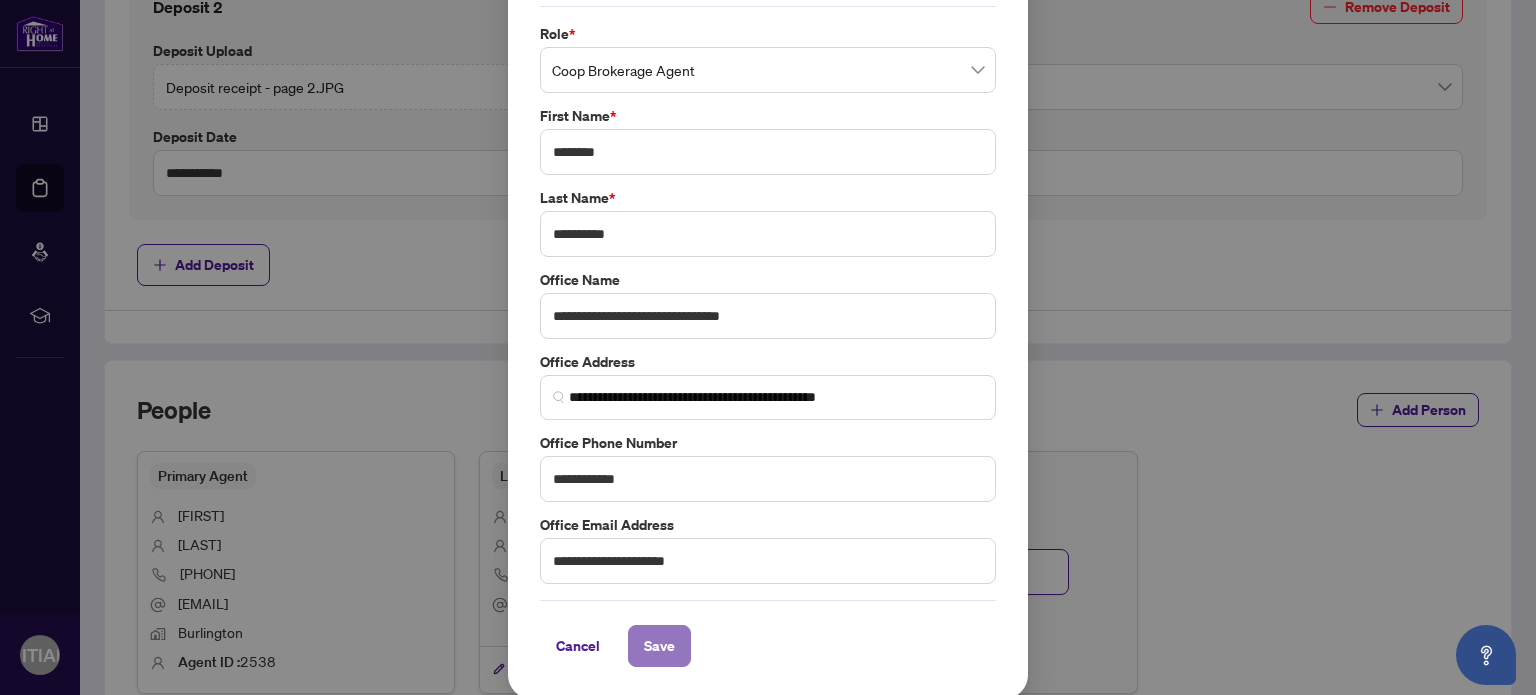 click on "Save" at bounding box center (659, 646) 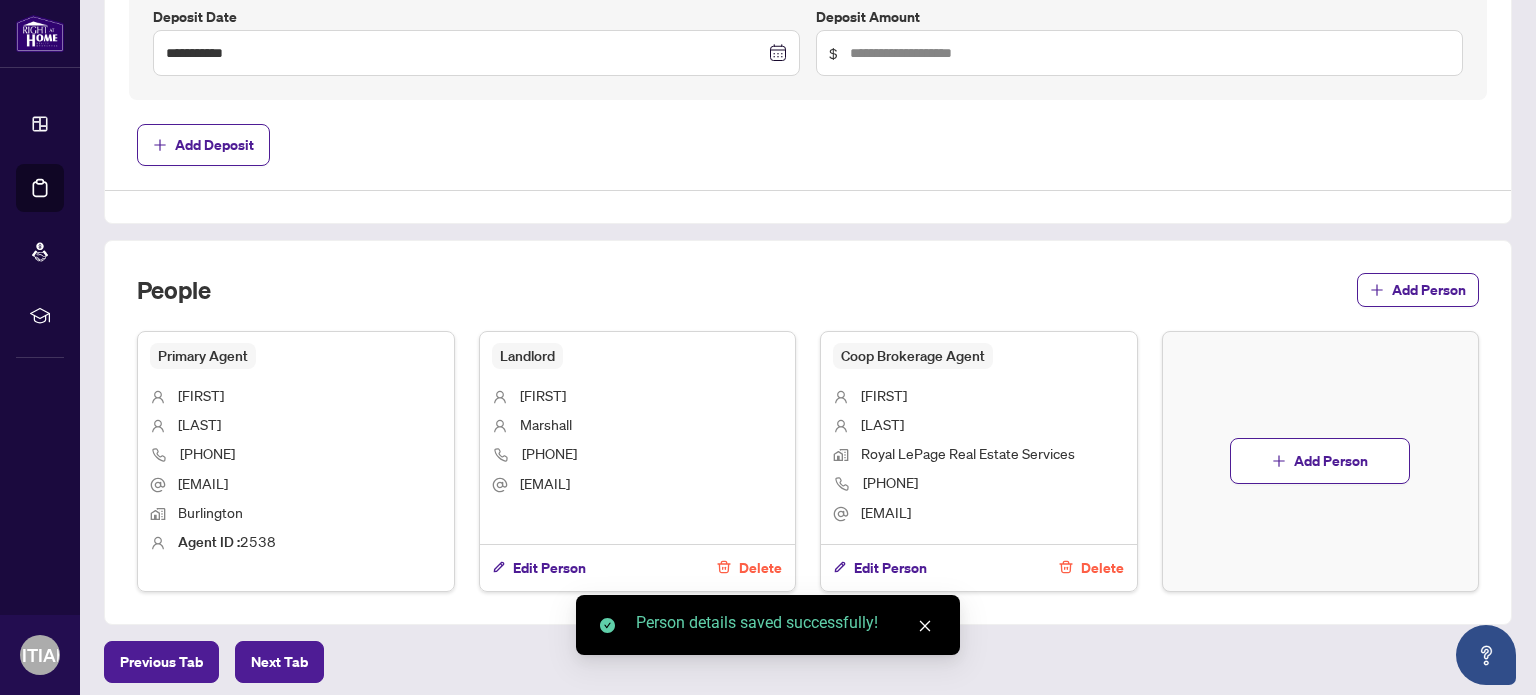 scroll, scrollTop: 1292, scrollLeft: 0, axis: vertical 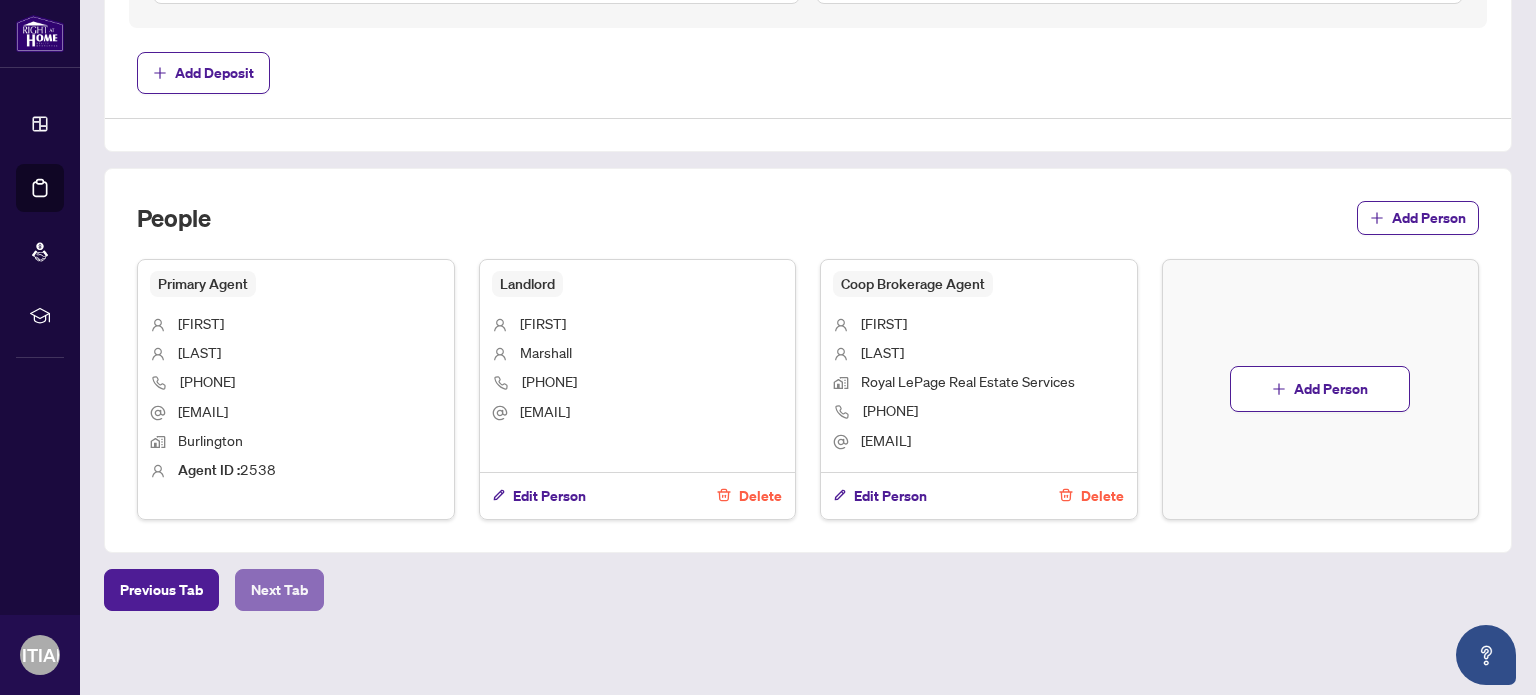 click on "Next Tab" at bounding box center (279, 590) 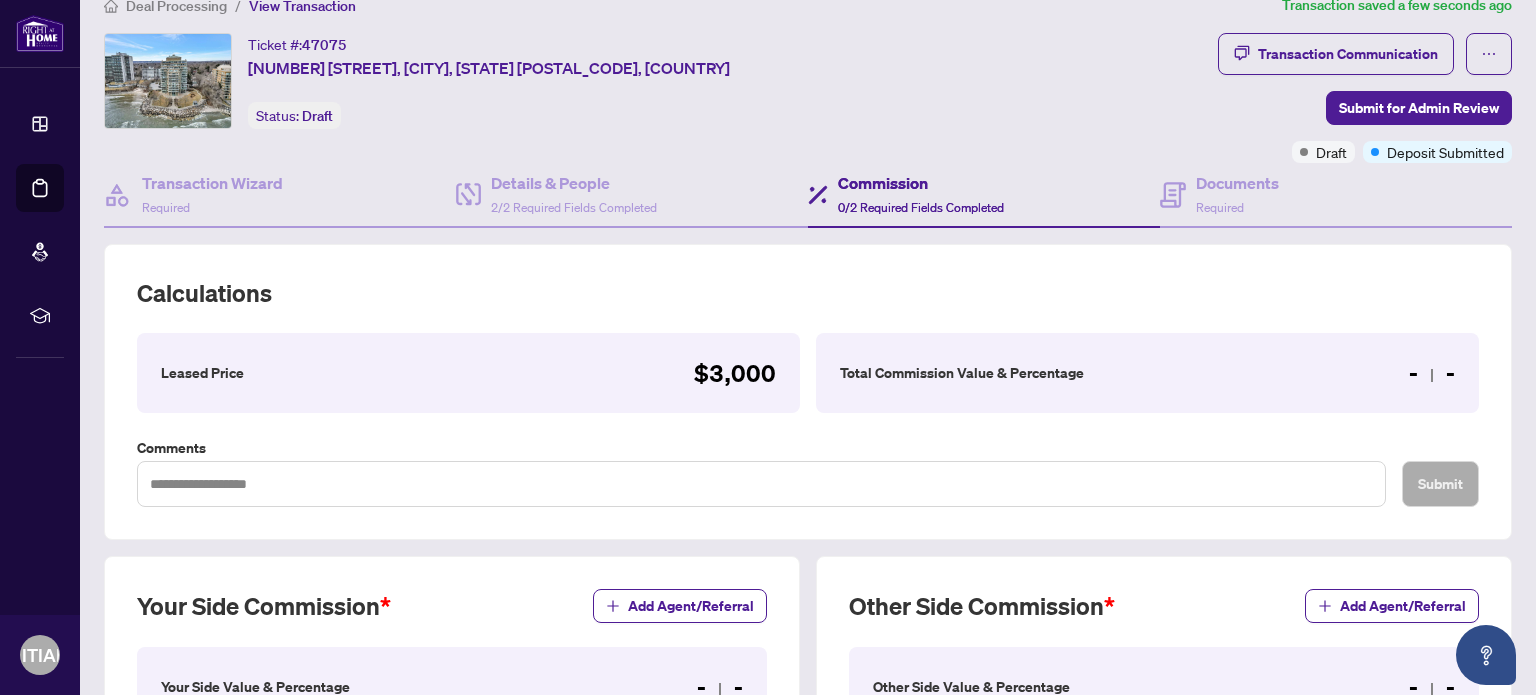 scroll, scrollTop: 490, scrollLeft: 0, axis: vertical 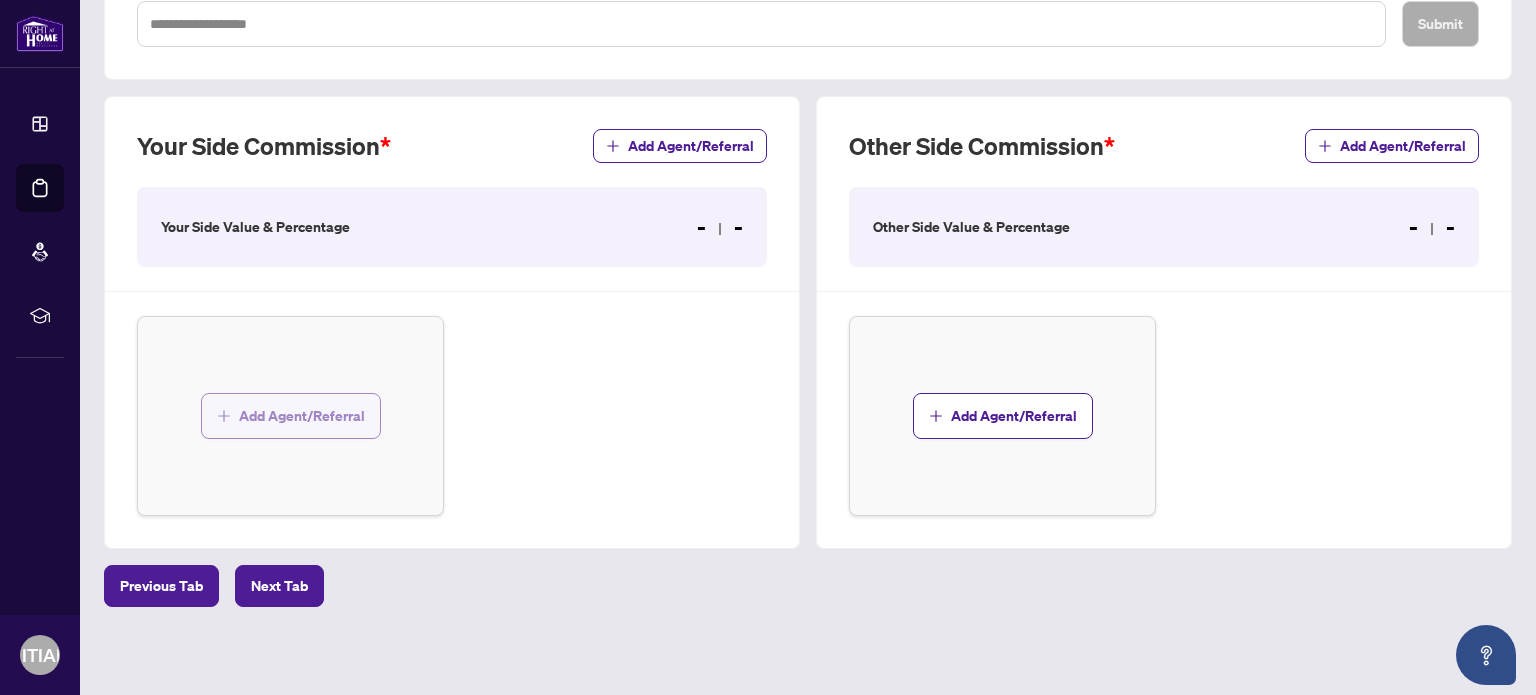 click on "Add Agent/Referral" at bounding box center [302, 416] 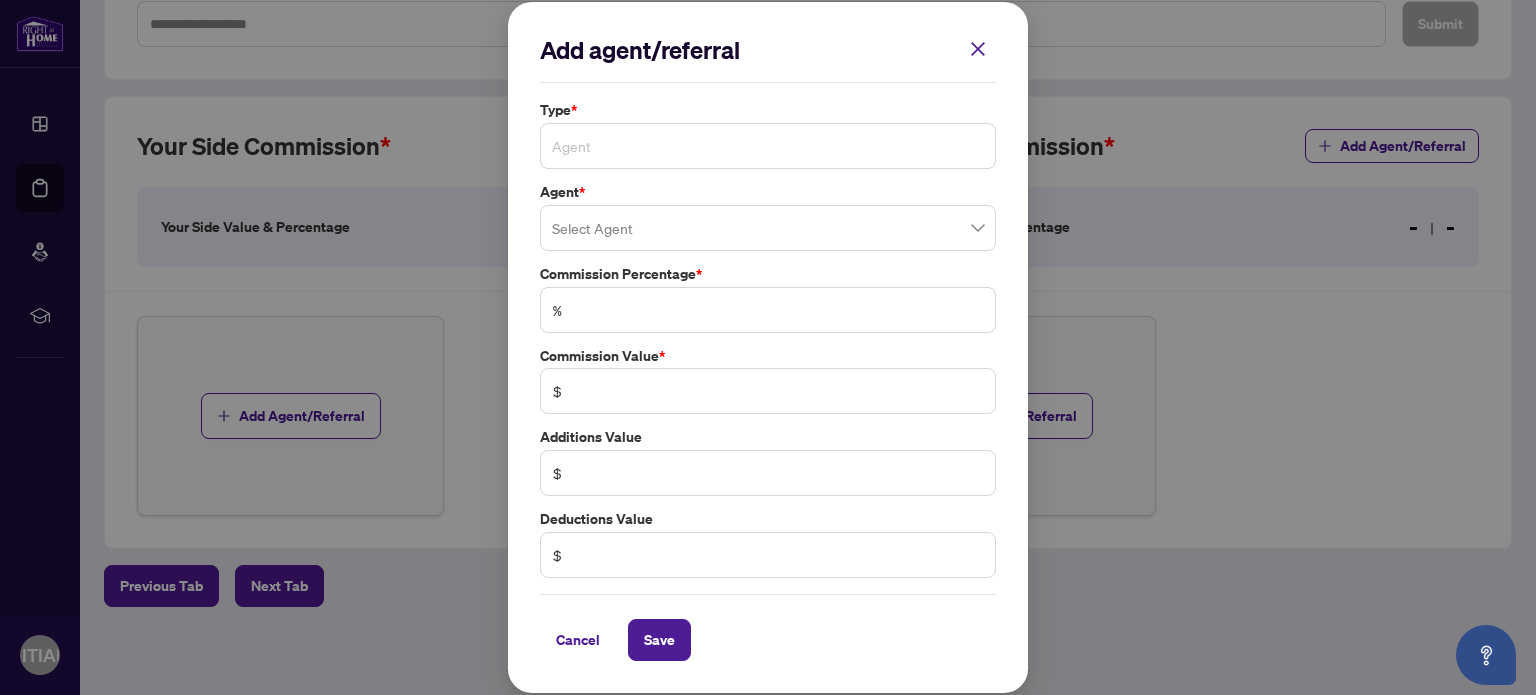 click on "Agent" at bounding box center (768, 146) 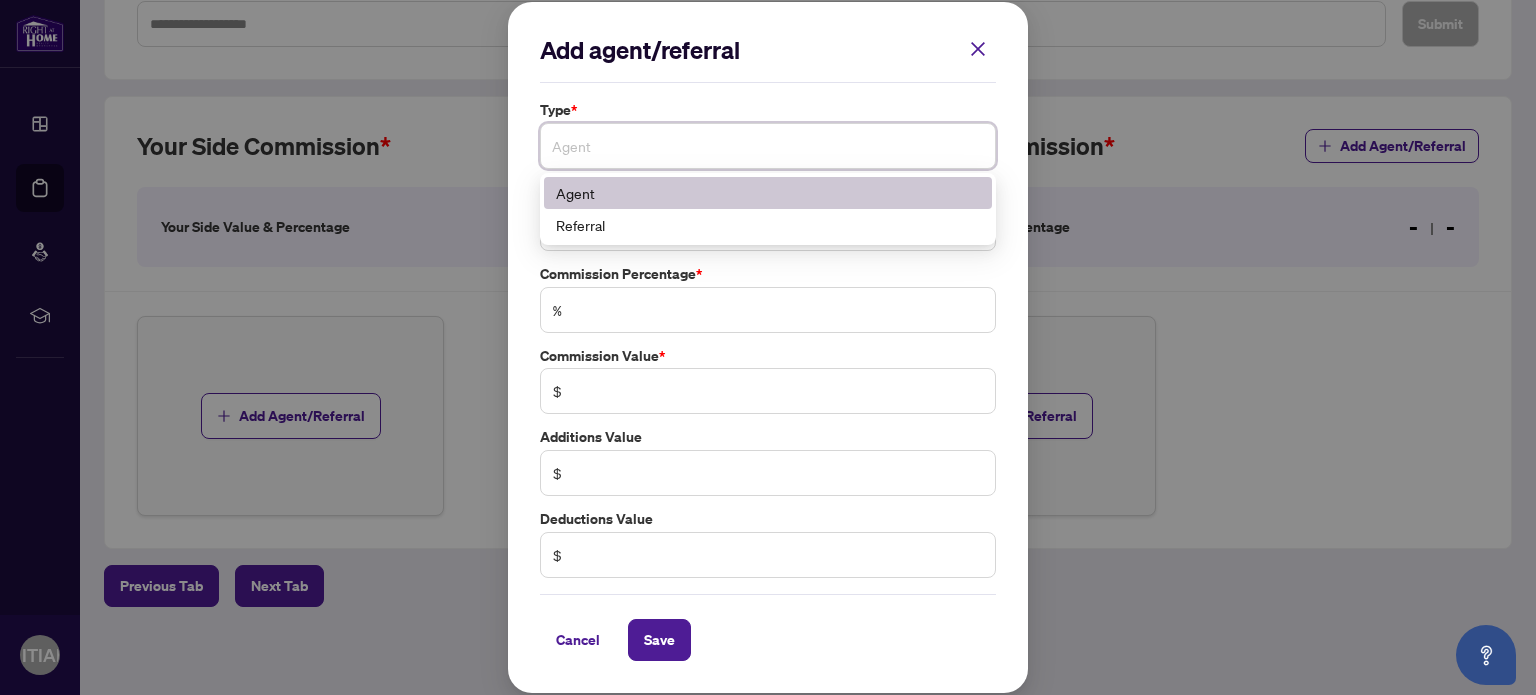 click on "Agent" at bounding box center (768, 146) 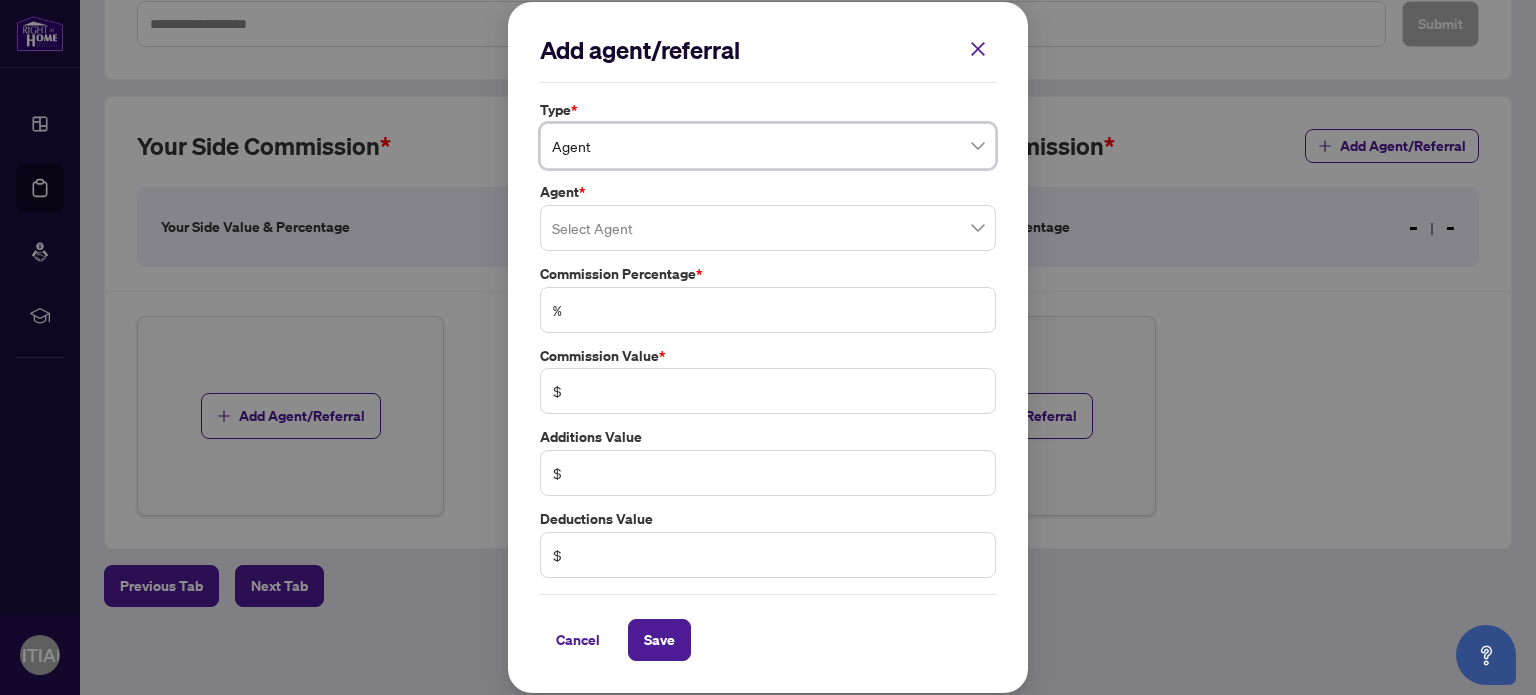 click at bounding box center [768, 228] 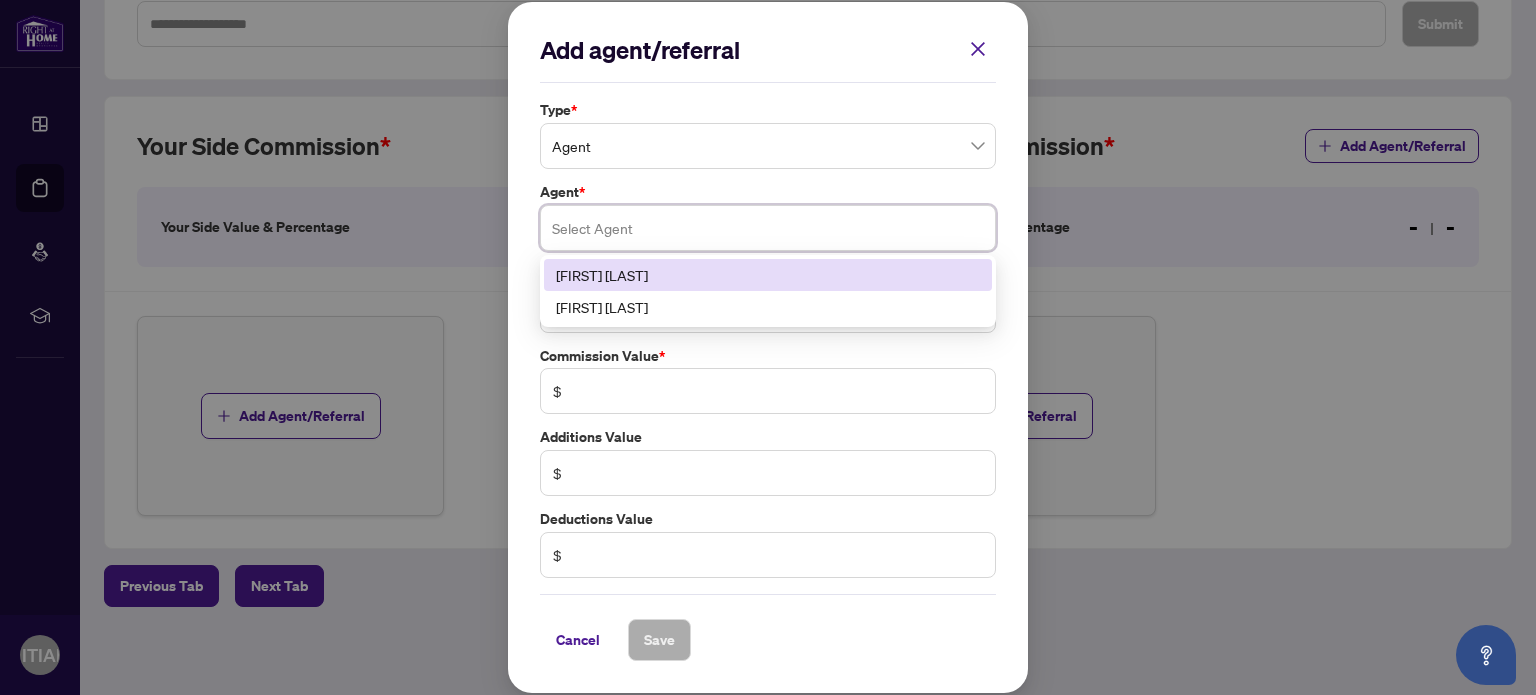 click on "[FIRST] [LAST]" at bounding box center [768, 275] 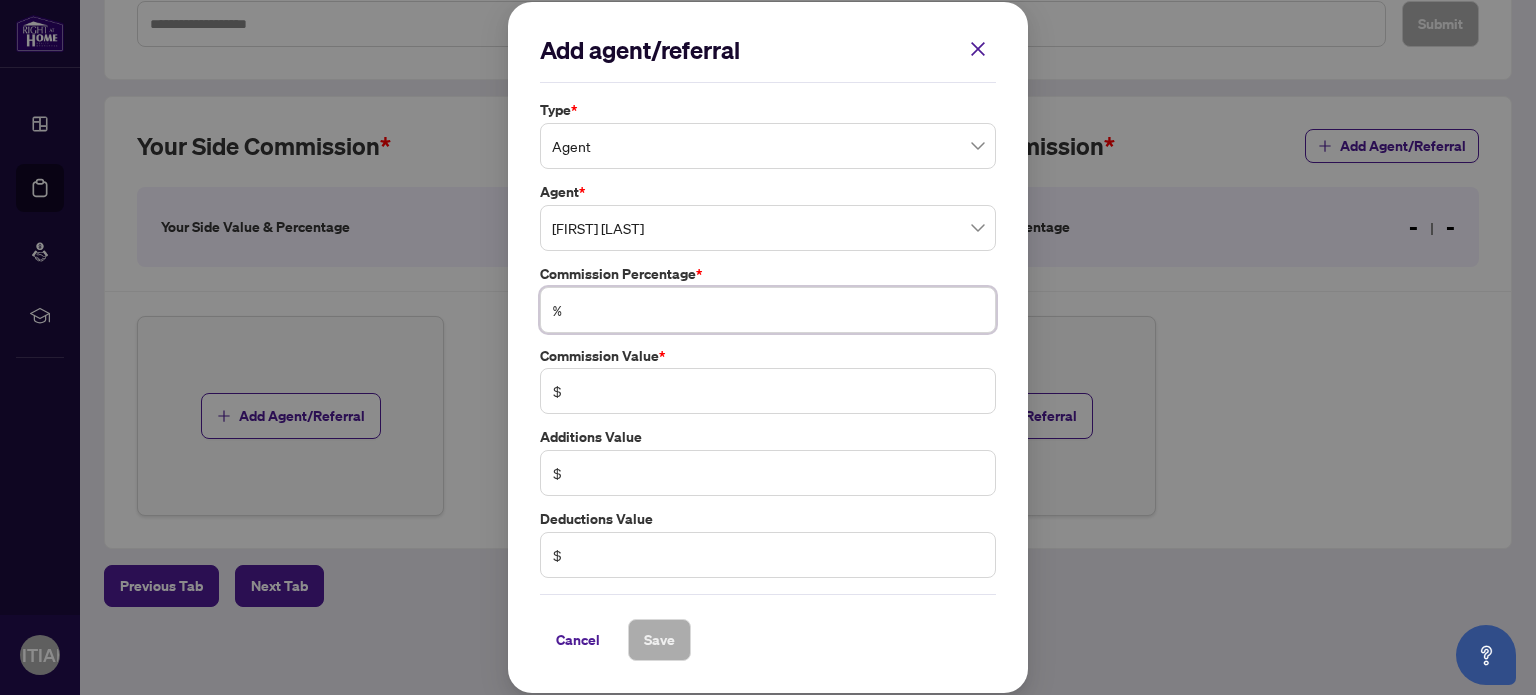 click at bounding box center (778, 310) 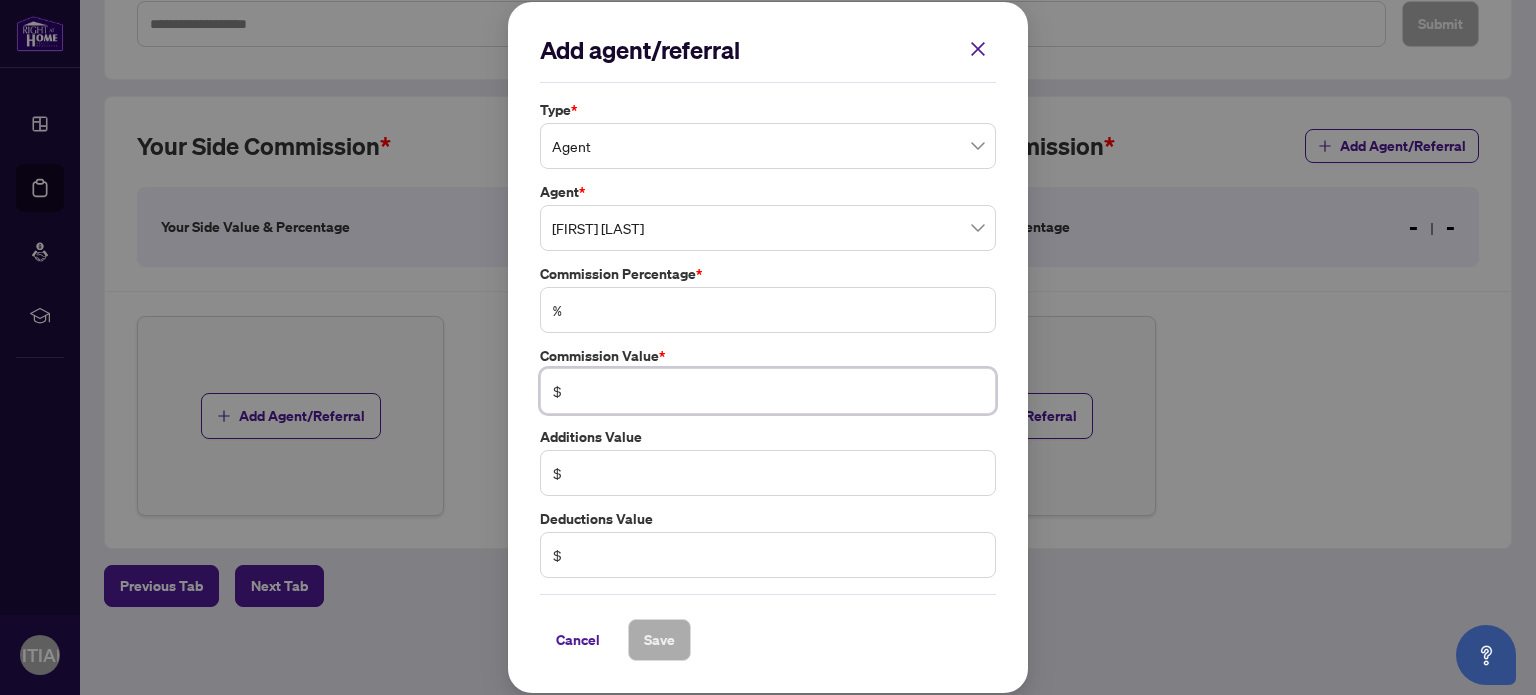 click on "$" at bounding box center [768, 391] 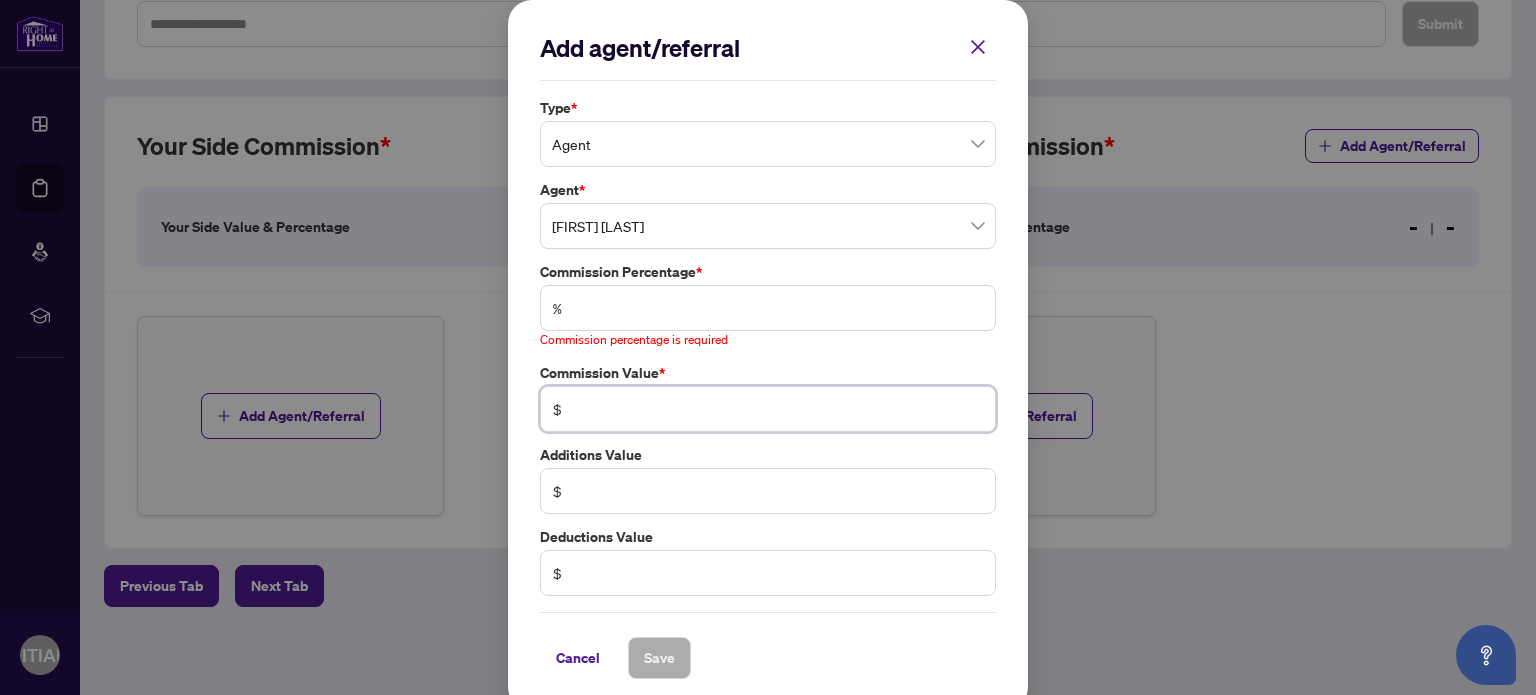 type on "******" 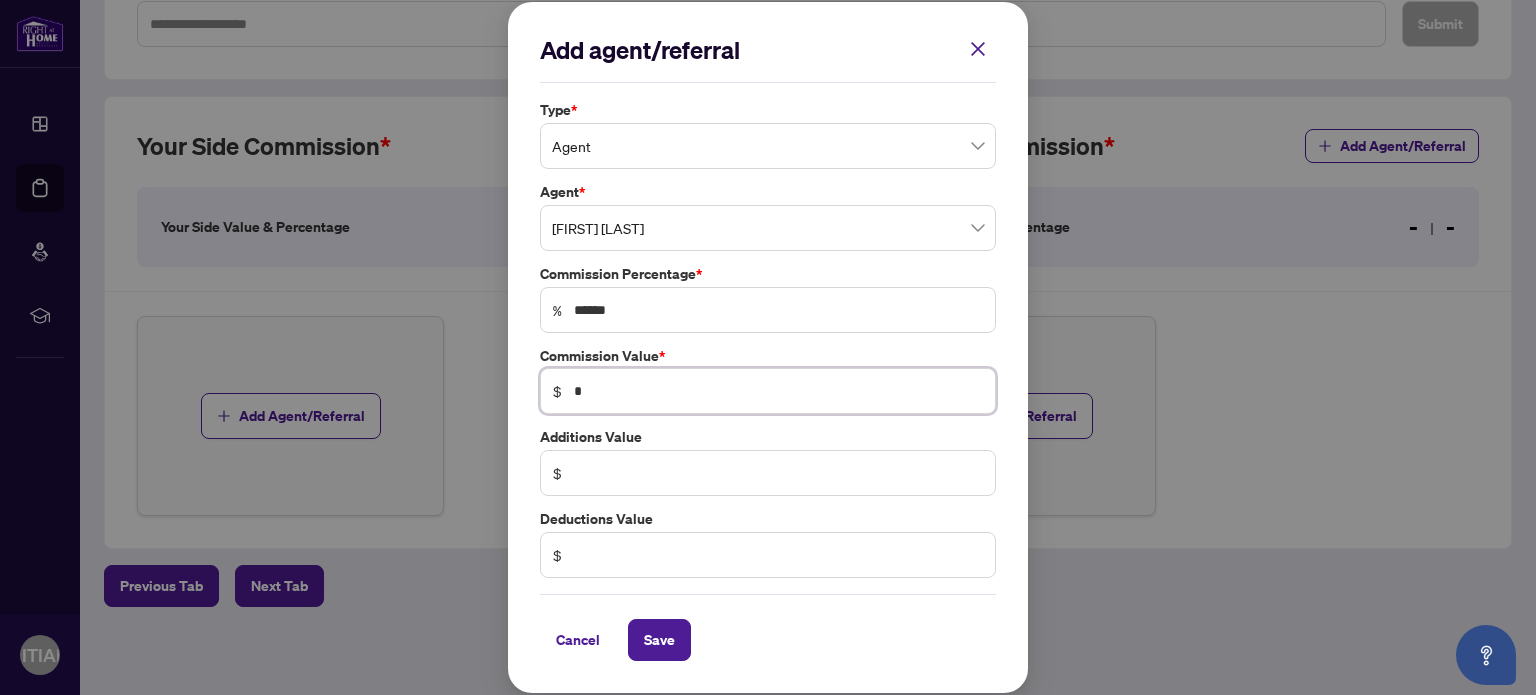 type on "***" 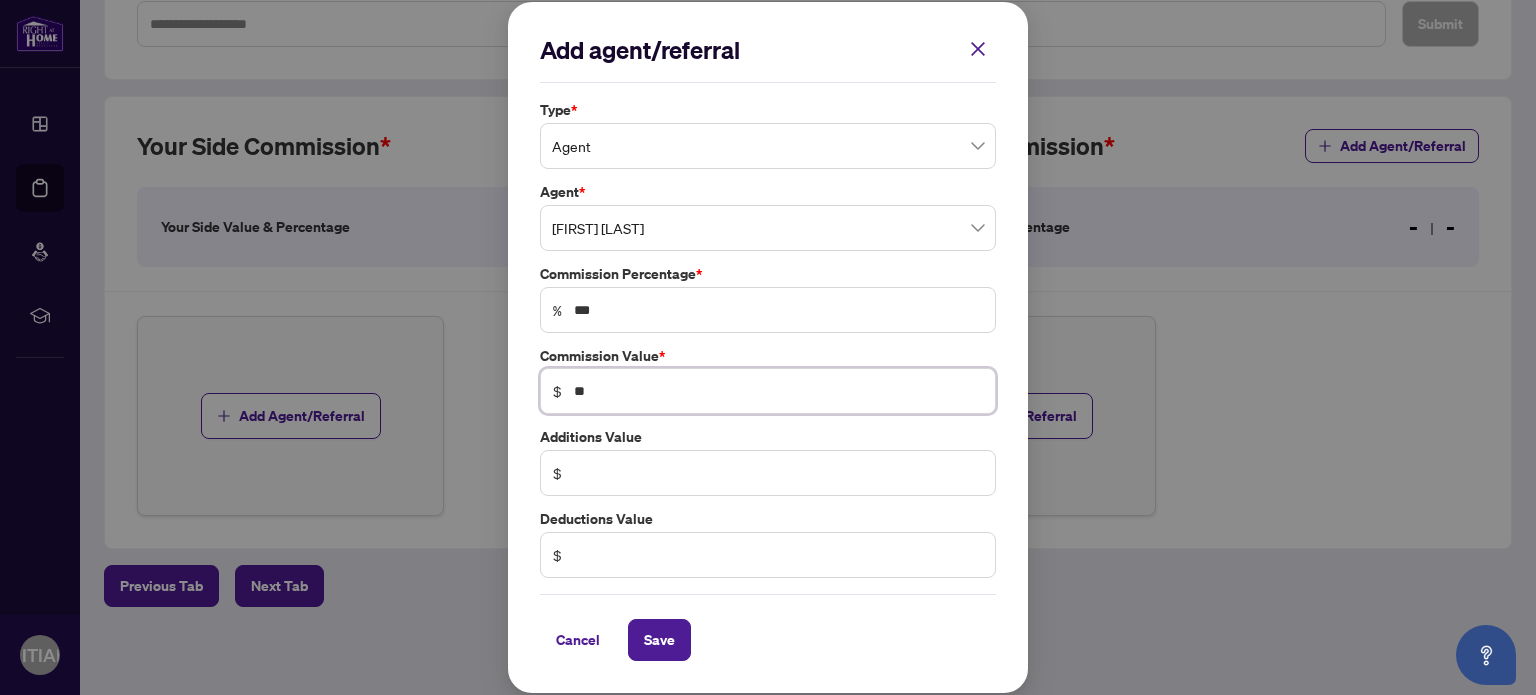 type on "*" 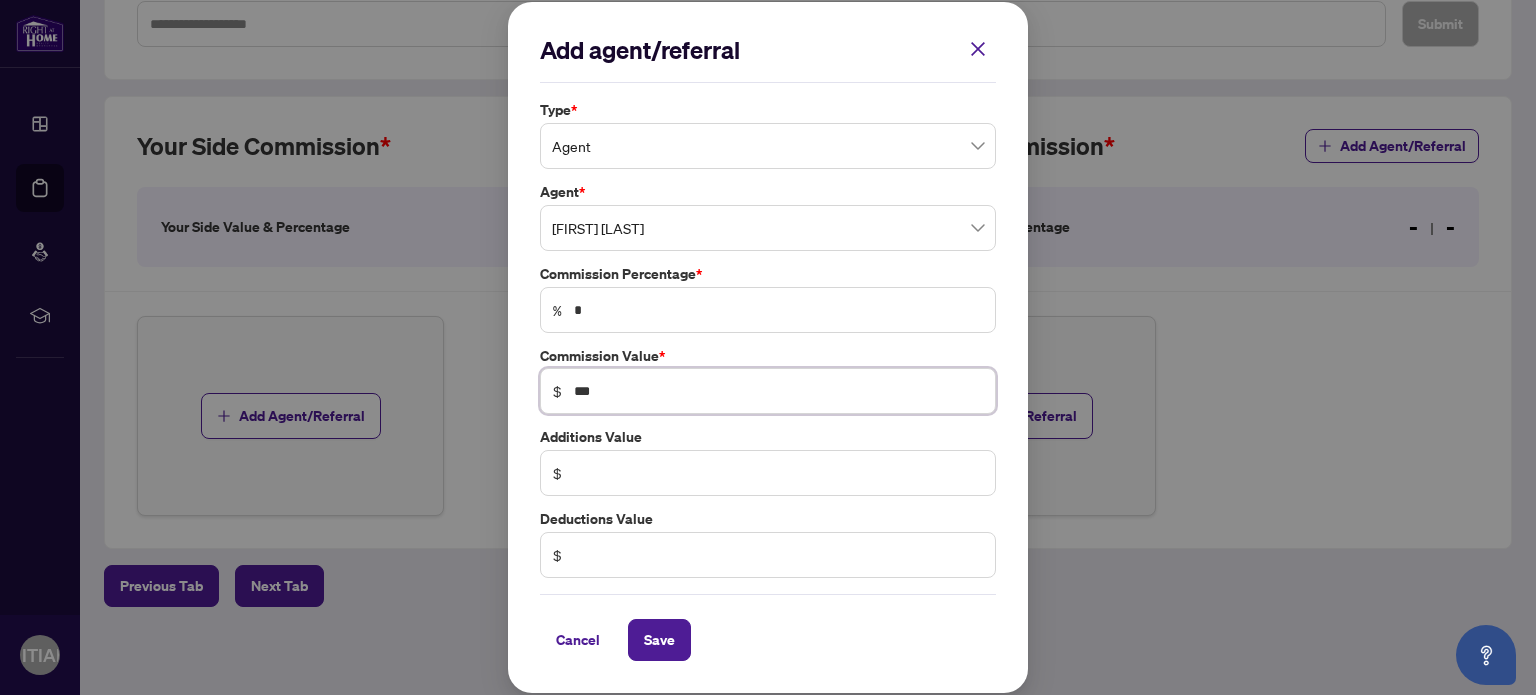 type on "**" 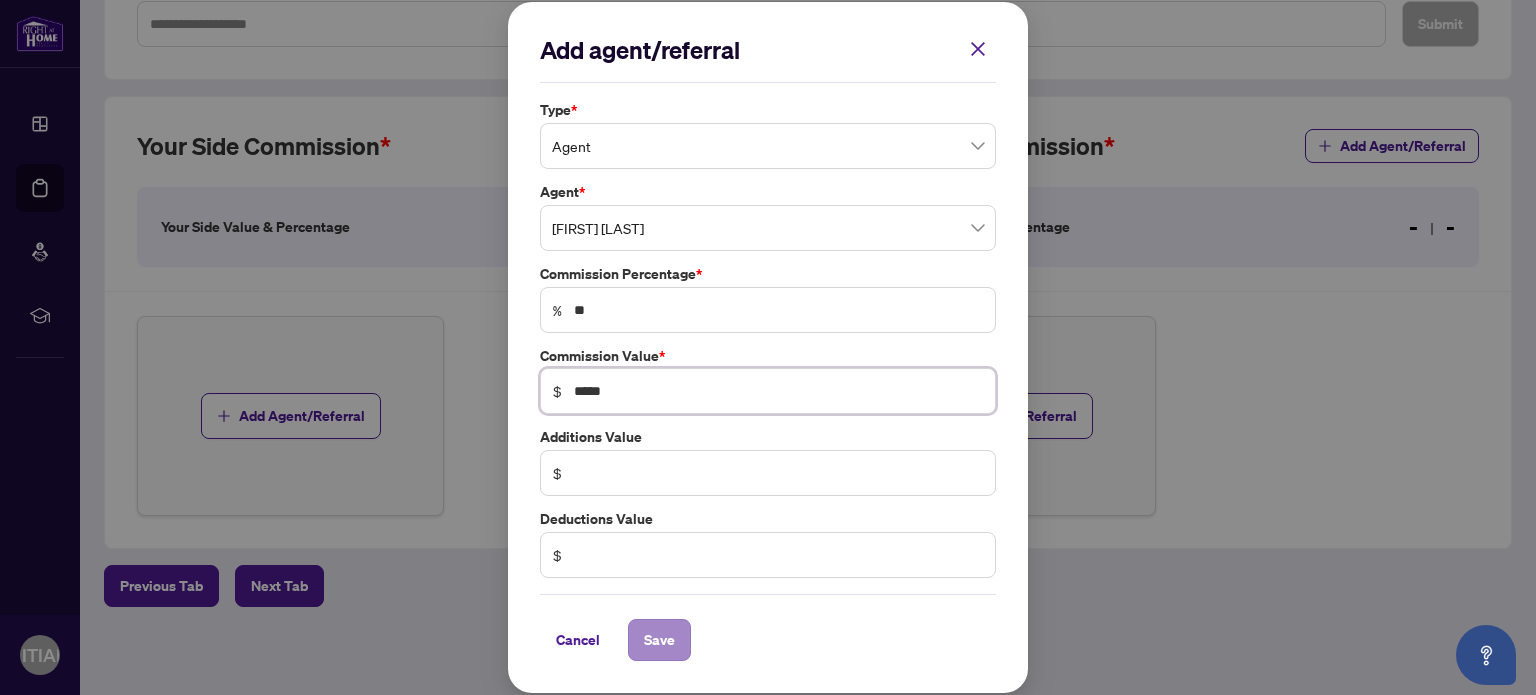 type on "*****" 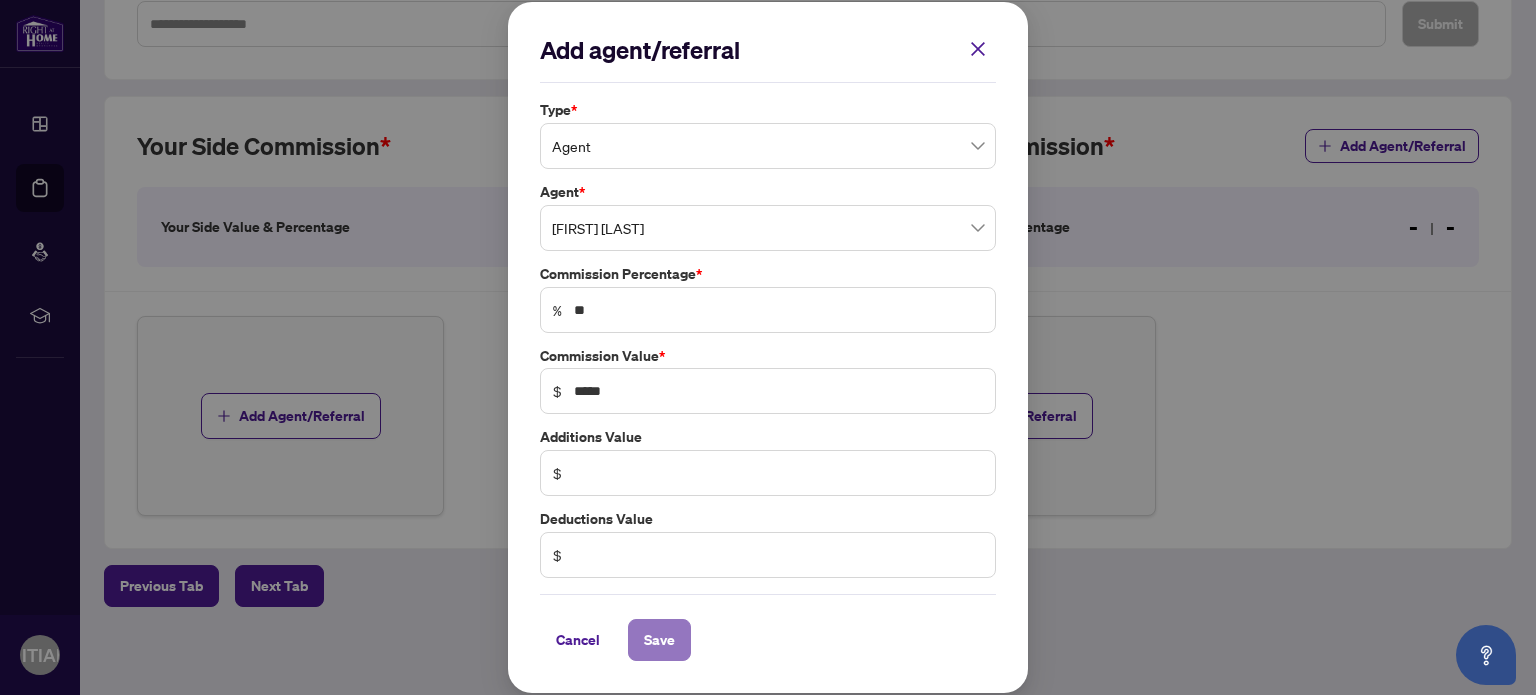 click on "Save" at bounding box center (659, 640) 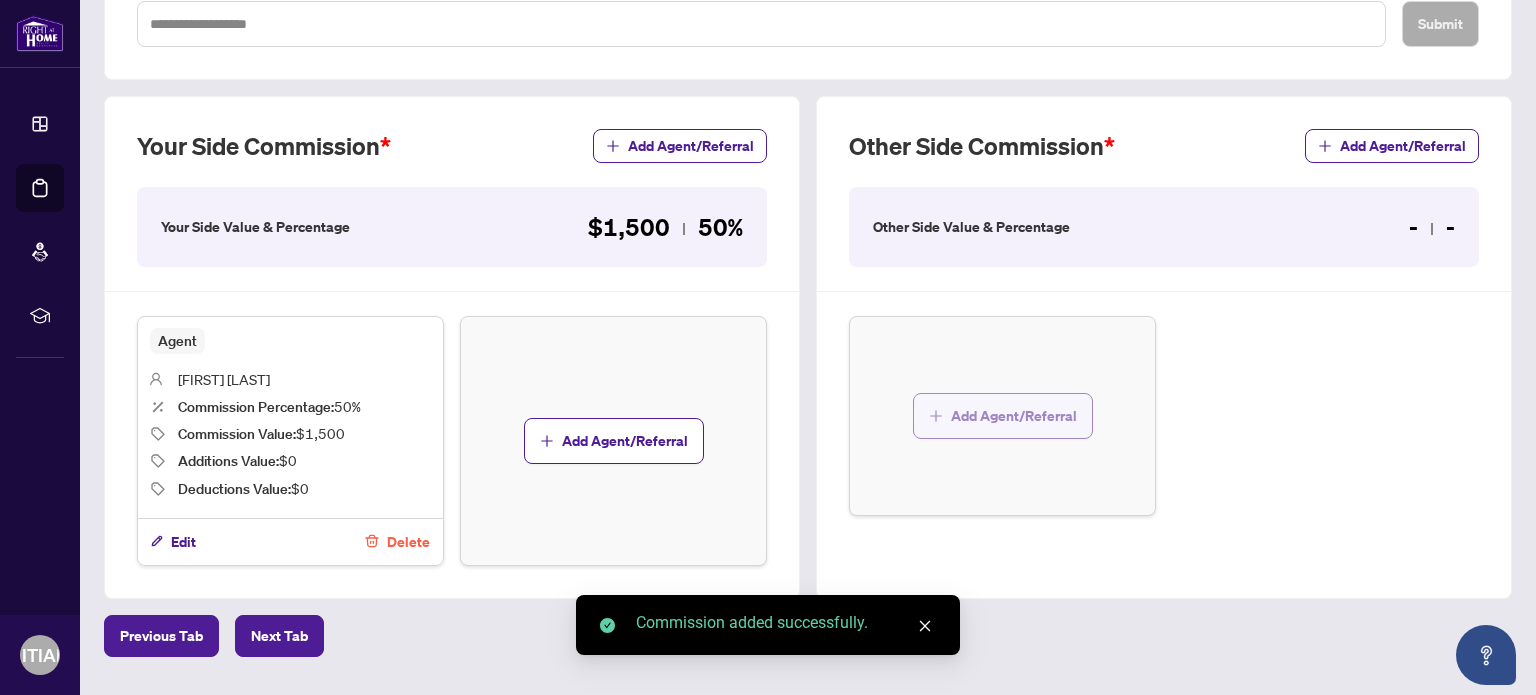 click on "Add Agent/Referral" at bounding box center [1014, 416] 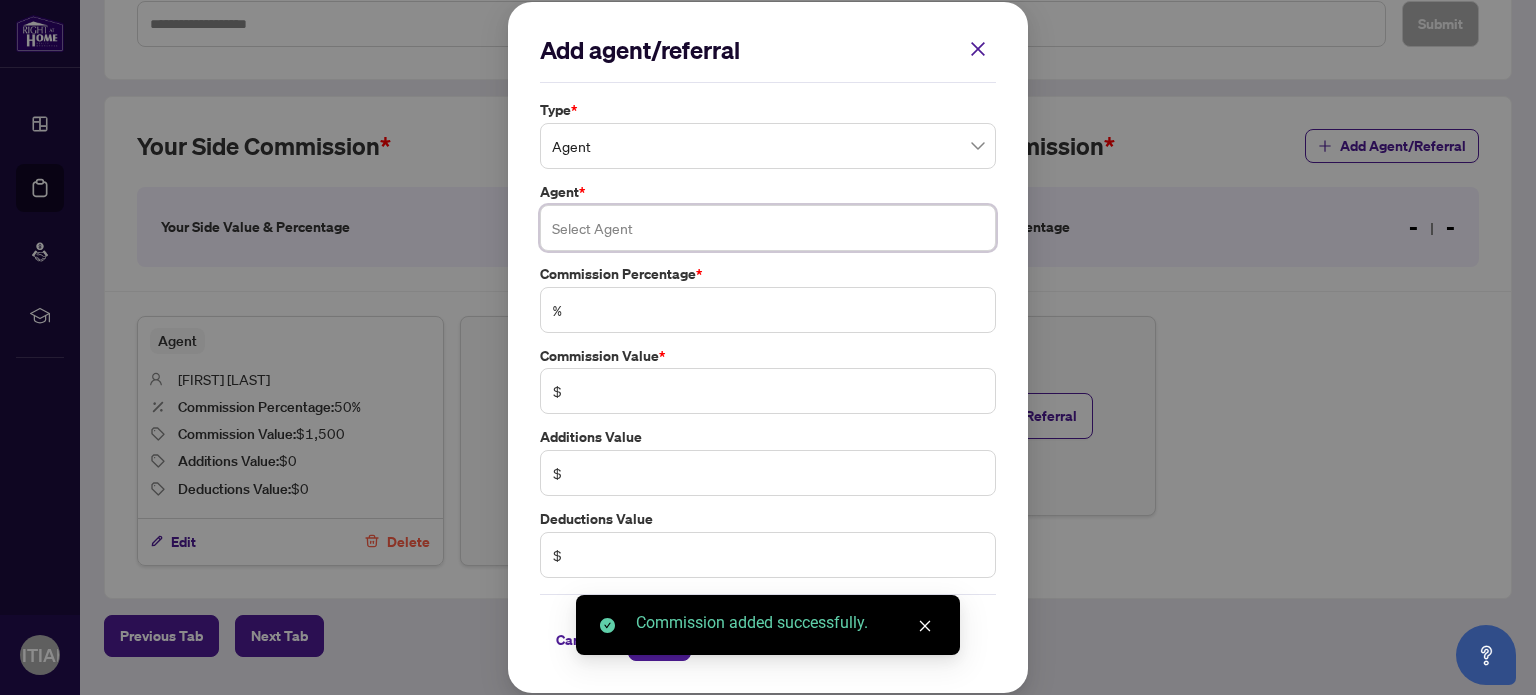click at bounding box center [768, 228] 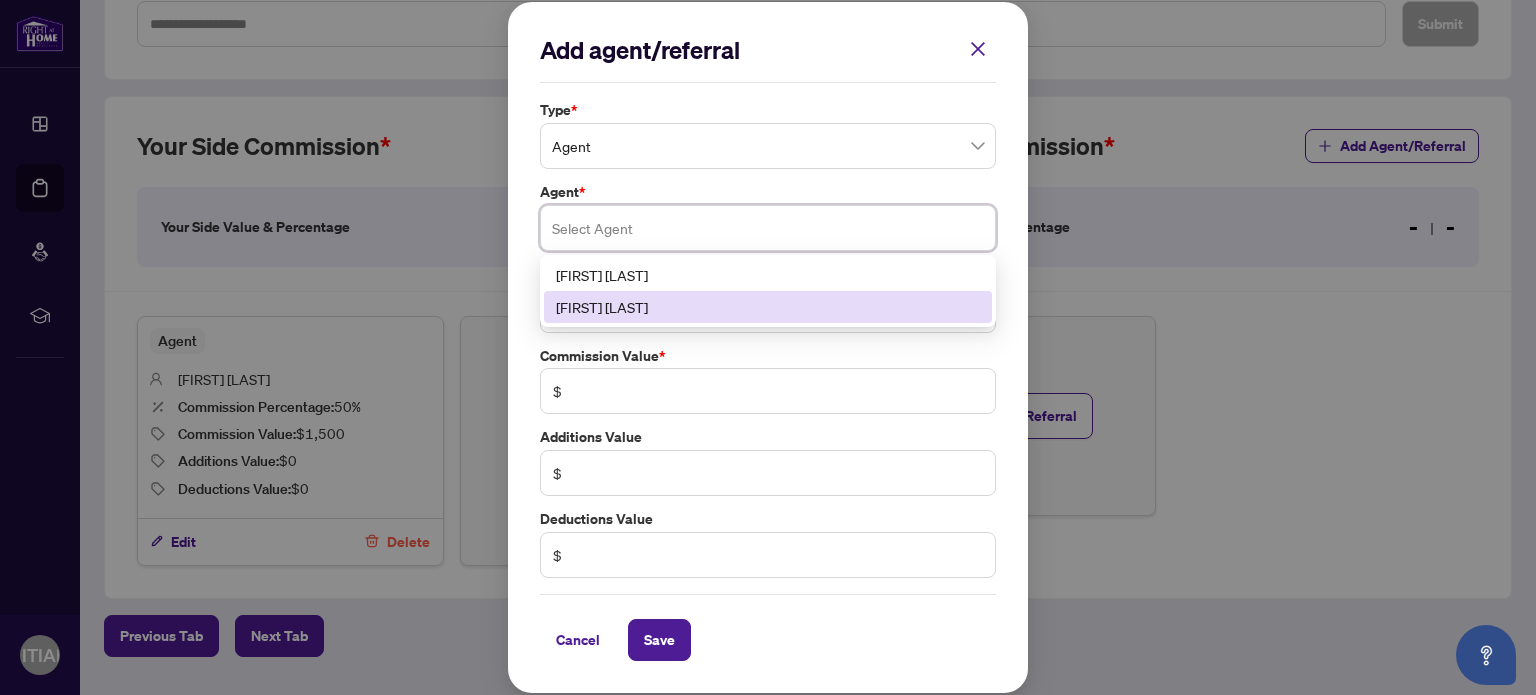 click on "[FIRST] [LAST]" at bounding box center [768, 307] 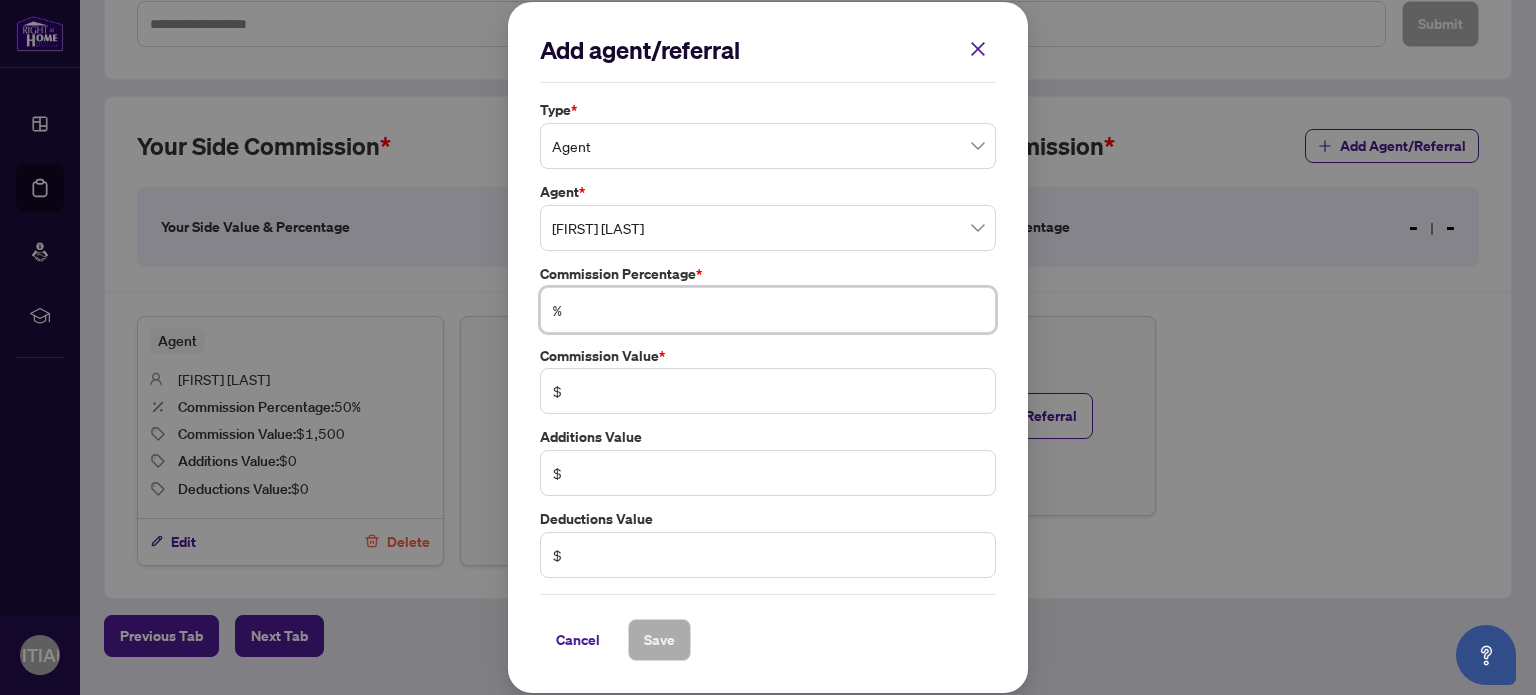 click at bounding box center (778, 310) 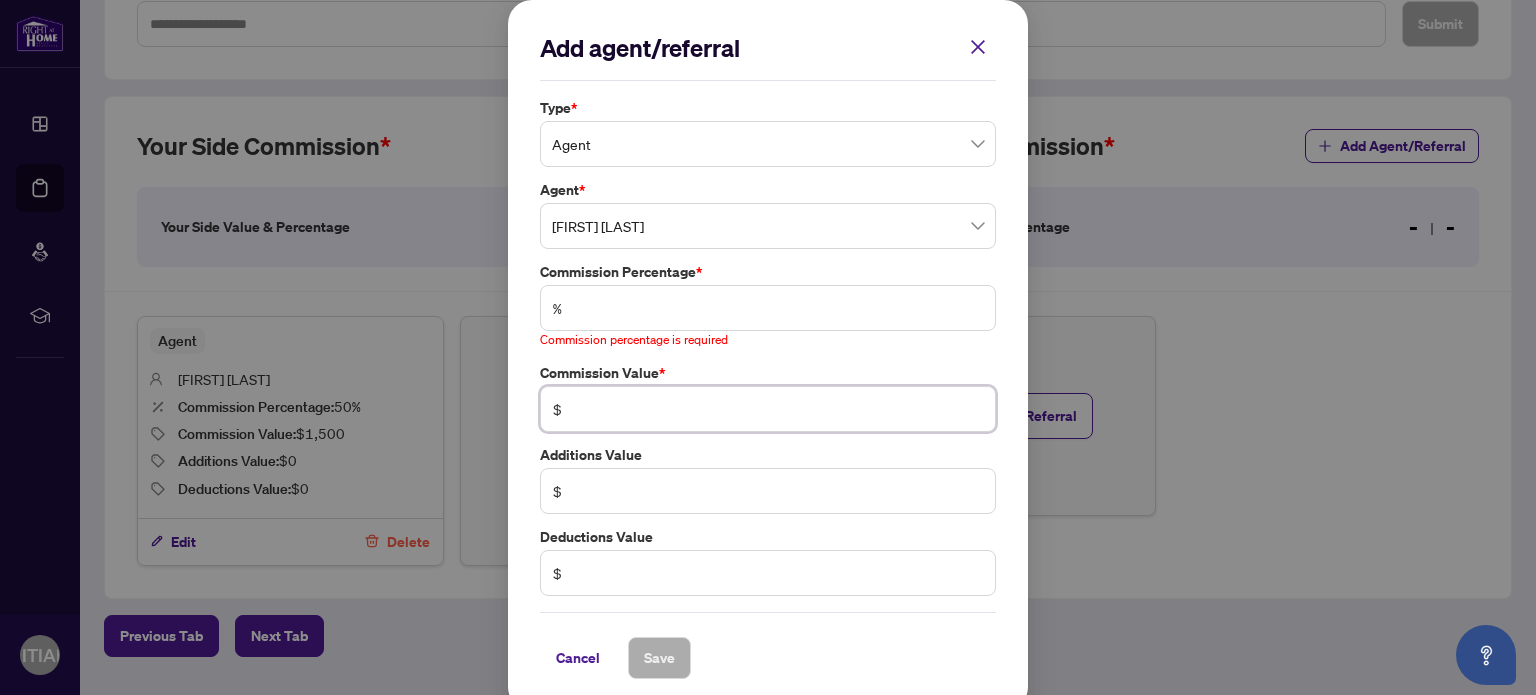 click on "$" at bounding box center [768, 409] 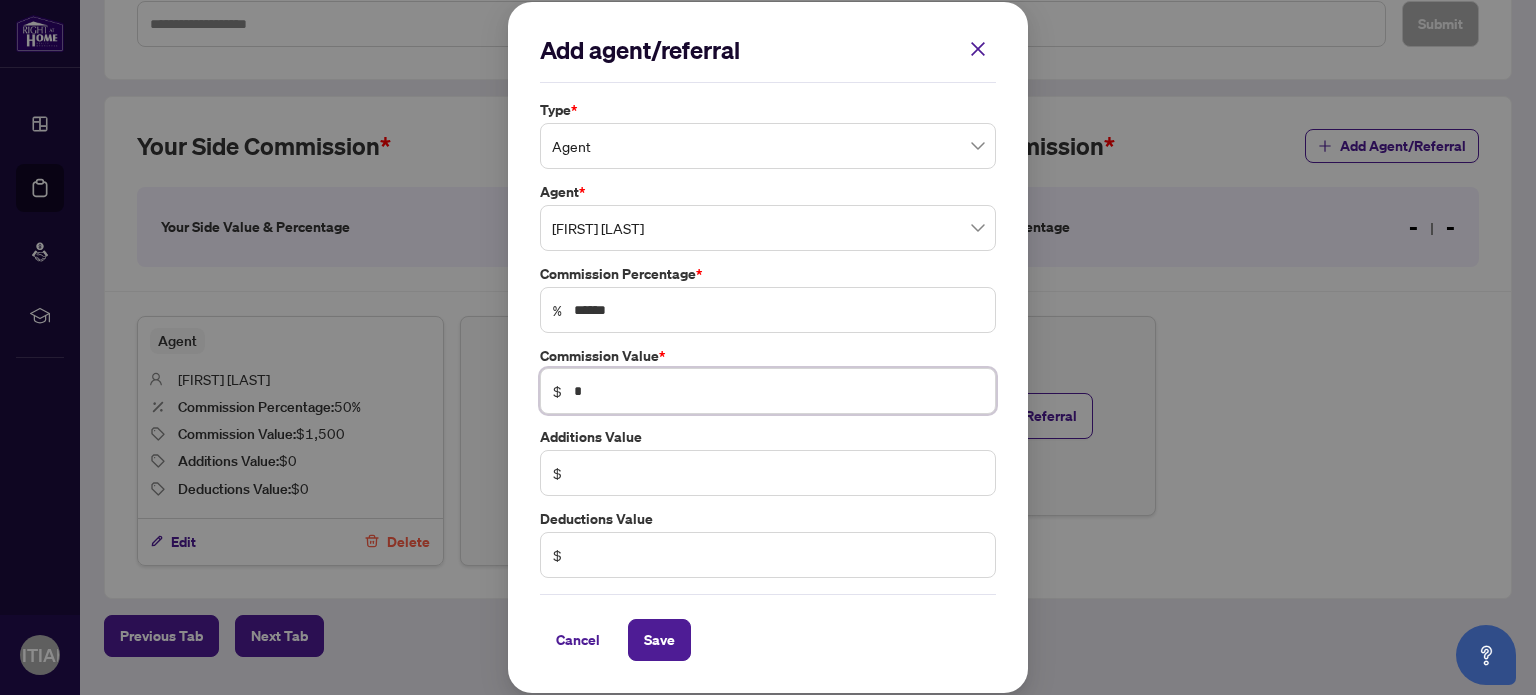 type on "***" 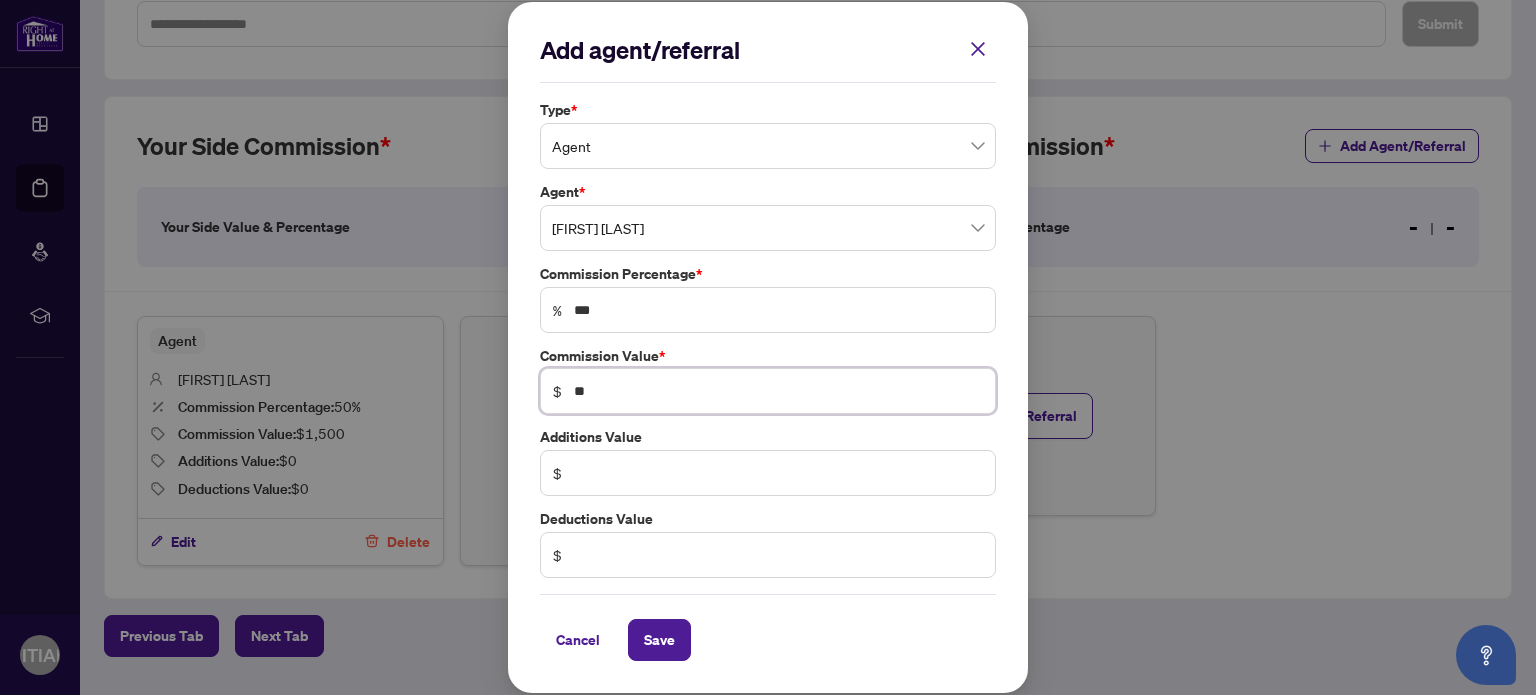 type on "*" 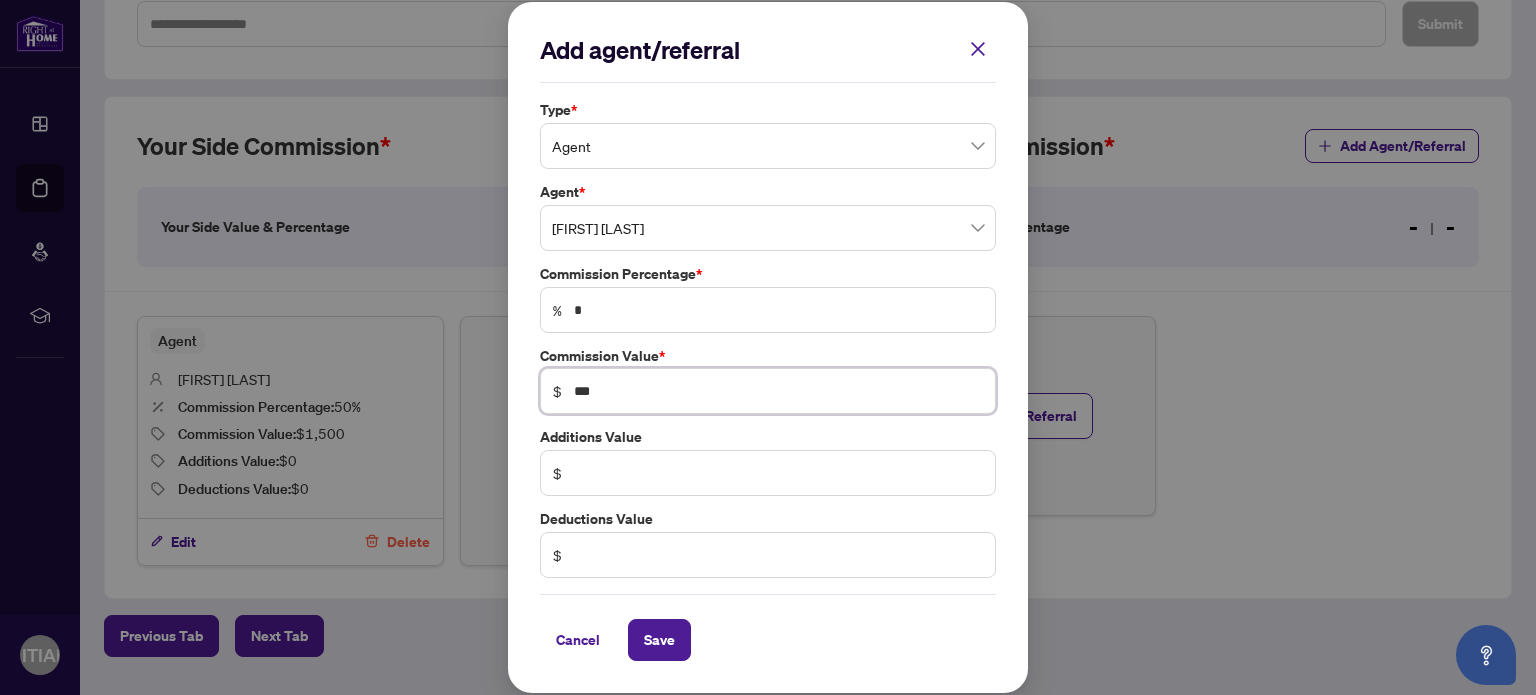 type on "**" 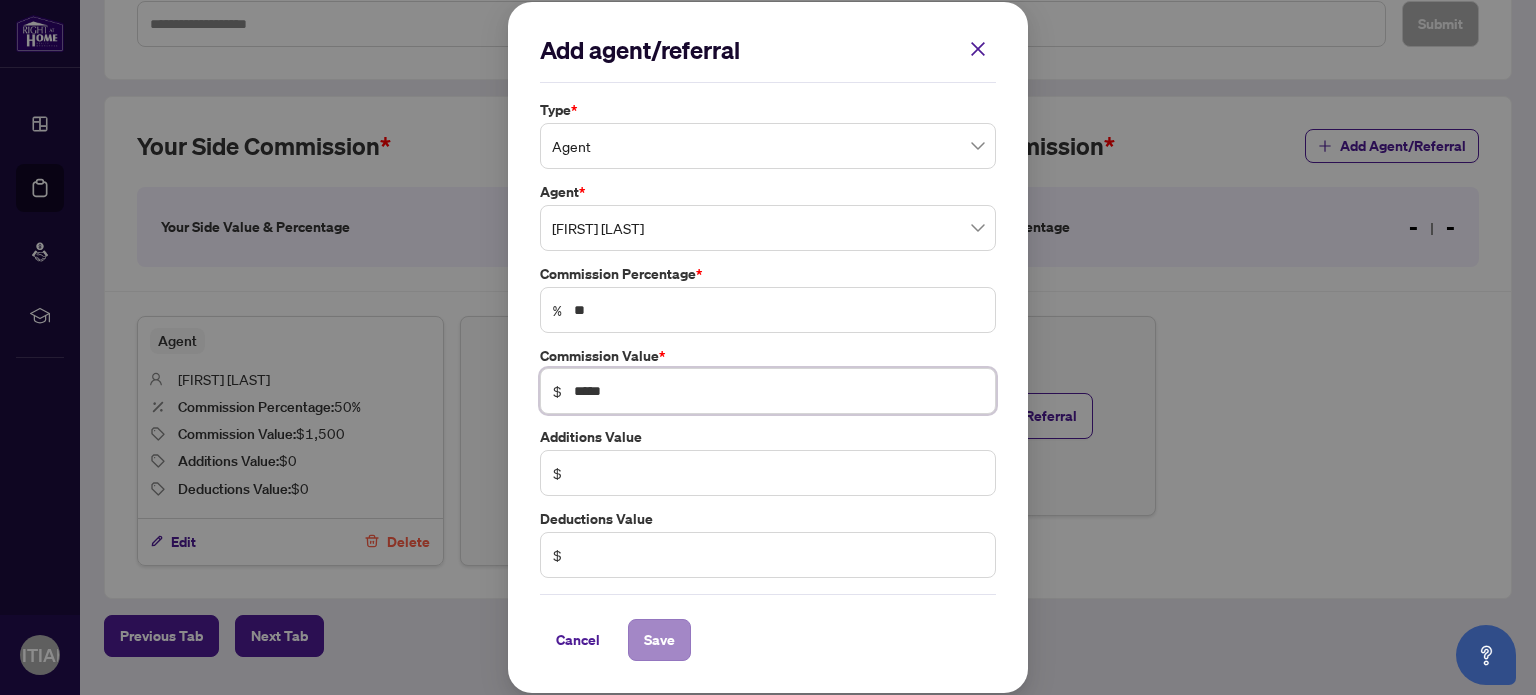 type on "*****" 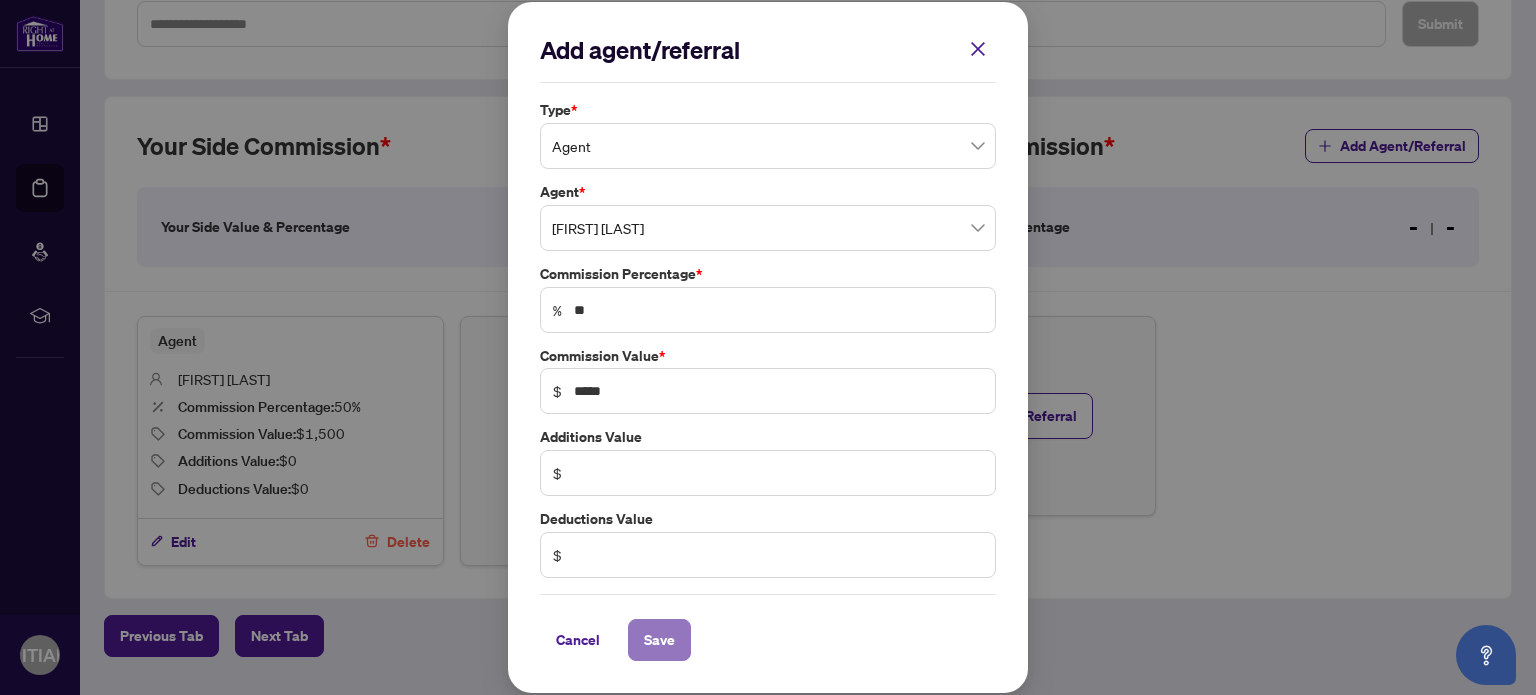 click on "Save" at bounding box center [659, 640] 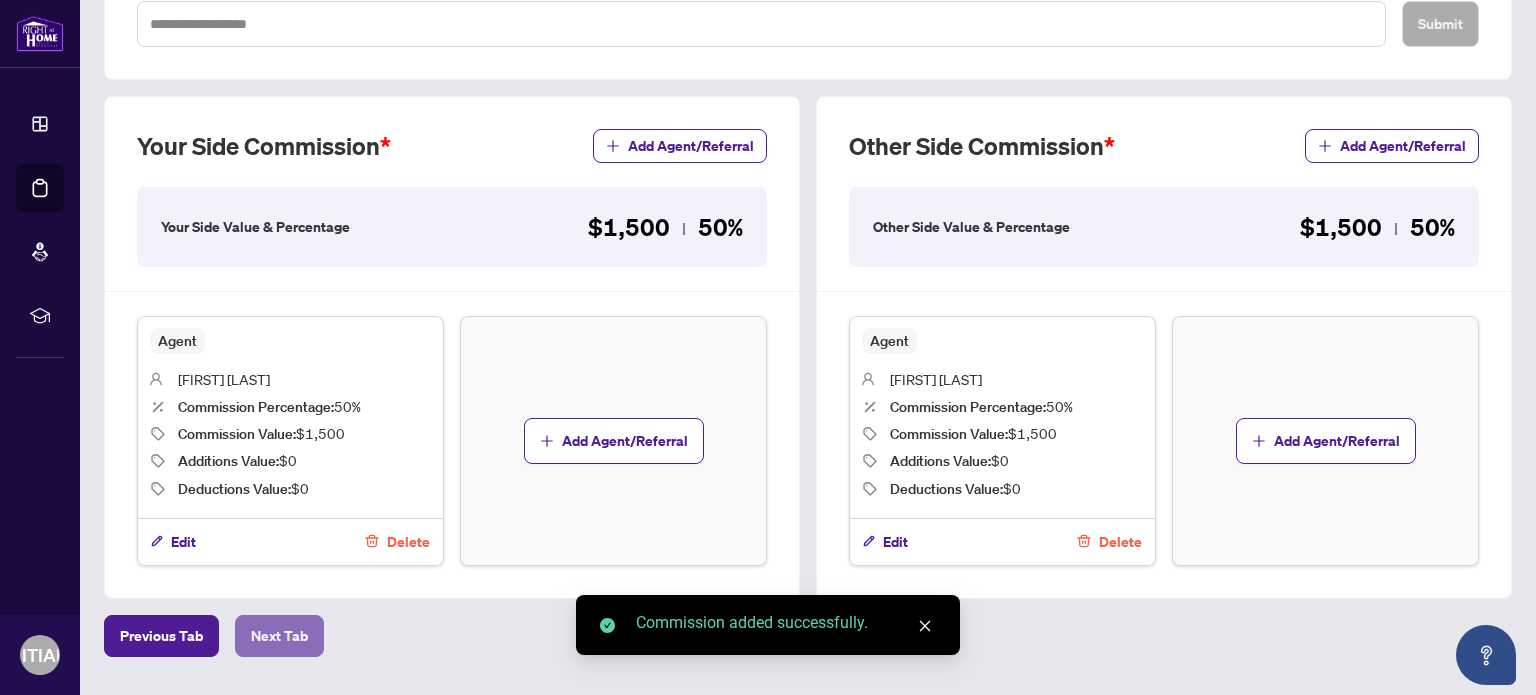 click on "Next Tab" at bounding box center (279, 636) 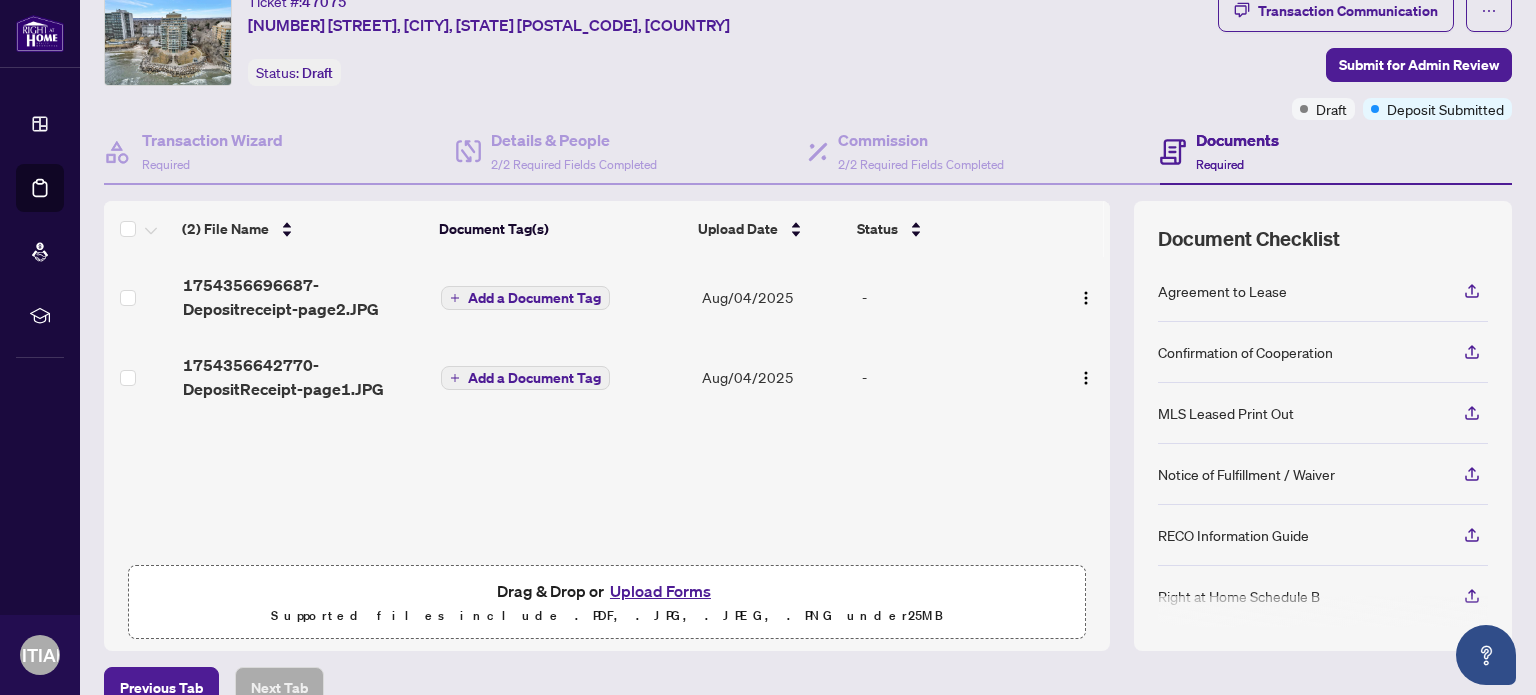scroll, scrollTop: 100, scrollLeft: 0, axis: vertical 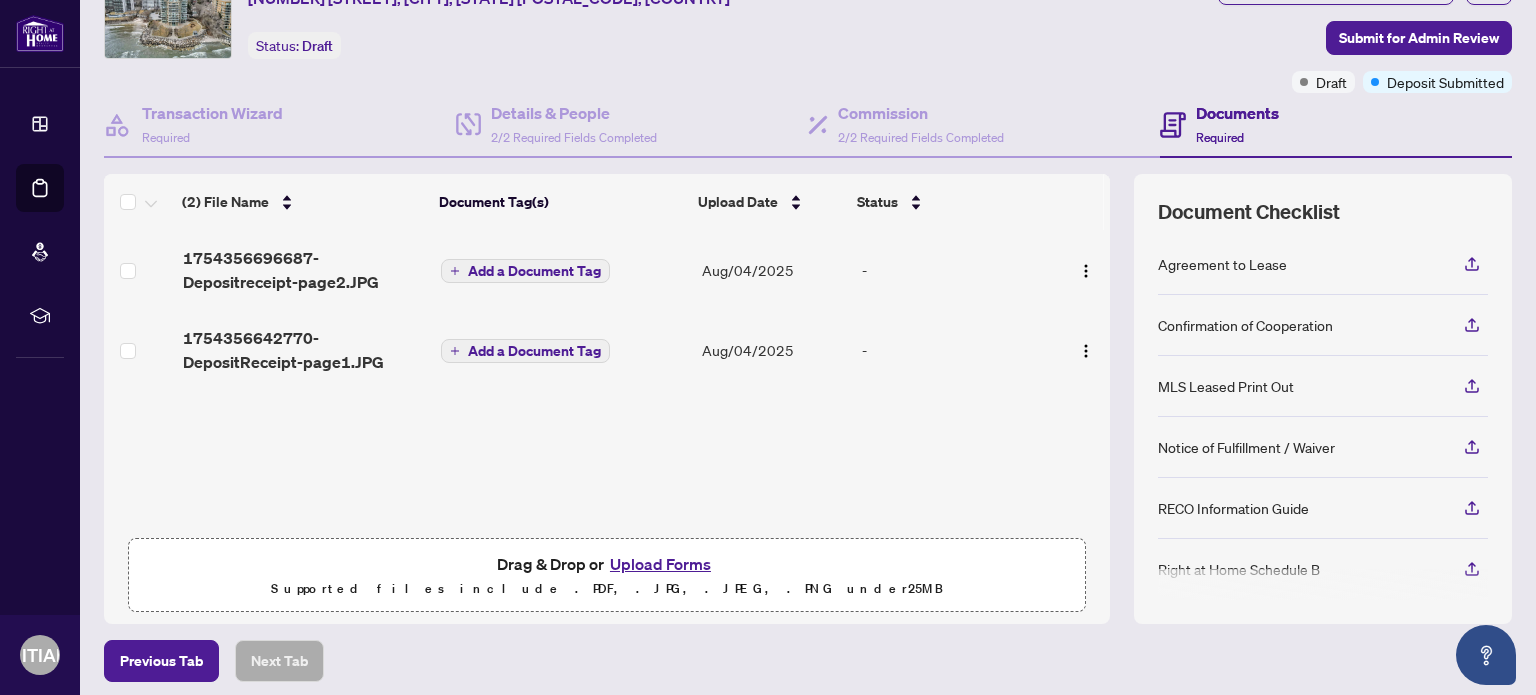 click on "Upload Forms" at bounding box center (660, 564) 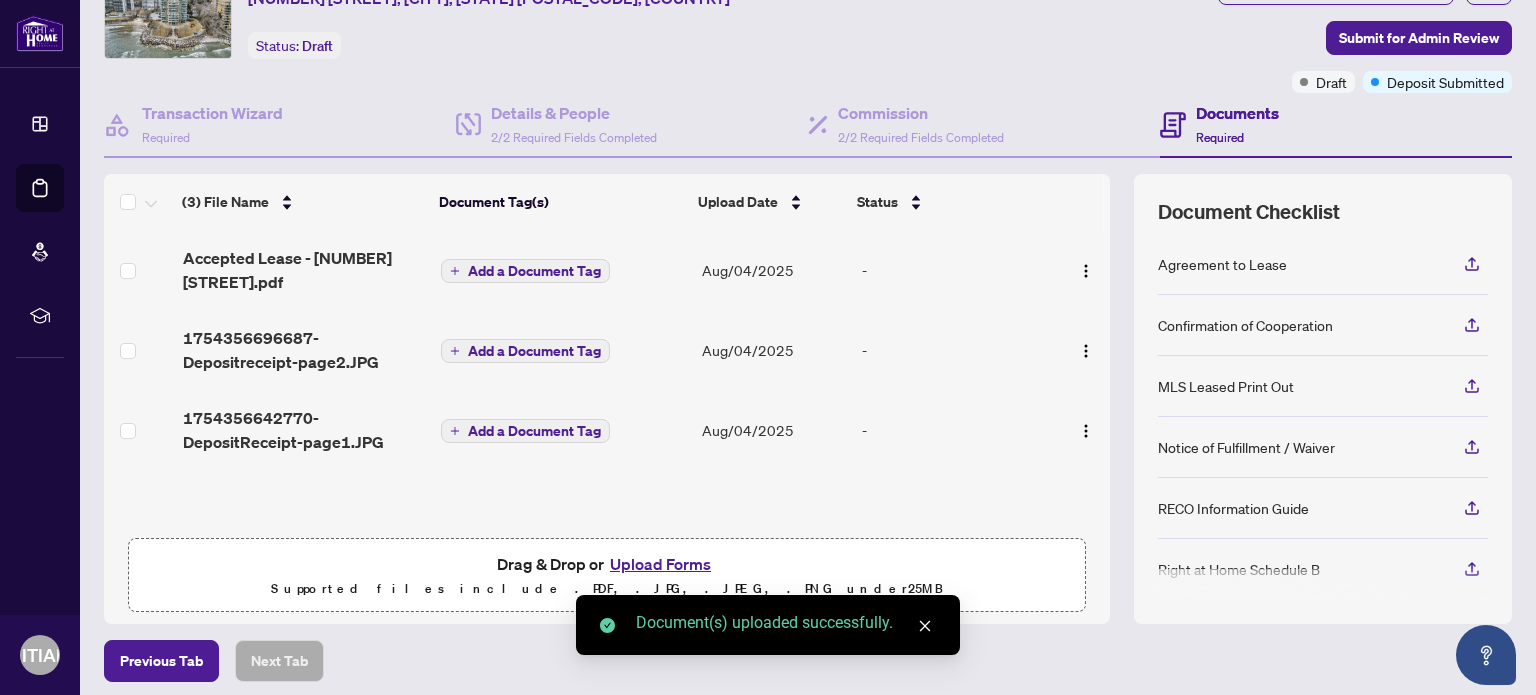 click on "Add a Document Tag" at bounding box center [534, 271] 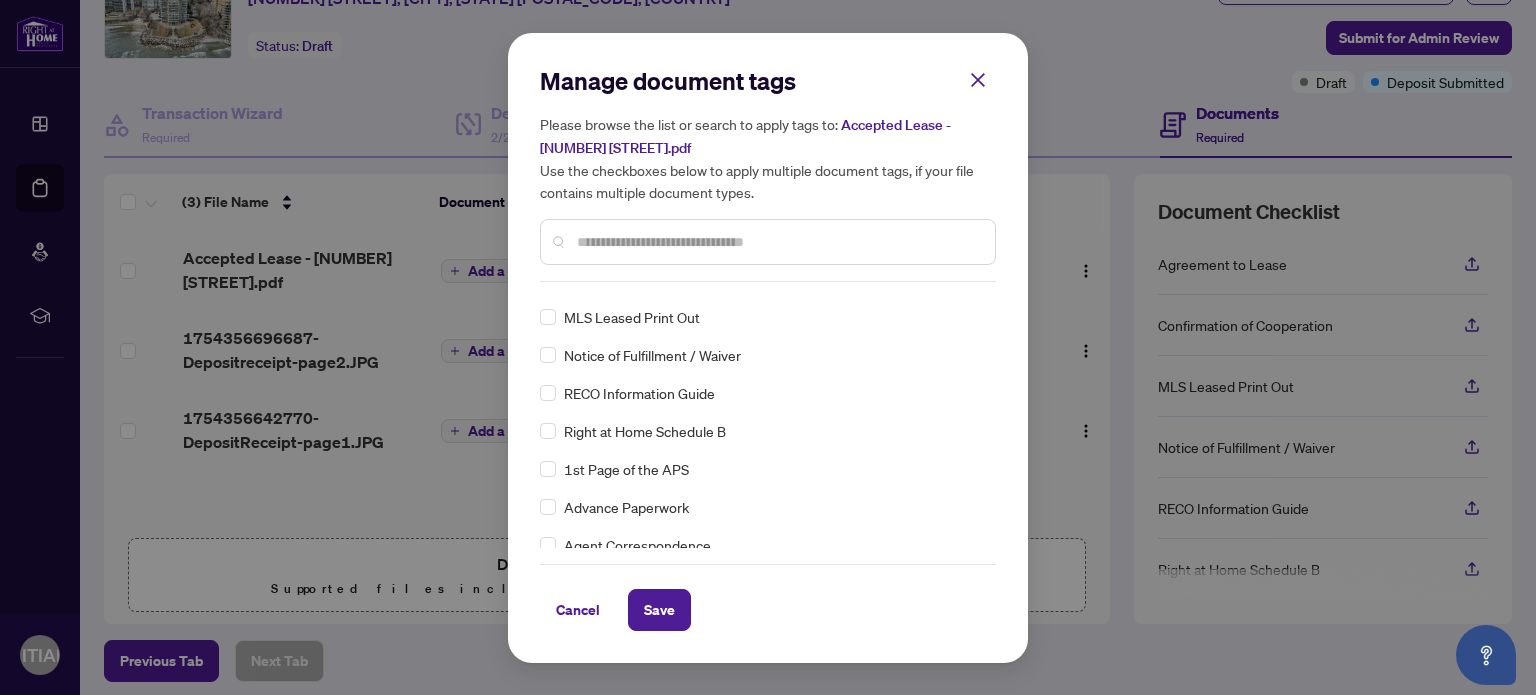 scroll, scrollTop: 100, scrollLeft: 0, axis: vertical 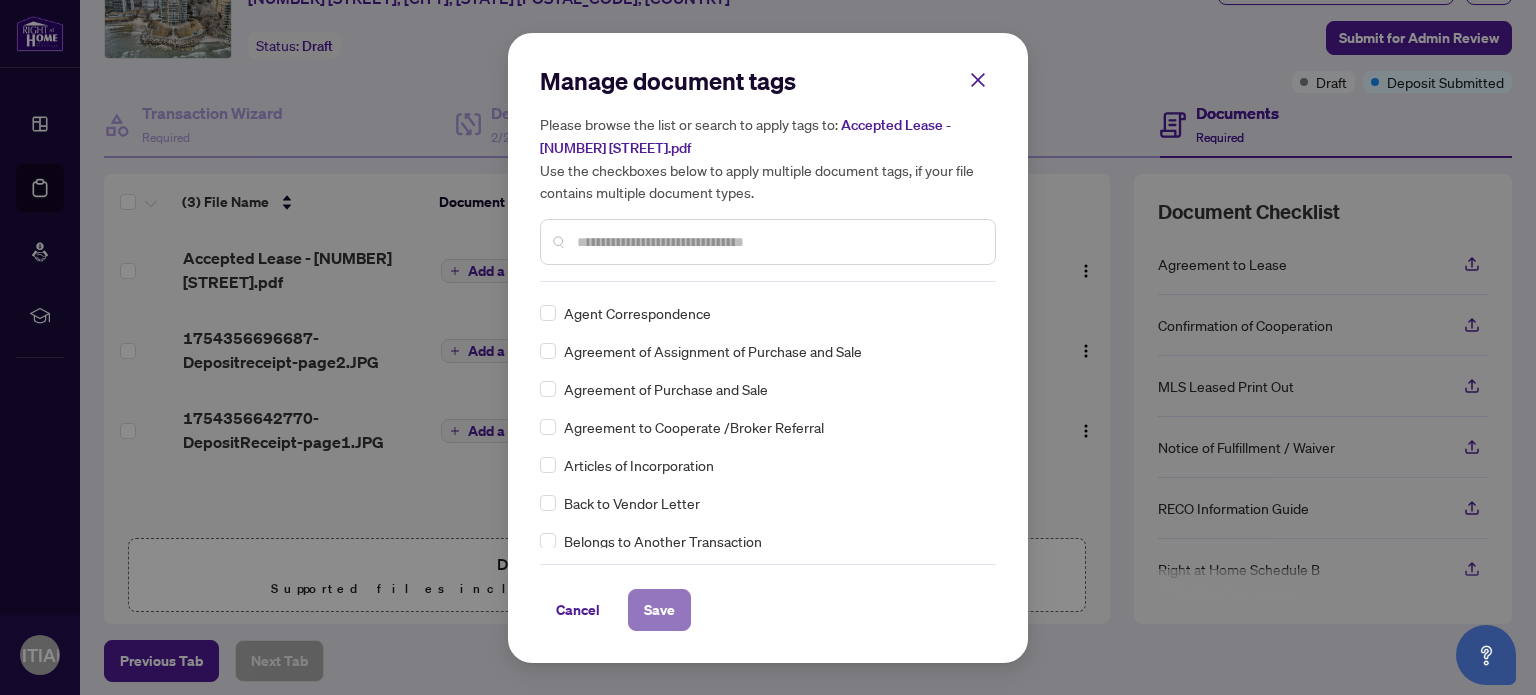 click on "Save" at bounding box center [659, 610] 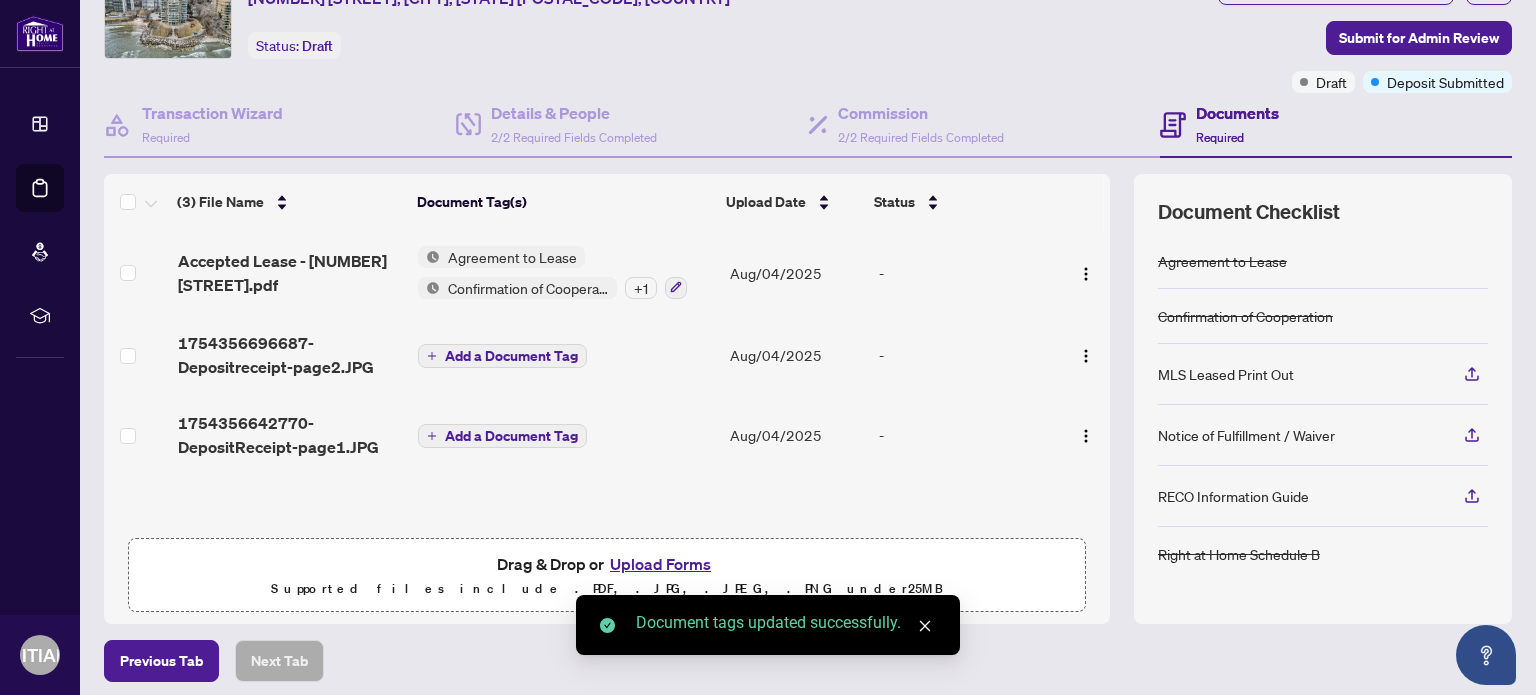 click on "Upload Forms" at bounding box center [660, 564] 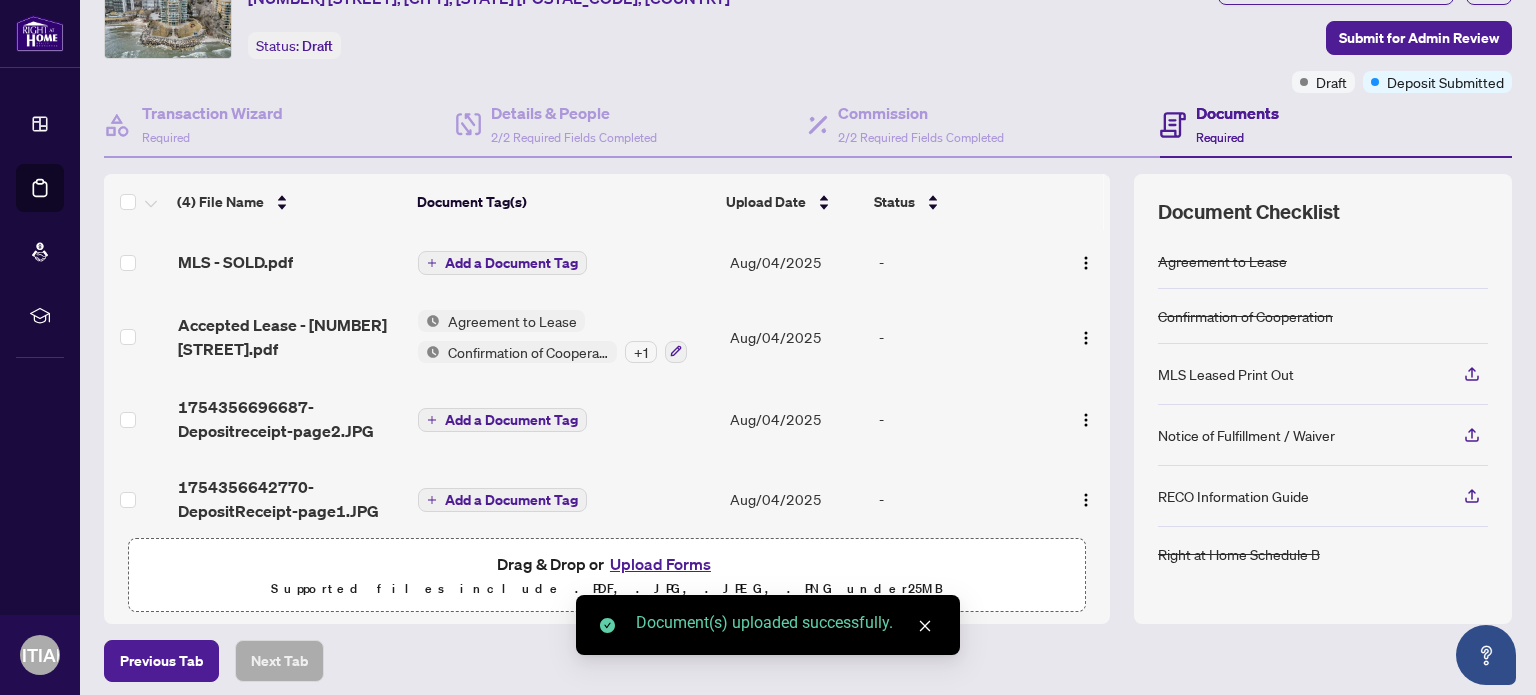 click on "Add a Document Tag" at bounding box center (511, 263) 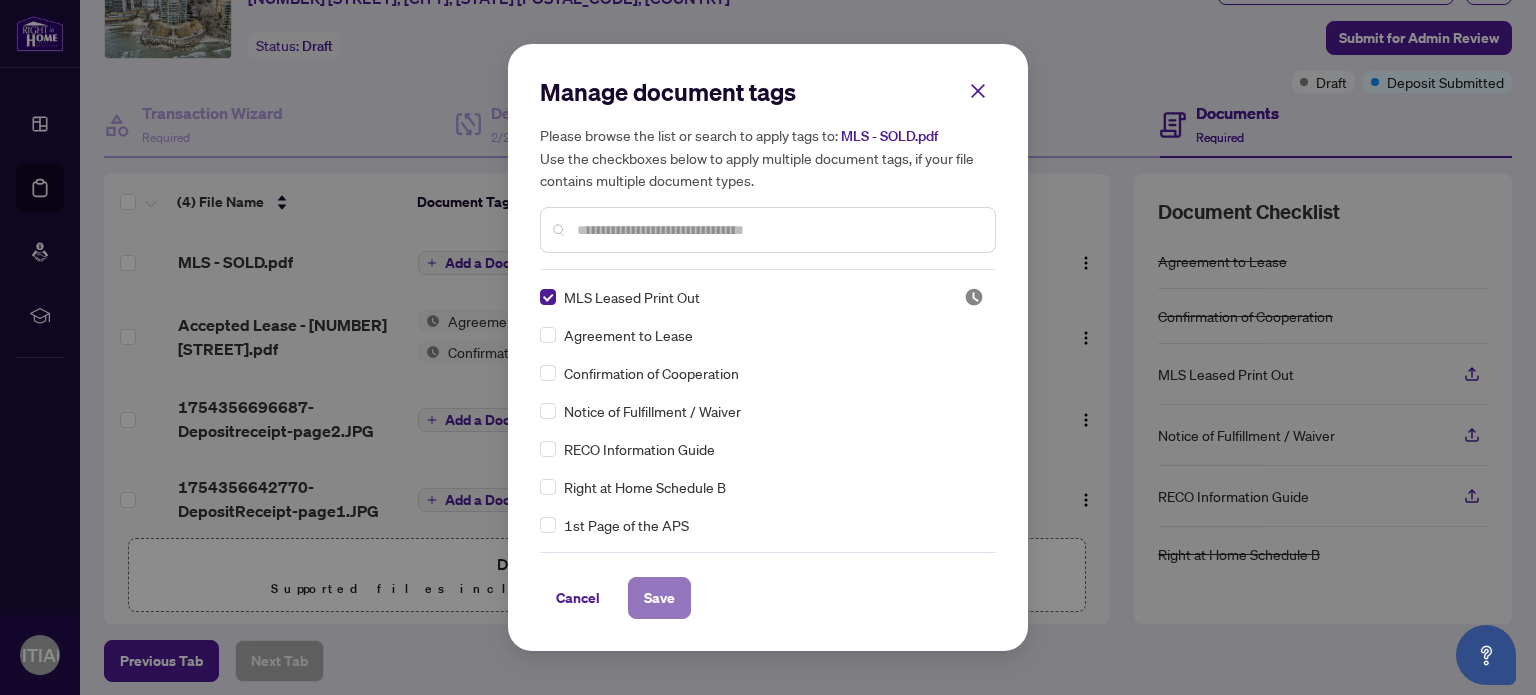 click on "Save" at bounding box center [659, 598] 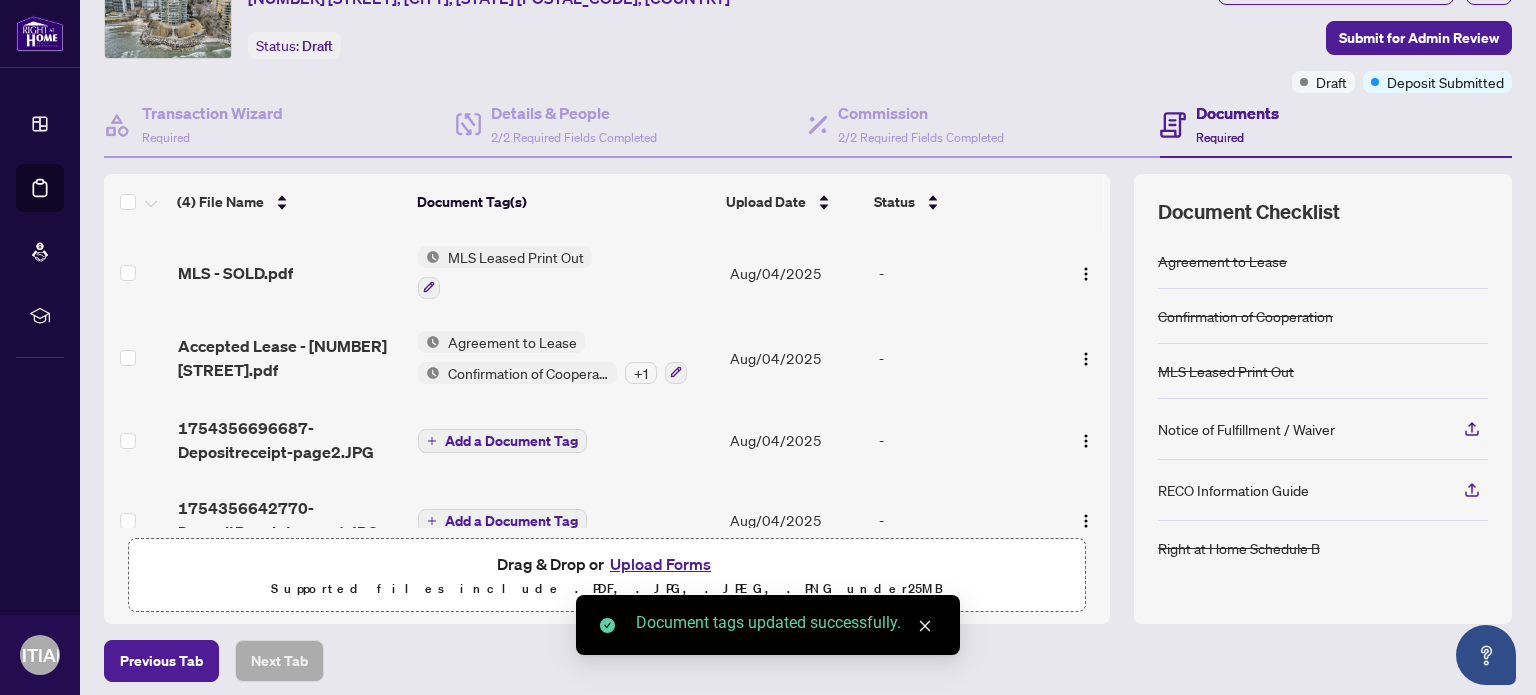 scroll, scrollTop: 36, scrollLeft: 0, axis: vertical 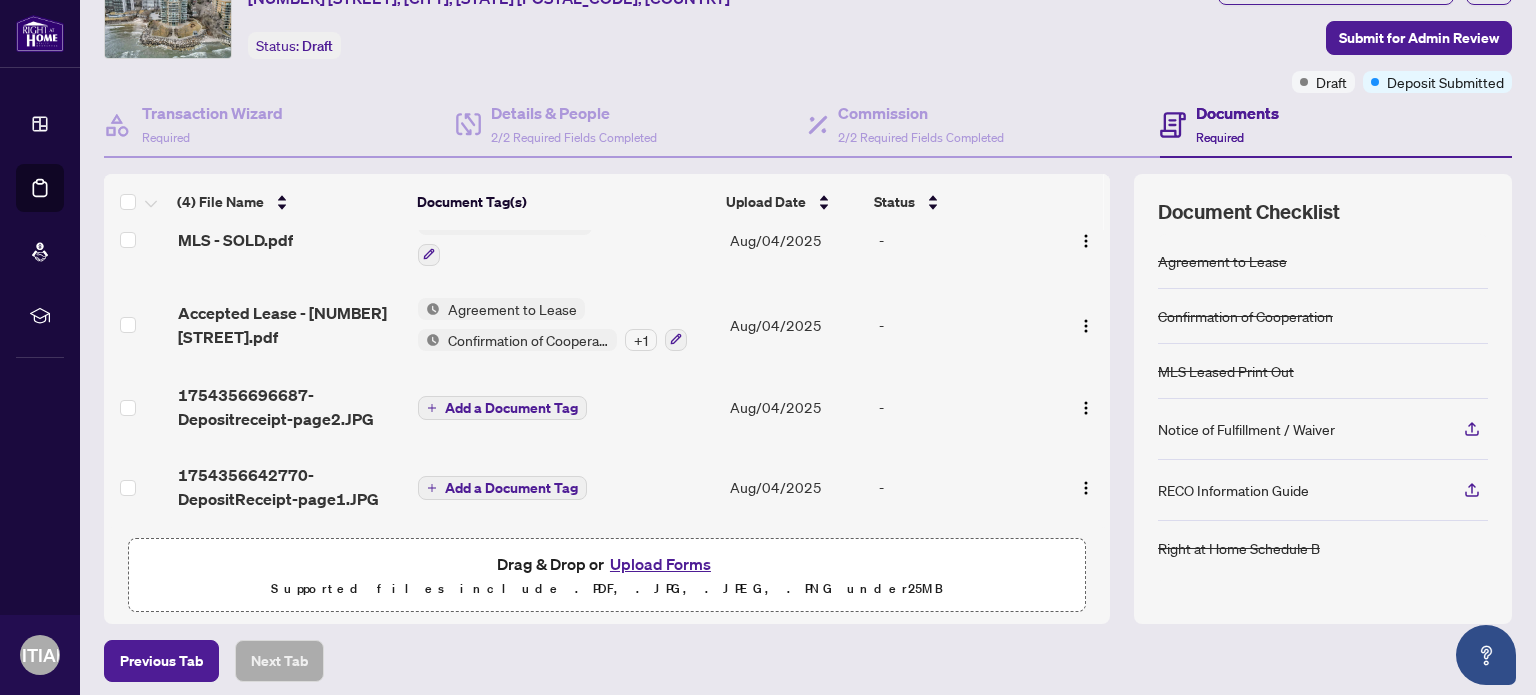 click on "Add a Document Tag" at bounding box center (511, 408) 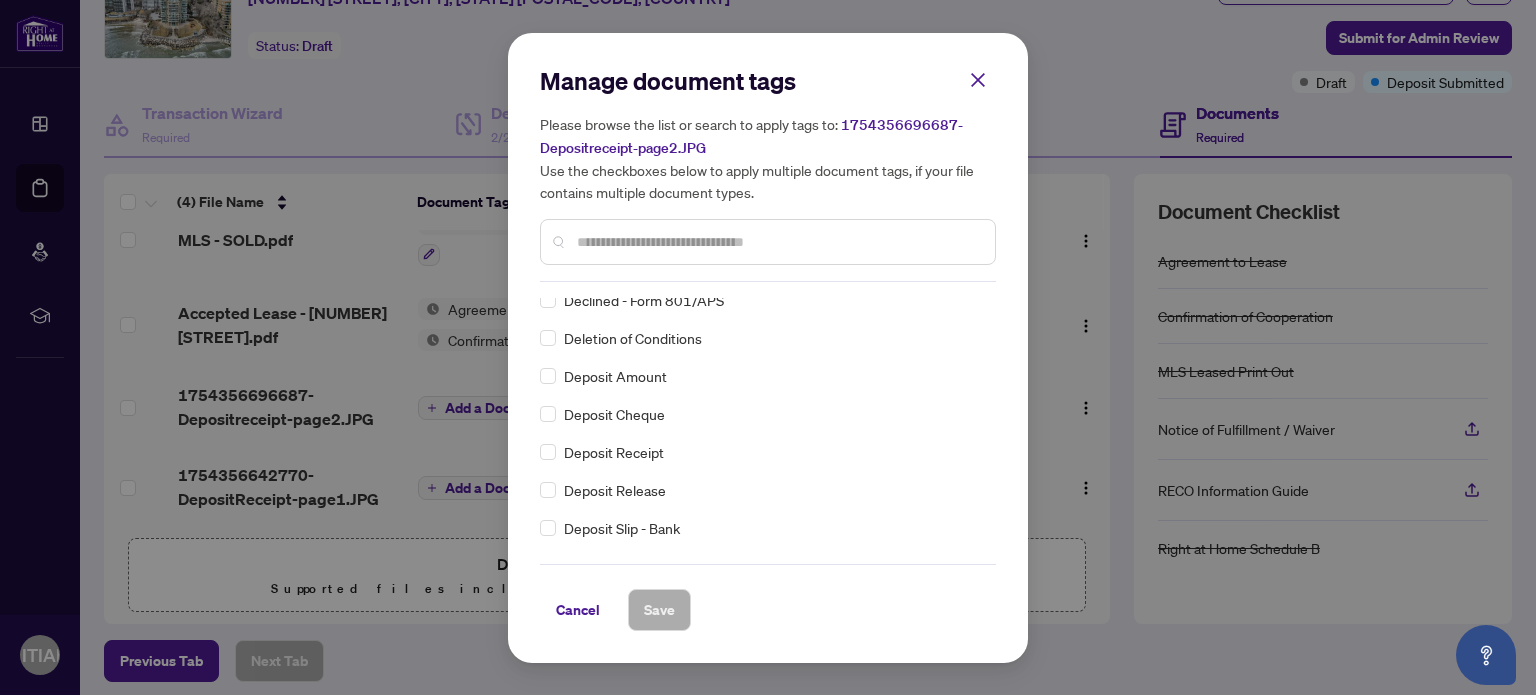 scroll, scrollTop: 1500, scrollLeft: 0, axis: vertical 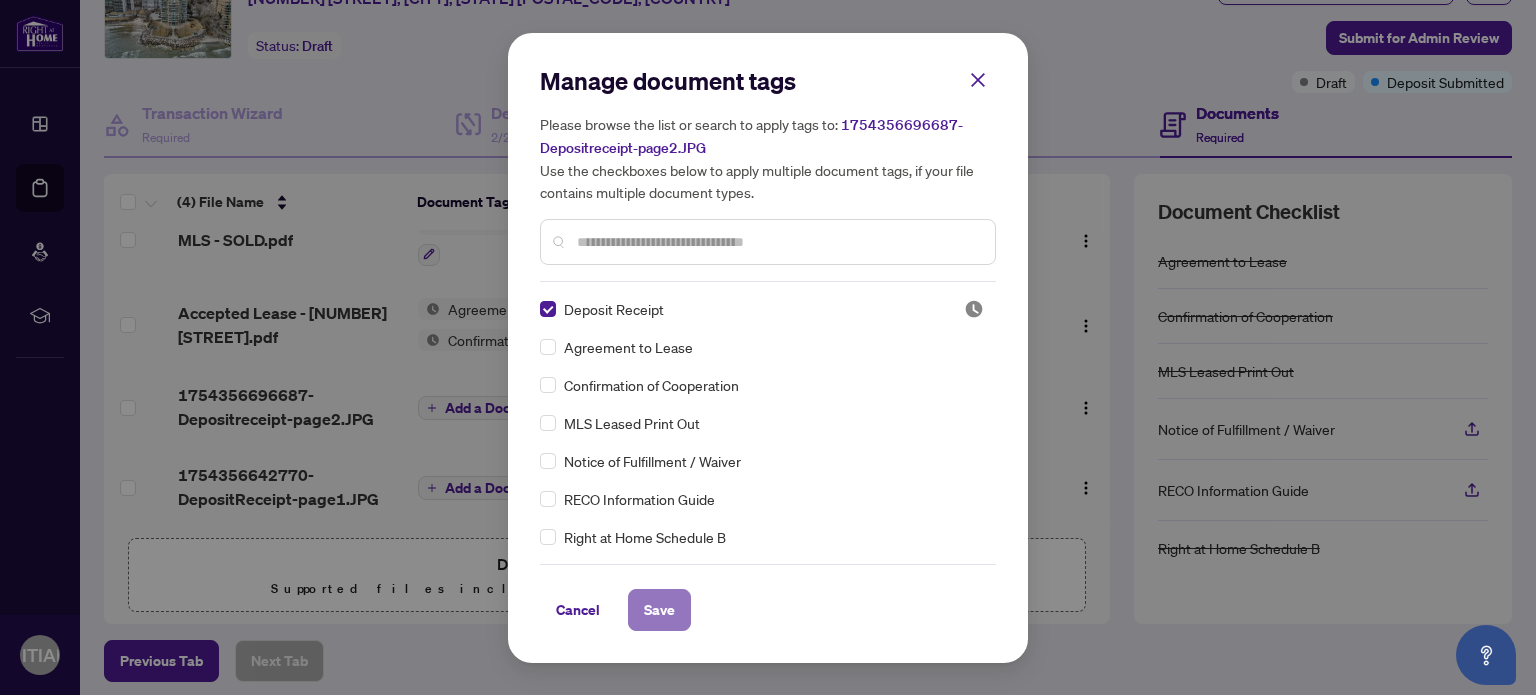 click on "Save" at bounding box center [659, 610] 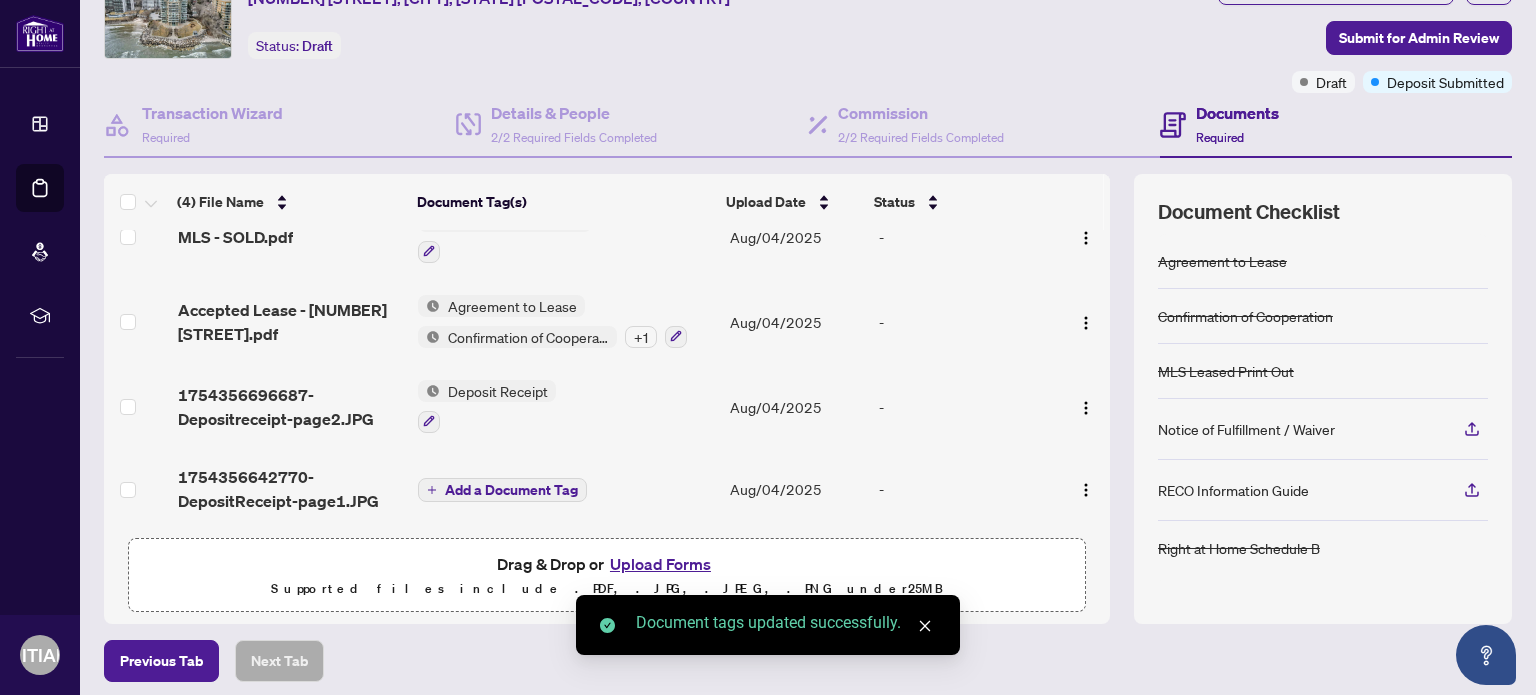 click on "Add a Document Tag" at bounding box center [511, 490] 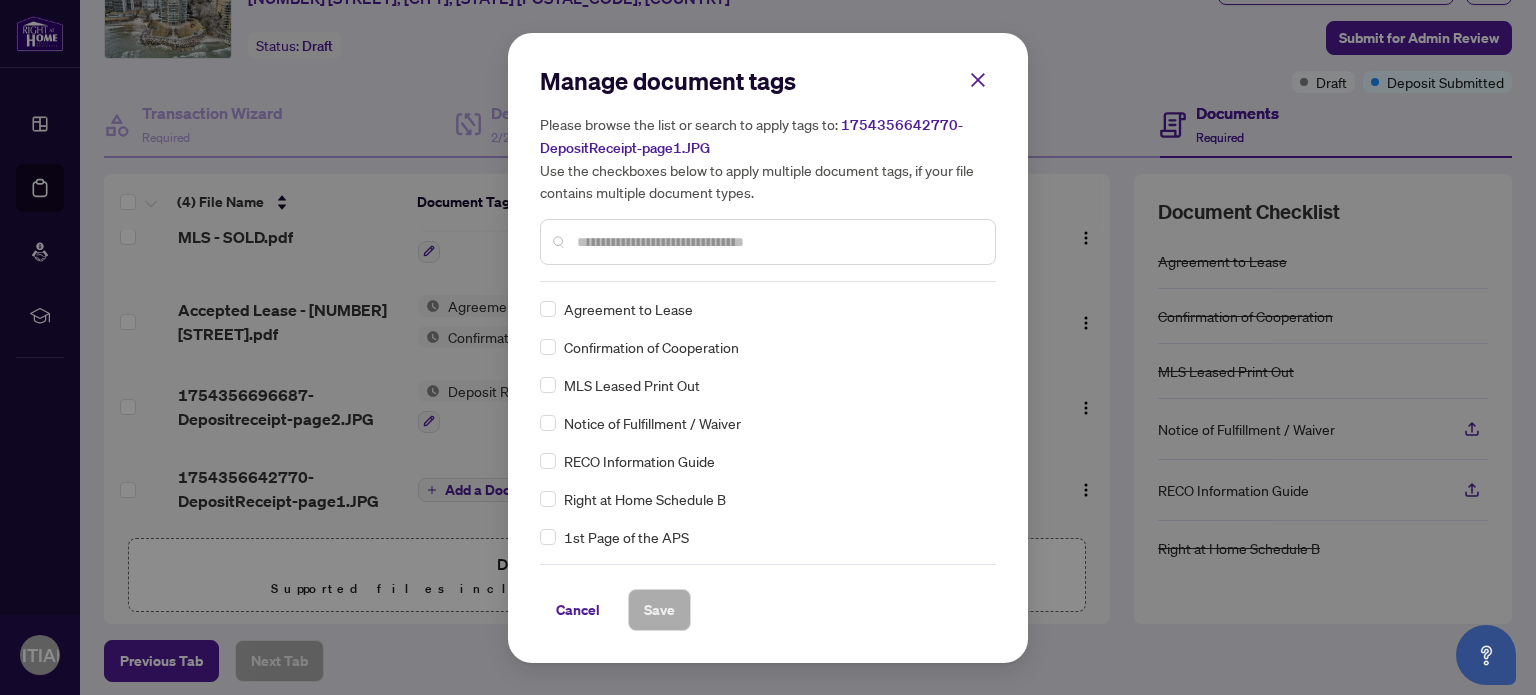 click at bounding box center (778, 242) 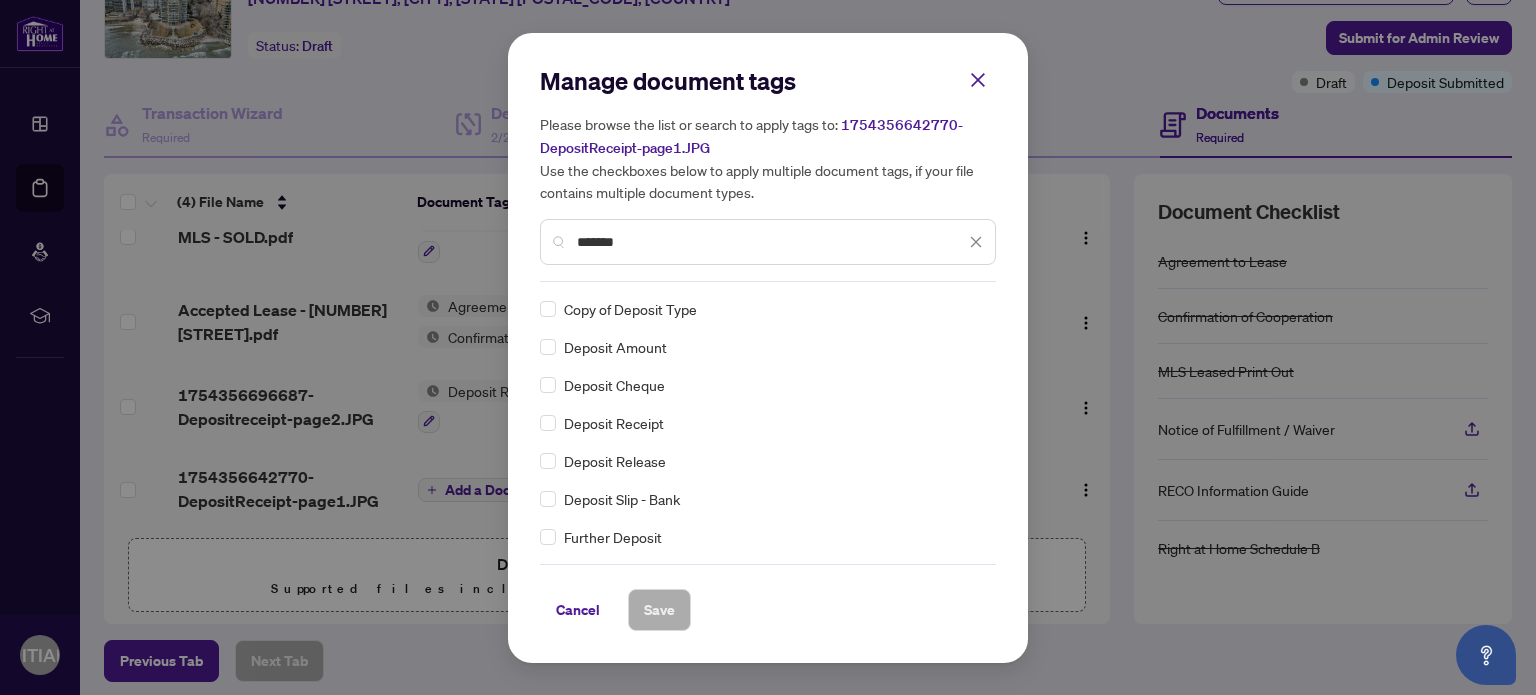 type on "*******" 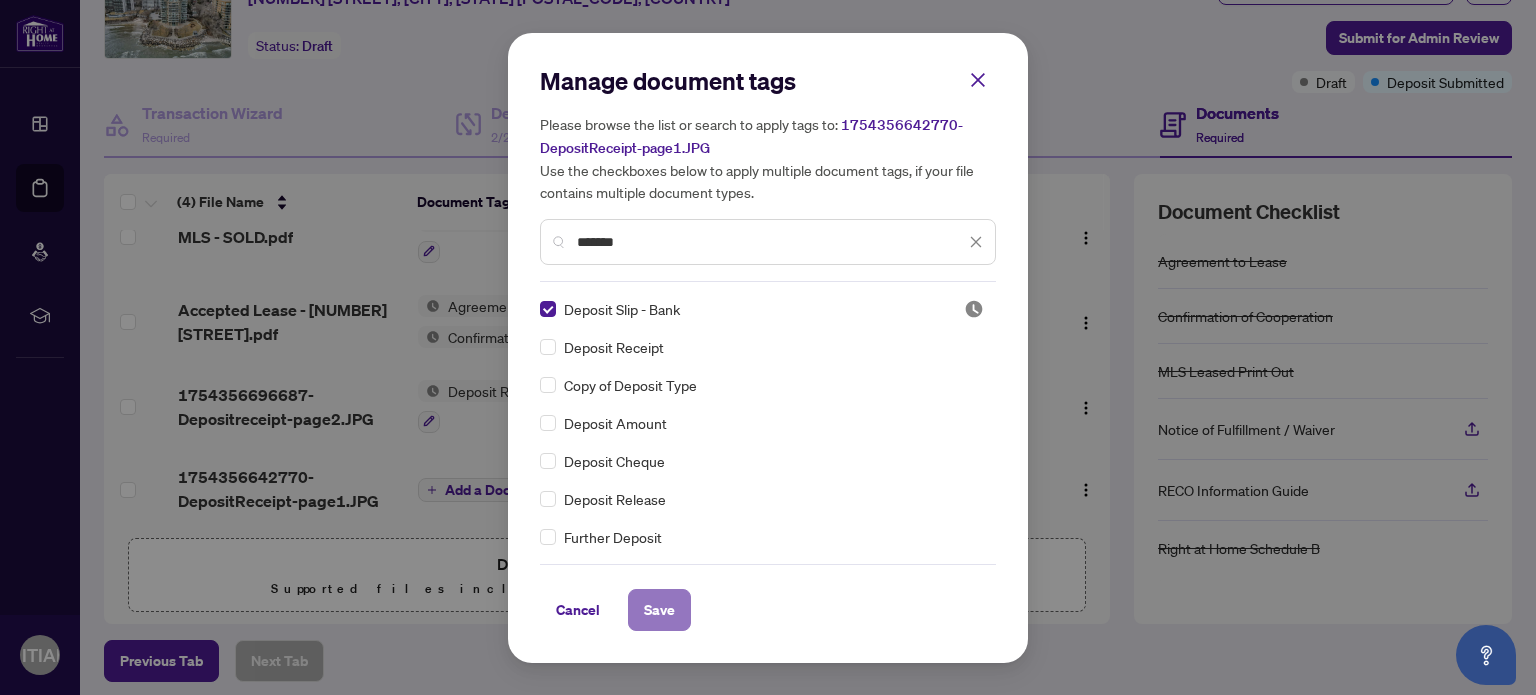 click on "Save" at bounding box center (659, 610) 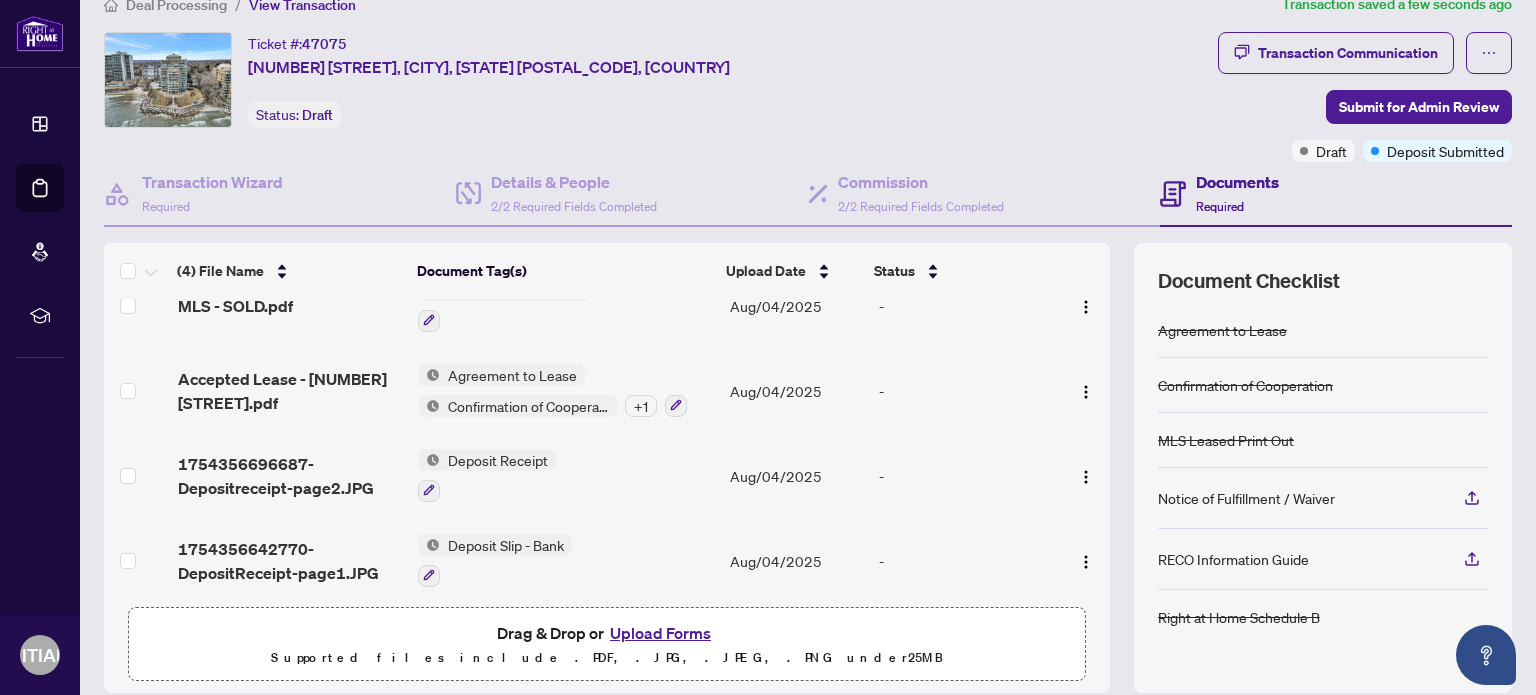 scroll, scrollTop: 0, scrollLeft: 0, axis: both 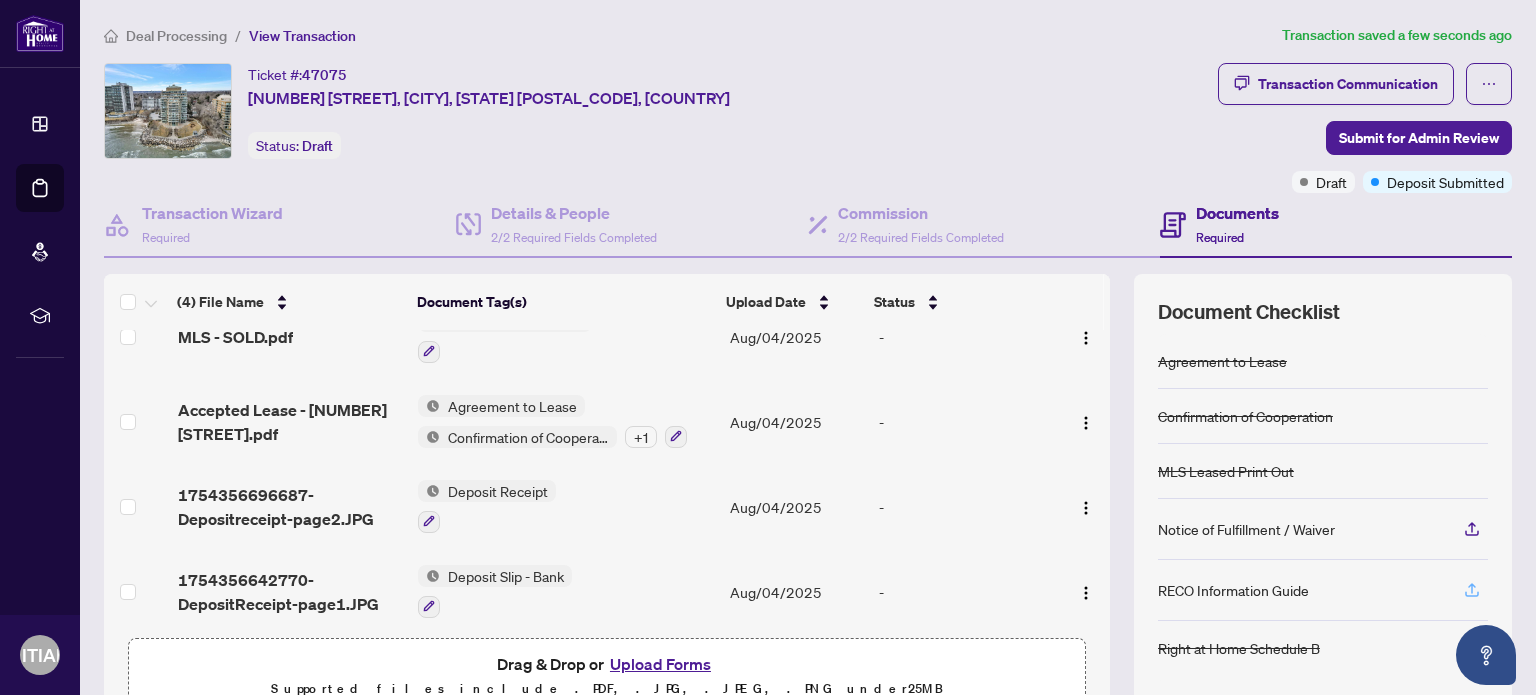 click 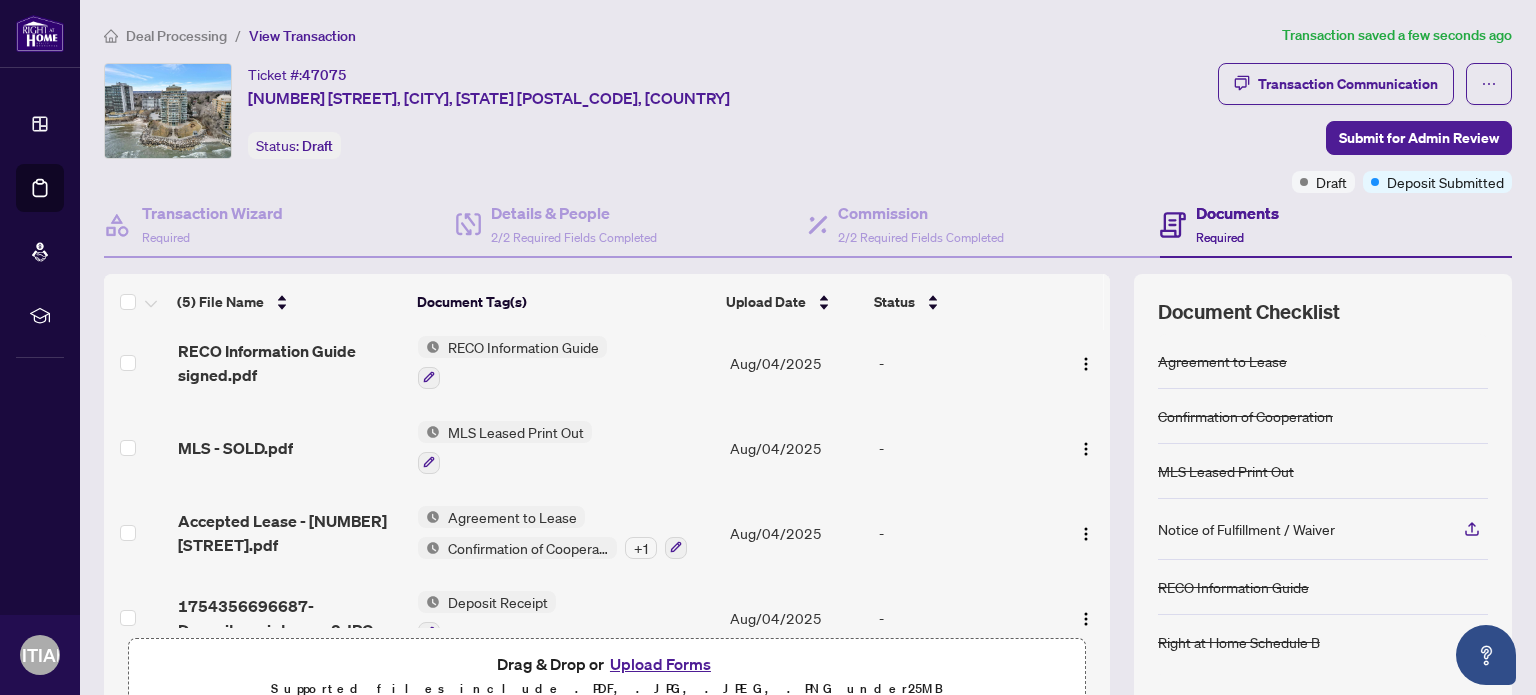 scroll, scrollTop: 0, scrollLeft: 0, axis: both 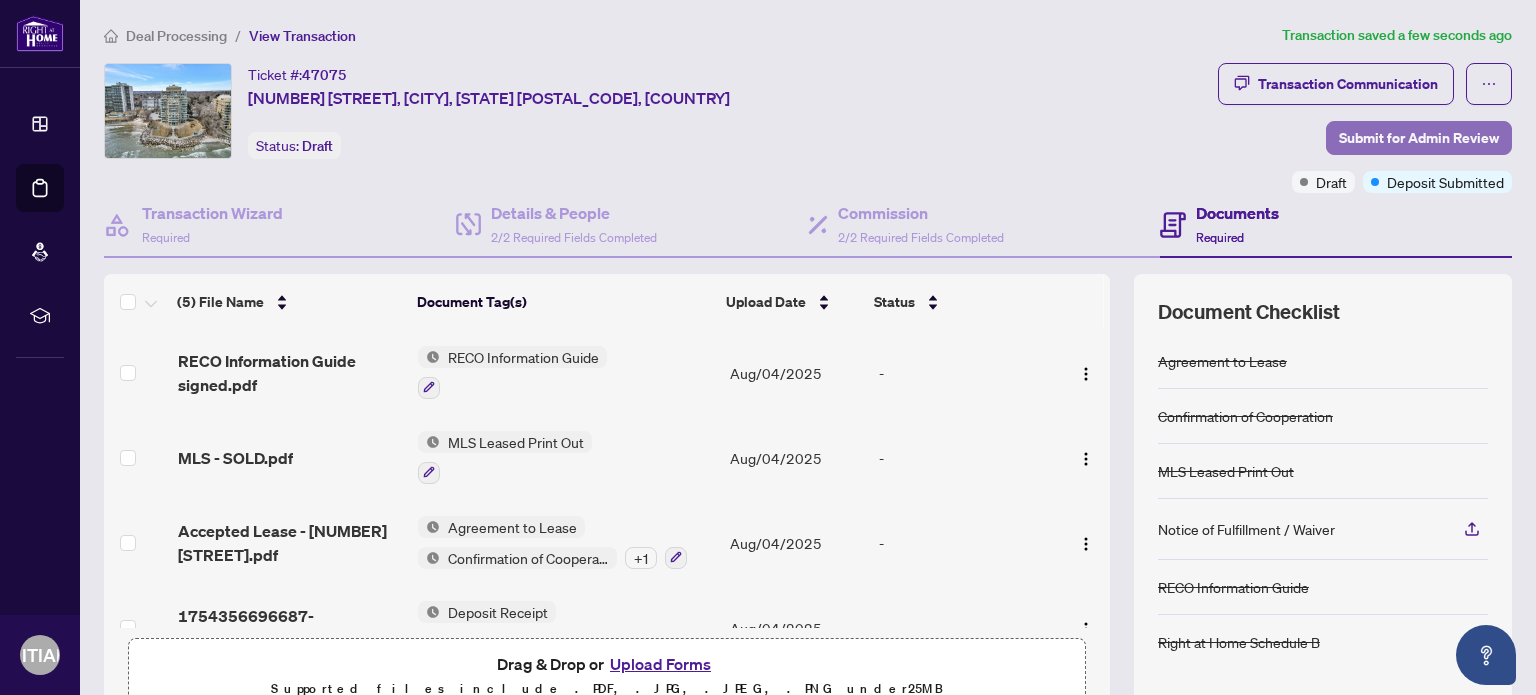 click on "Submit for Admin Review" at bounding box center [1419, 138] 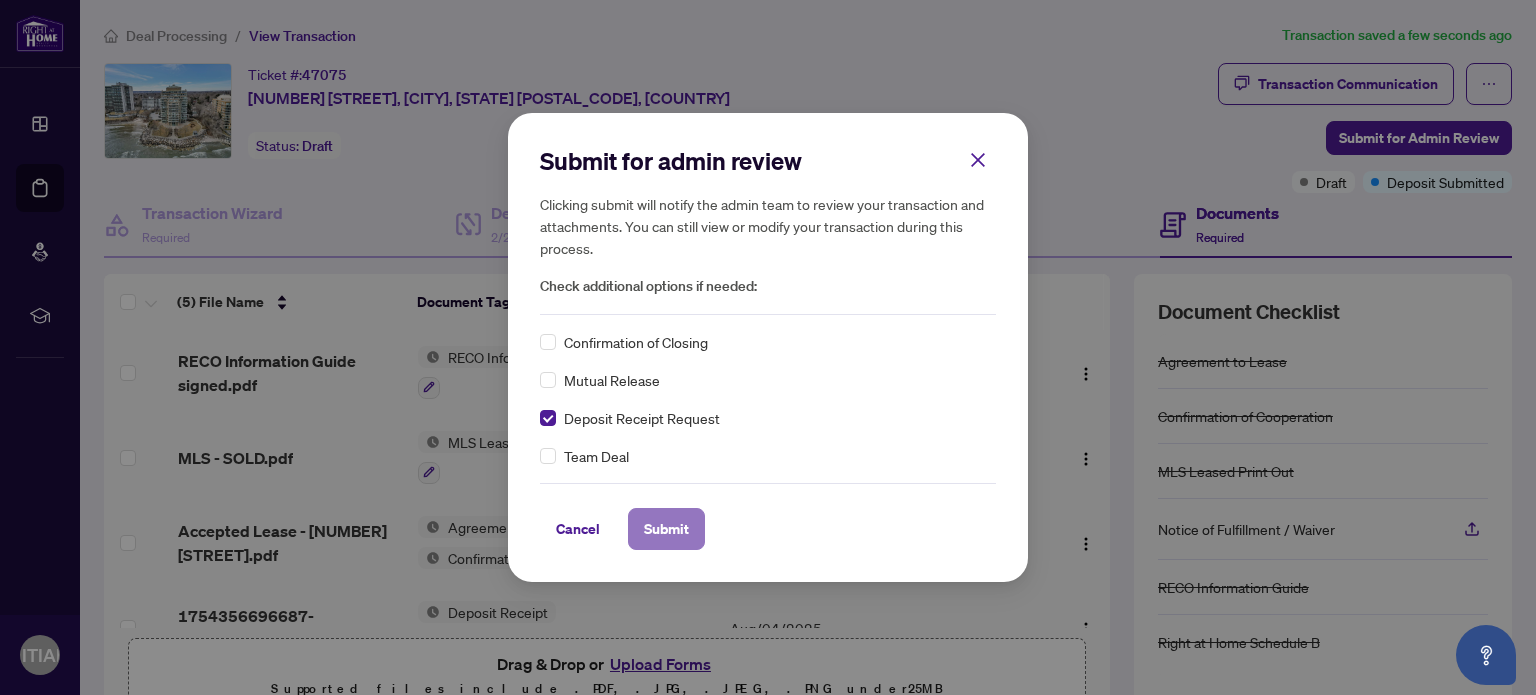 click on "Submit" at bounding box center [666, 529] 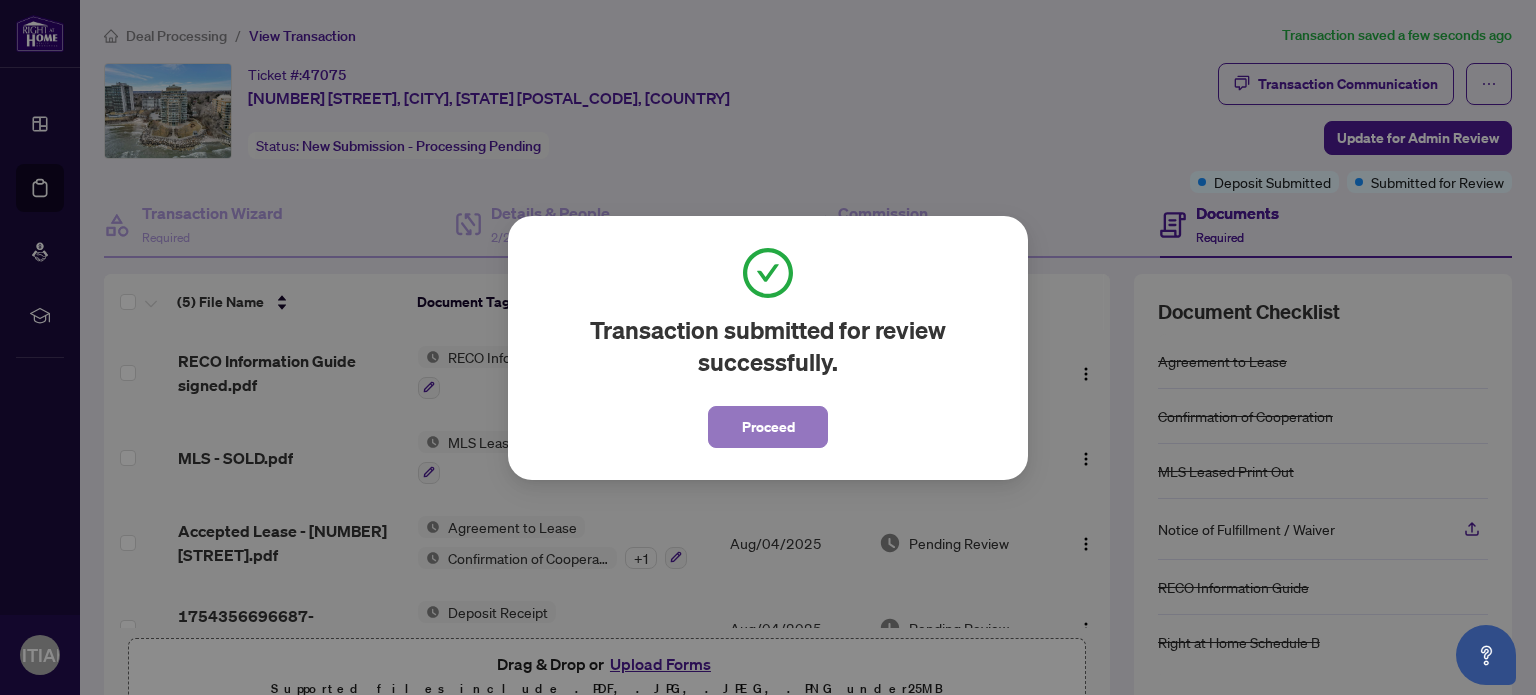 click on "Proceed" at bounding box center [768, 427] 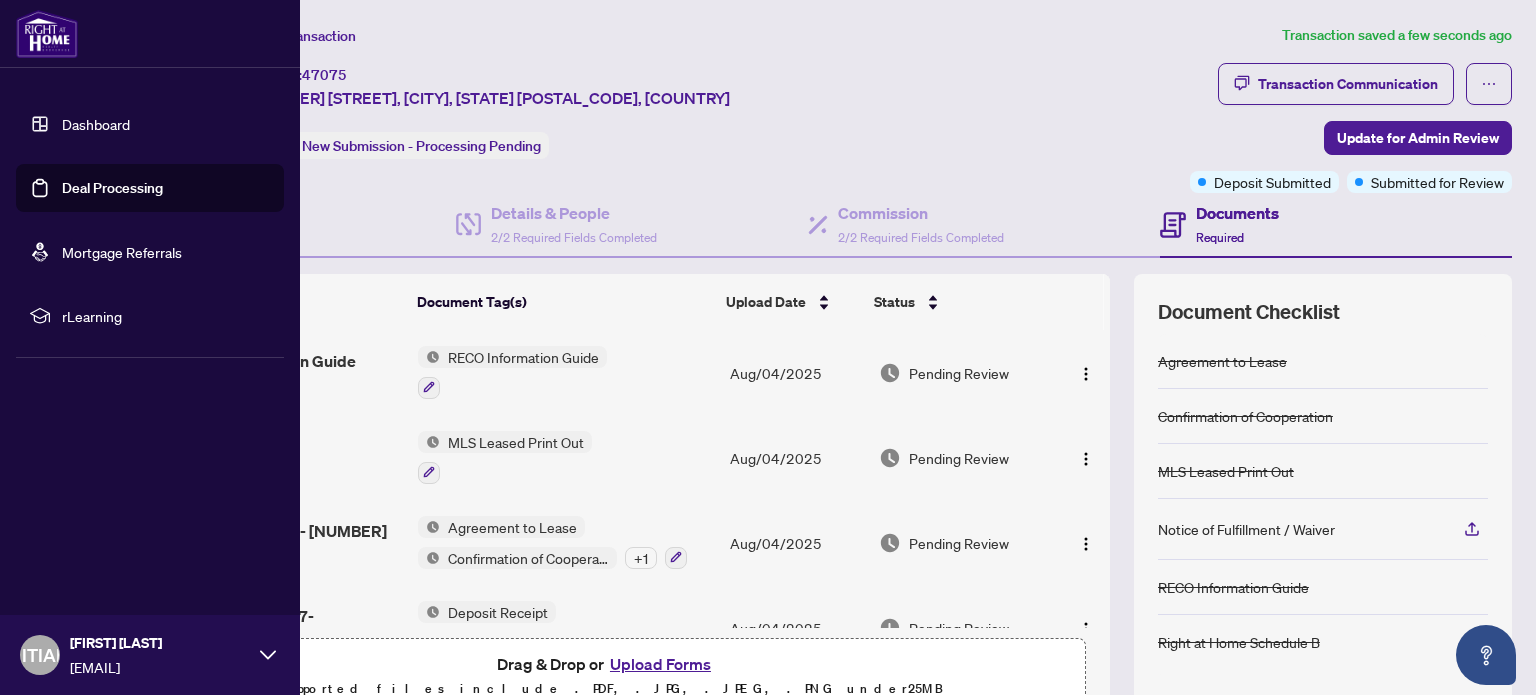 click on "Dashboard" at bounding box center (96, 124) 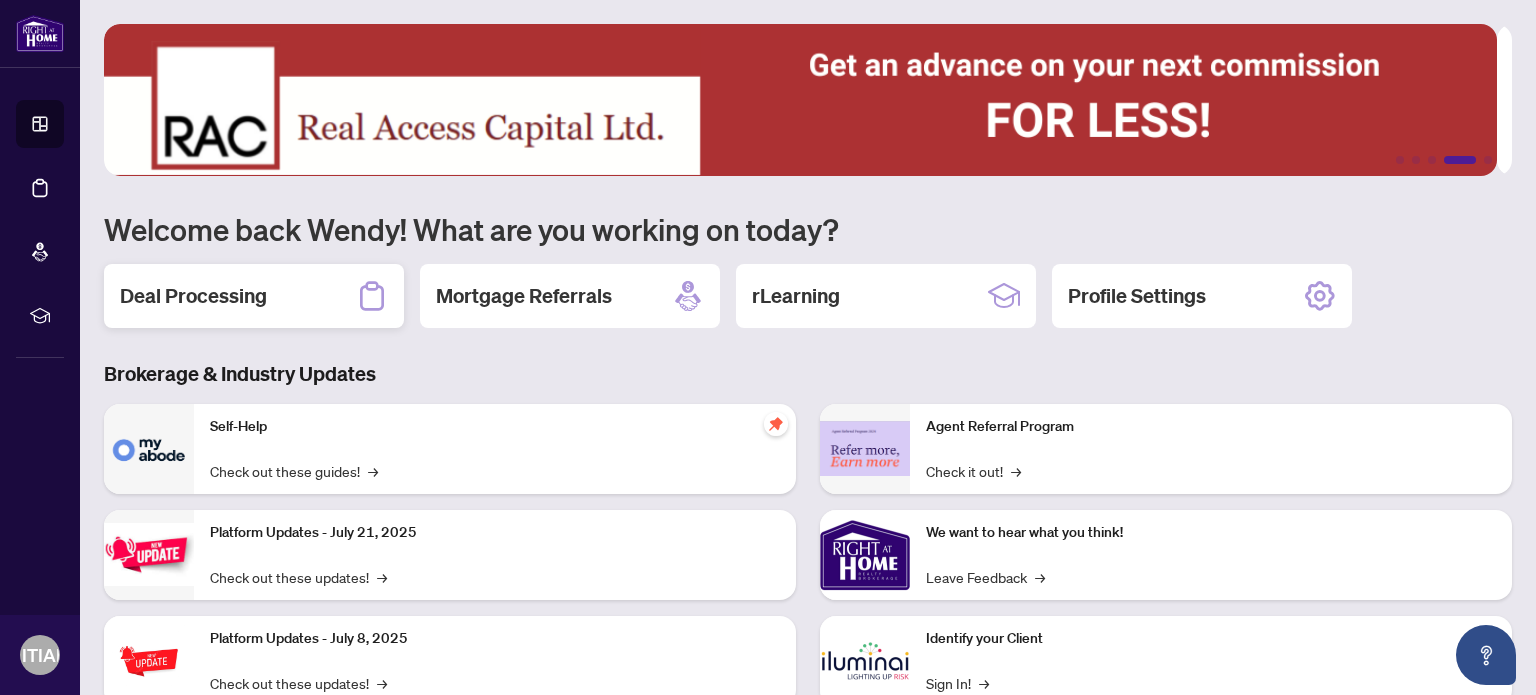 click on "Deal Processing" at bounding box center [193, 296] 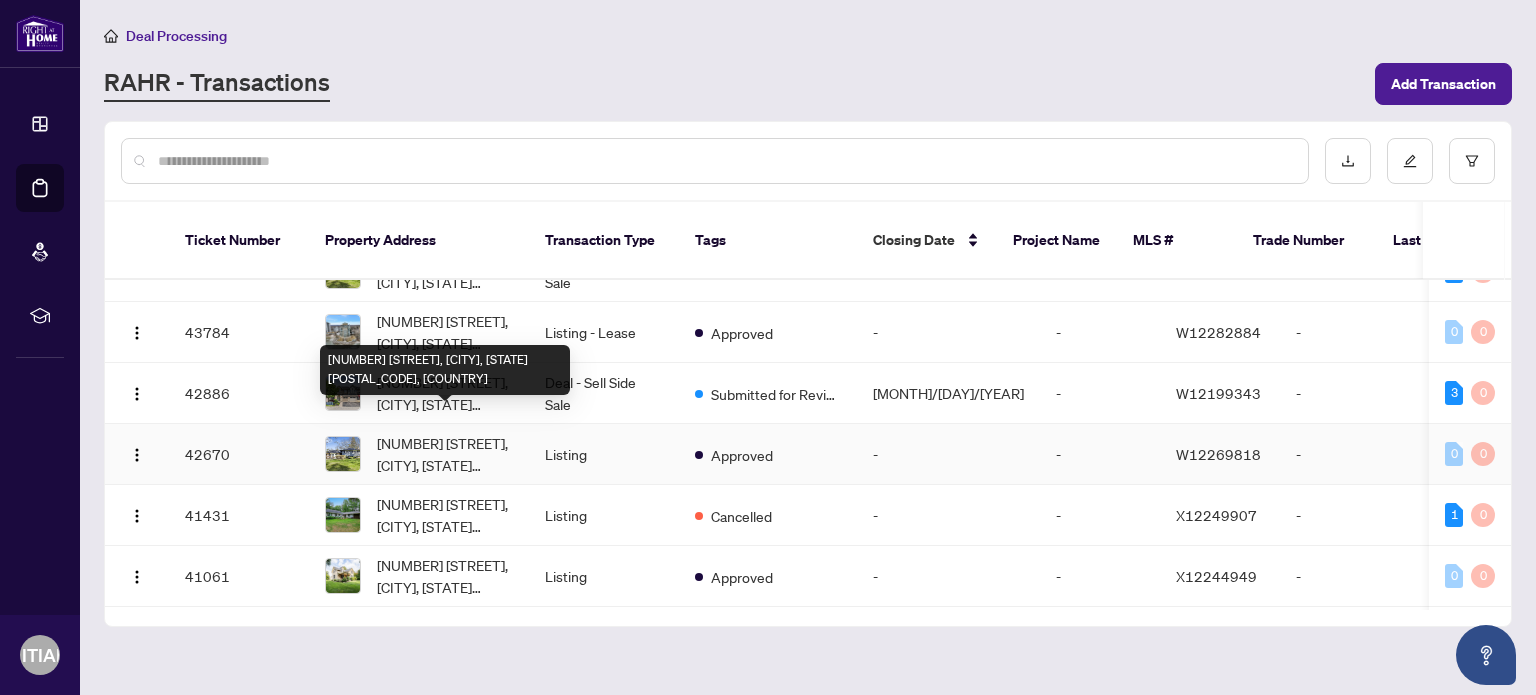 scroll, scrollTop: 200, scrollLeft: 0, axis: vertical 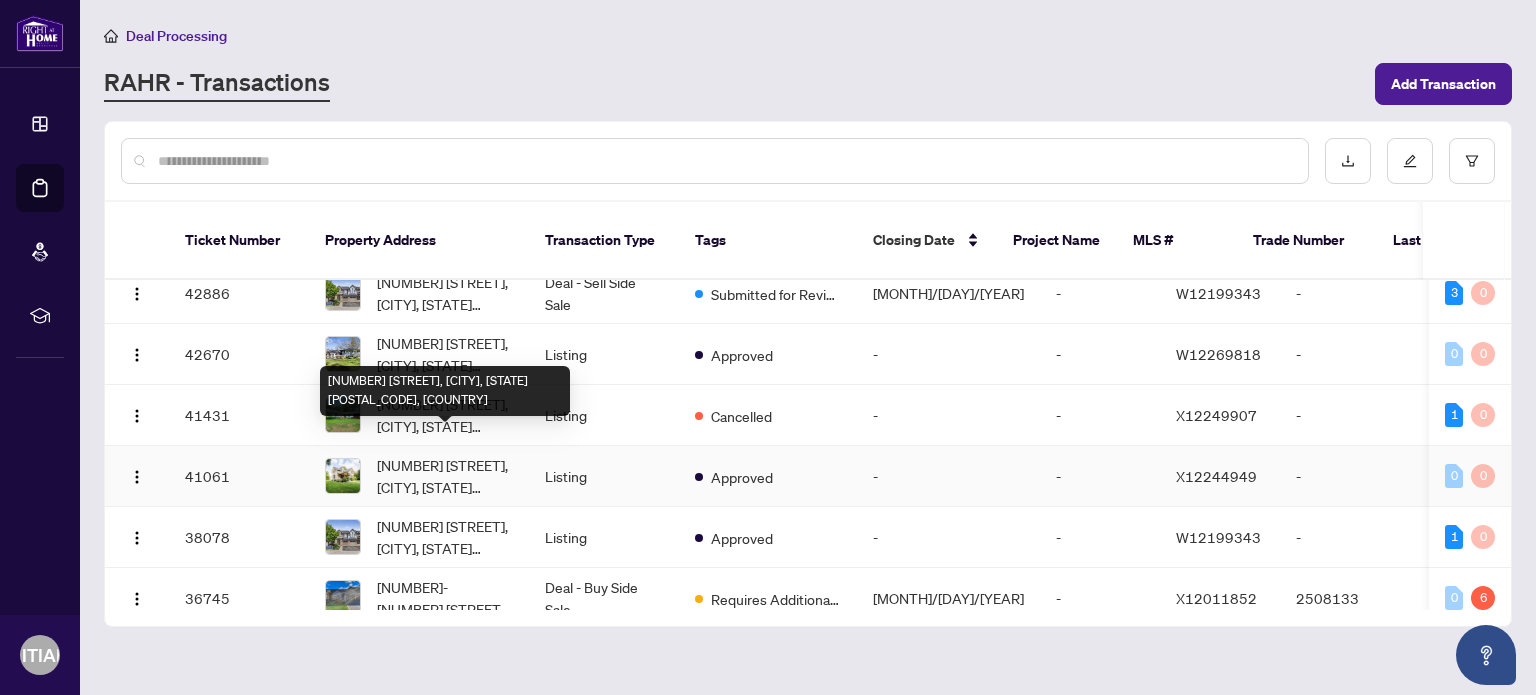 click on "[NUMBER] [STREET], [CITY], [STATE] [POSTAL_CODE], [COUNTRY]" at bounding box center (445, 476) 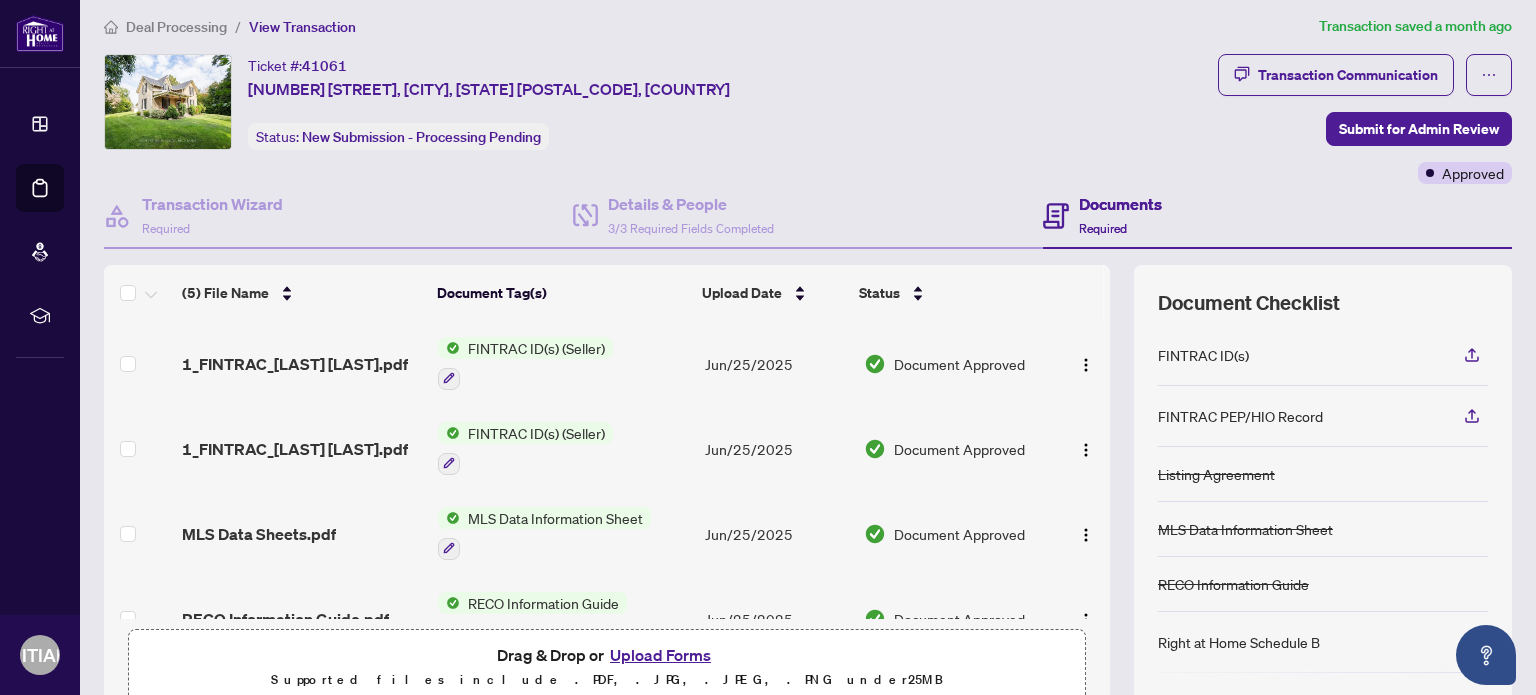 scroll, scrollTop: 0, scrollLeft: 0, axis: both 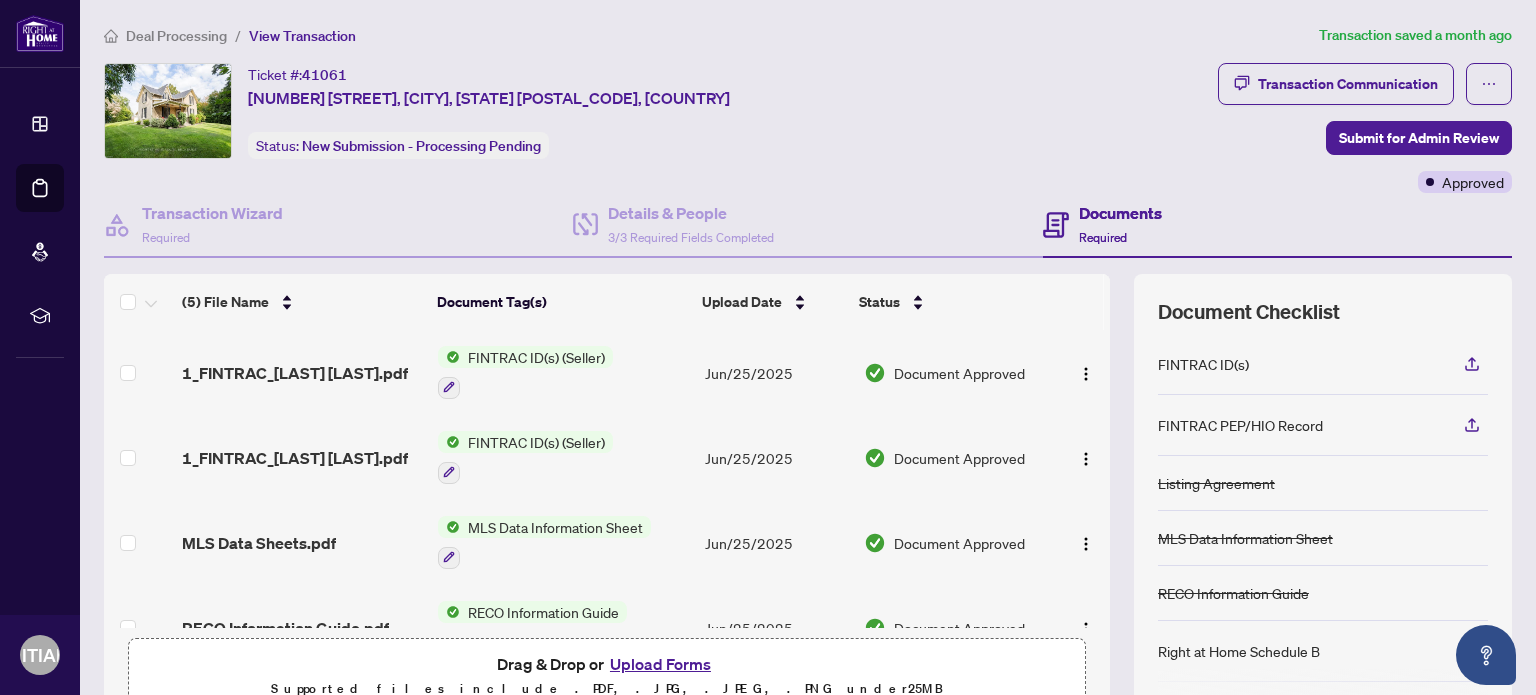 click on "Upload Forms" at bounding box center [660, 664] 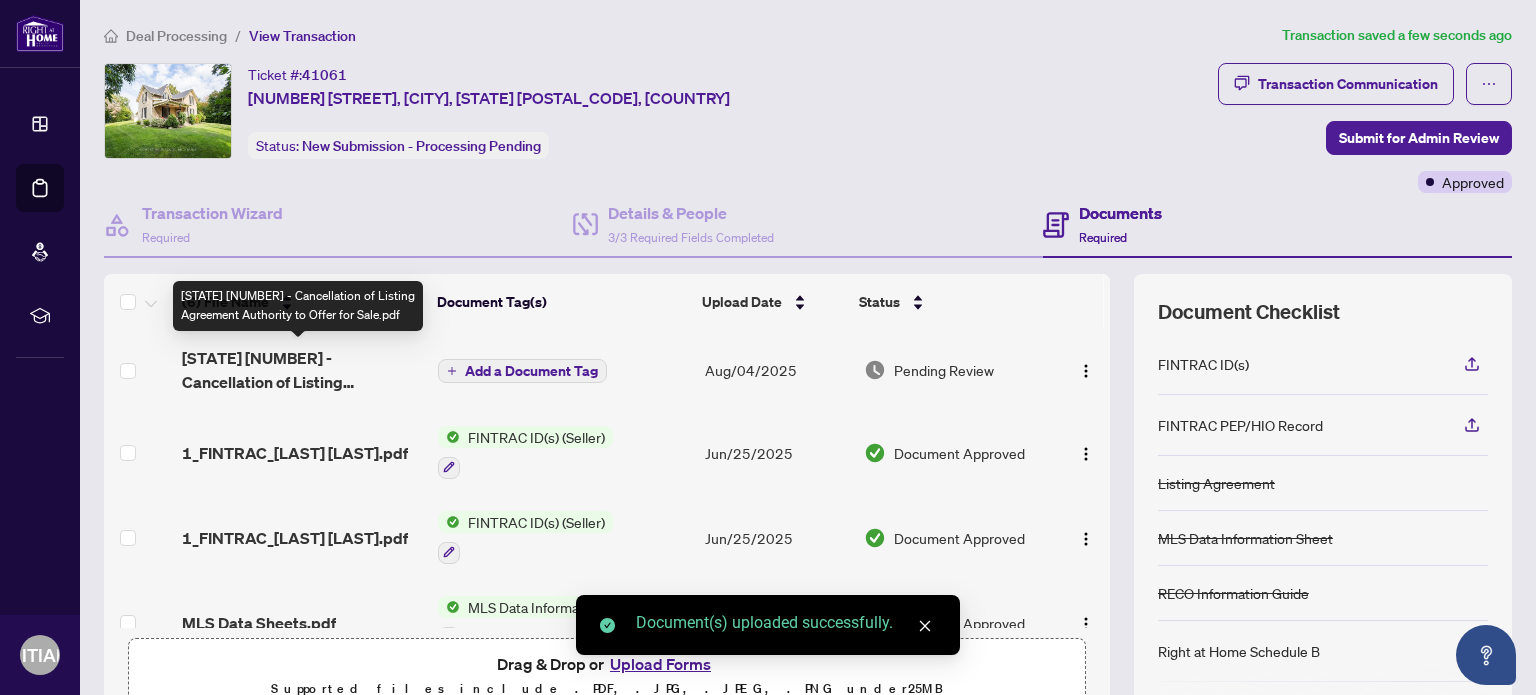 click on "[STATE] [NUMBER] - Cancellation of Listing Agreement Authority to Offer for Sale.pdf" at bounding box center [302, 370] 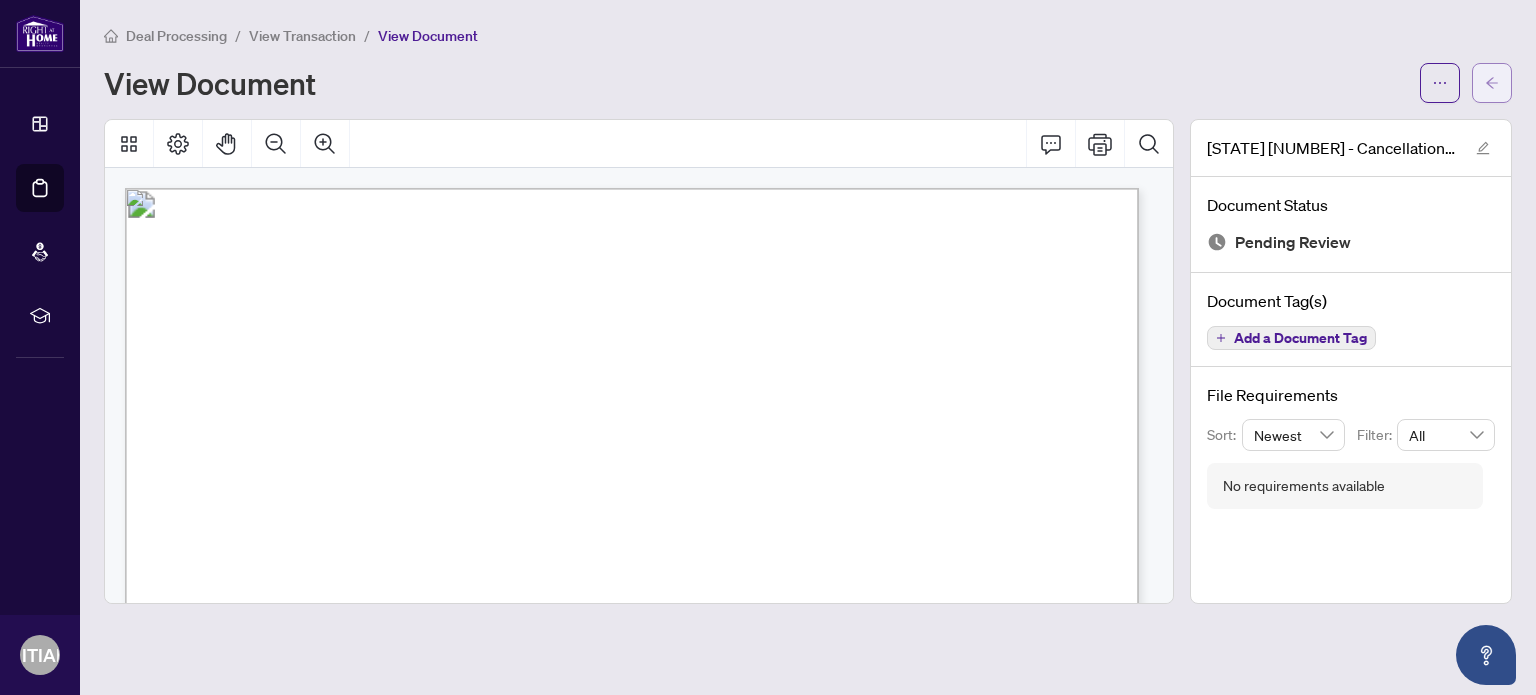 click at bounding box center [1492, 83] 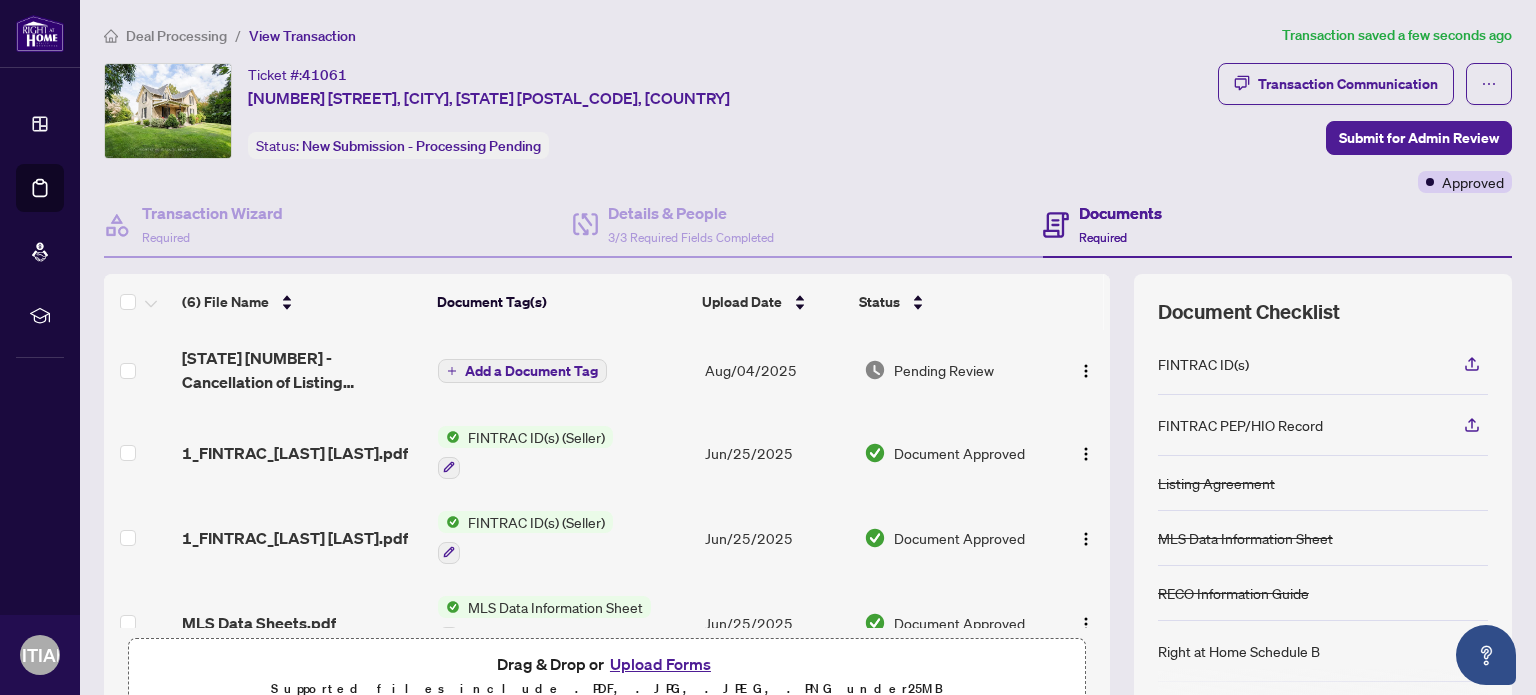 click on "Add a Document Tag" at bounding box center (531, 371) 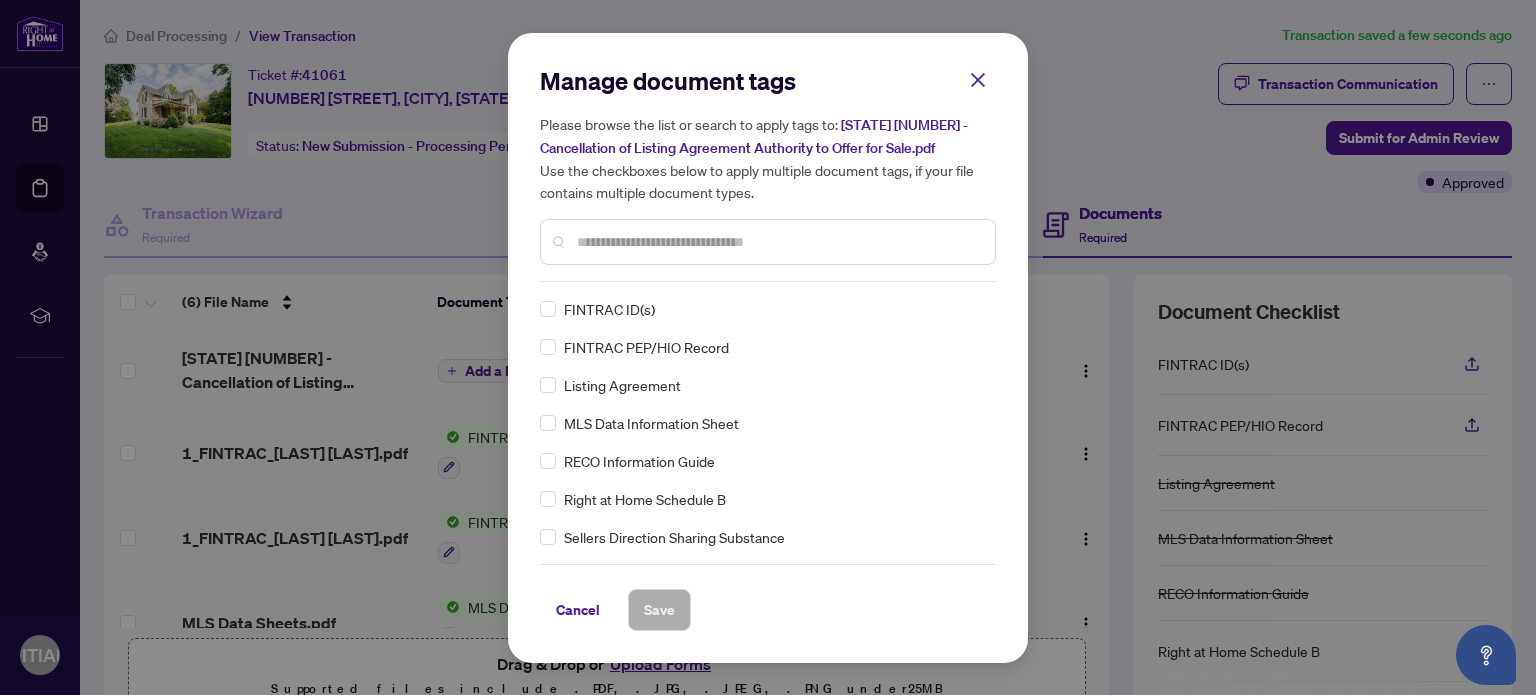 click at bounding box center [778, 242] 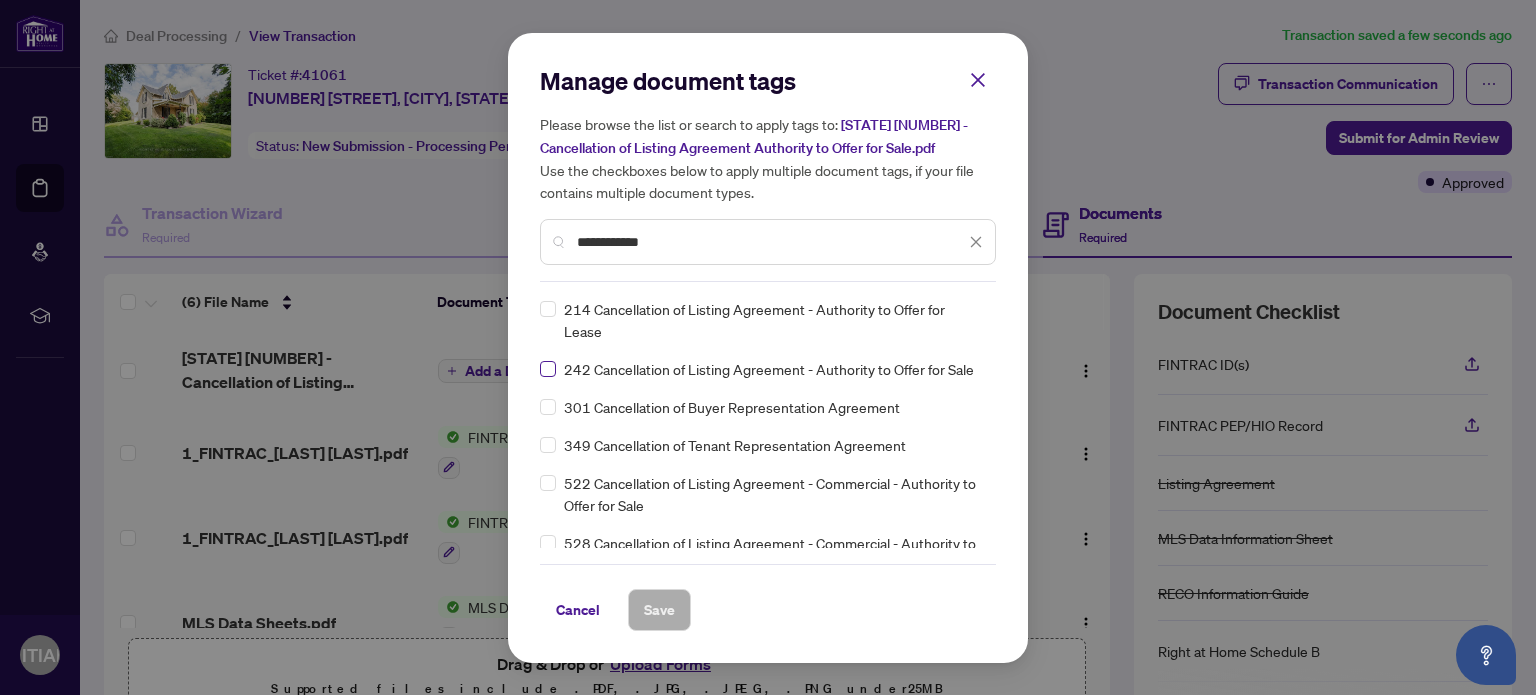 type on "**********" 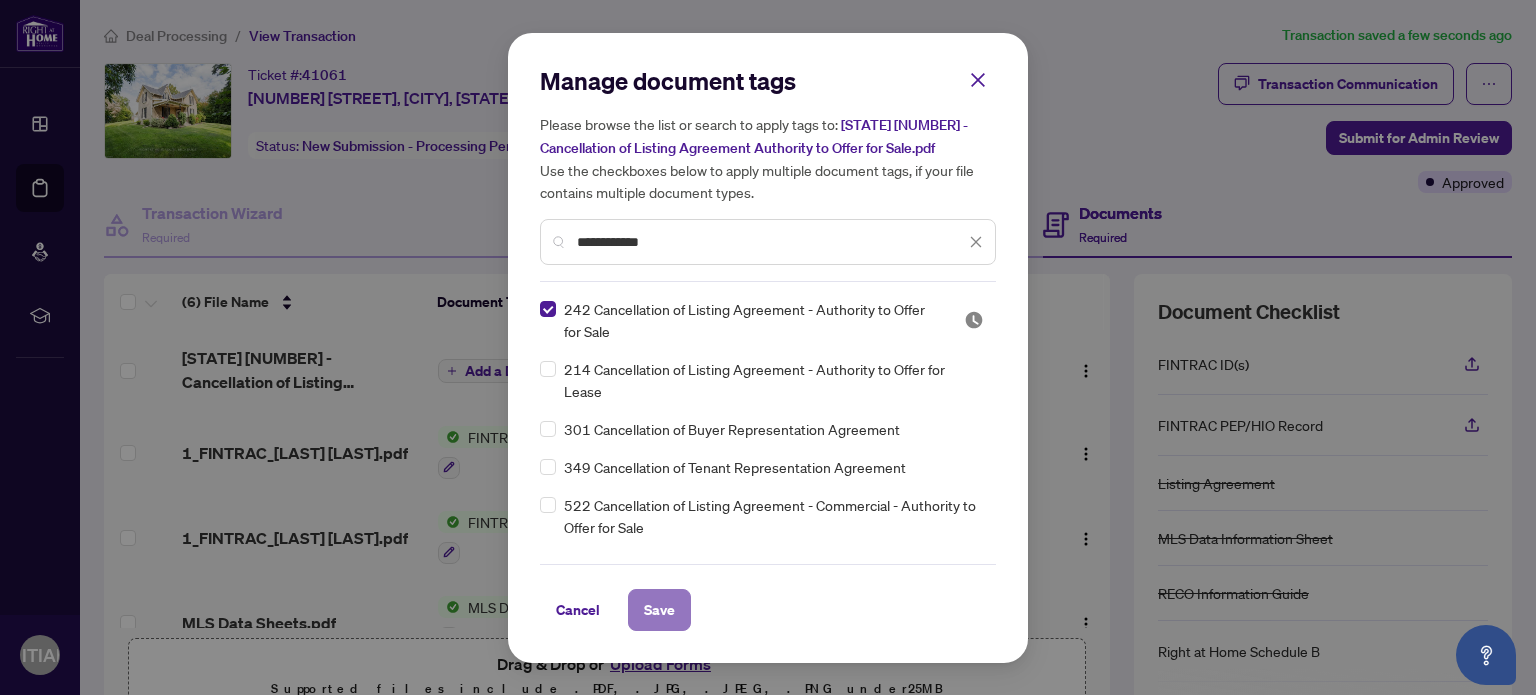 click on "Save" at bounding box center (659, 610) 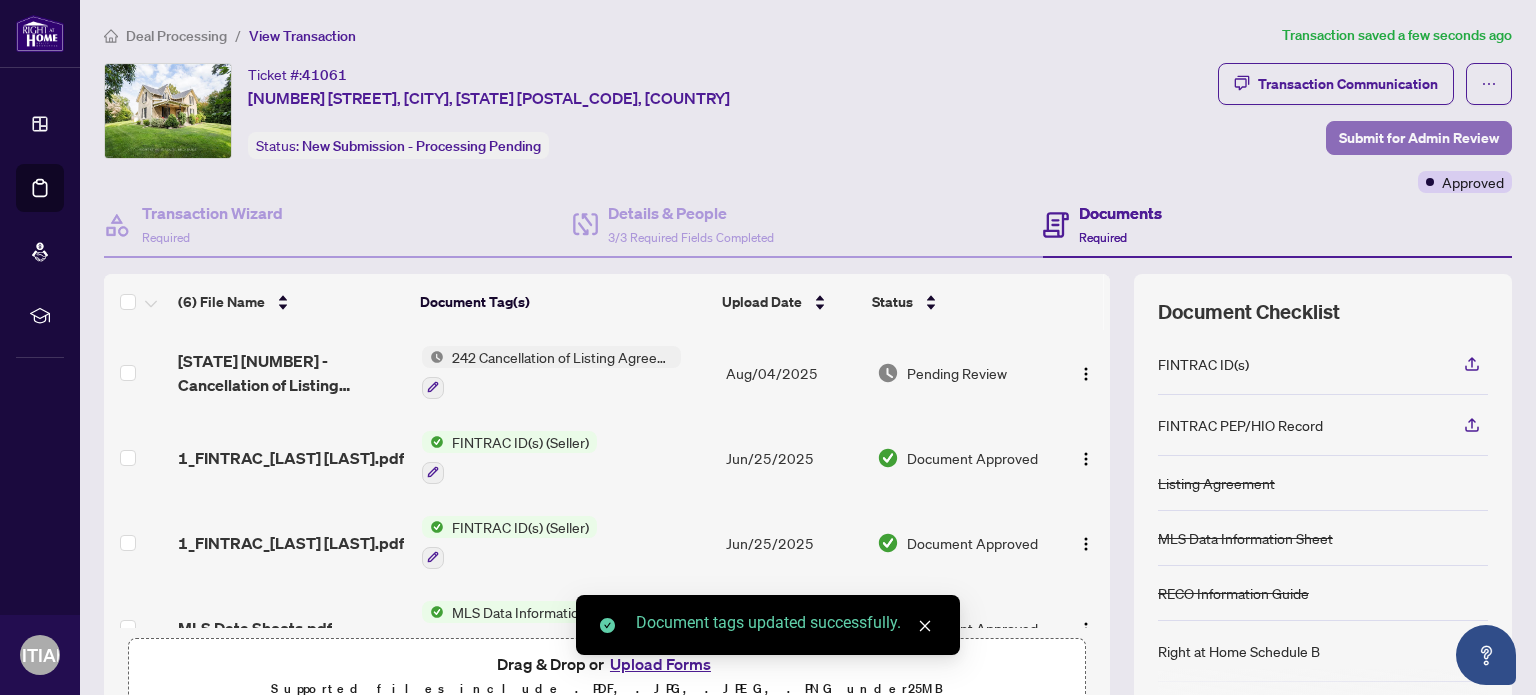 click on "Submit for Admin Review" at bounding box center (1419, 138) 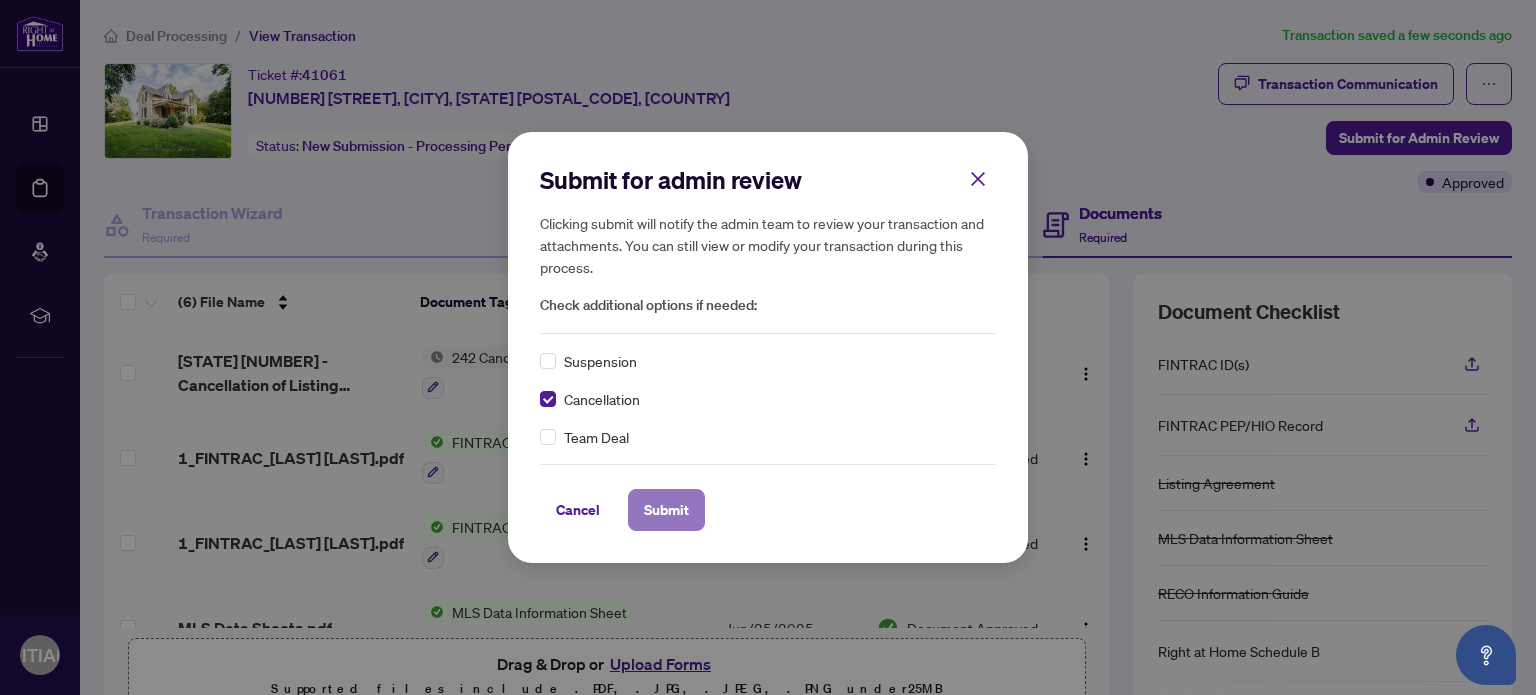 click on "Submit" at bounding box center (666, 510) 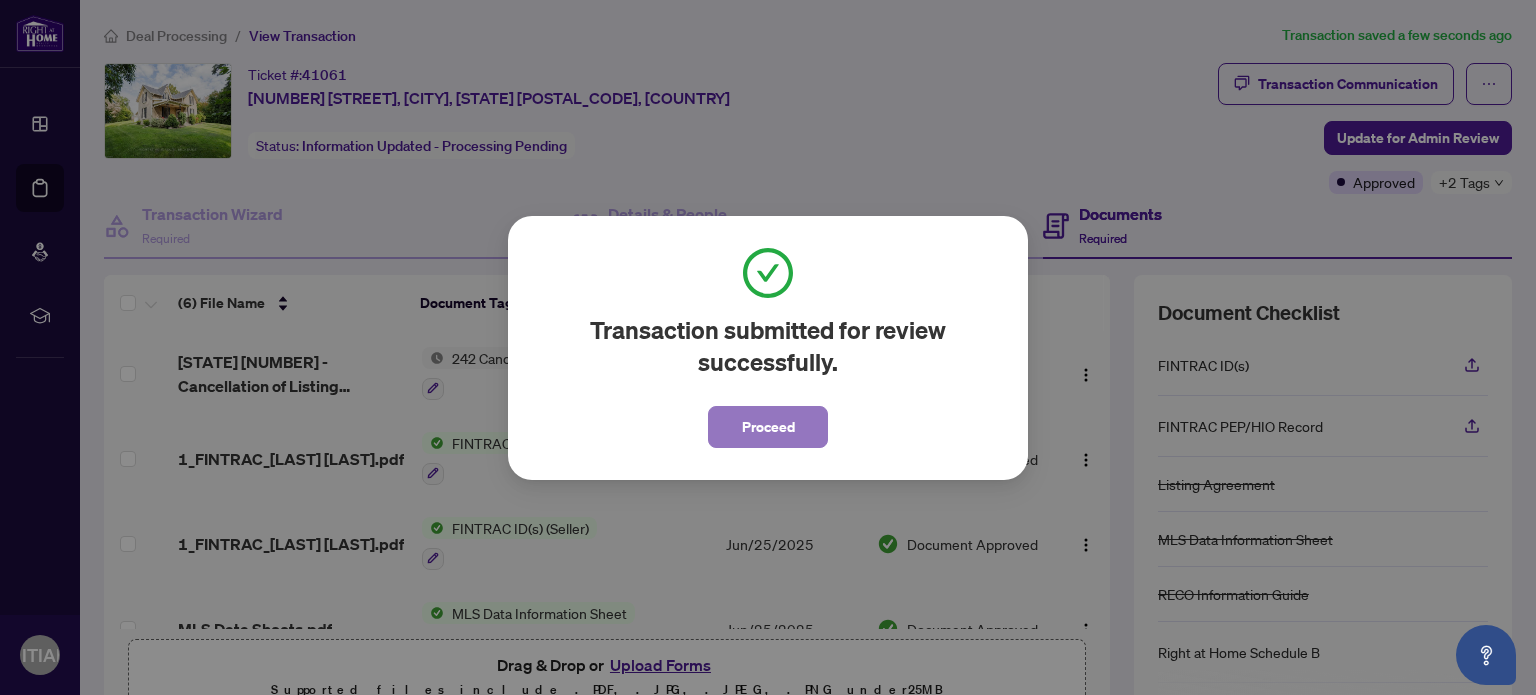 click on "Proceed" at bounding box center (768, 427) 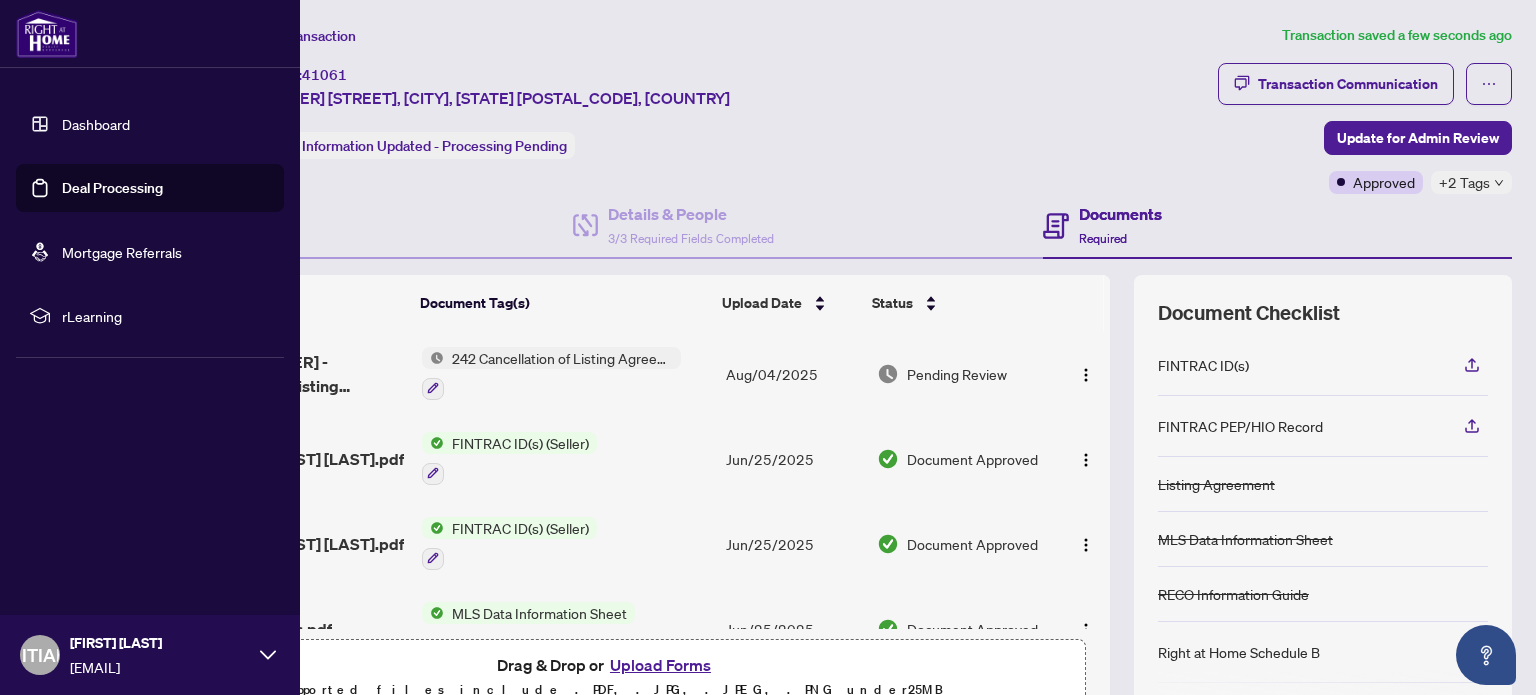 click on "Dashboard" at bounding box center (96, 124) 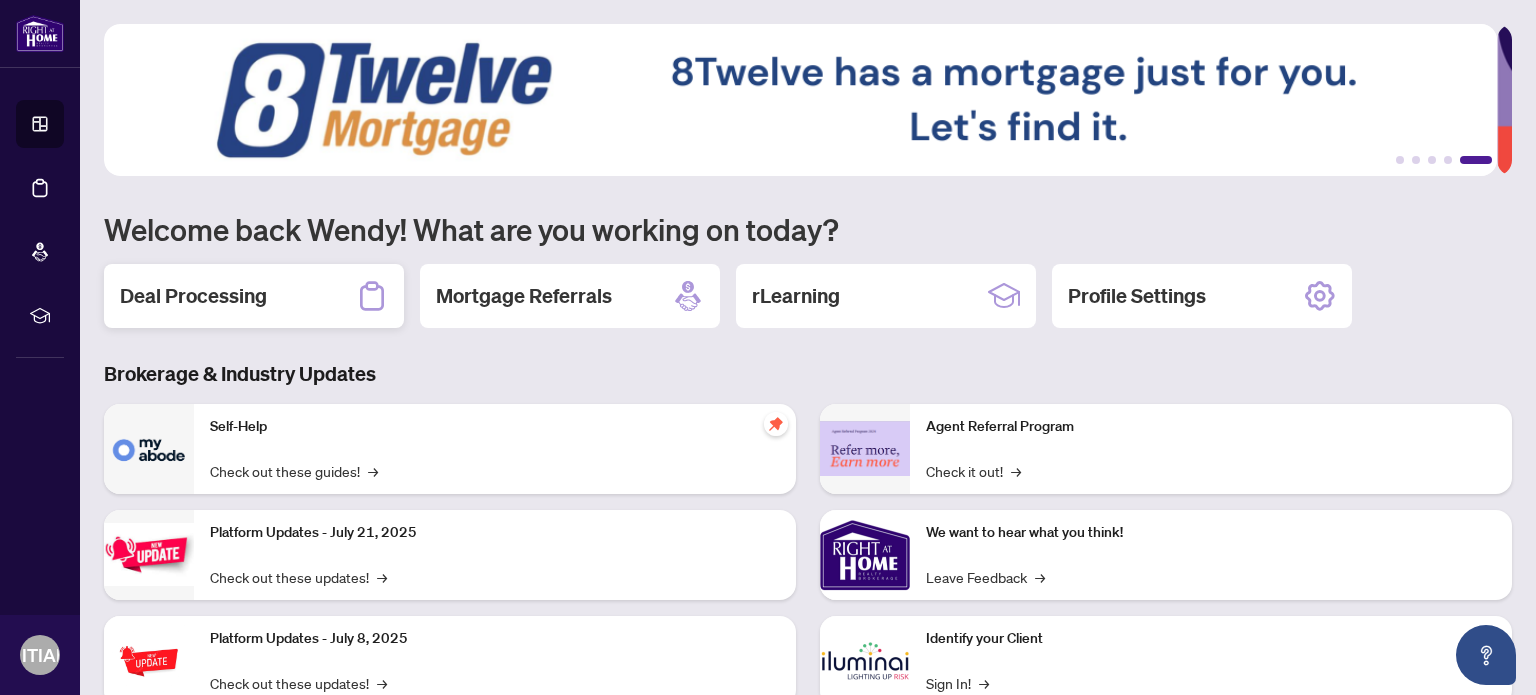 click on "Deal Processing" at bounding box center (193, 296) 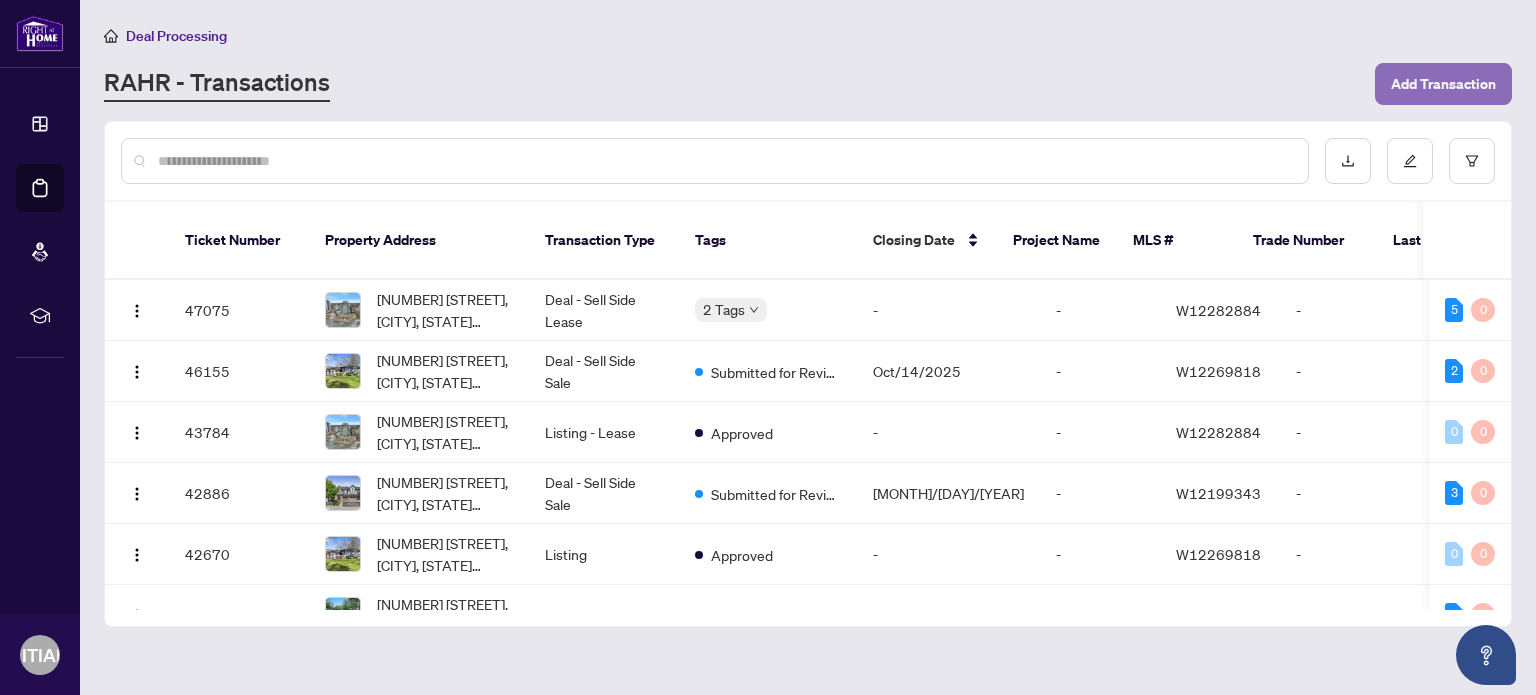 click on "Add Transaction" at bounding box center (1443, 84) 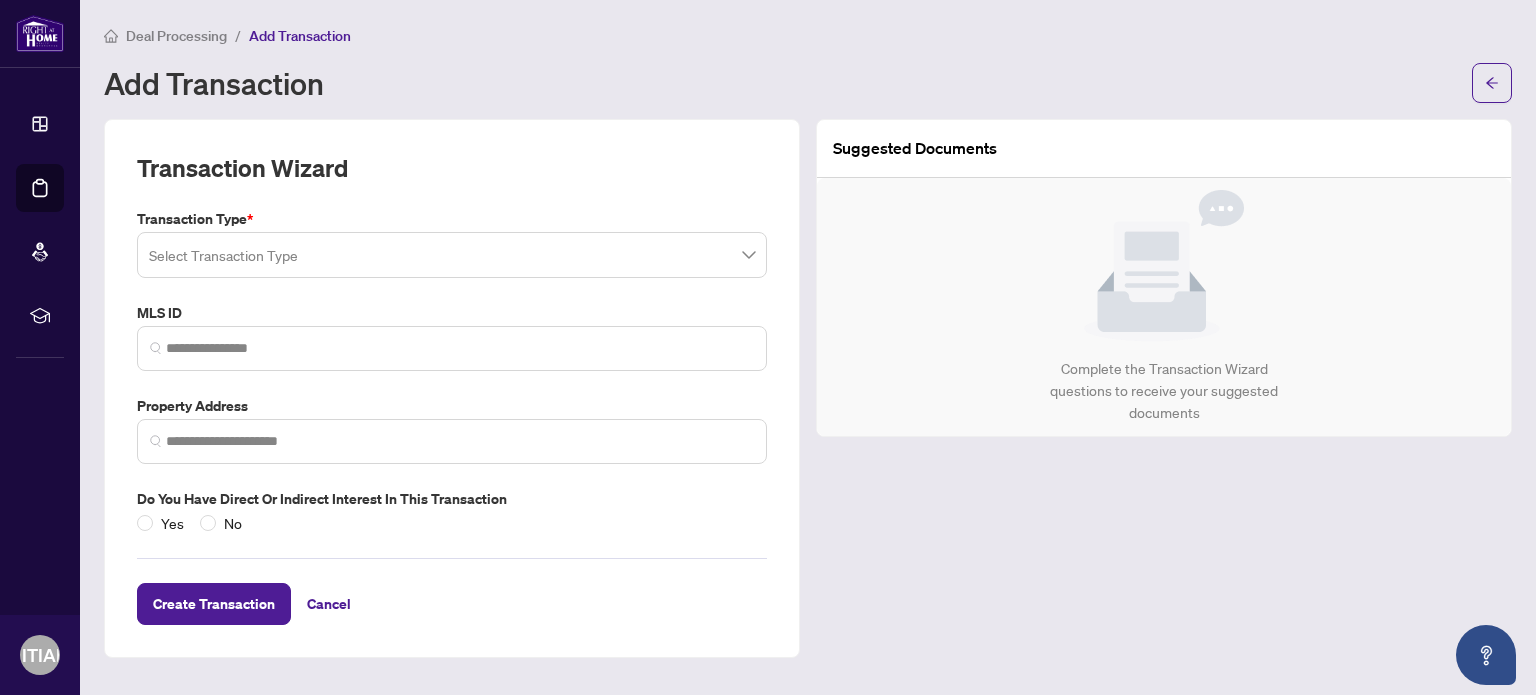 click at bounding box center (452, 255) 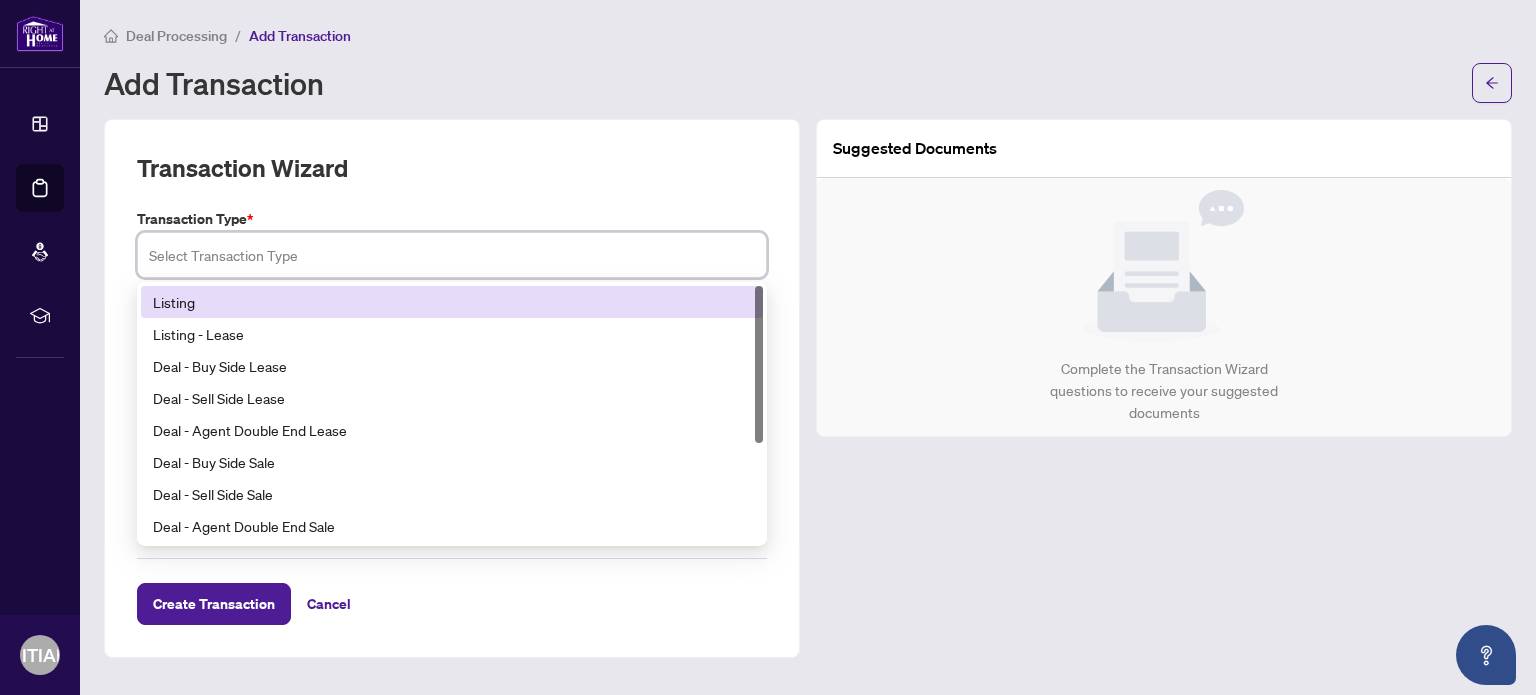click on "Listing" at bounding box center (452, 302) 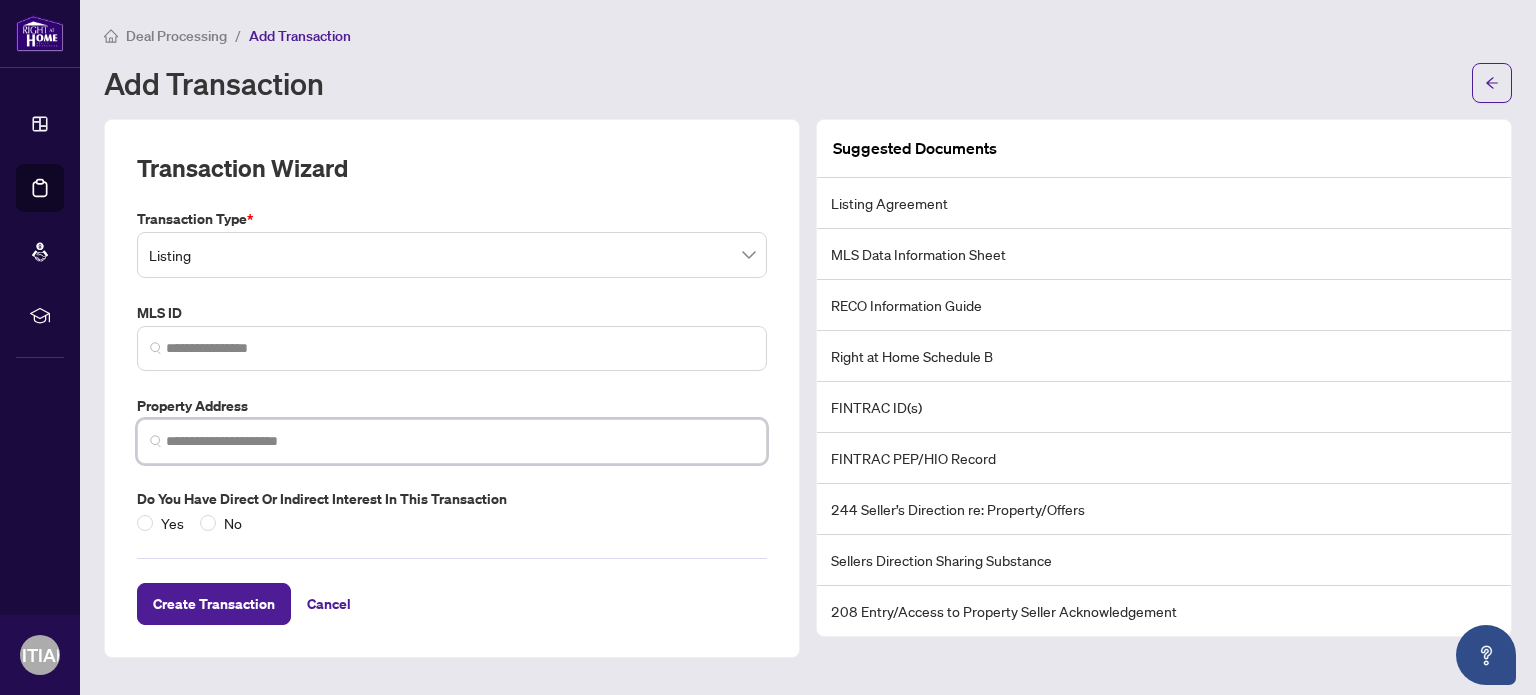 click at bounding box center [460, 441] 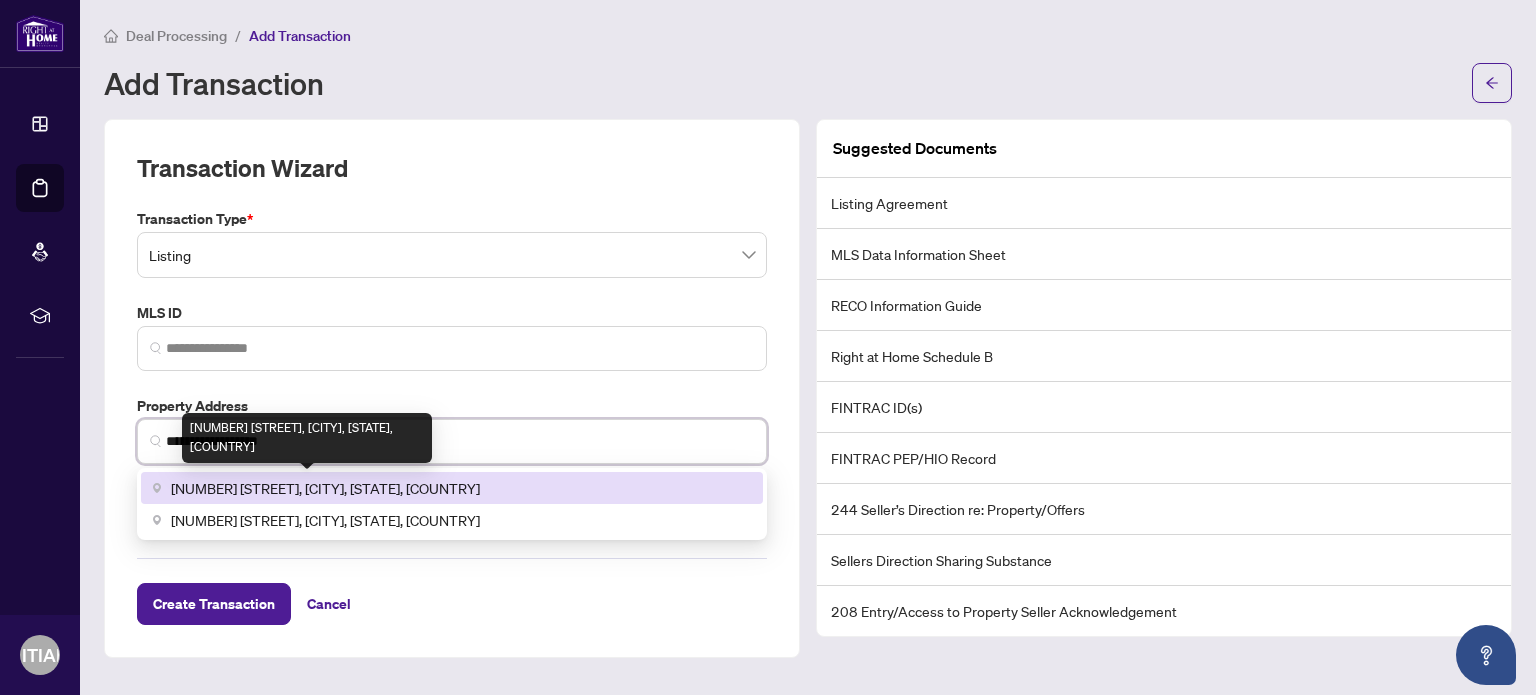 click on "[NUMBER] [STREET], [CITY], [STATE], [COUNTRY]" at bounding box center [325, 488] 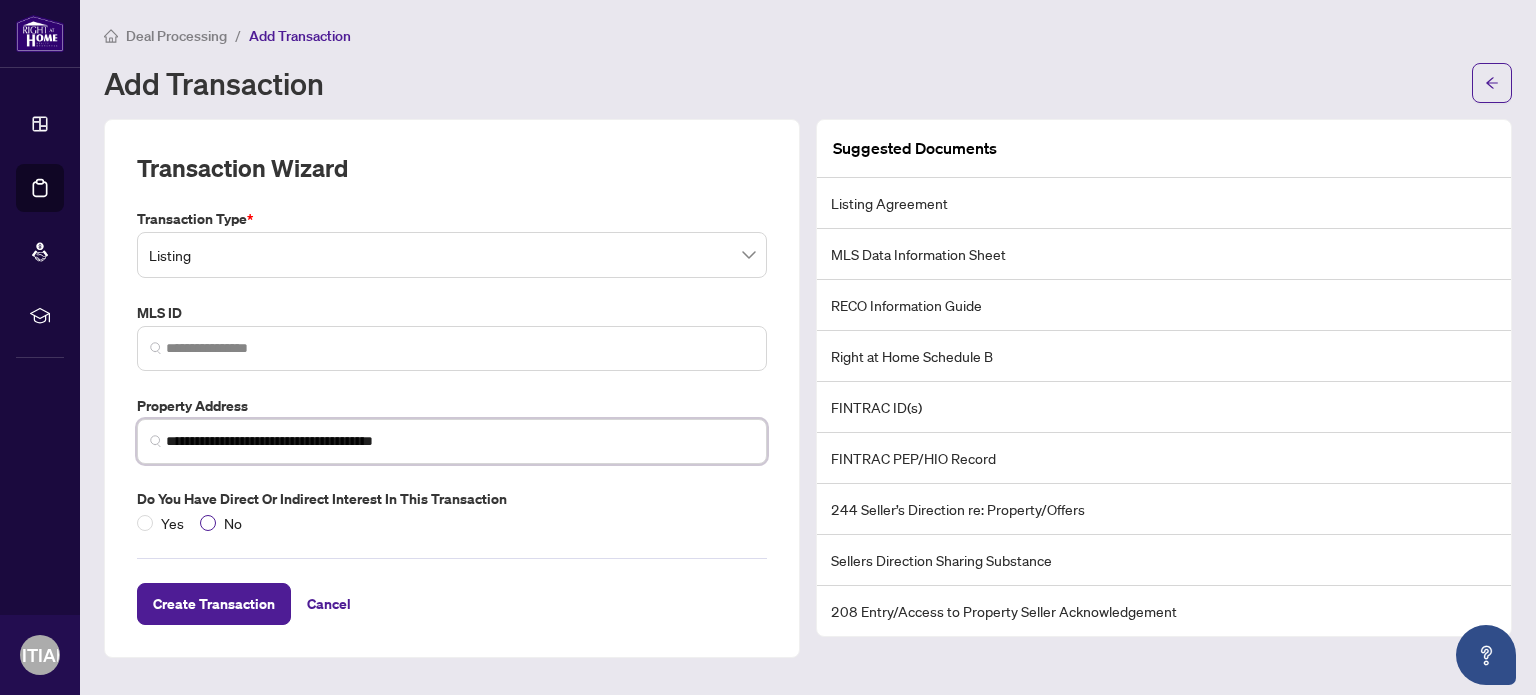 type on "**********" 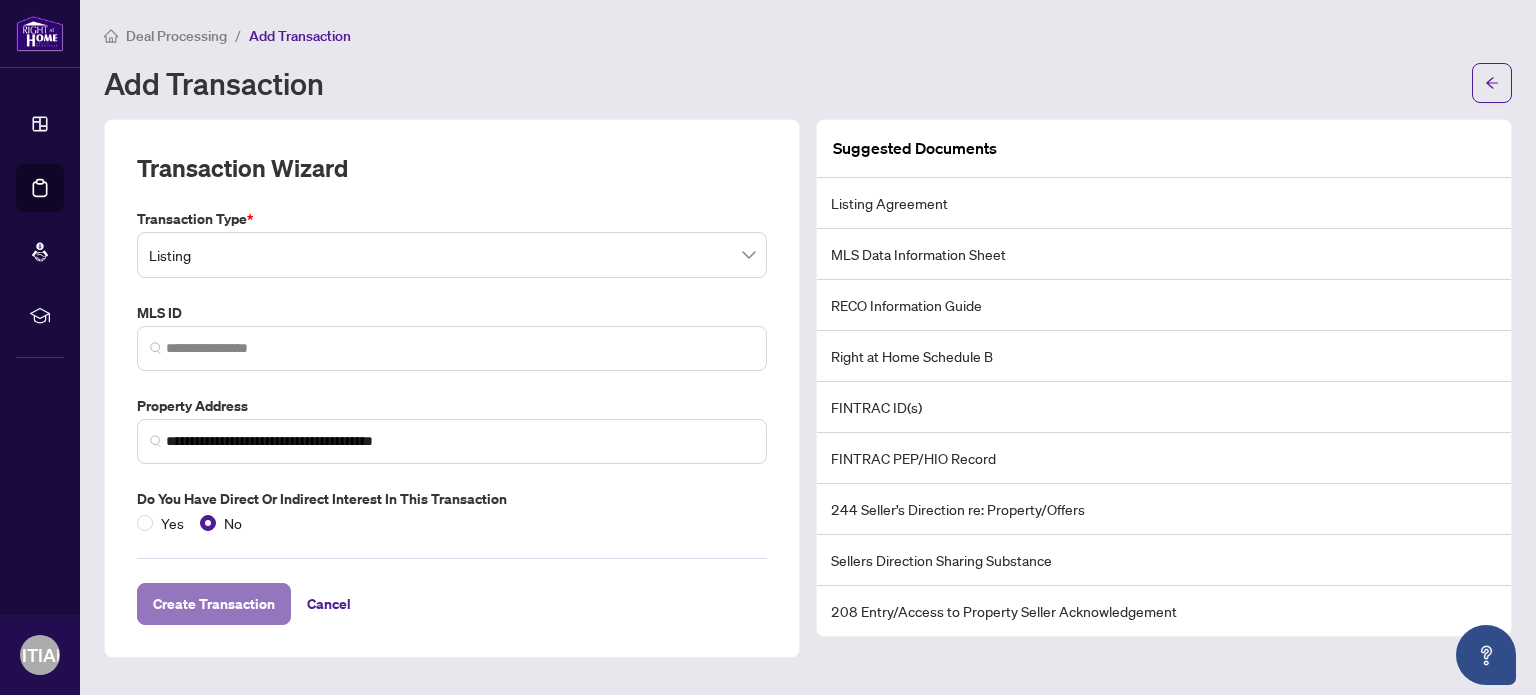 click on "Create Transaction" at bounding box center [214, 604] 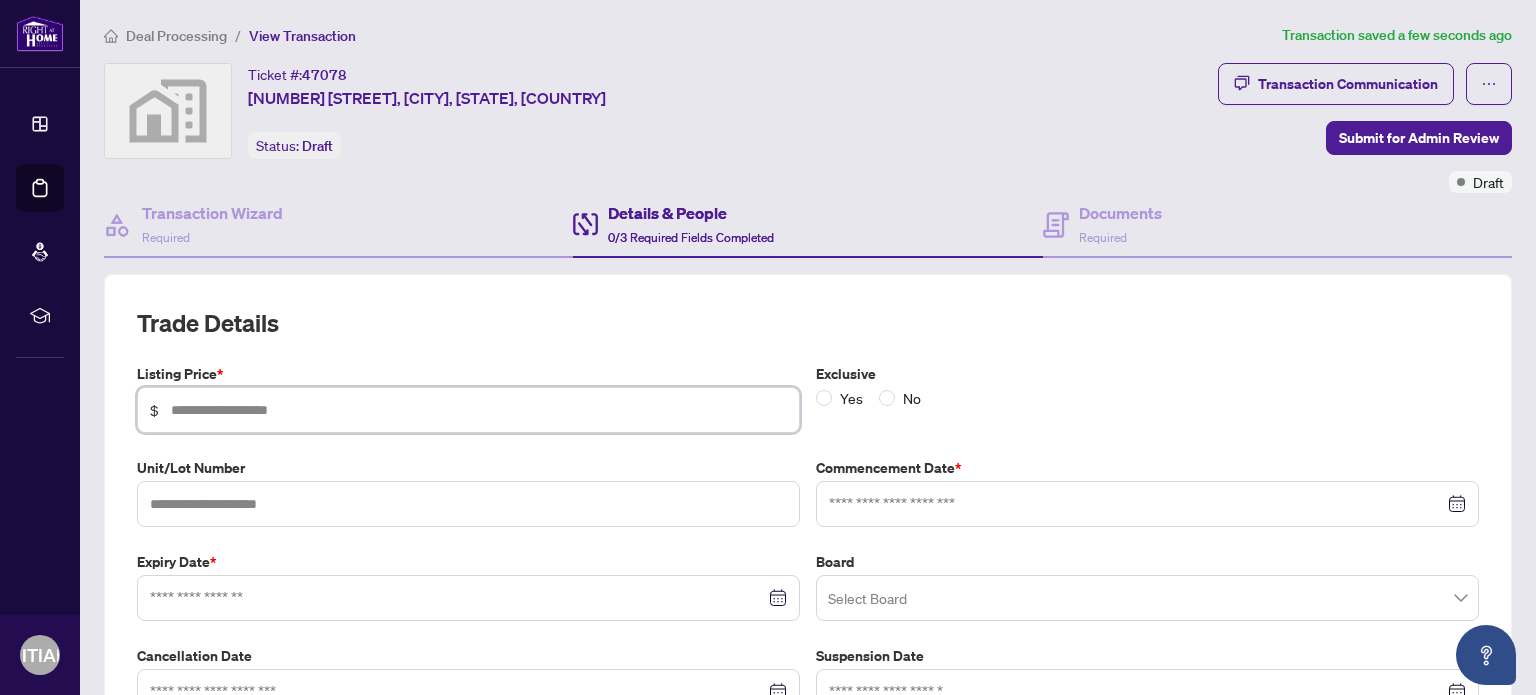 click at bounding box center (479, 410) 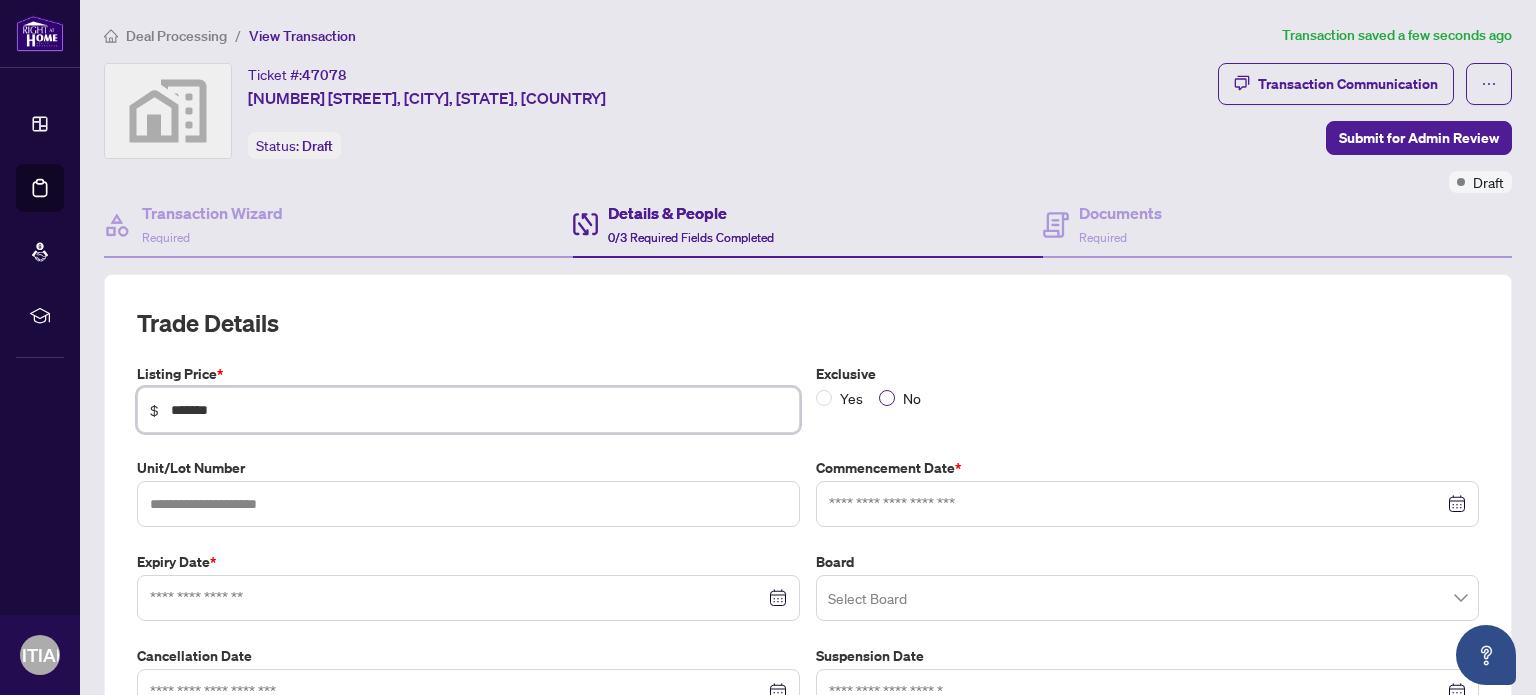 type on "*******" 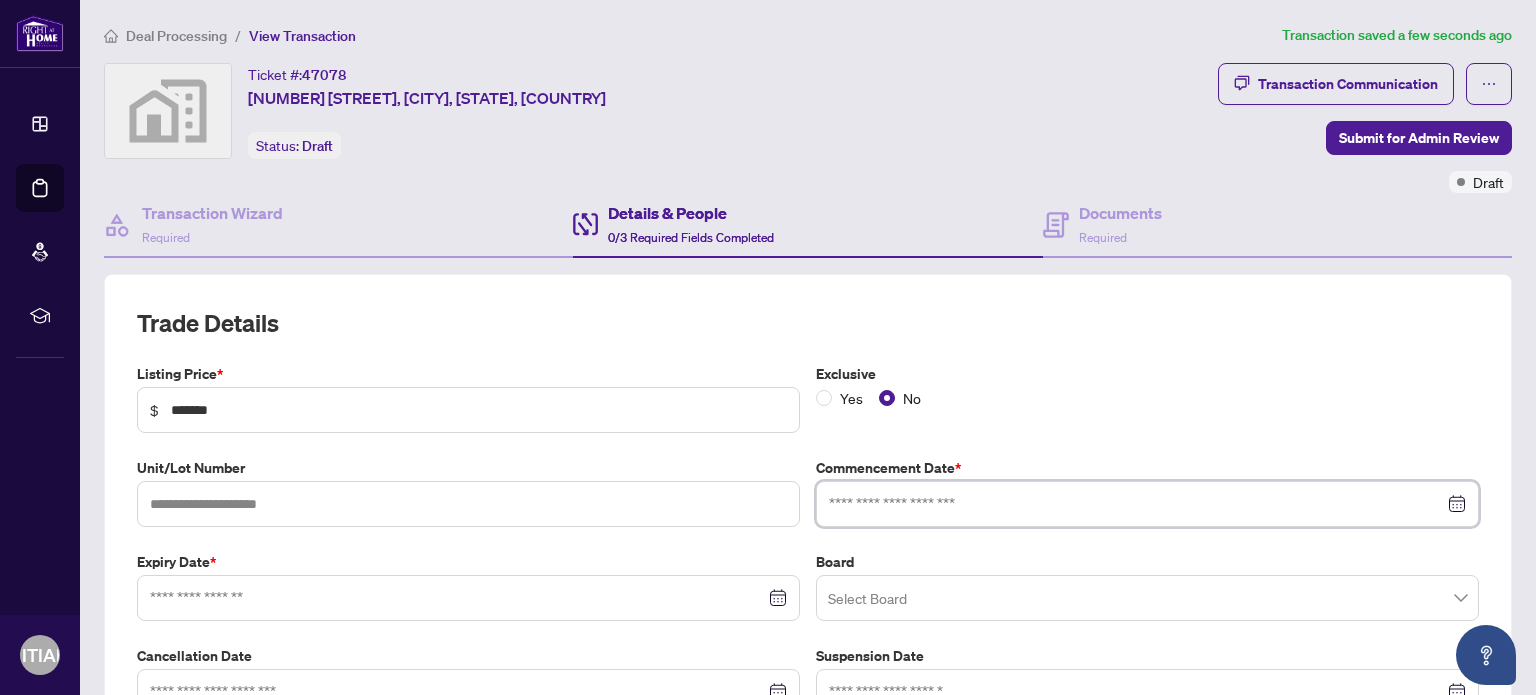 click at bounding box center [1136, 504] 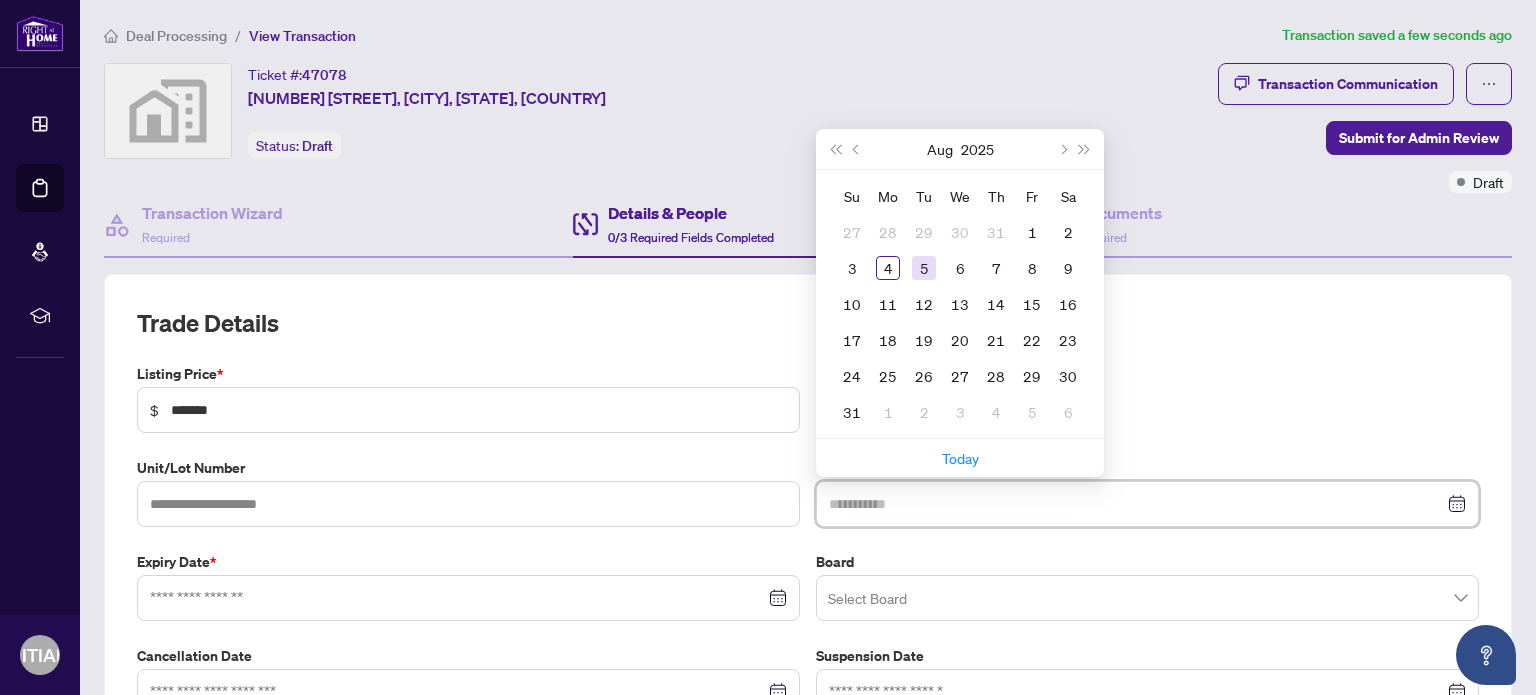 type on "**********" 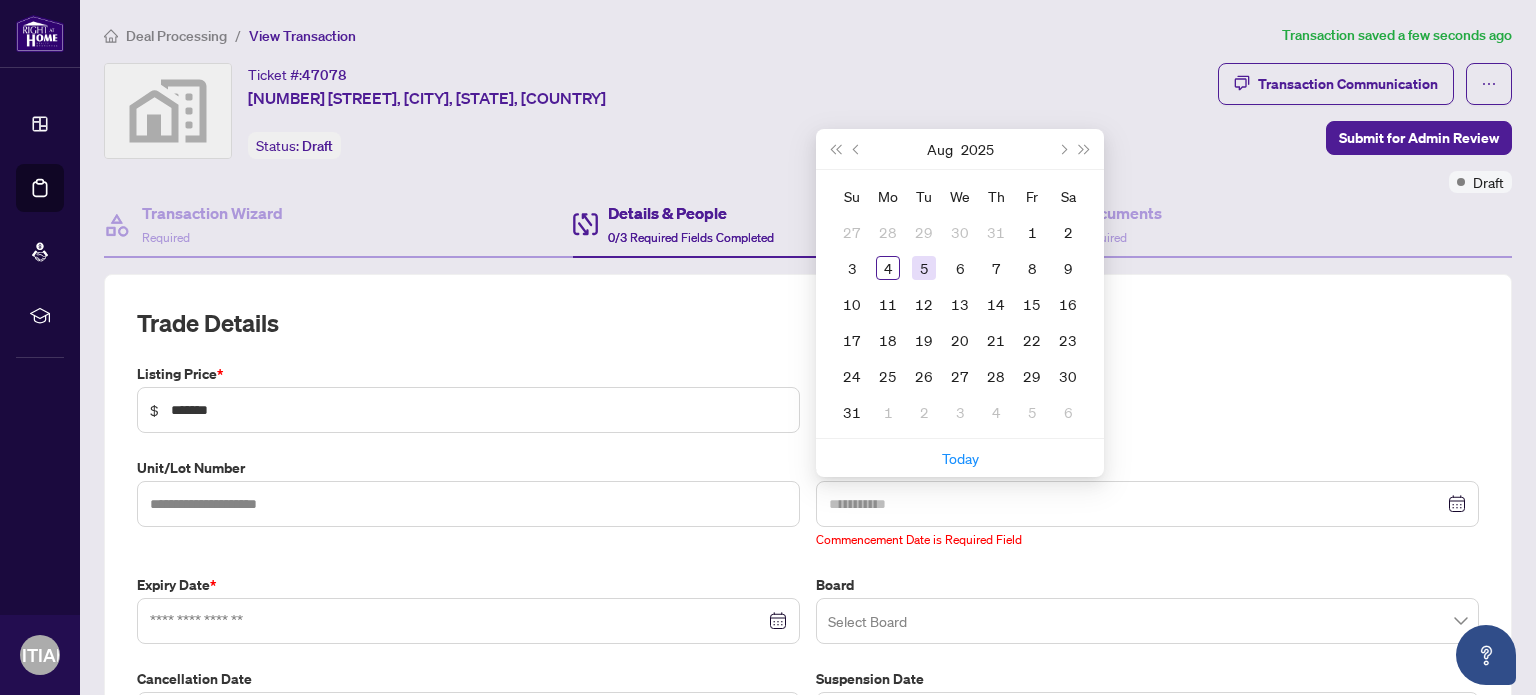 click on "5" at bounding box center (924, 268) 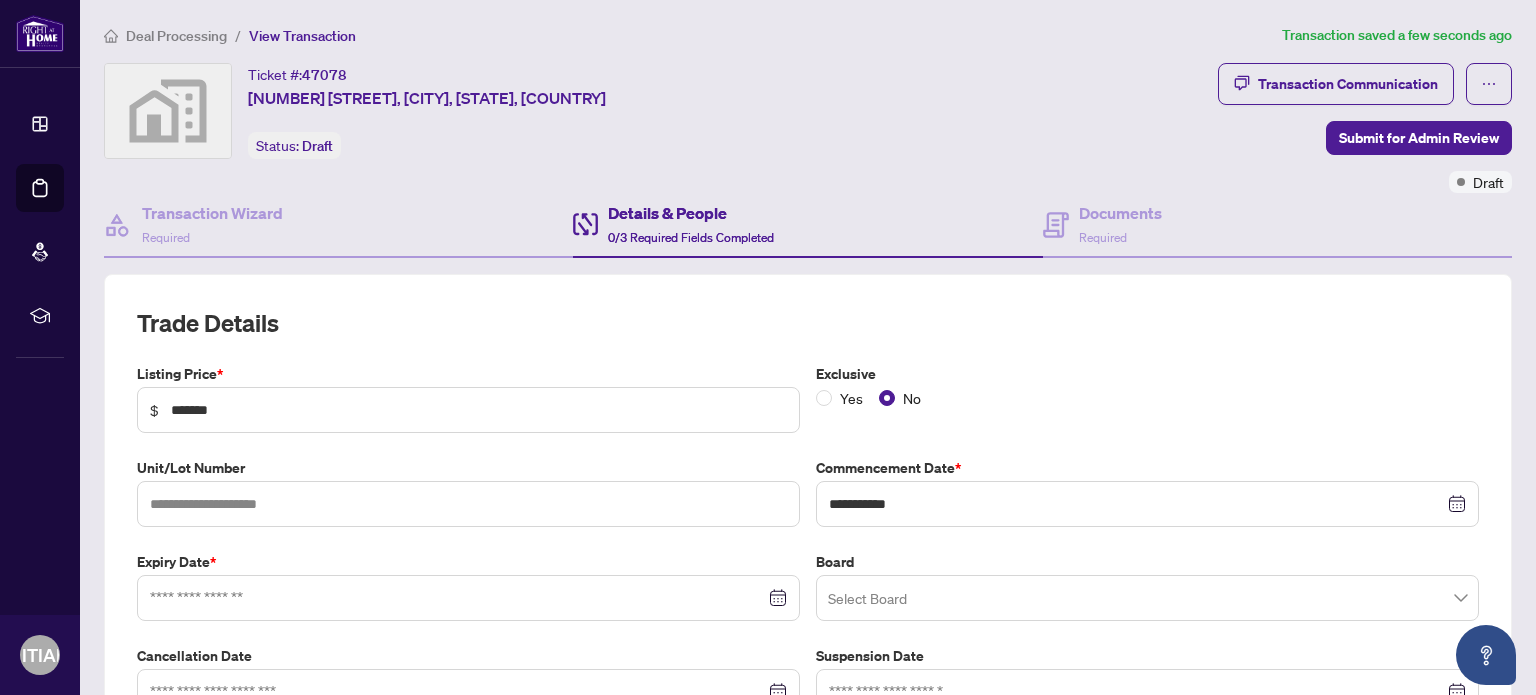 scroll, scrollTop: 100, scrollLeft: 0, axis: vertical 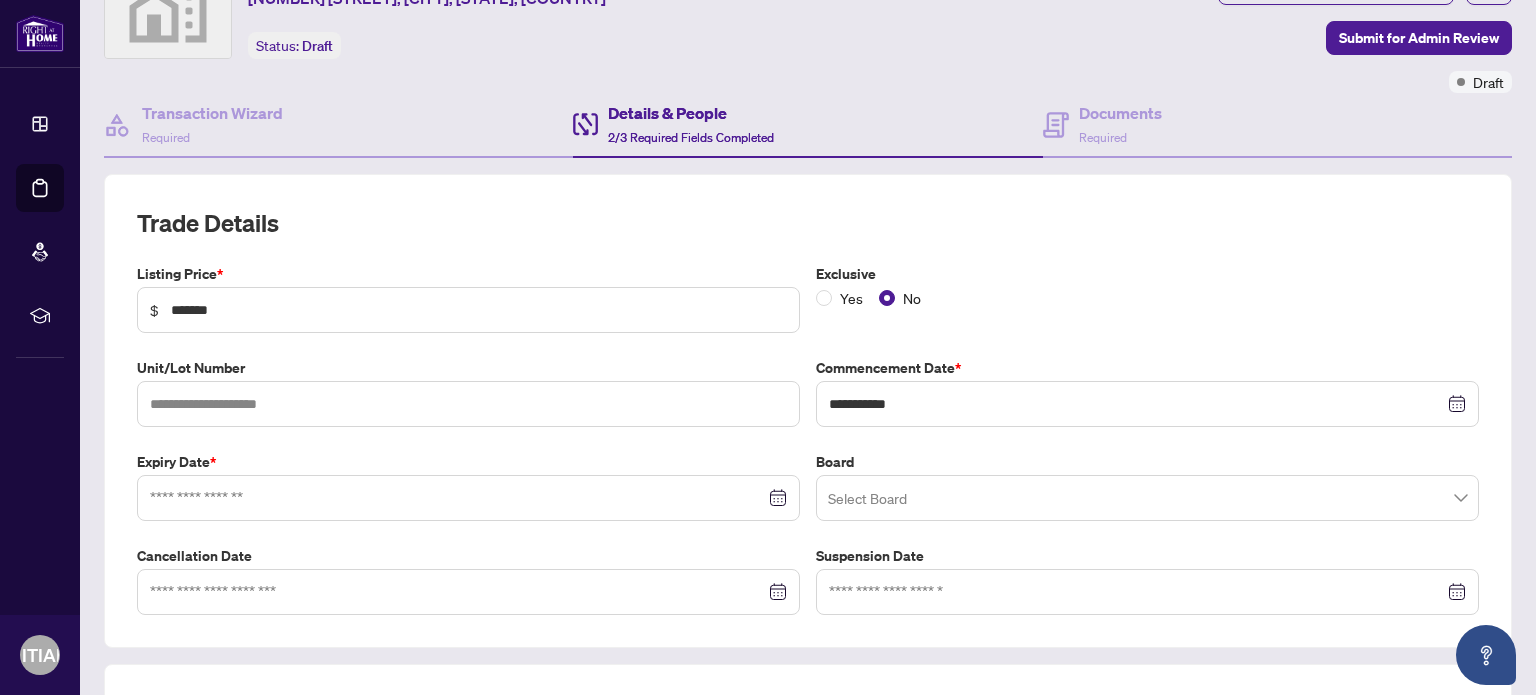 click at bounding box center [468, 498] 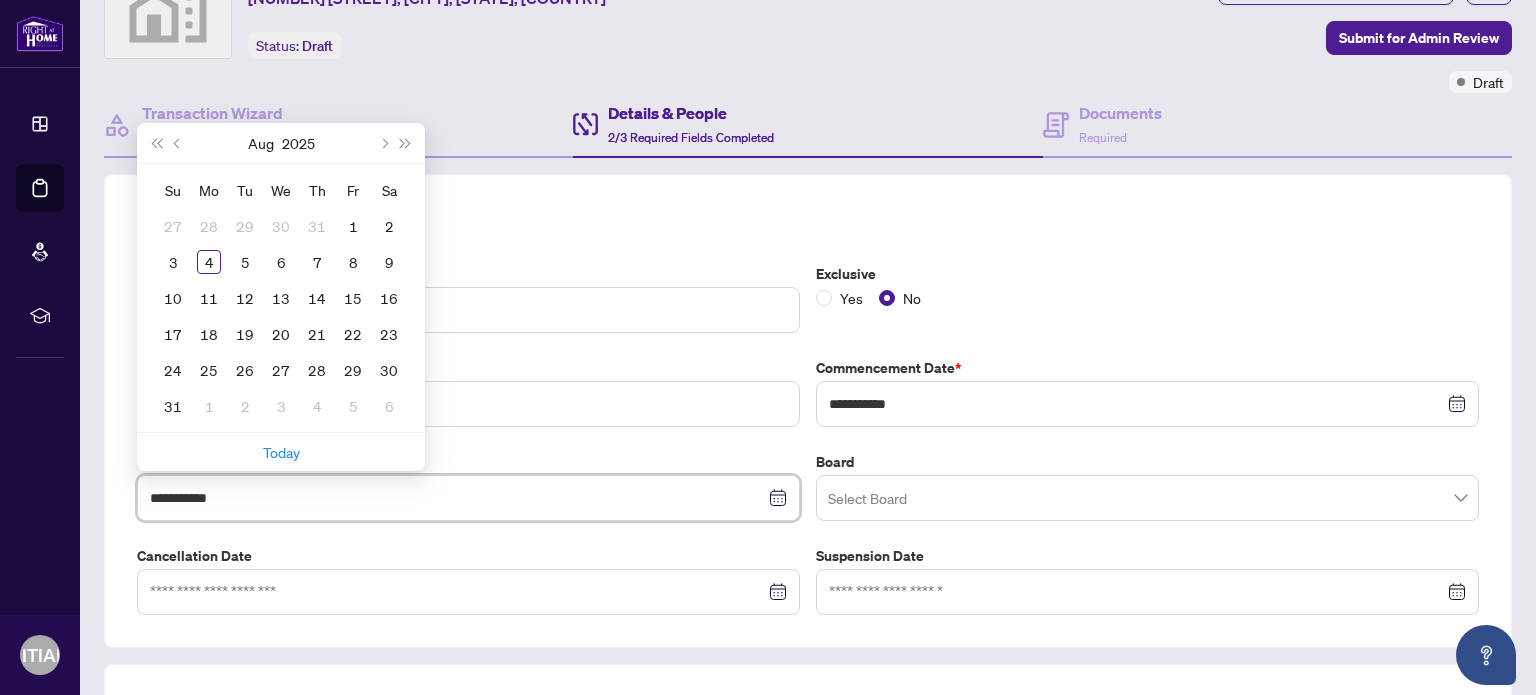 type on "**********" 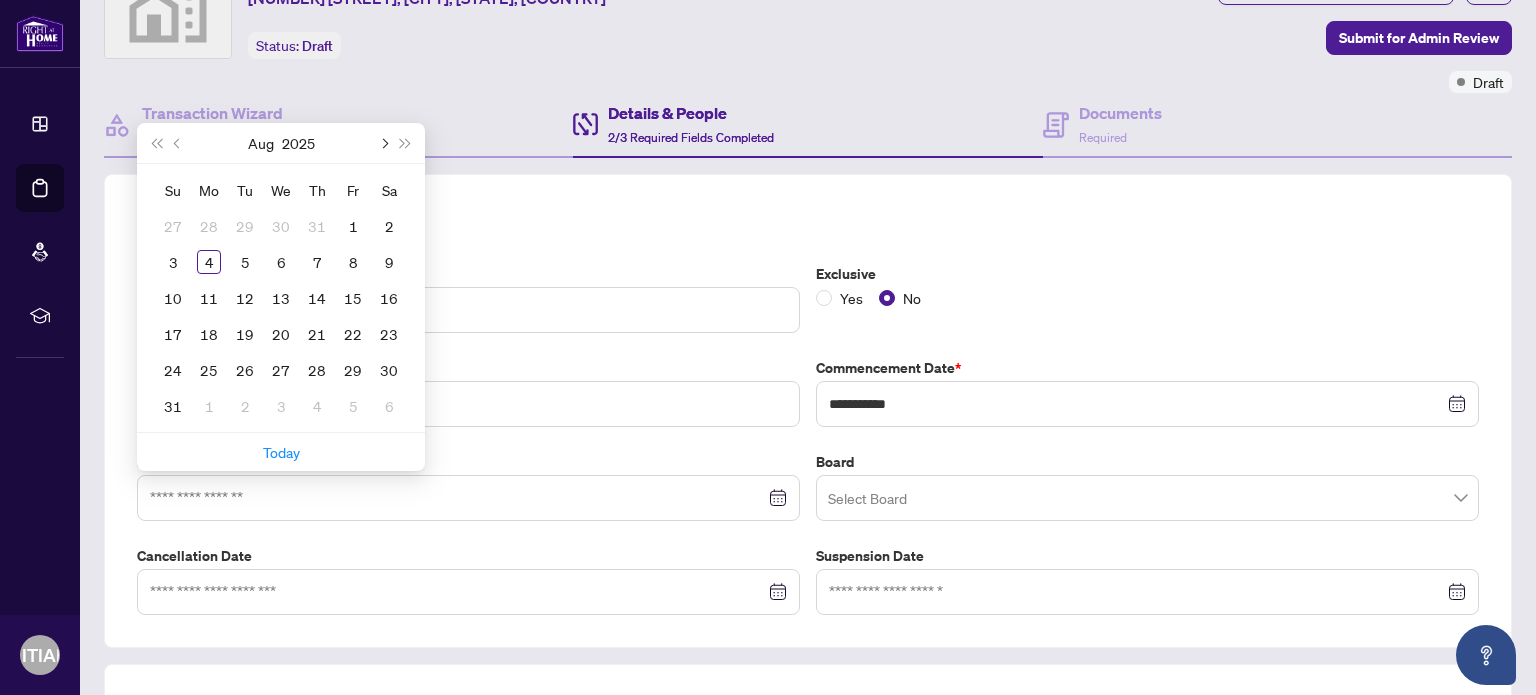 click at bounding box center (383, 143) 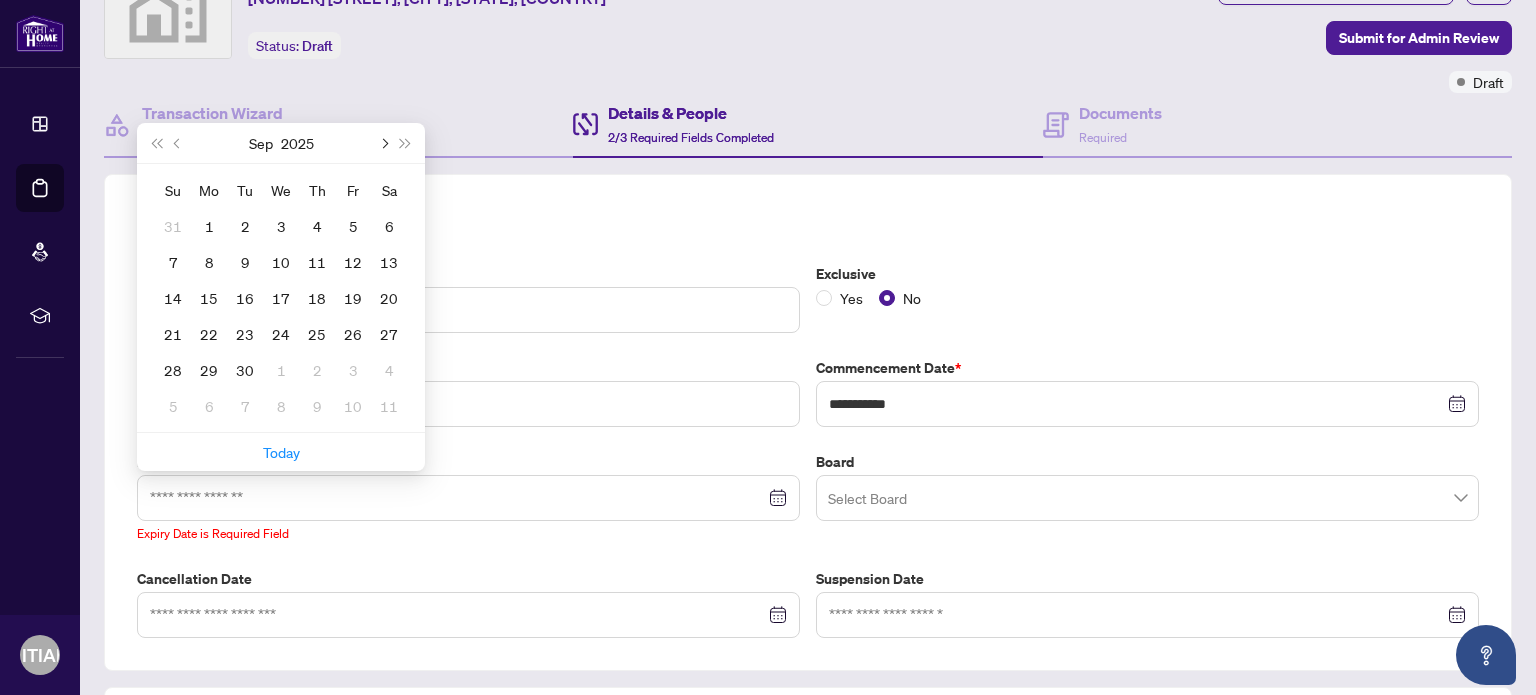 click at bounding box center (383, 143) 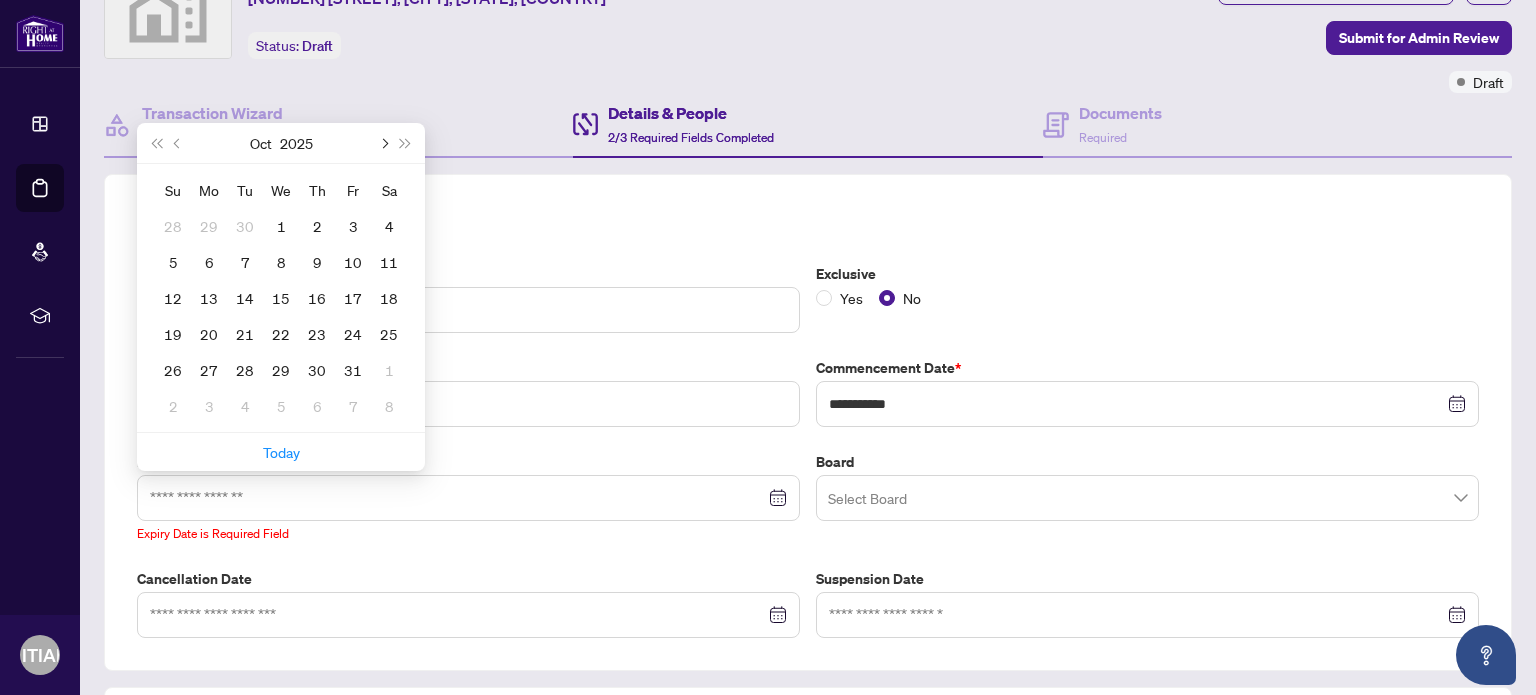 click at bounding box center [383, 143] 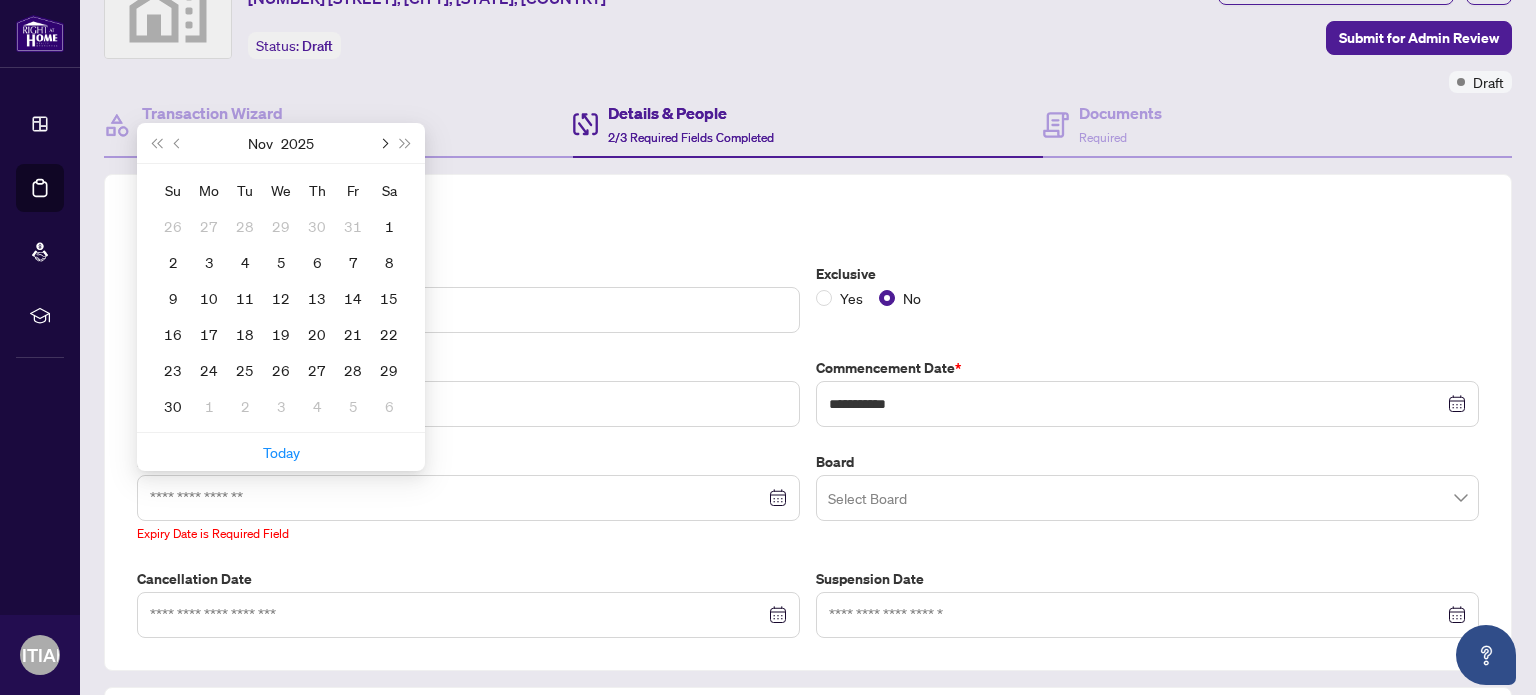 click at bounding box center (383, 143) 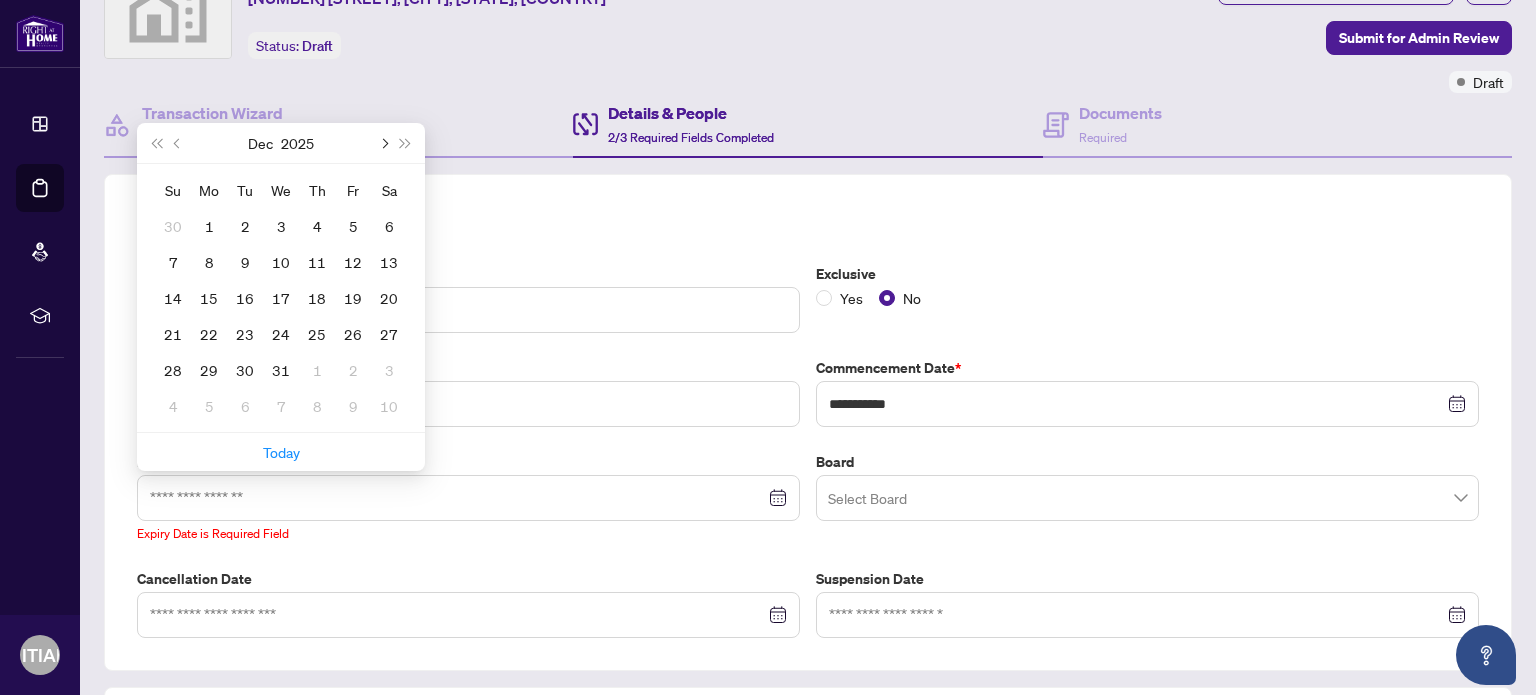 click at bounding box center [383, 143] 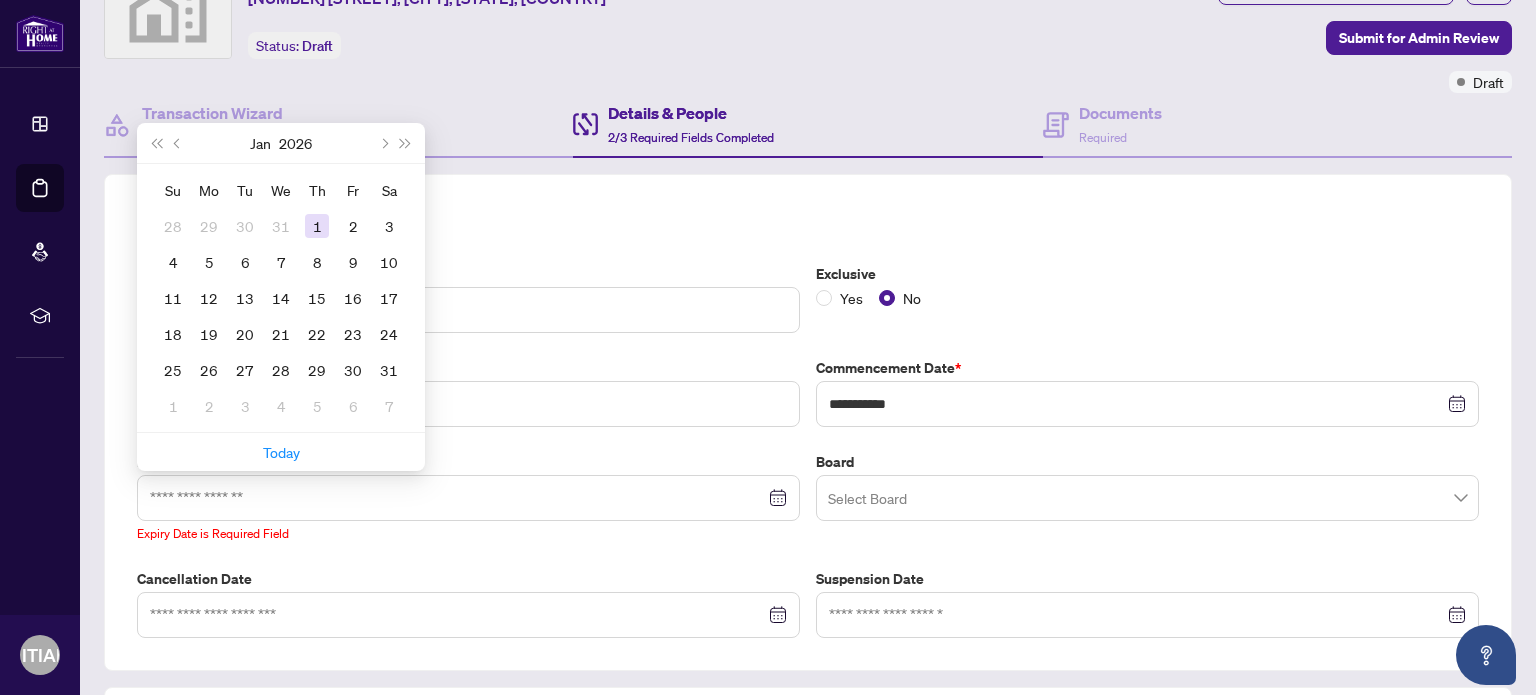 type on "**********" 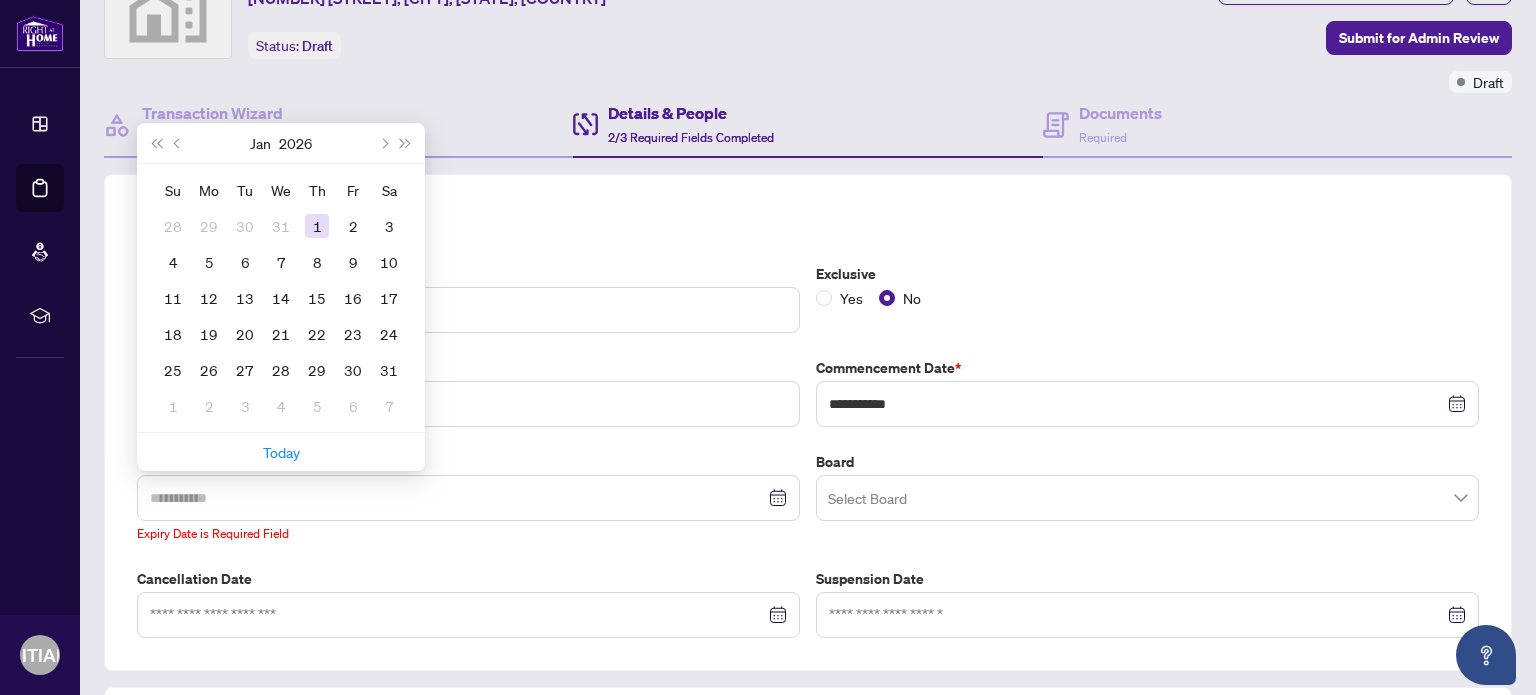 click on "1" at bounding box center (317, 226) 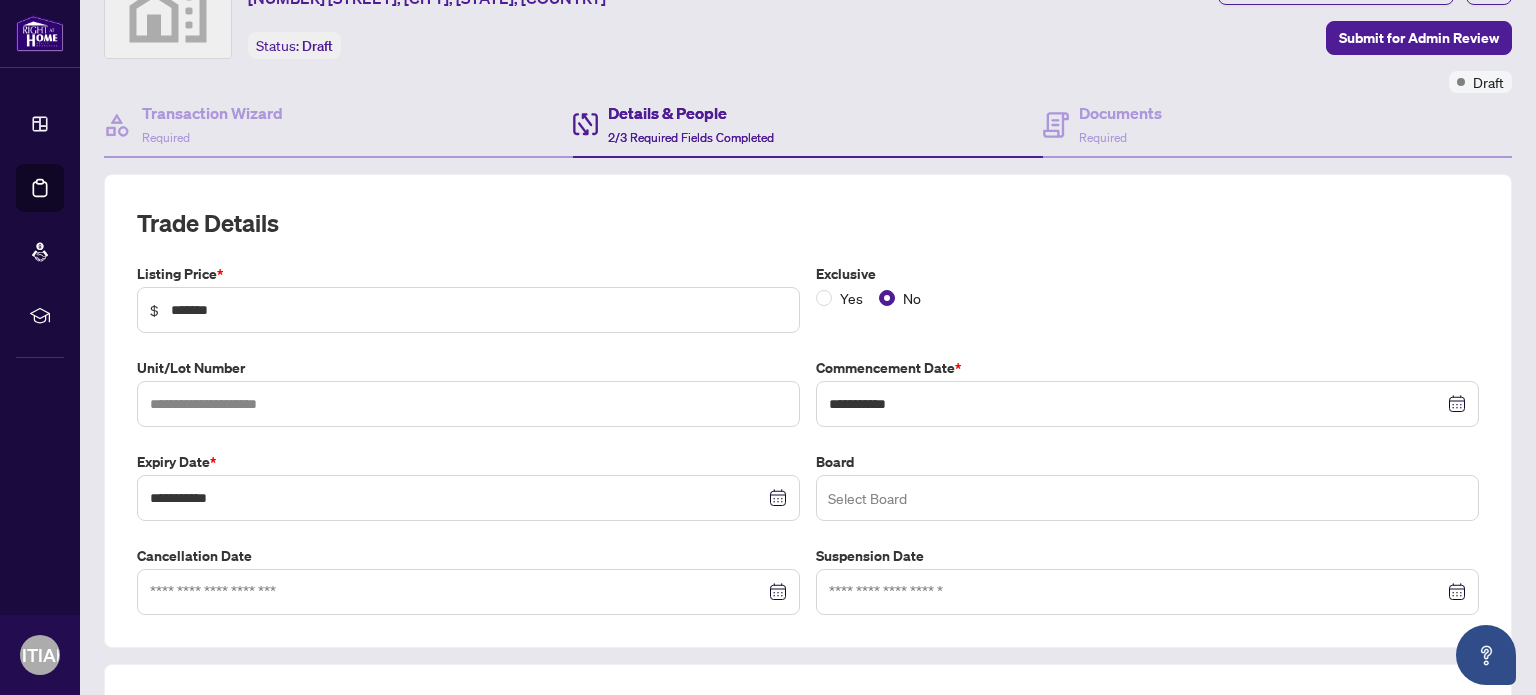 click at bounding box center [1147, 498] 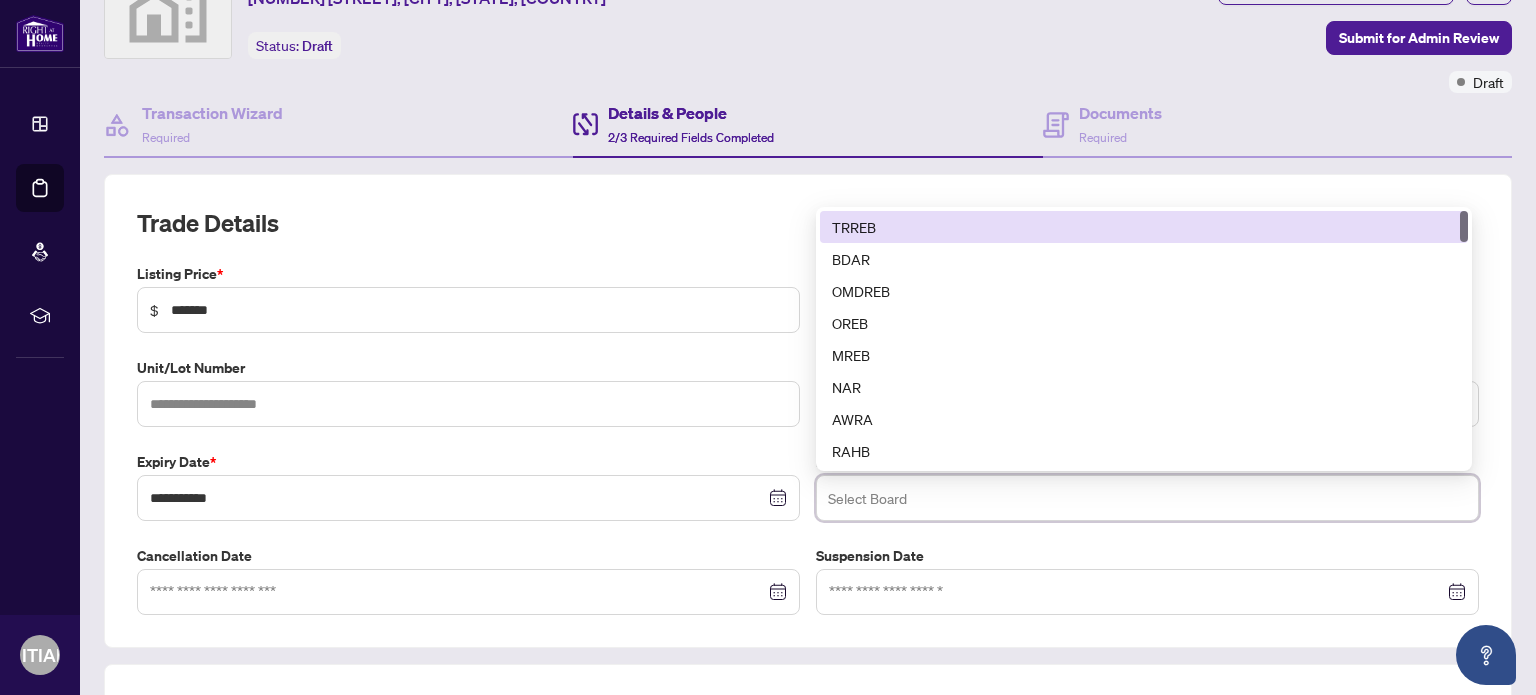 click on "TRREB" at bounding box center (1144, 227) 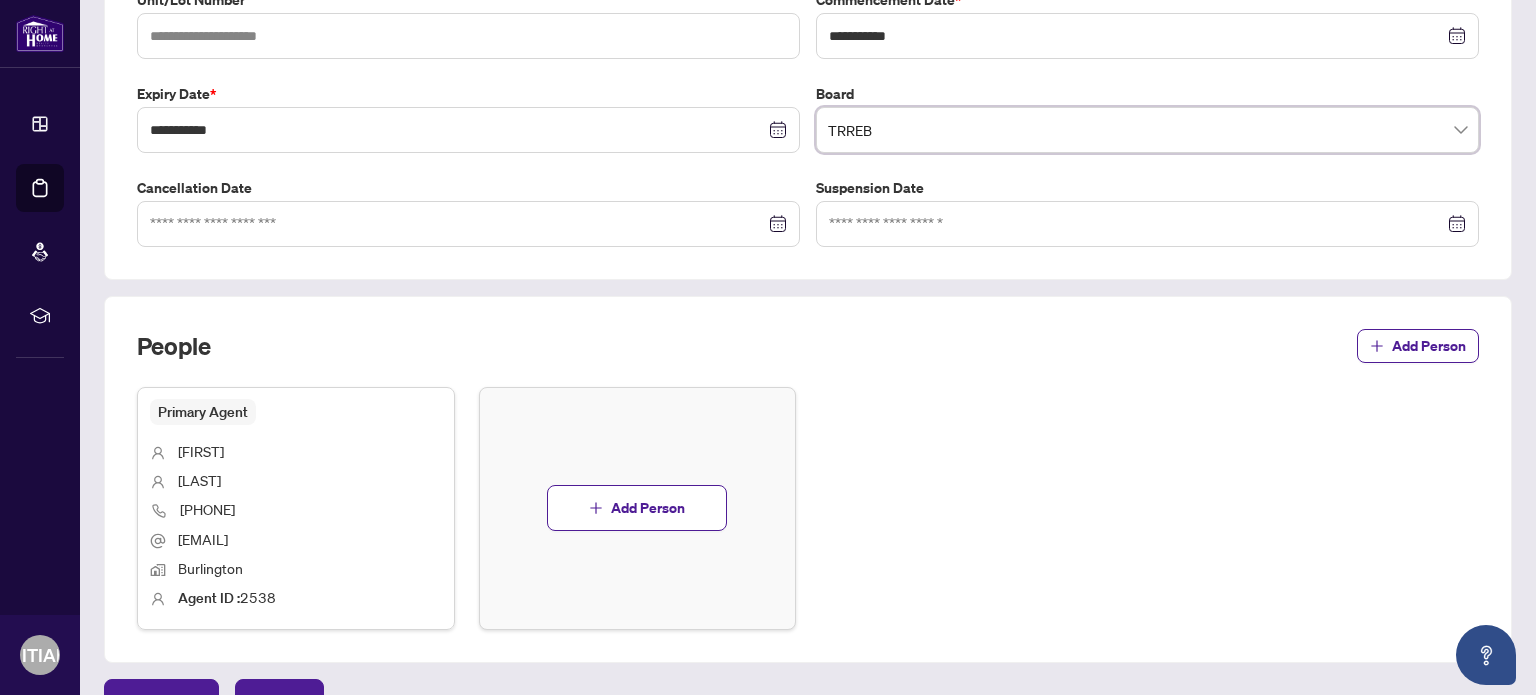 scroll, scrollTop: 500, scrollLeft: 0, axis: vertical 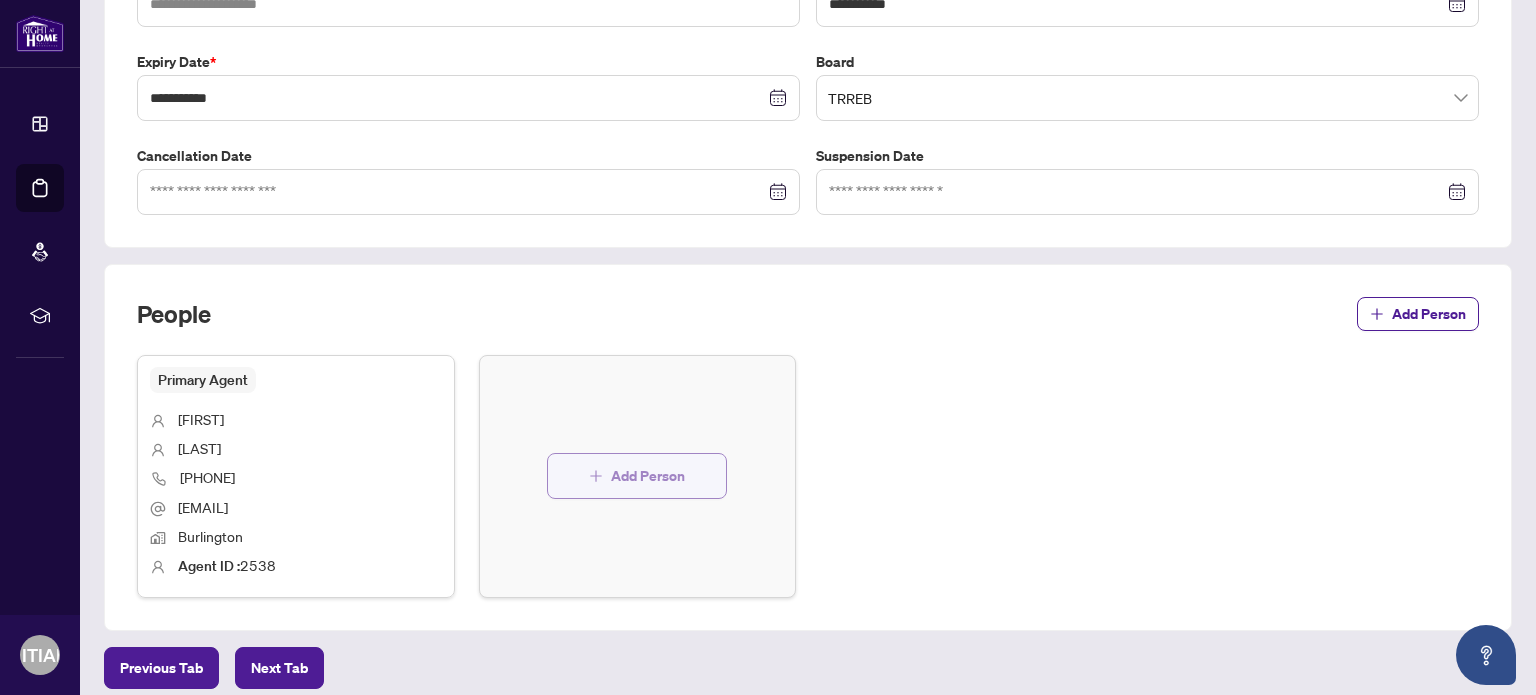 click on "Add Person" at bounding box center [648, 476] 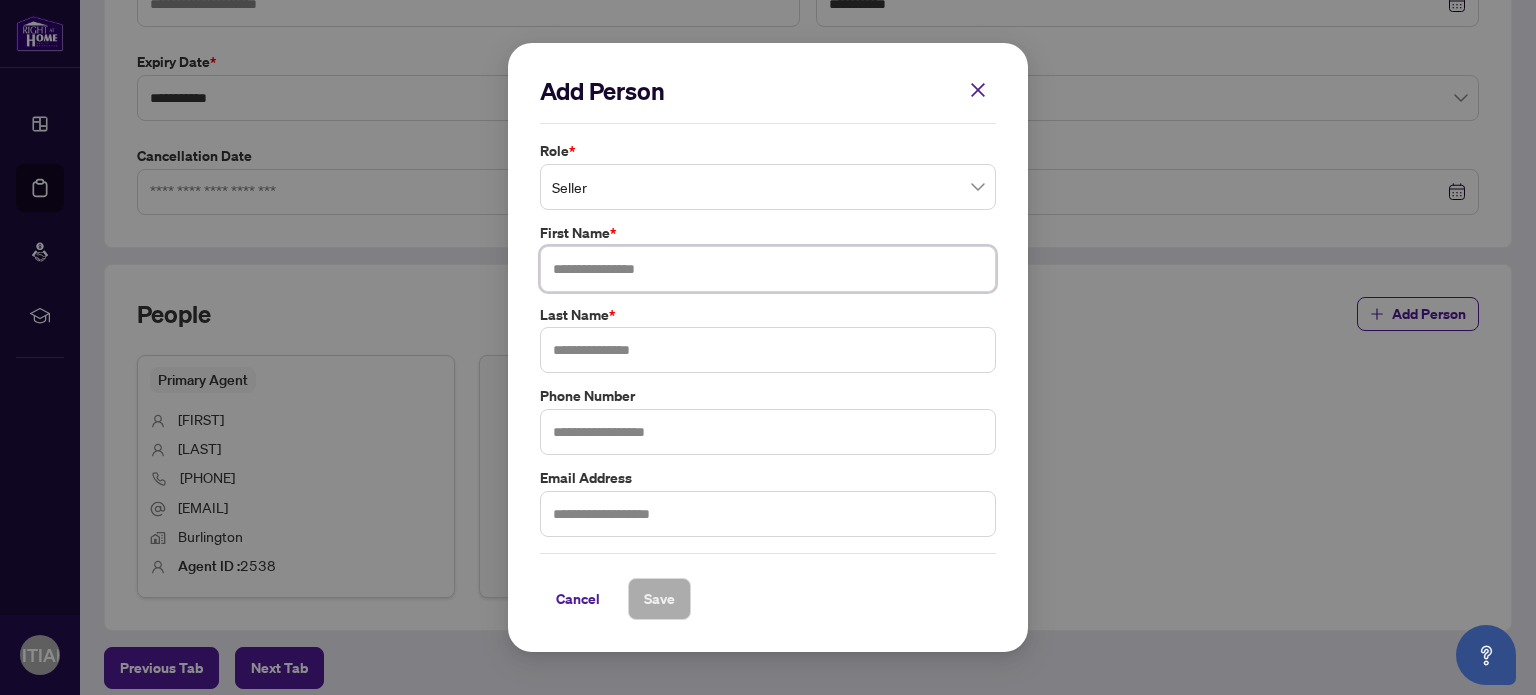 click at bounding box center [768, 269] 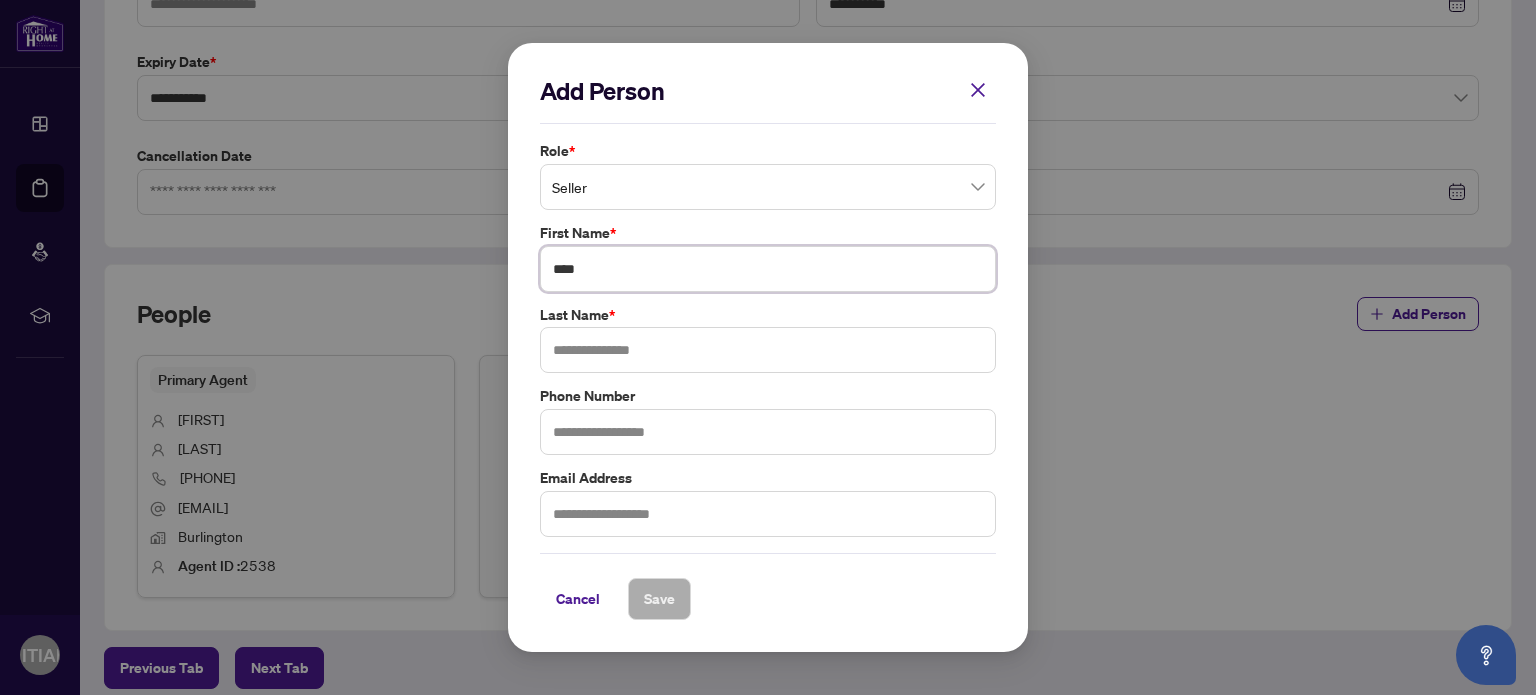 type on "****" 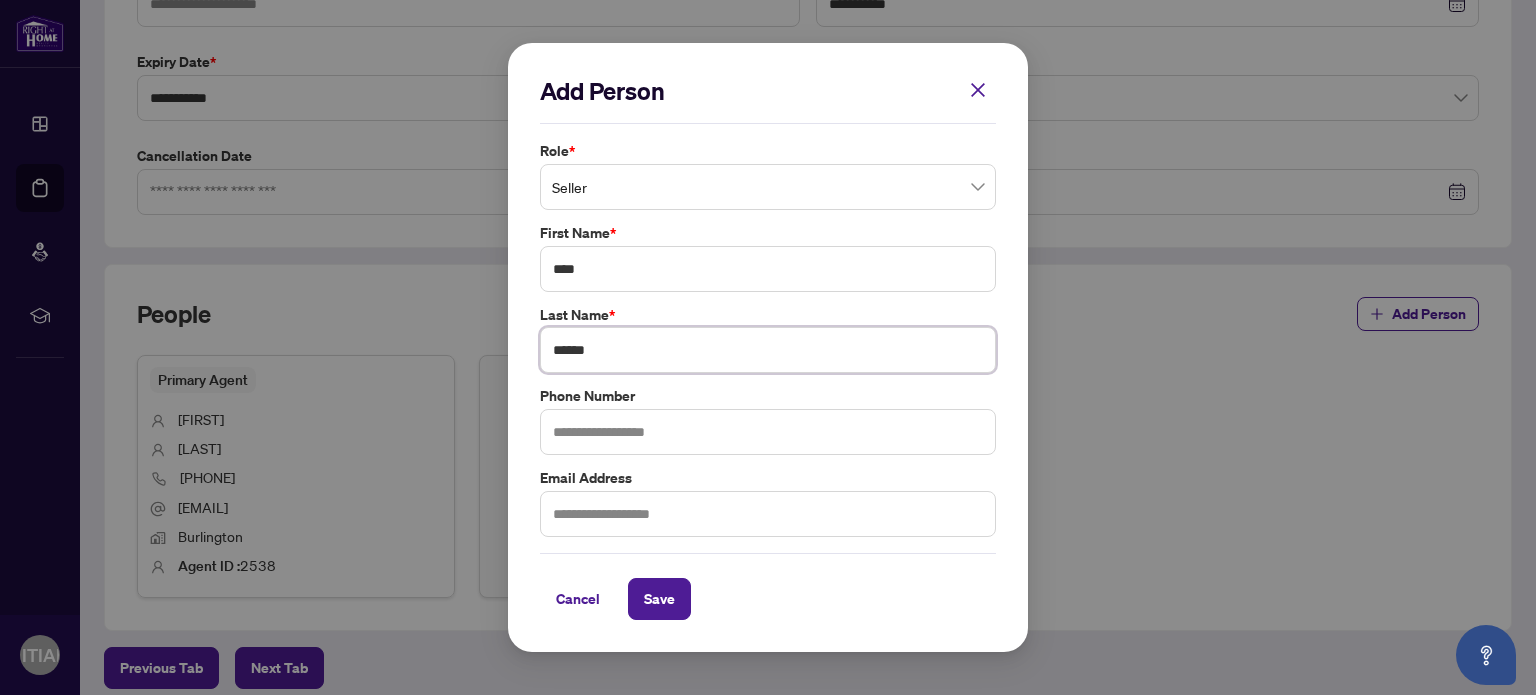 type on "******" 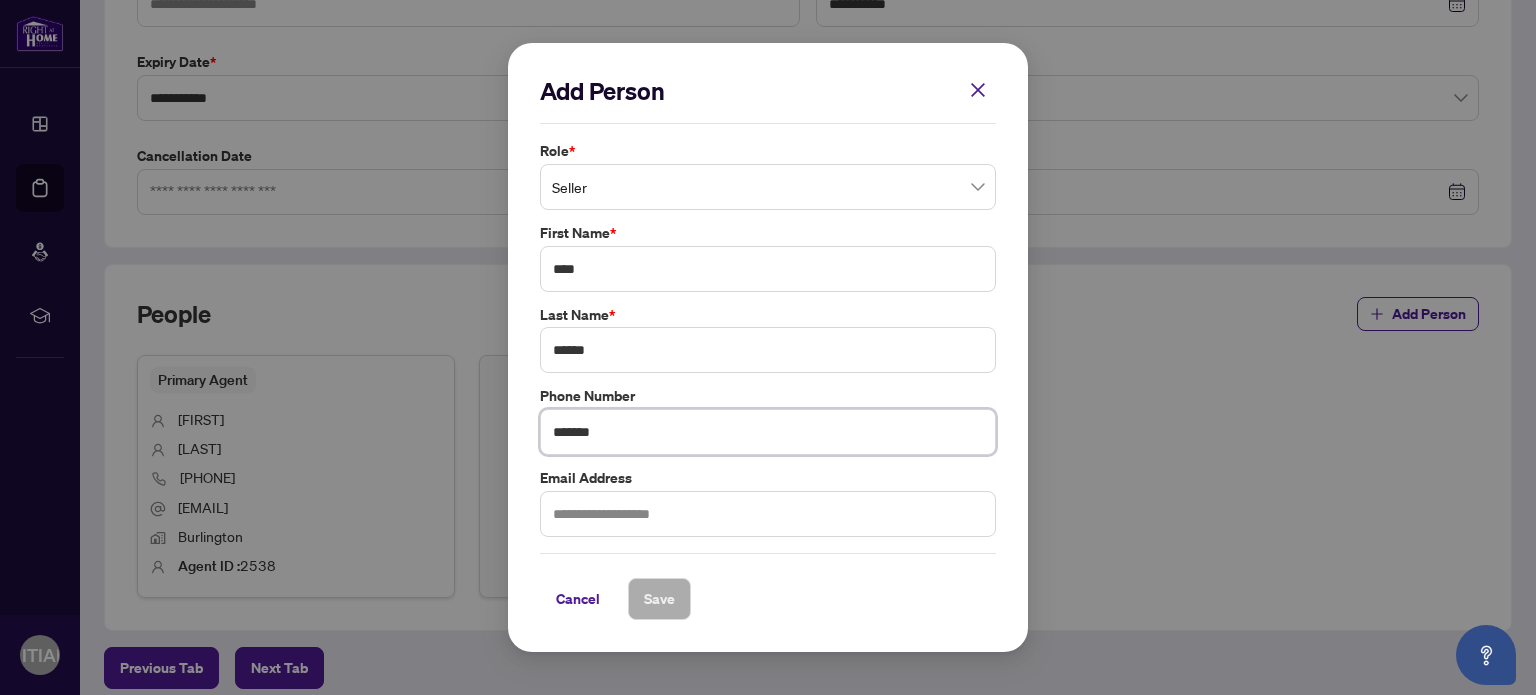 type on "**********" 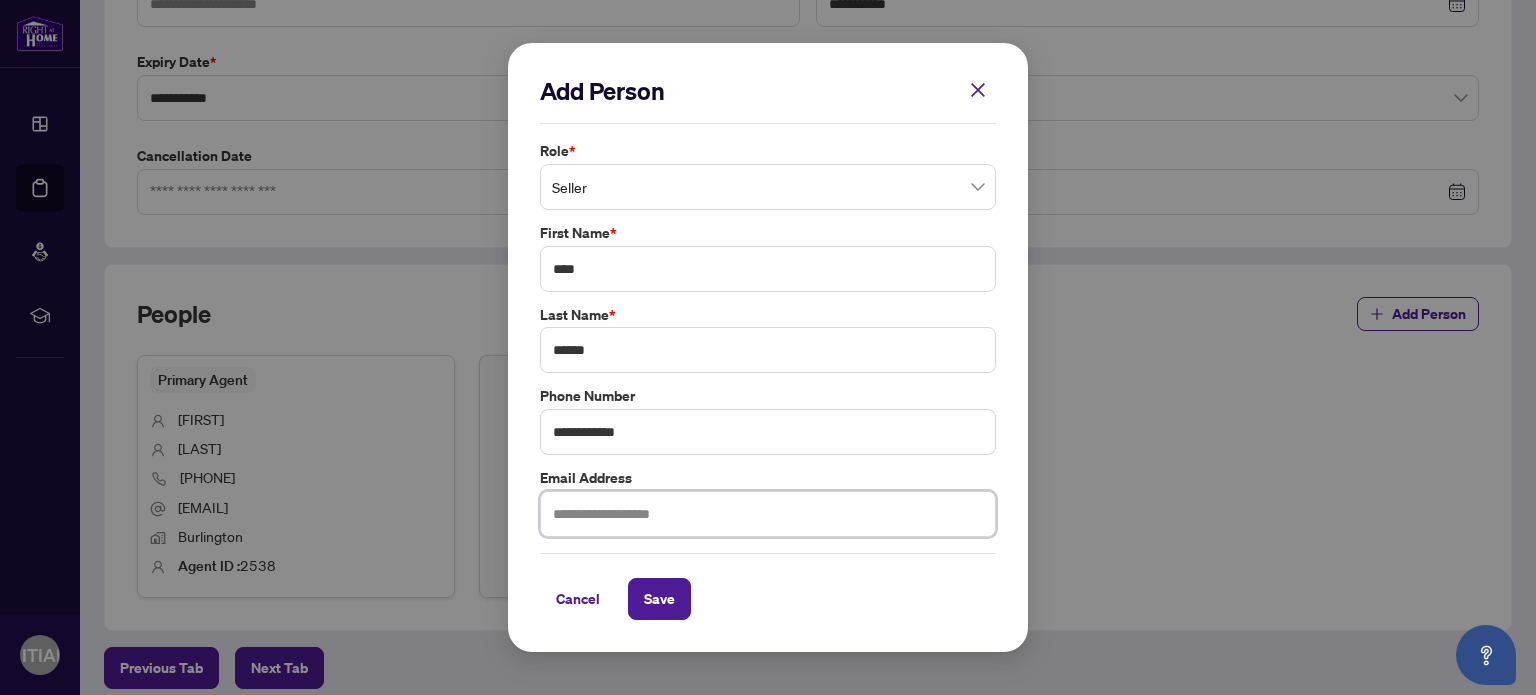 click at bounding box center [768, 514] 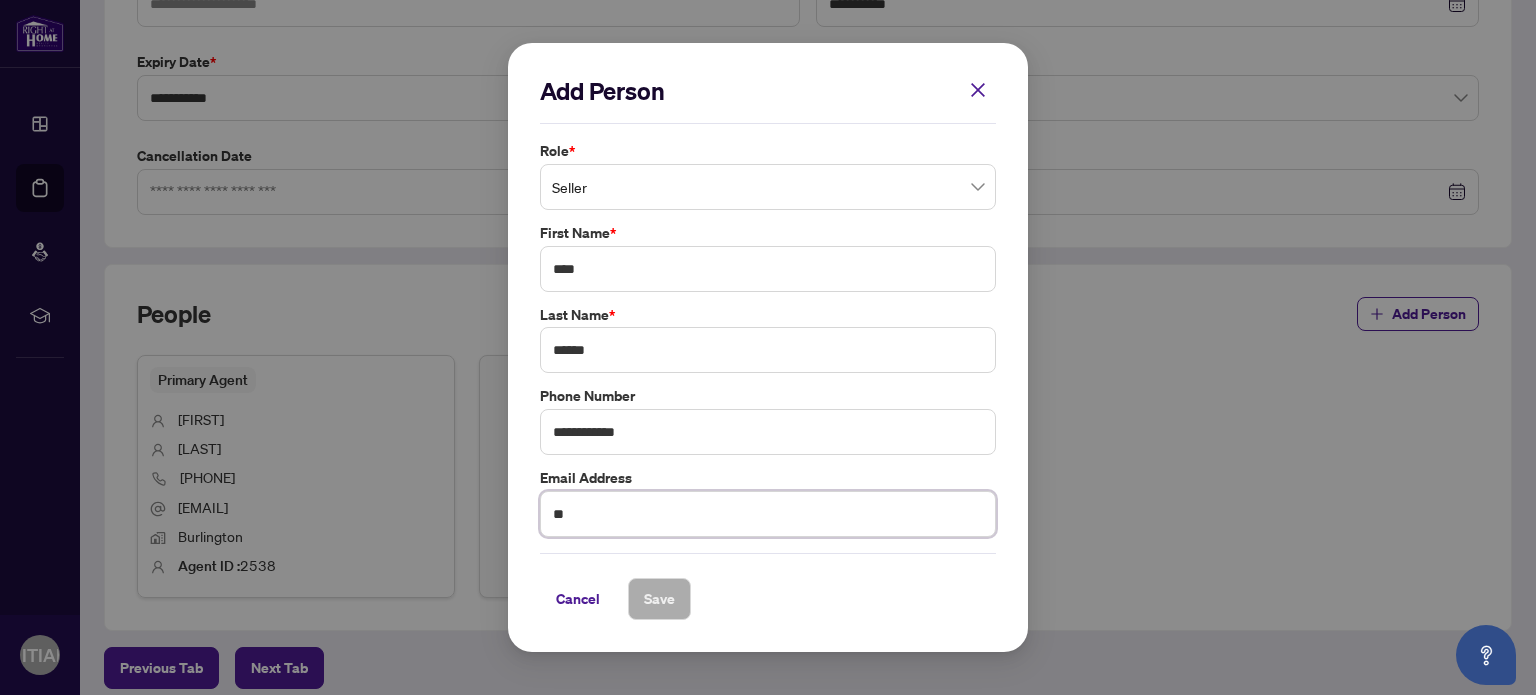 type on "*" 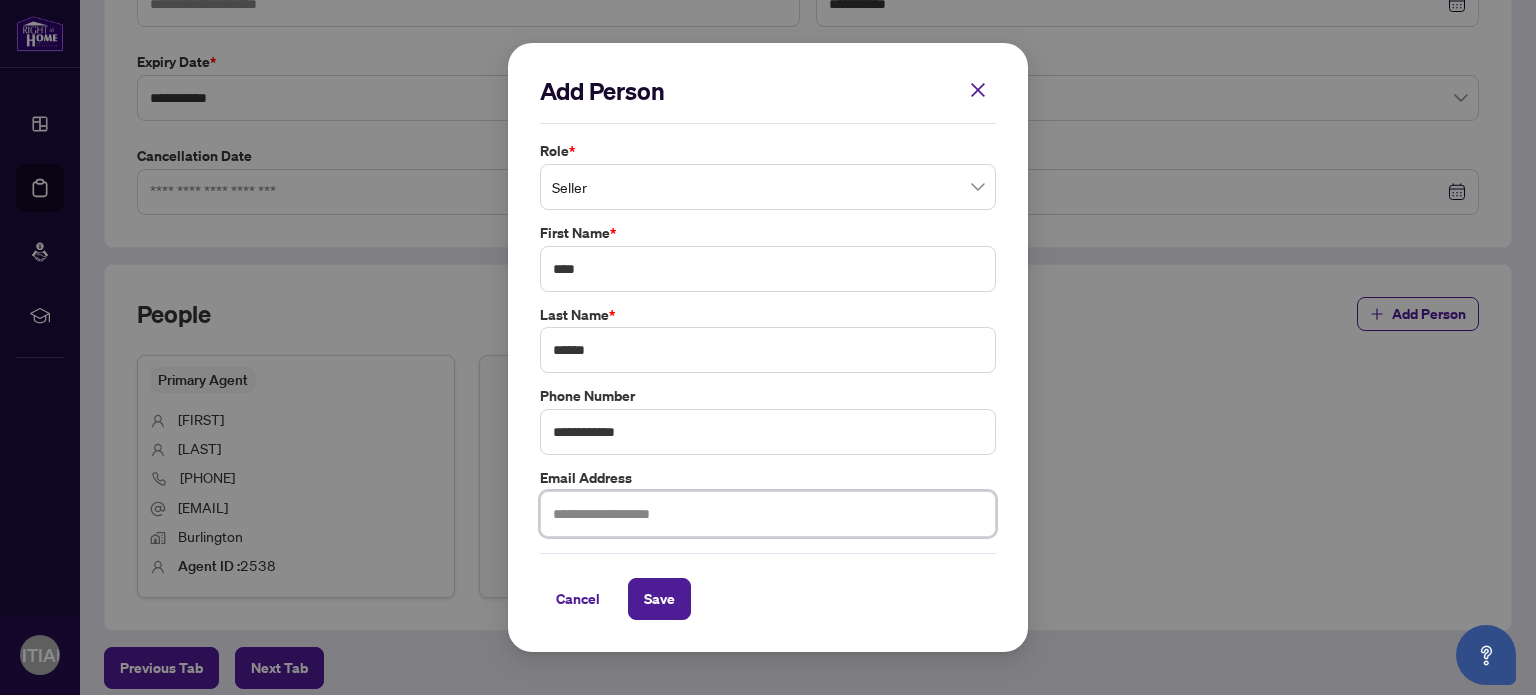 paste on "**********" 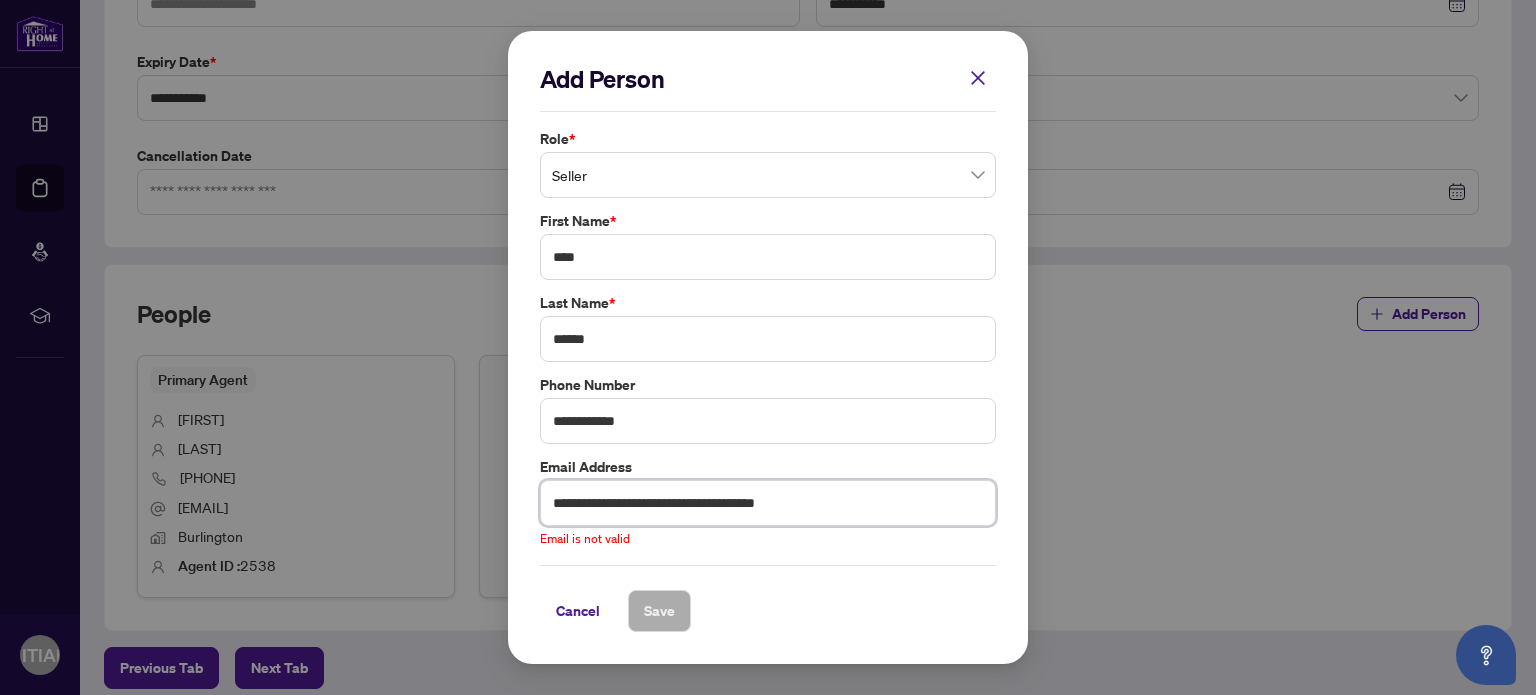 click on "**********" at bounding box center (768, 503) 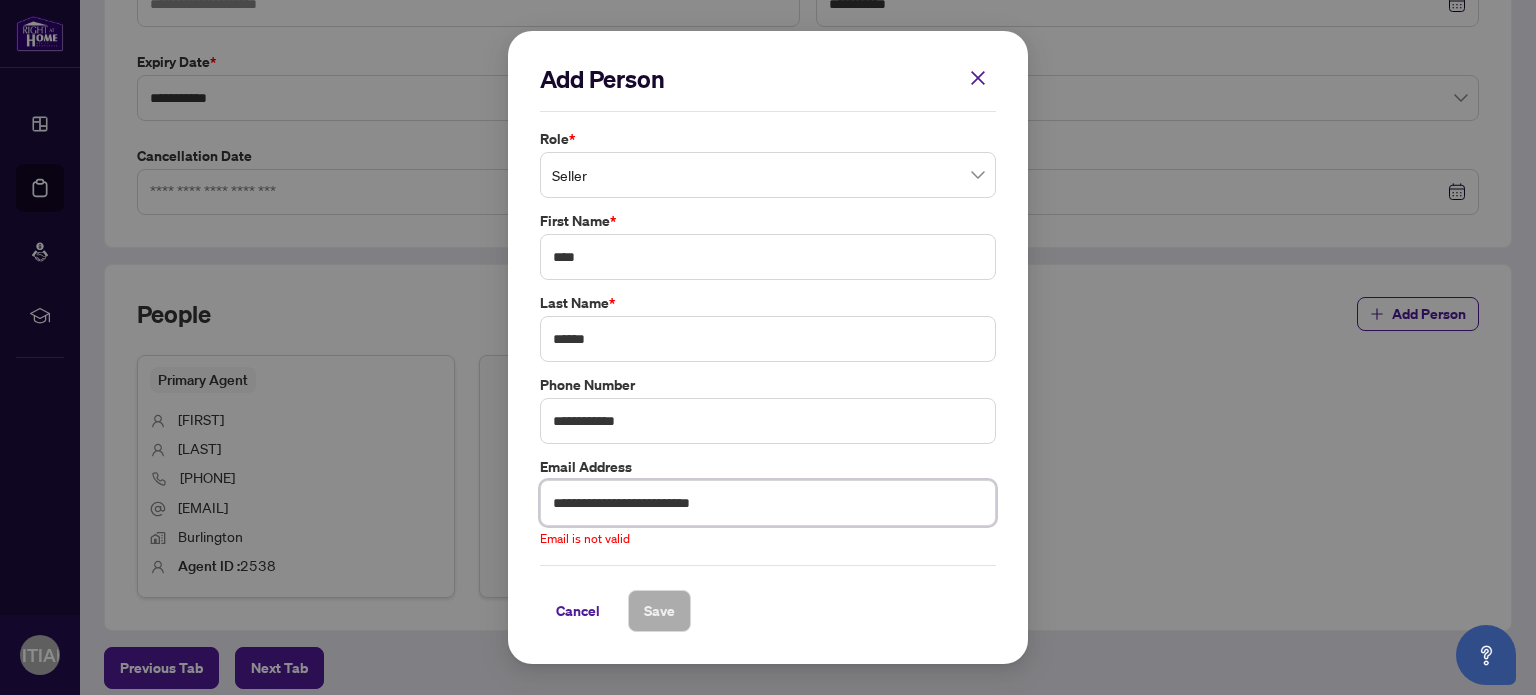 click on "**********" at bounding box center [768, 503] 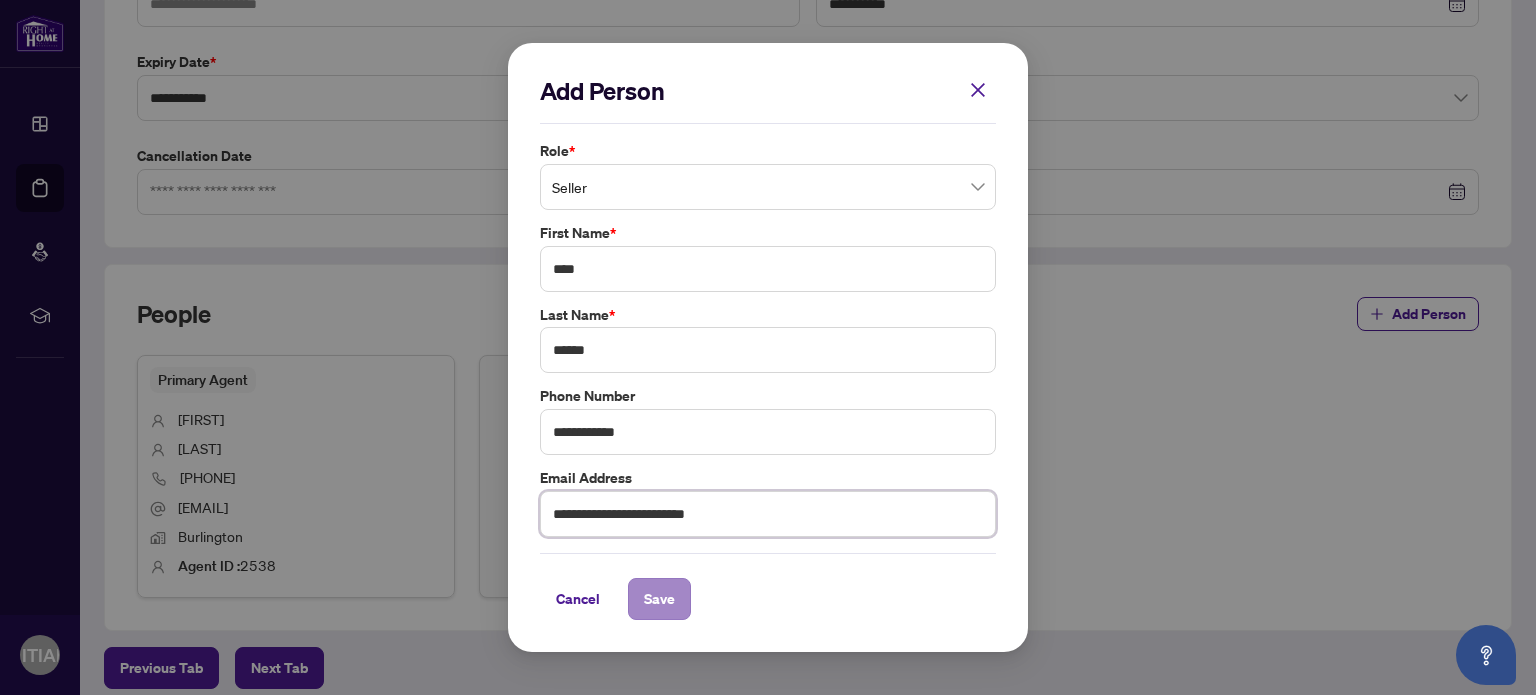 type on "**********" 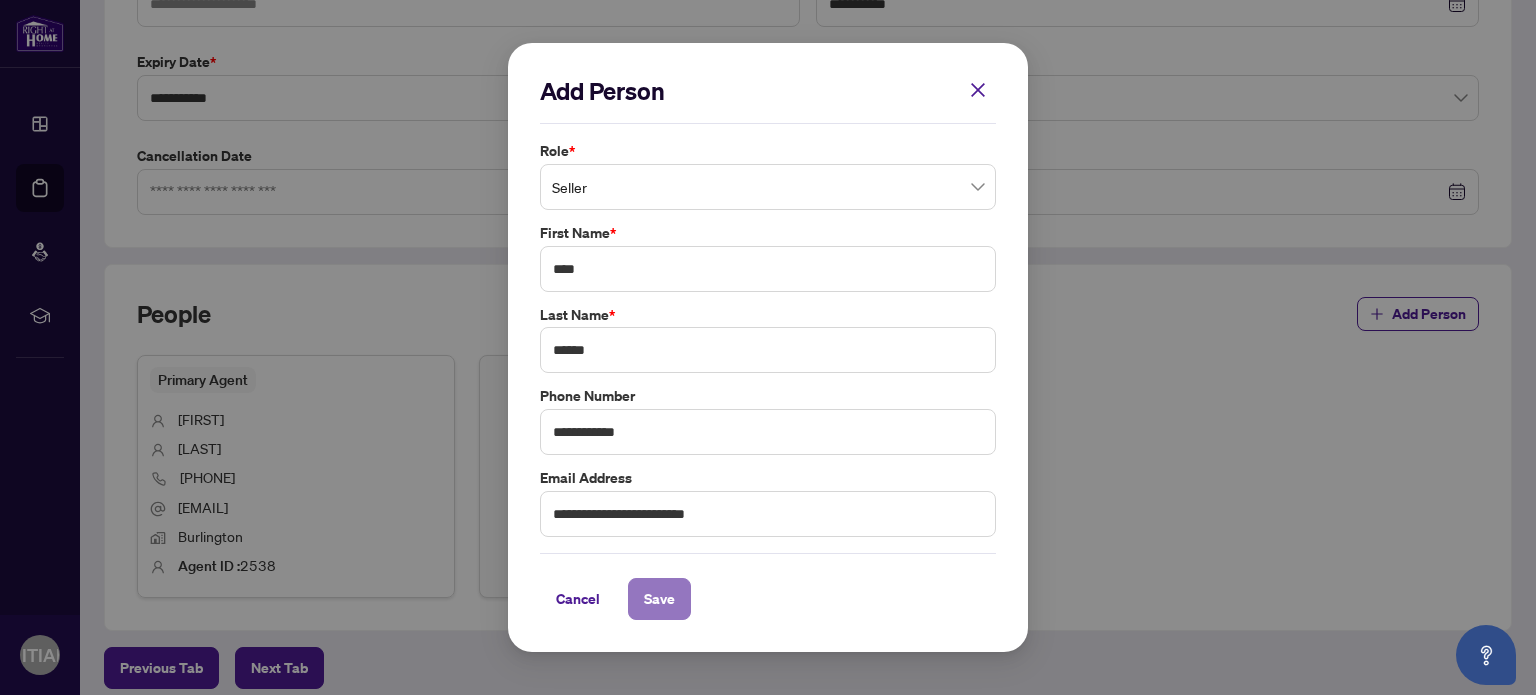 click on "Save" at bounding box center (659, 599) 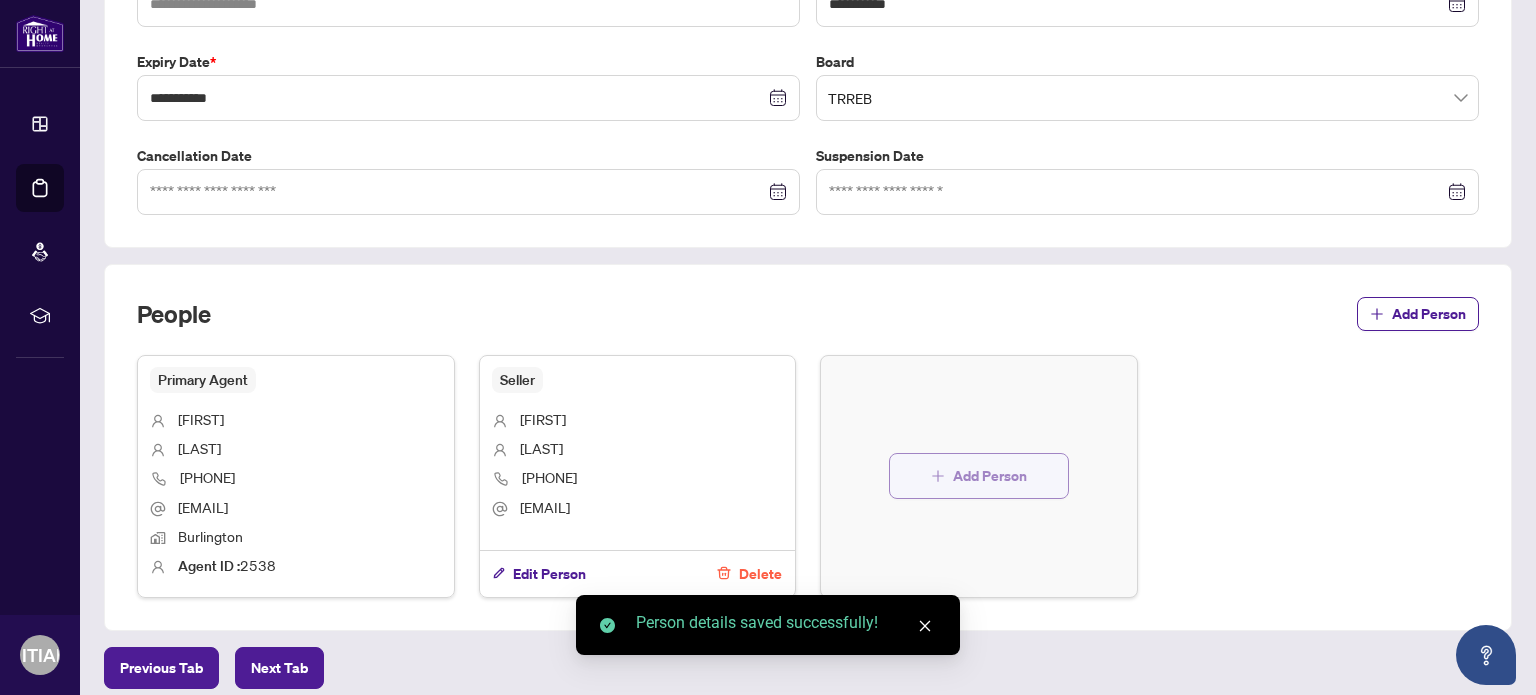 click on "Add Person" at bounding box center (979, 476) 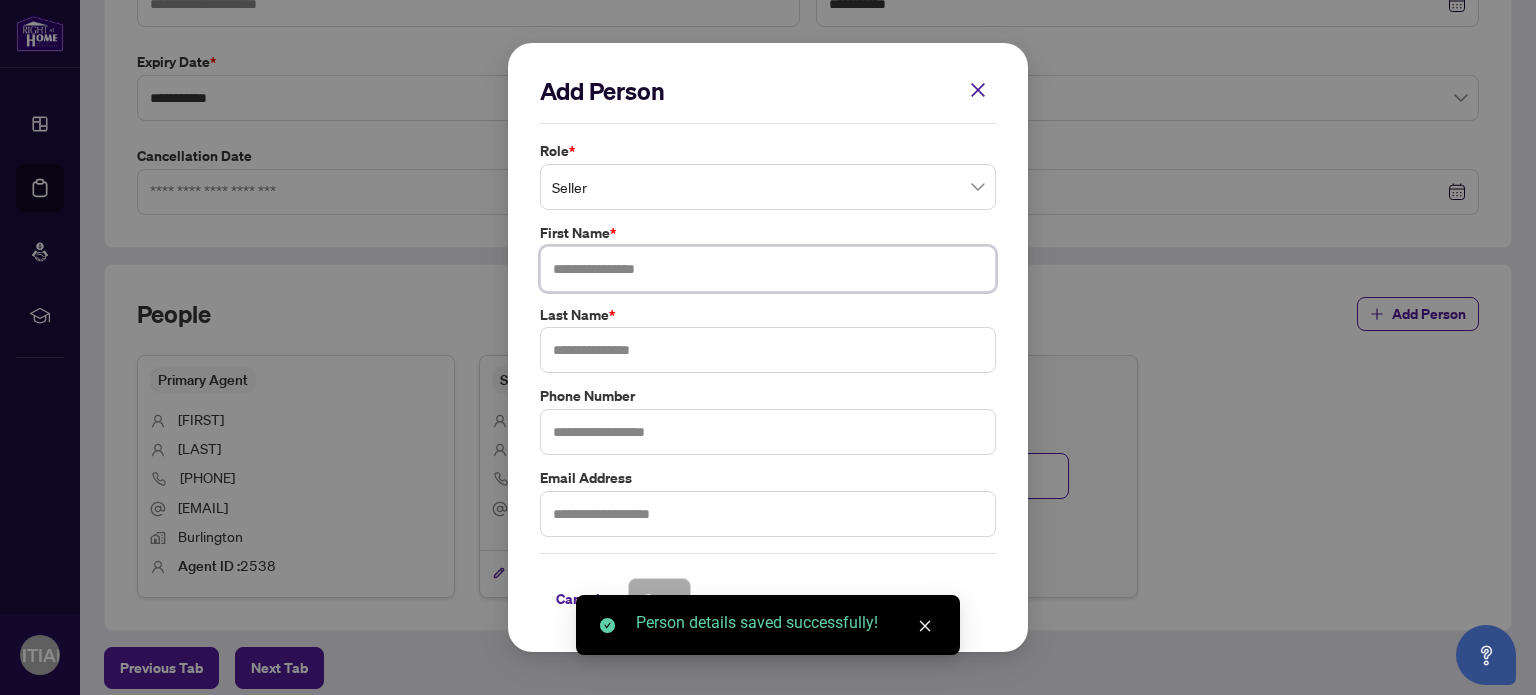 click at bounding box center [768, 269] 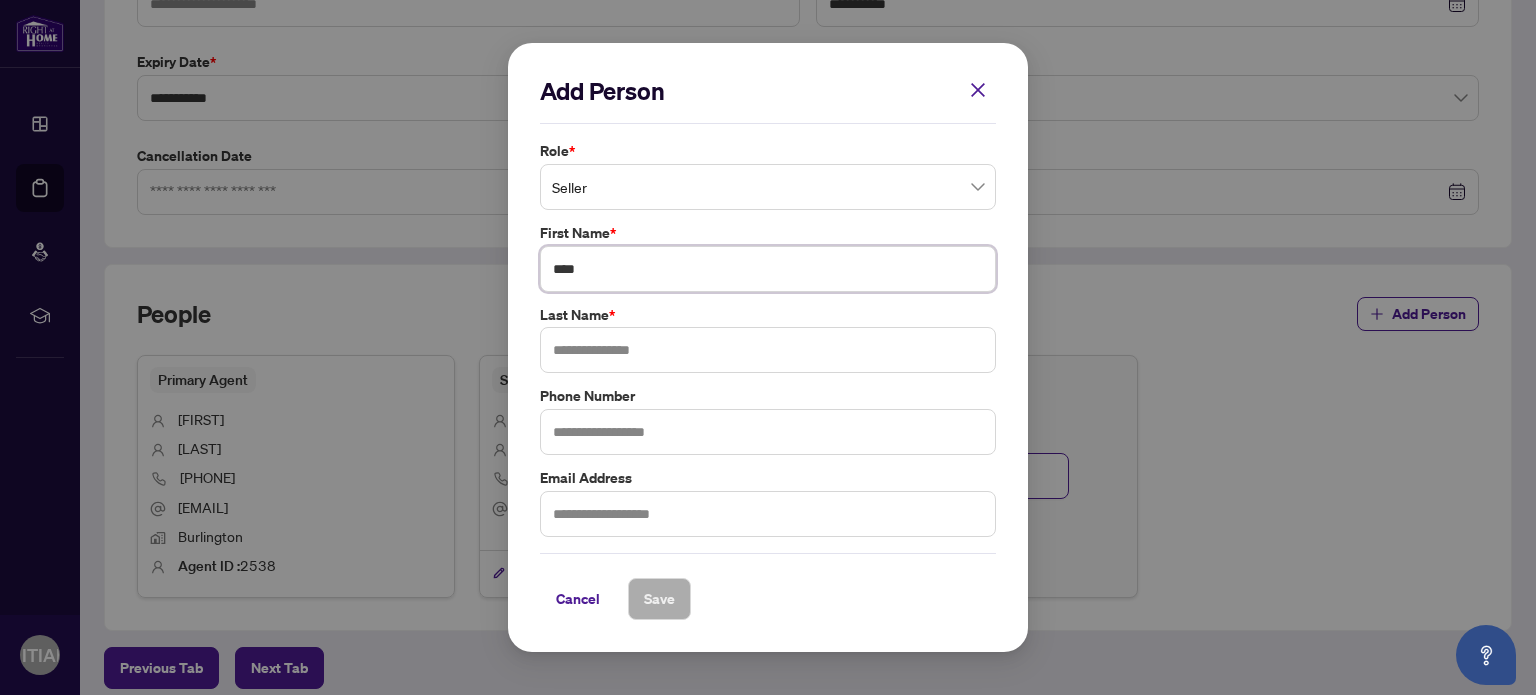 type on "****" 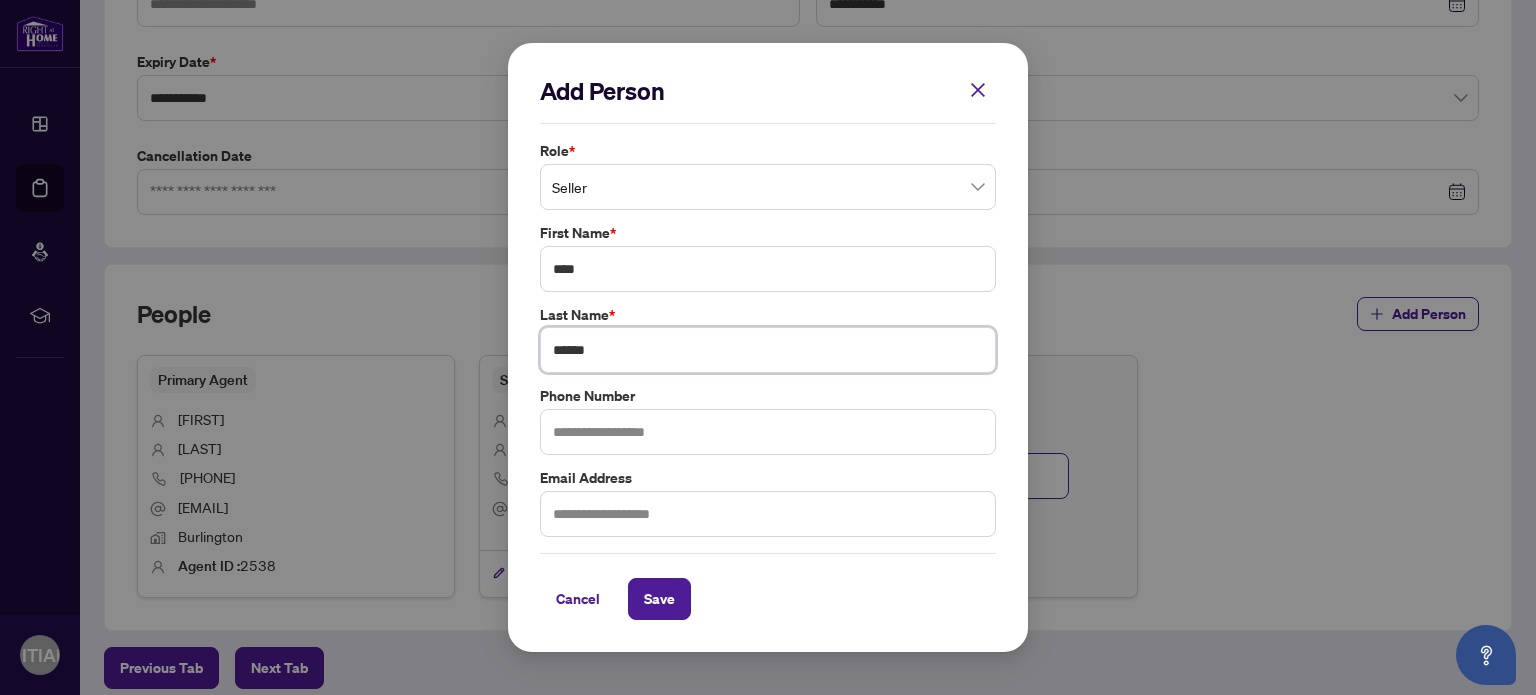 type on "******" 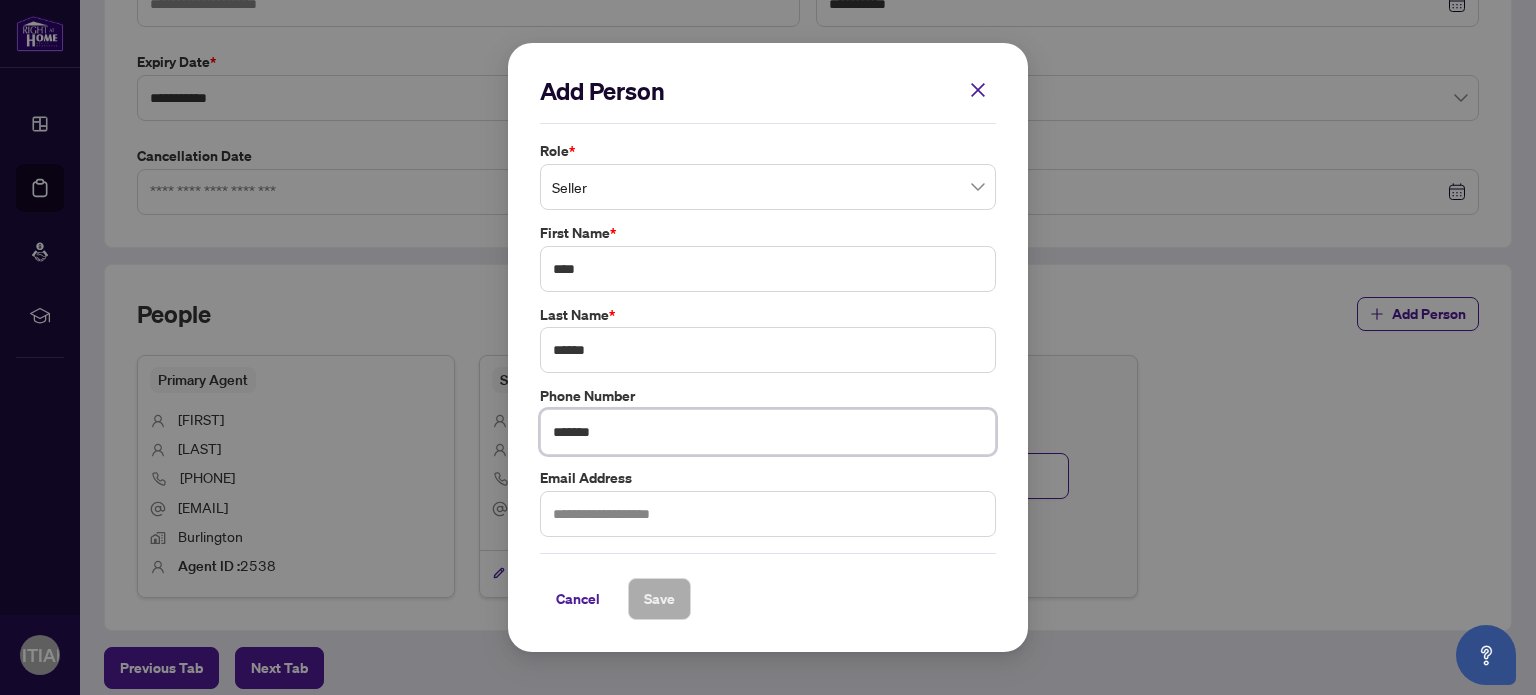 type on "**********" 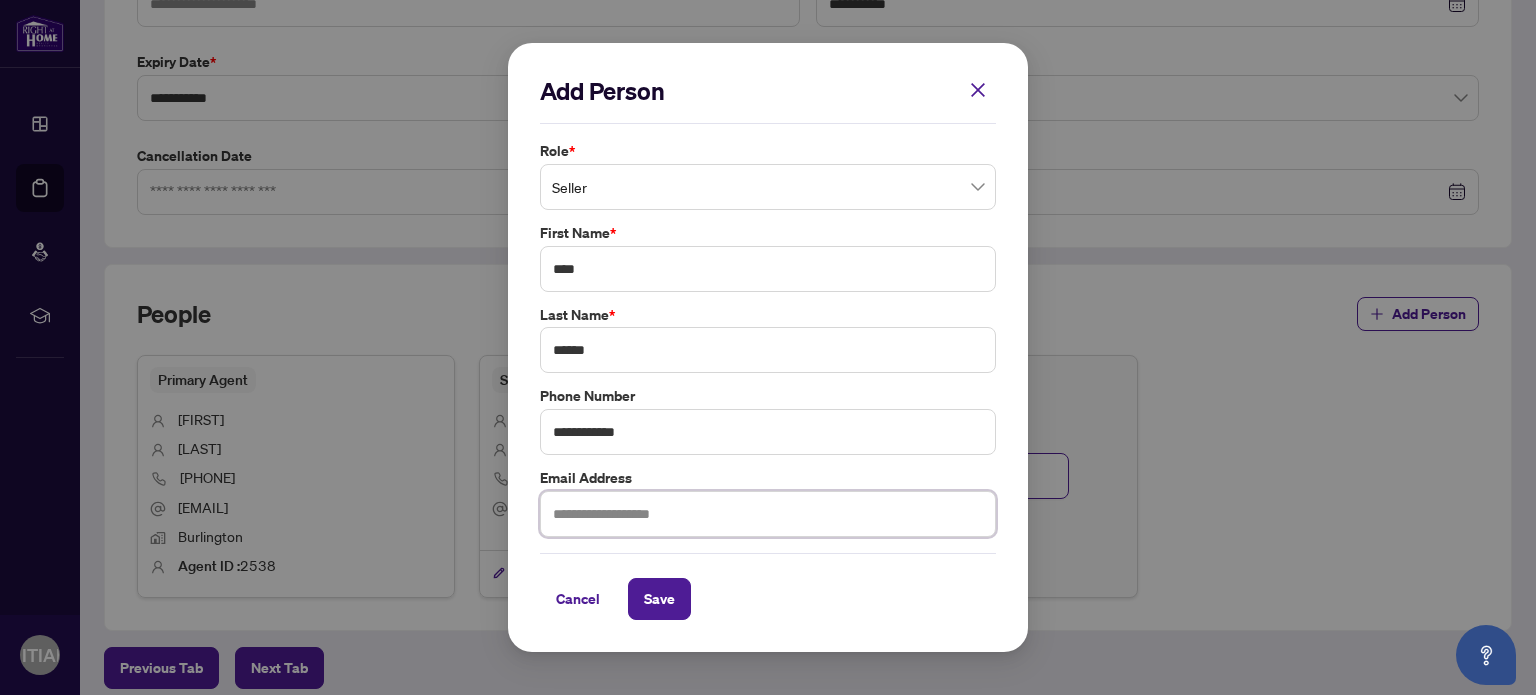 click at bounding box center [768, 514] 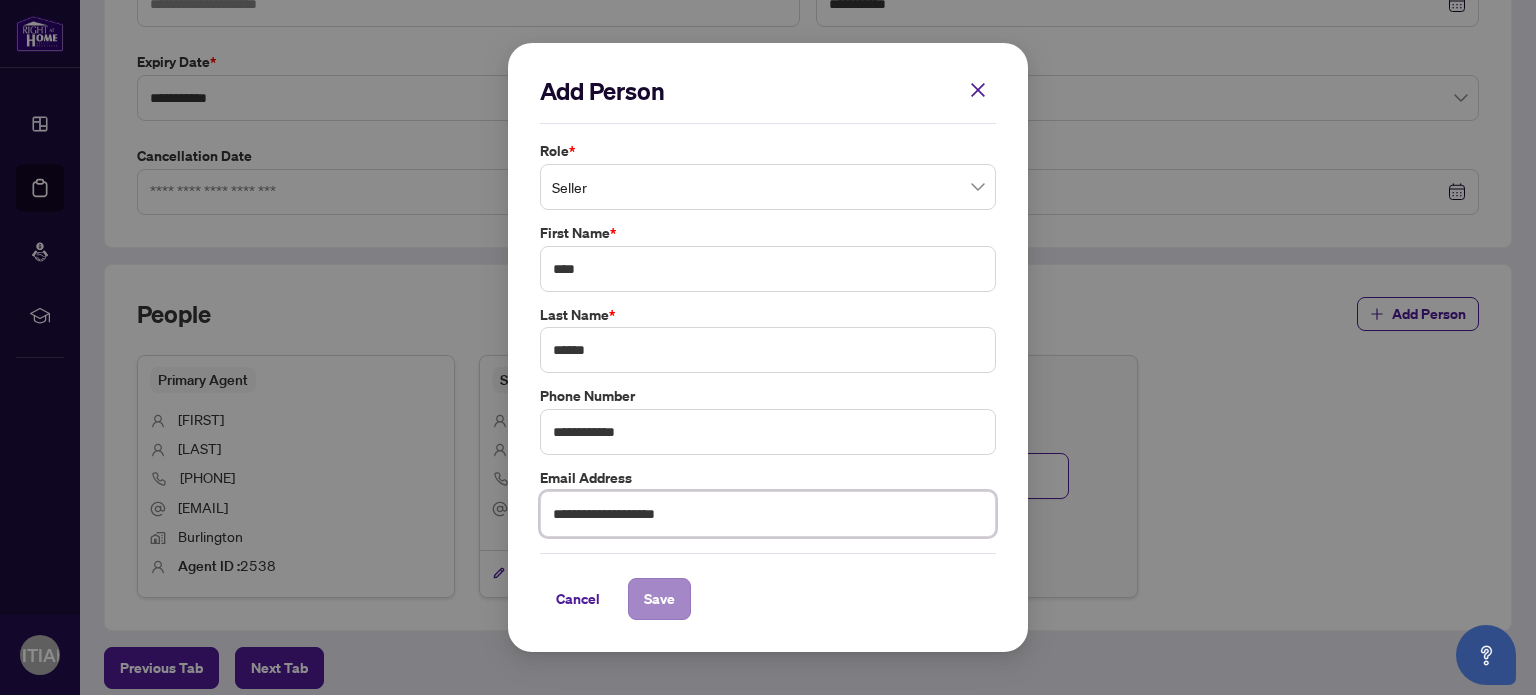 type on "**********" 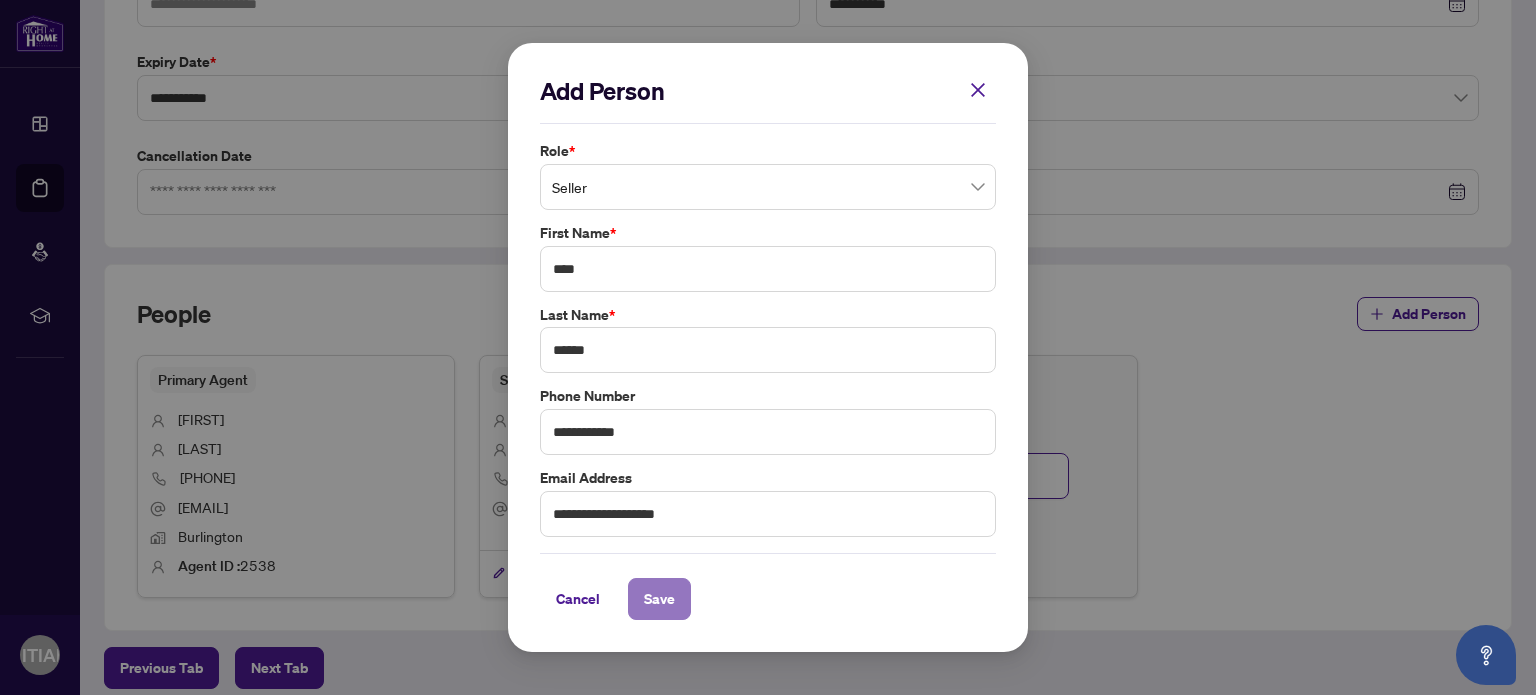 click on "Save" at bounding box center [659, 599] 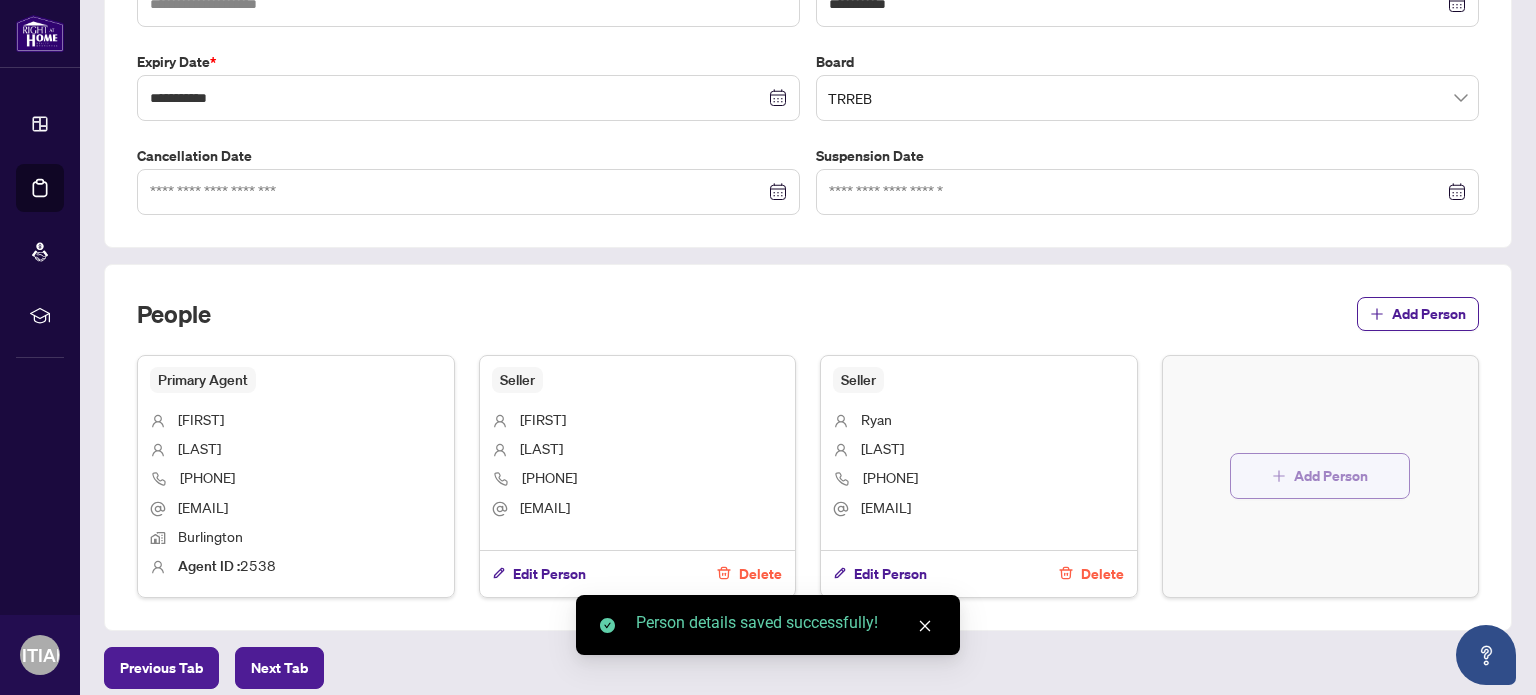 click on "Add Person" at bounding box center (1320, 476) 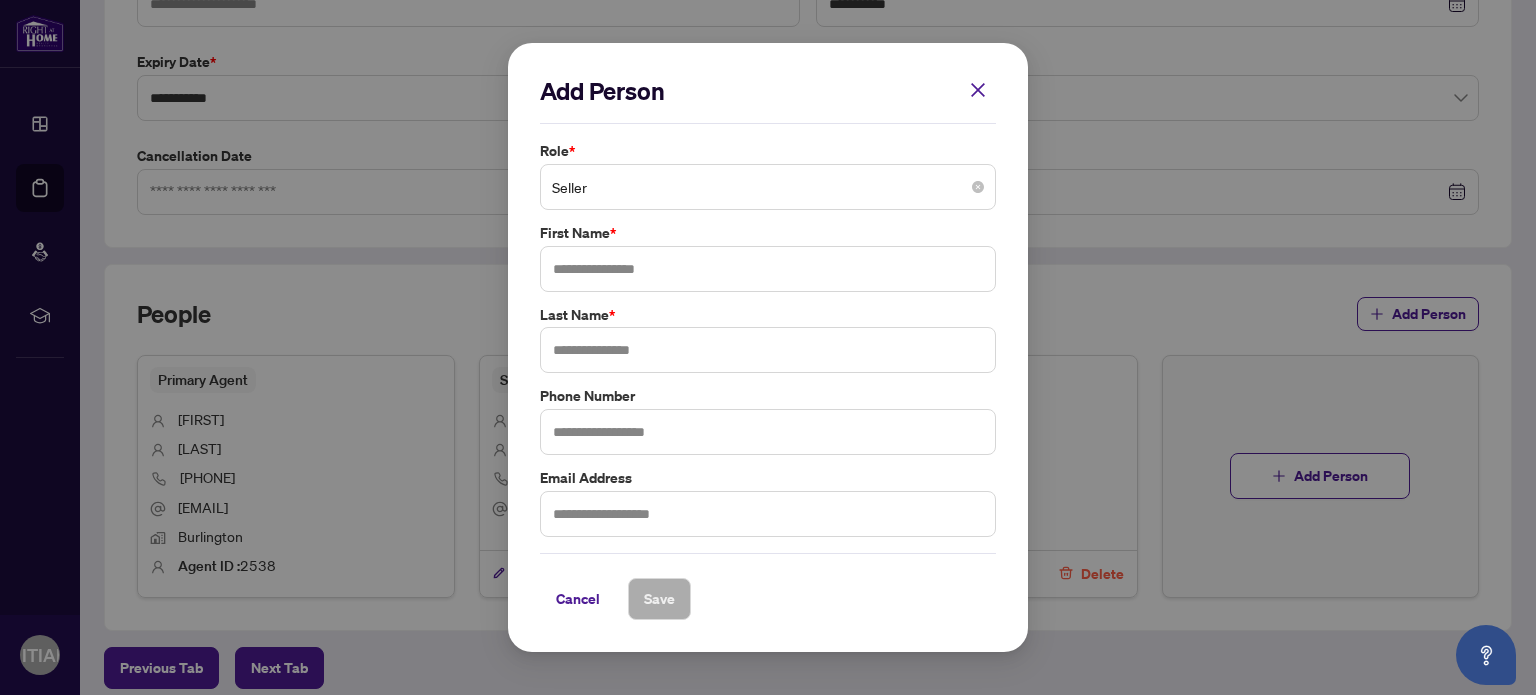 click on "Seller" at bounding box center [768, 187] 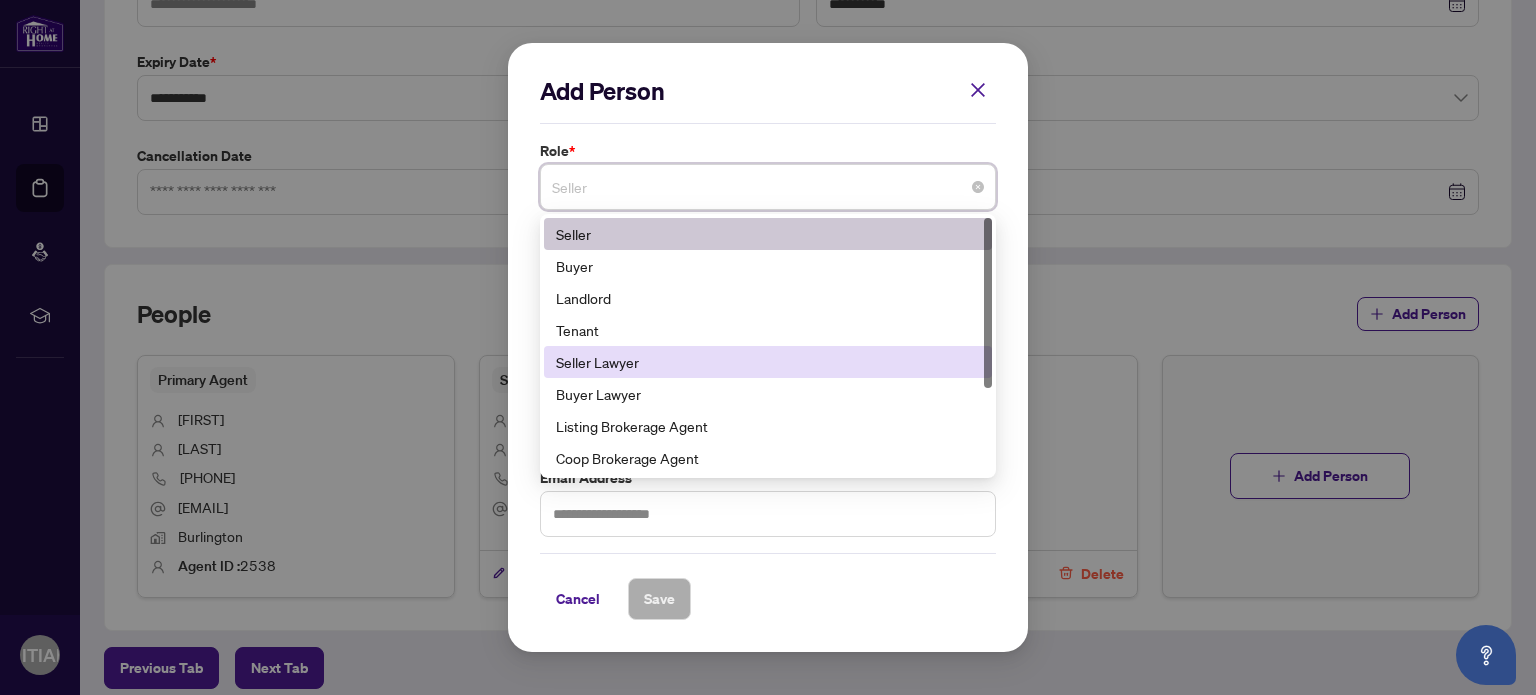 click on "Seller Lawyer" at bounding box center (768, 362) 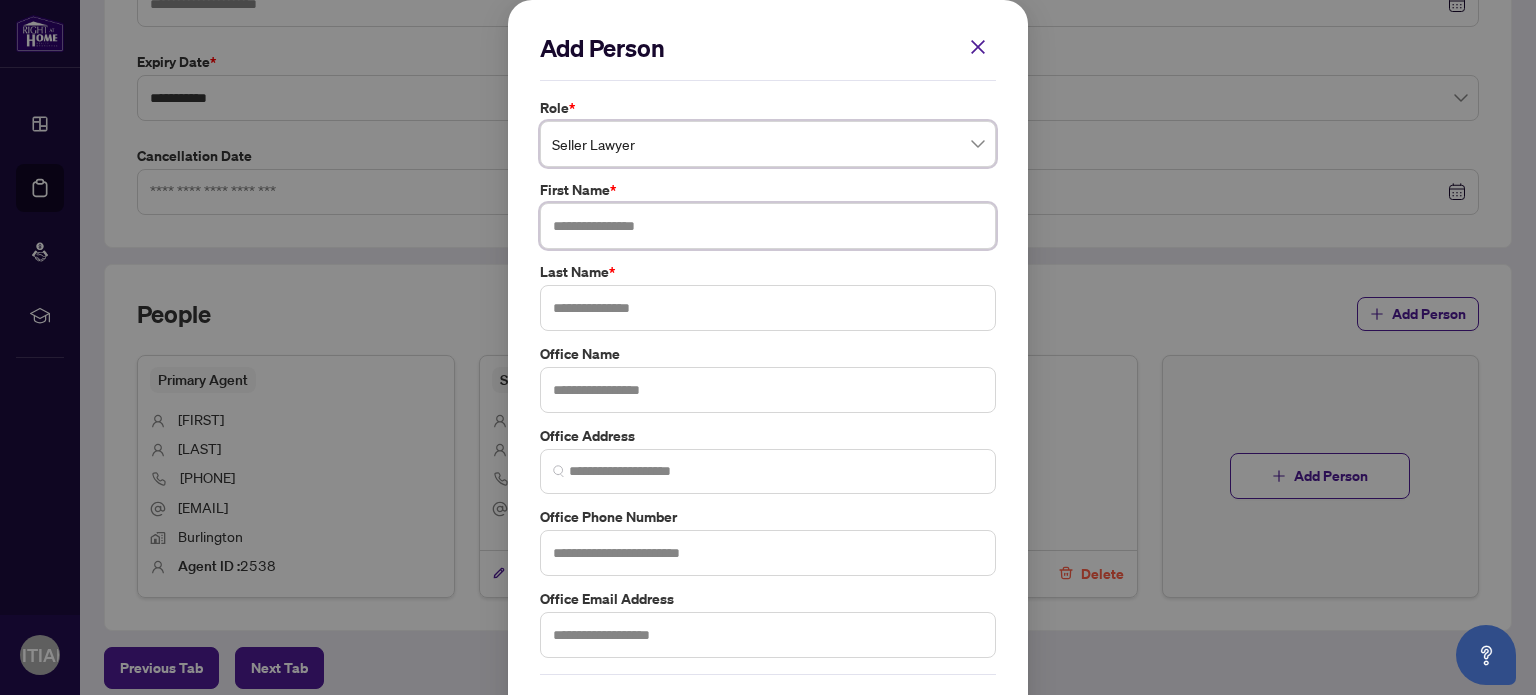 click at bounding box center (768, 226) 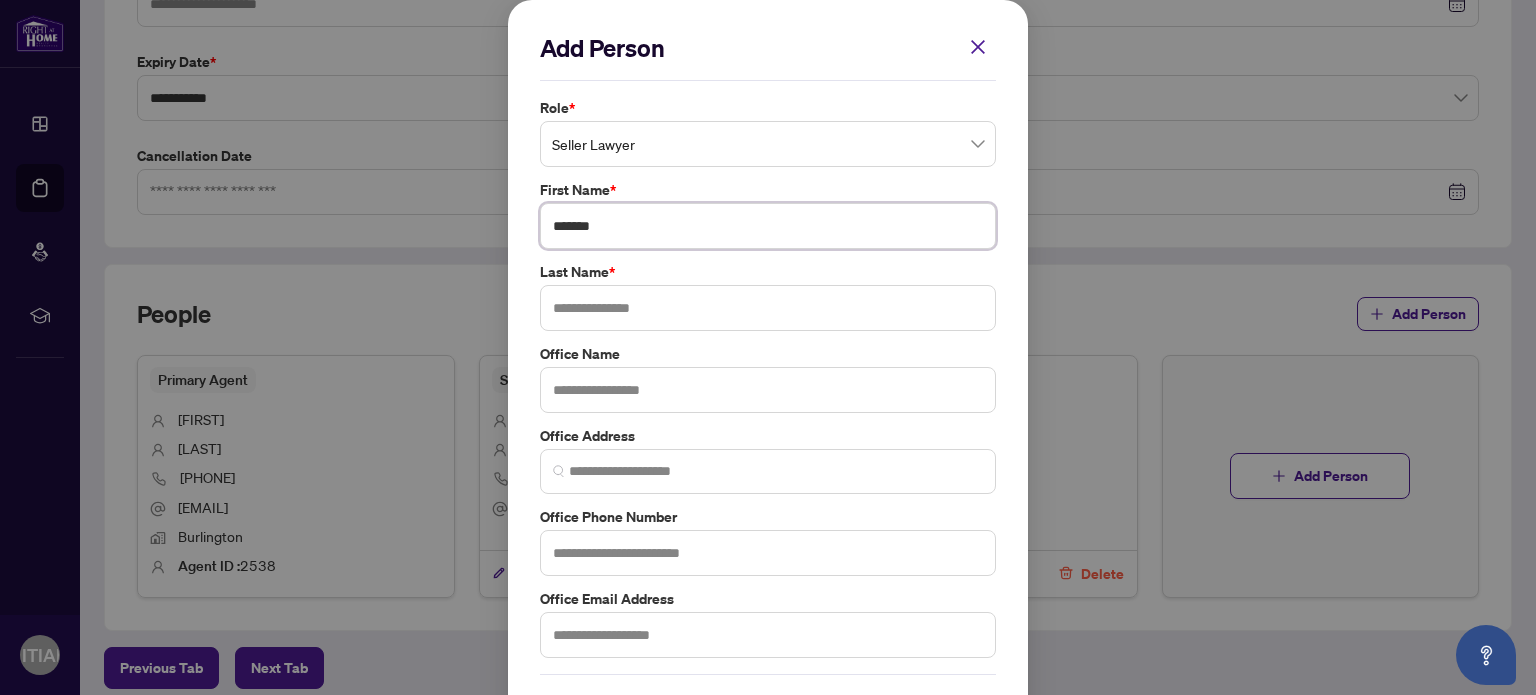 type on "*******" 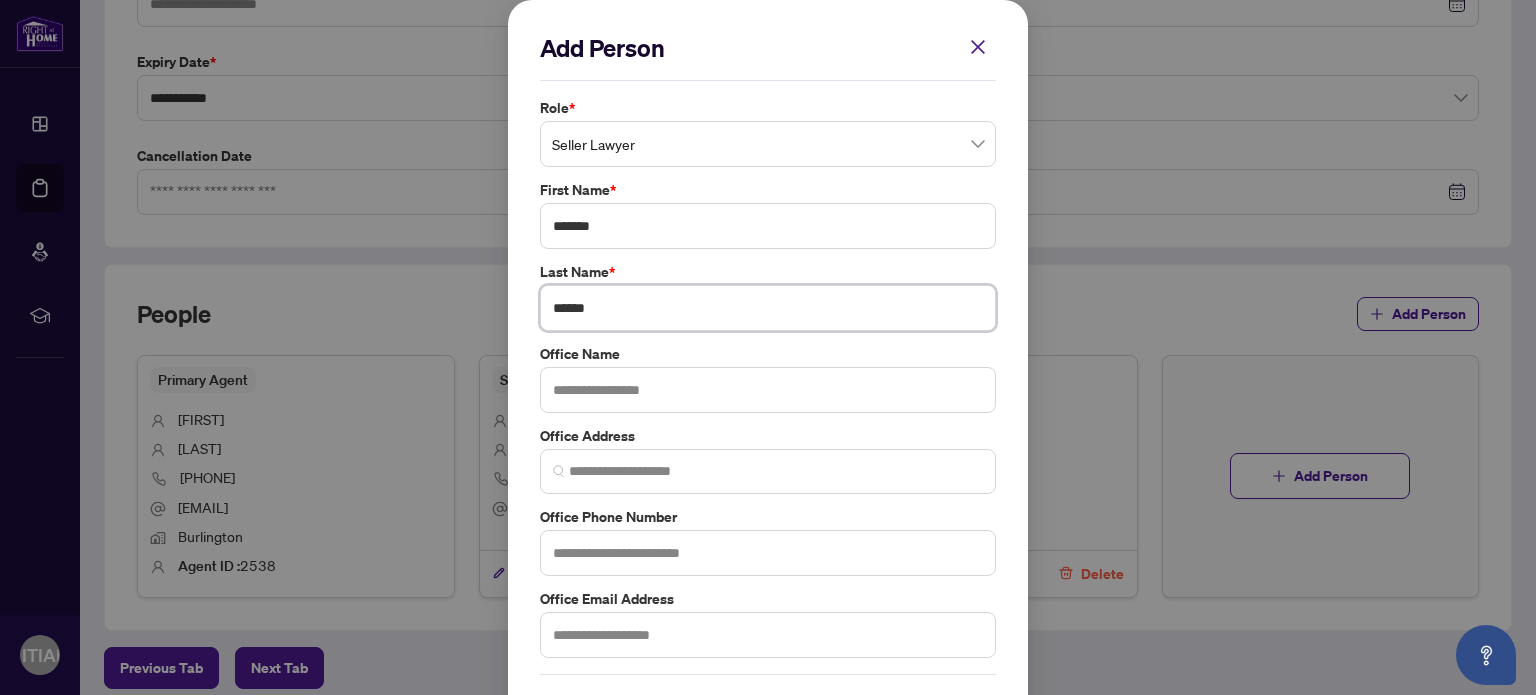type on "******" 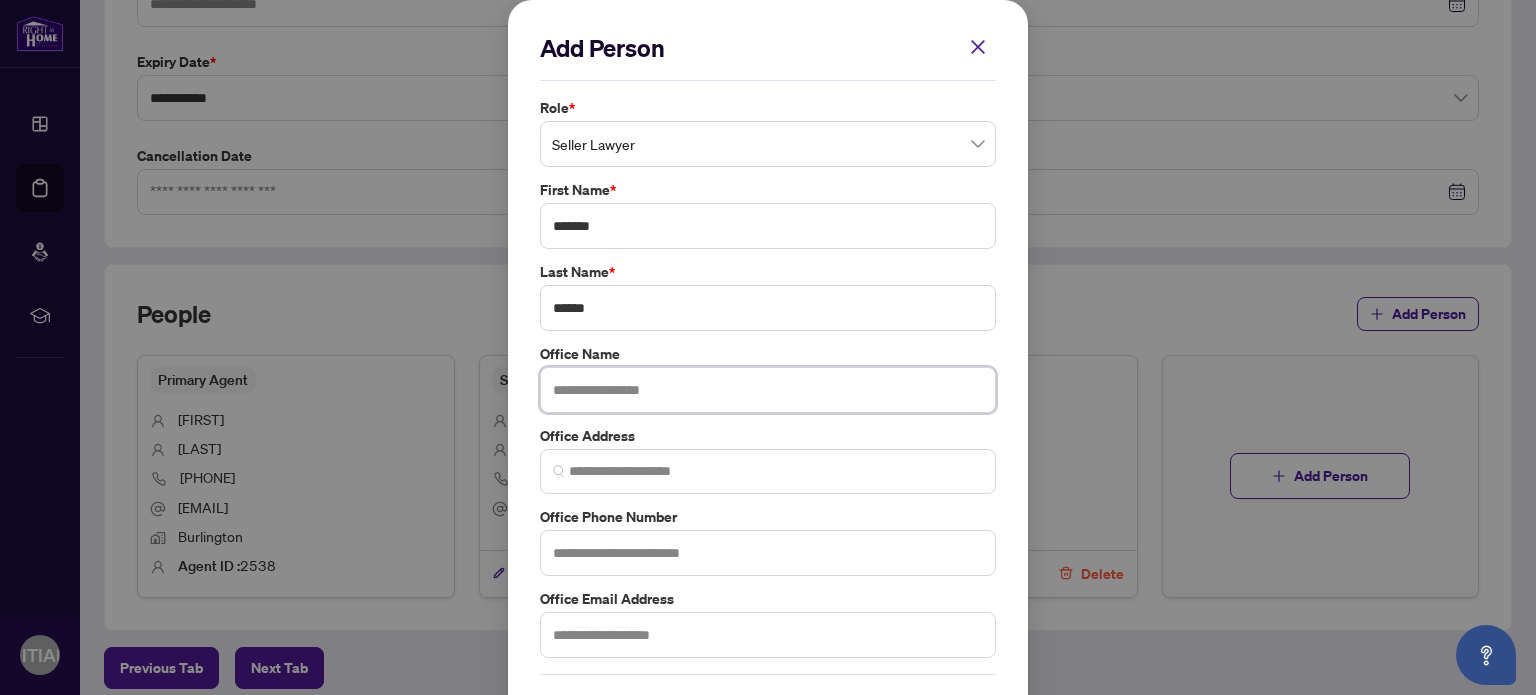 paste on "**********" 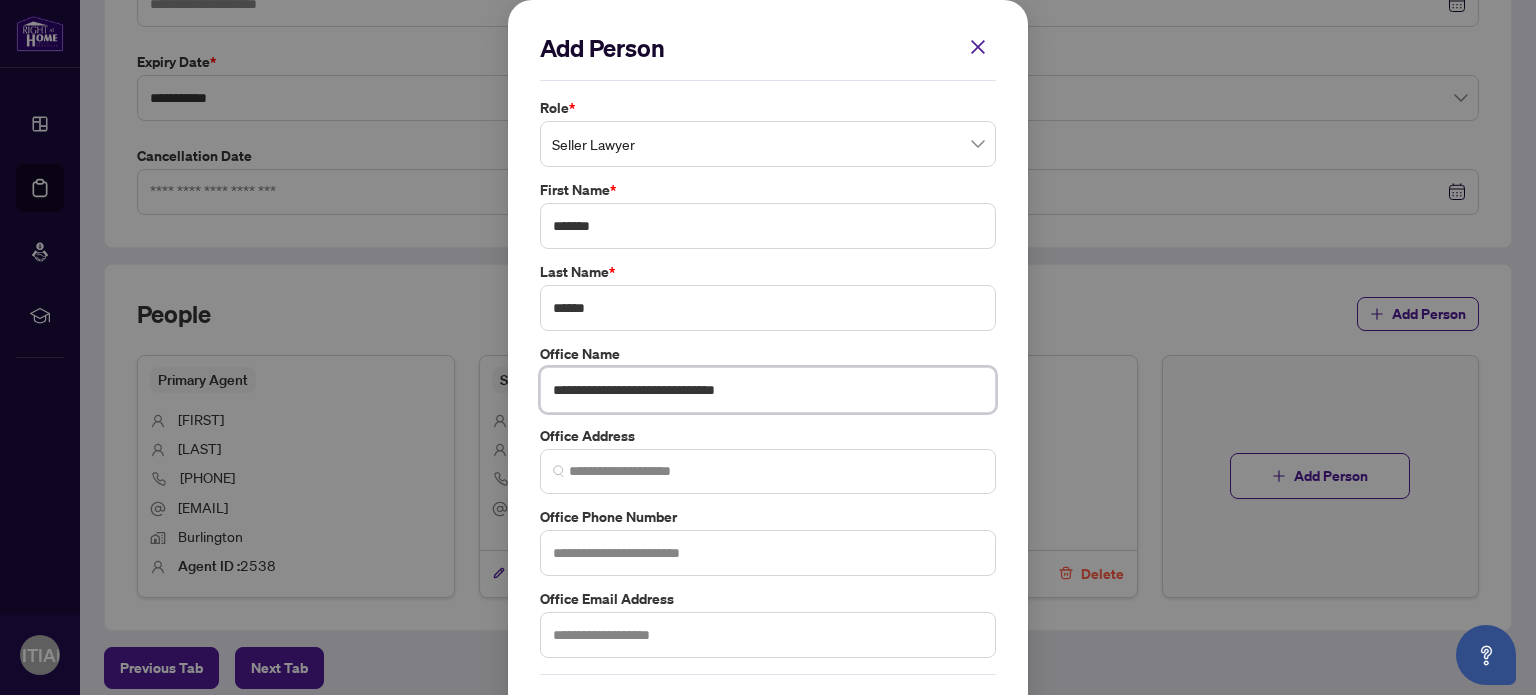 type on "**********" 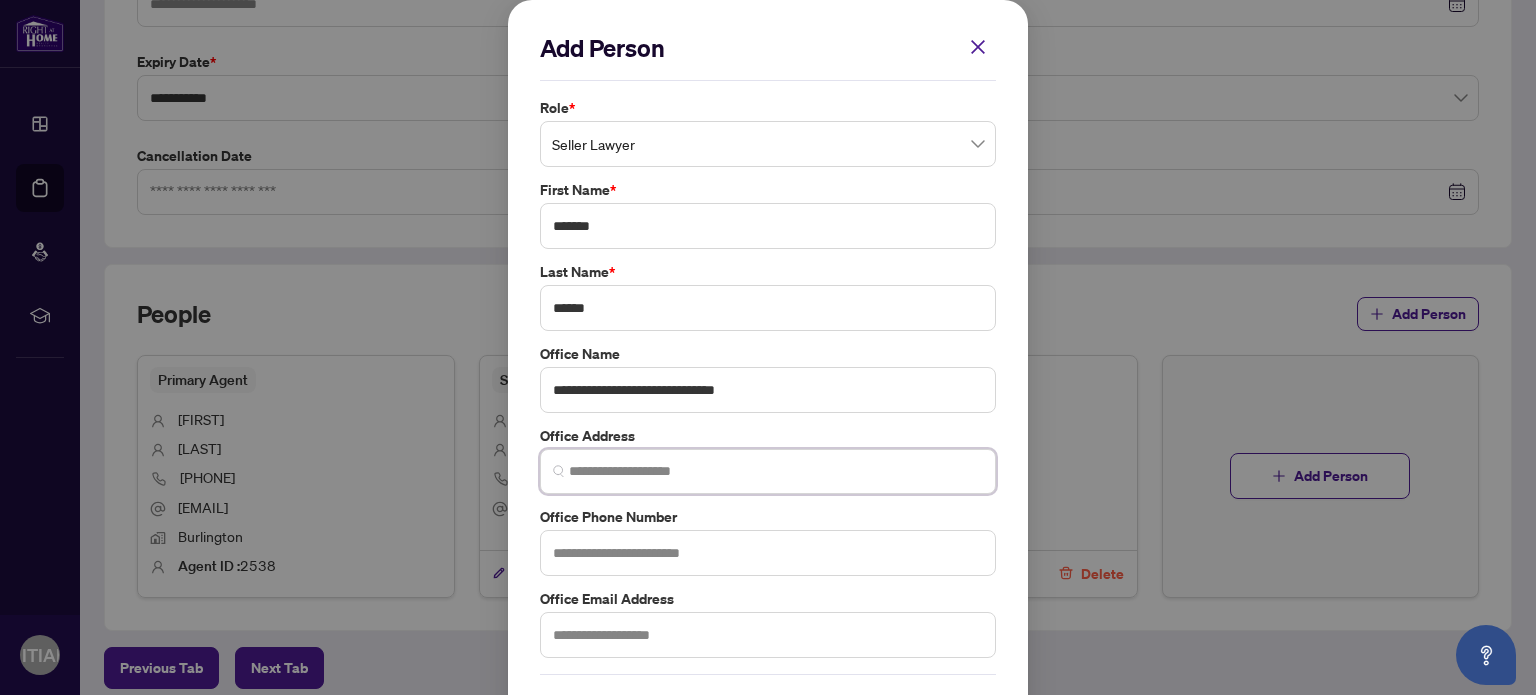 click at bounding box center [776, 471] 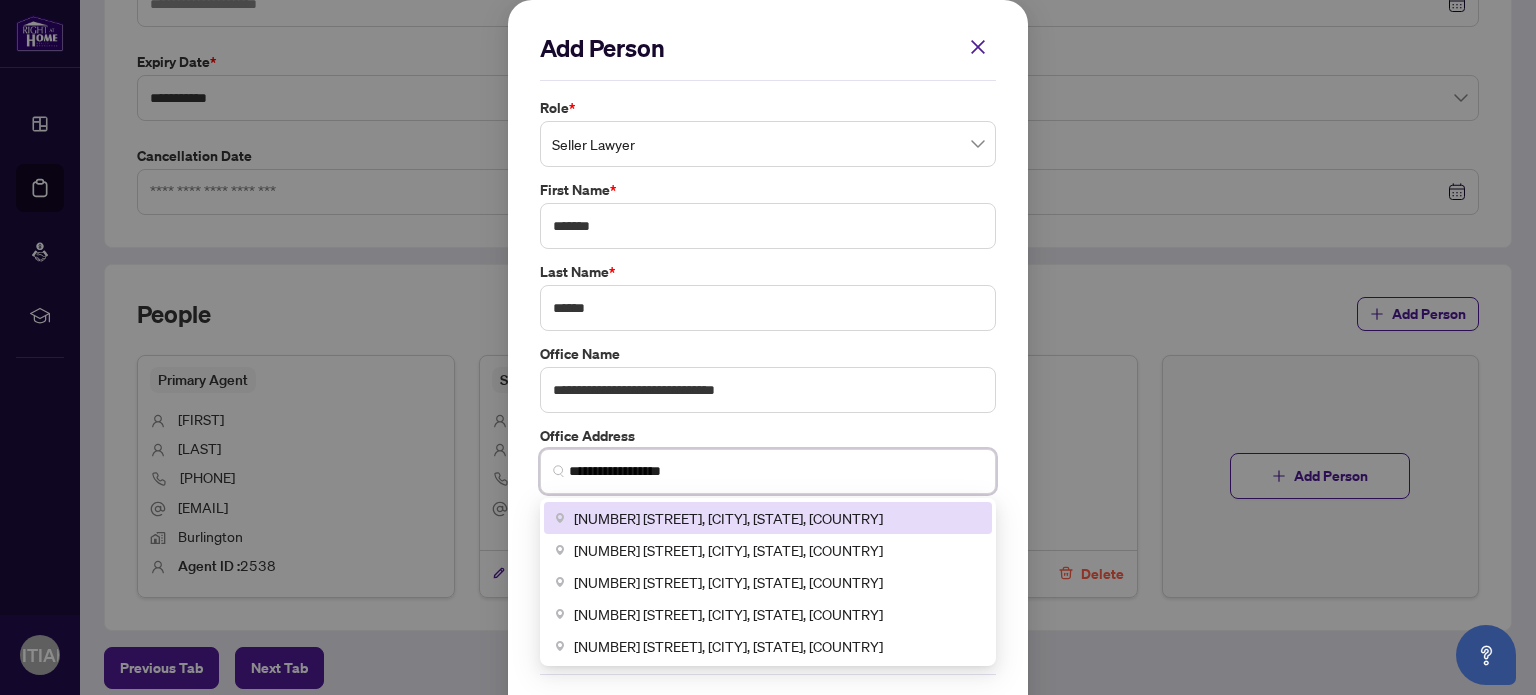 click on "[NUMBER] [STREET], [CITY], [STATE], [COUNTRY]" at bounding box center (728, 518) 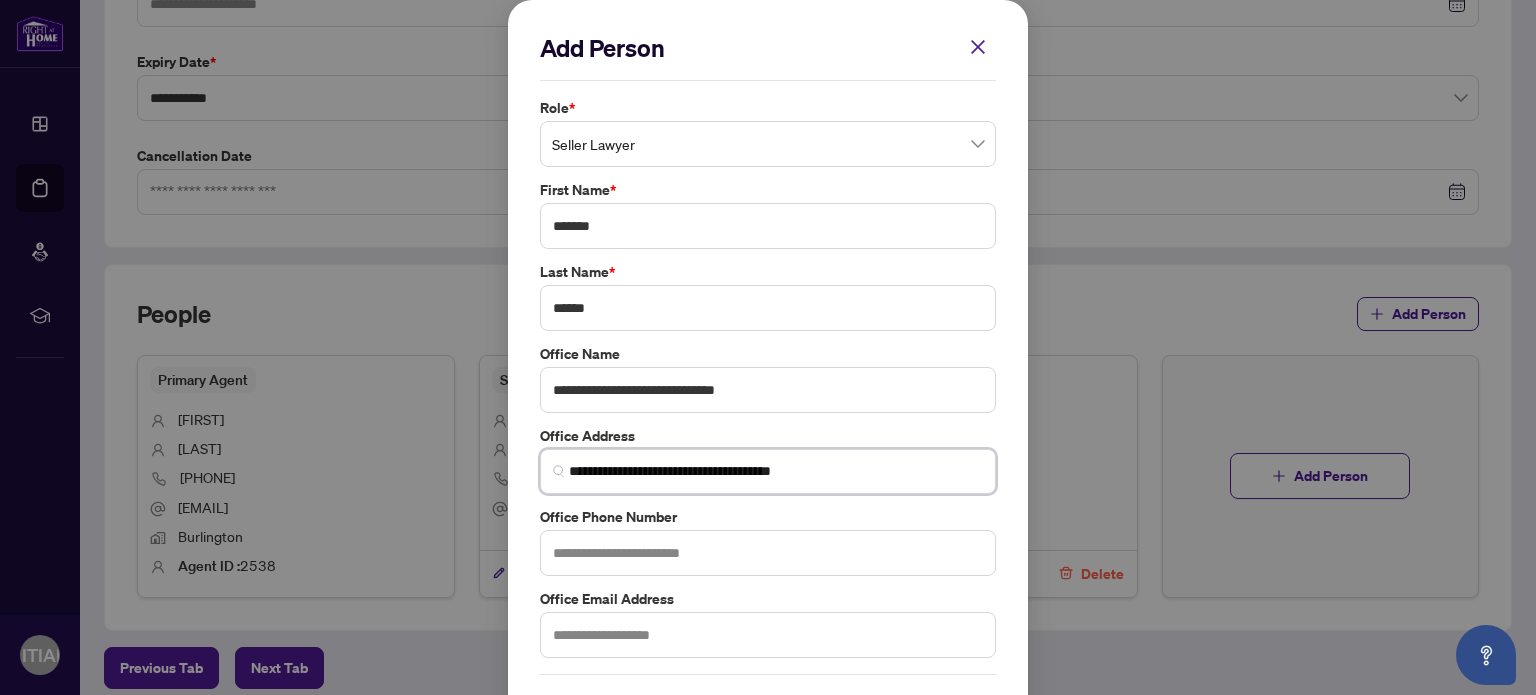 type on "**********" 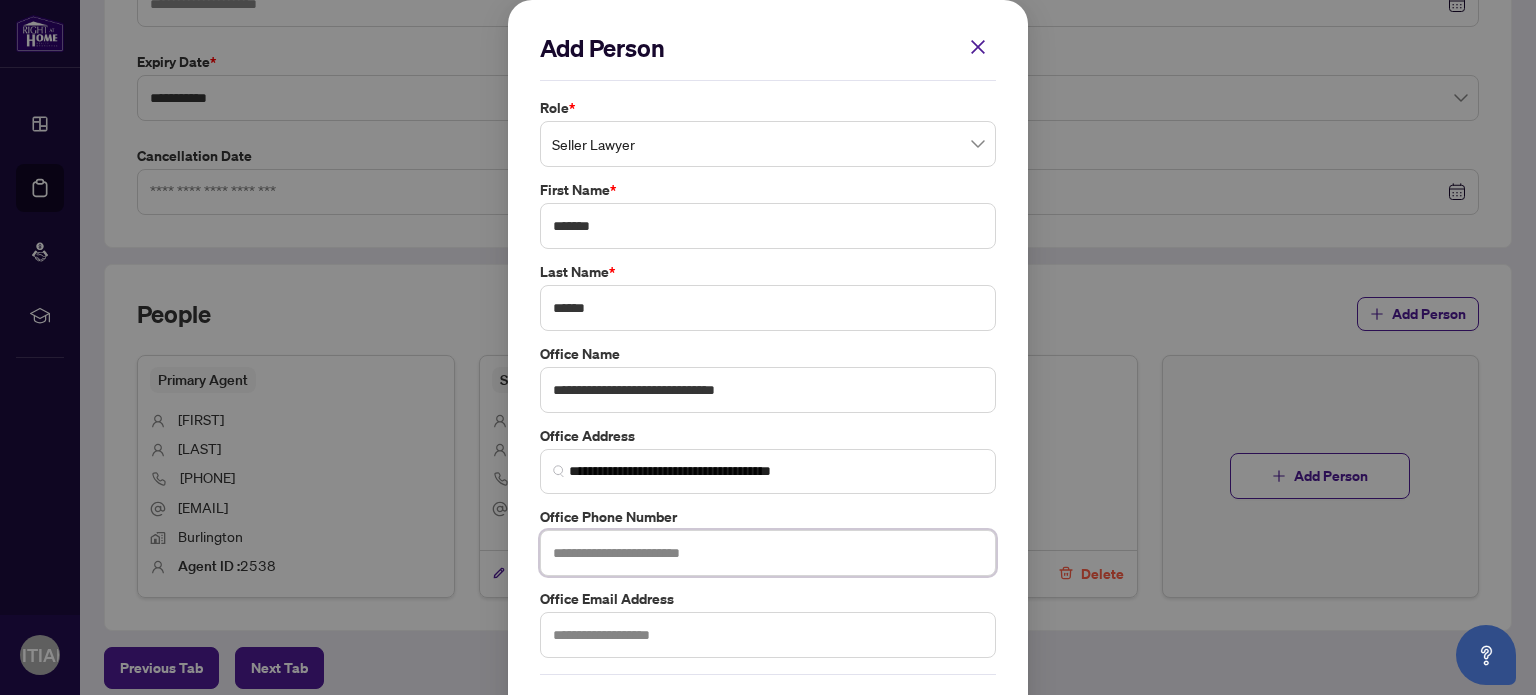 click at bounding box center [768, 553] 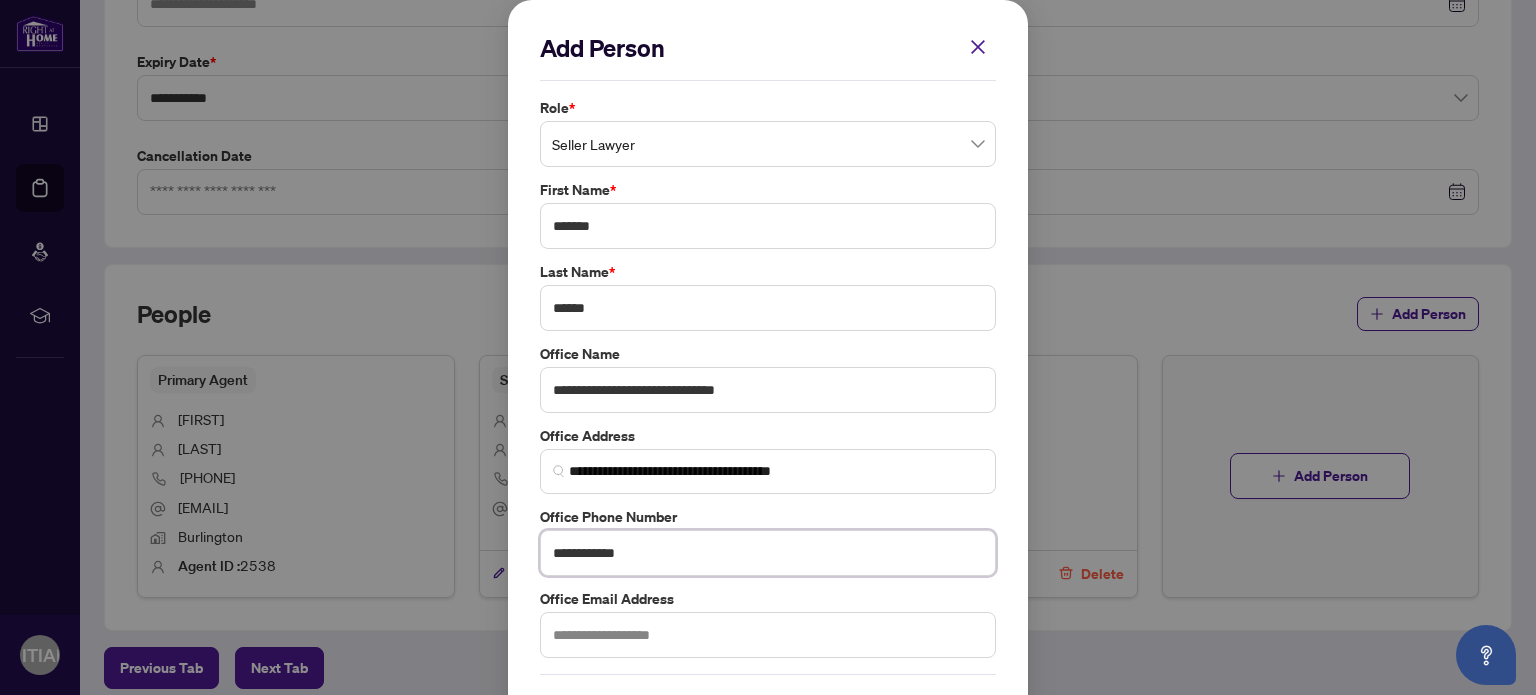 type on "**********" 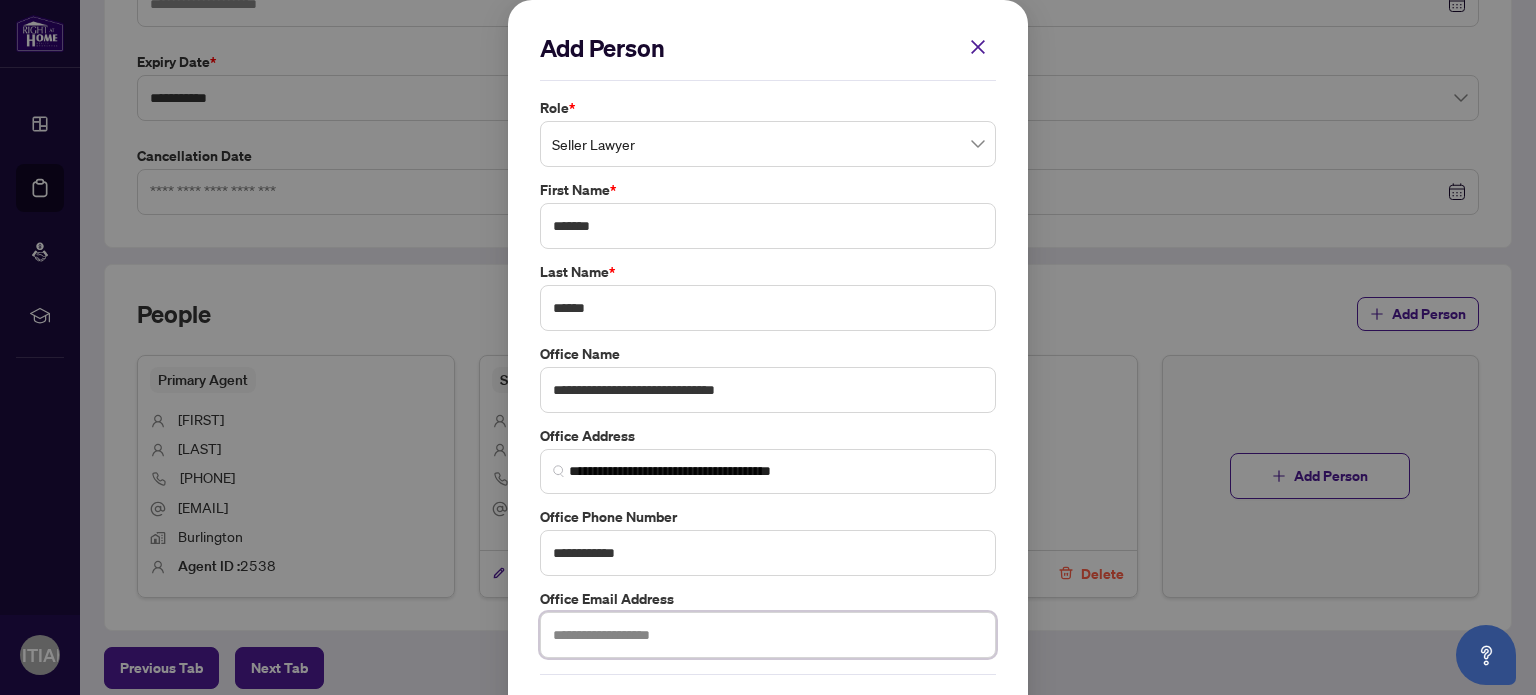 click at bounding box center (768, 635) 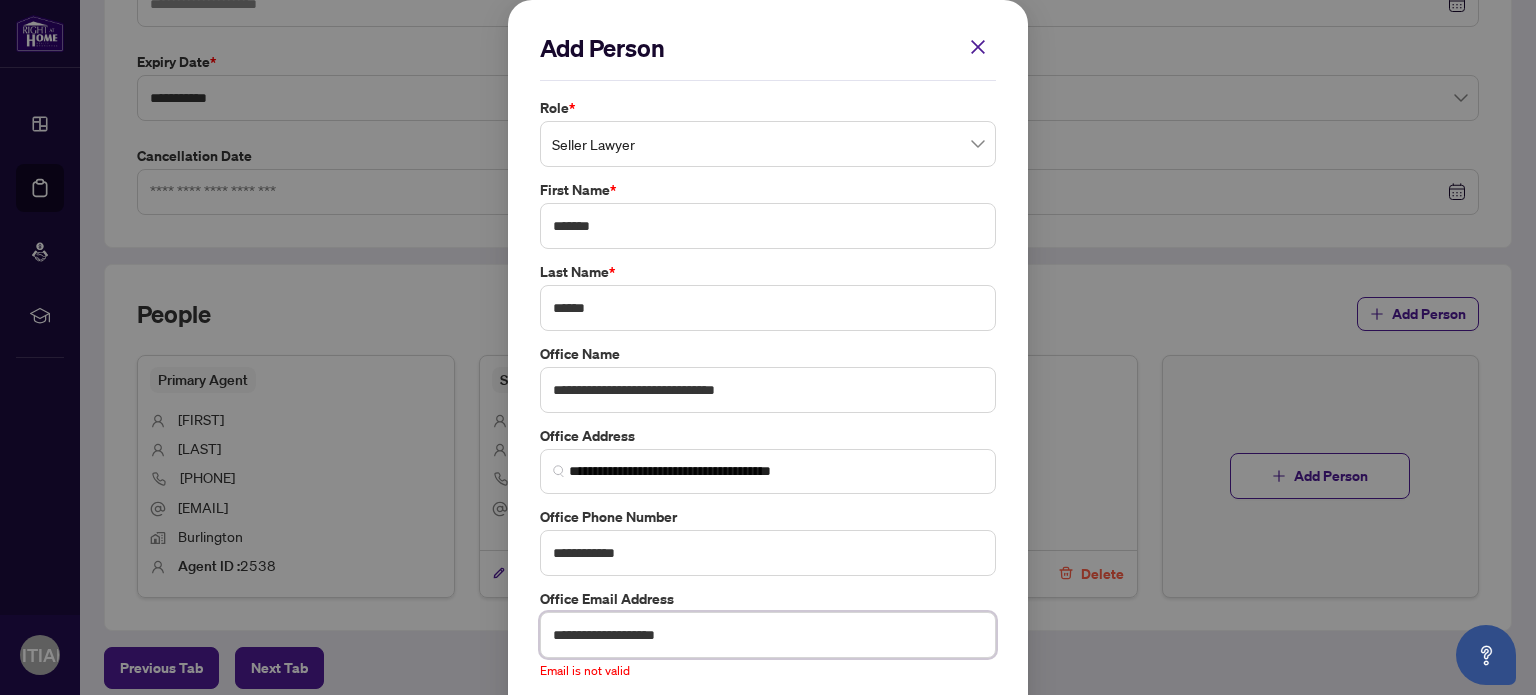 click on "**********" at bounding box center [768, 635] 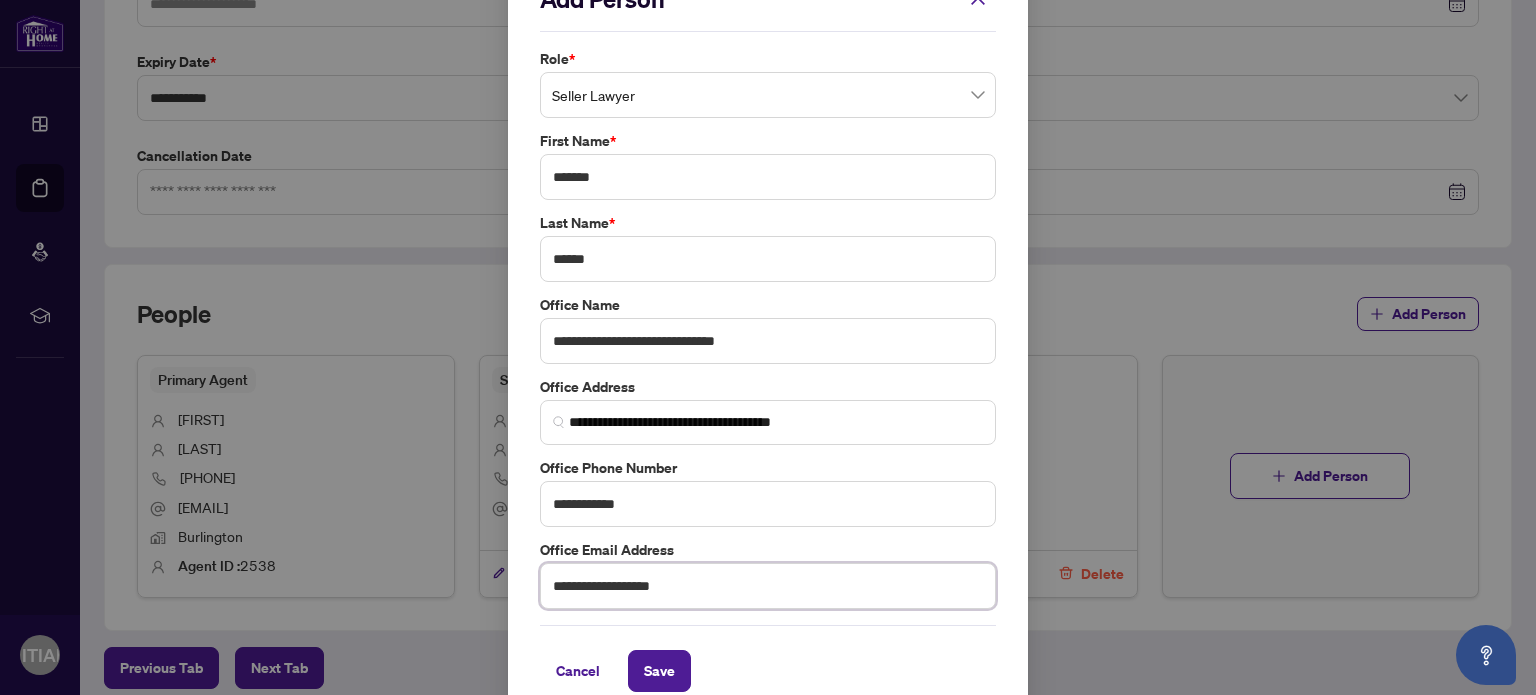 scroll, scrollTop: 74, scrollLeft: 0, axis: vertical 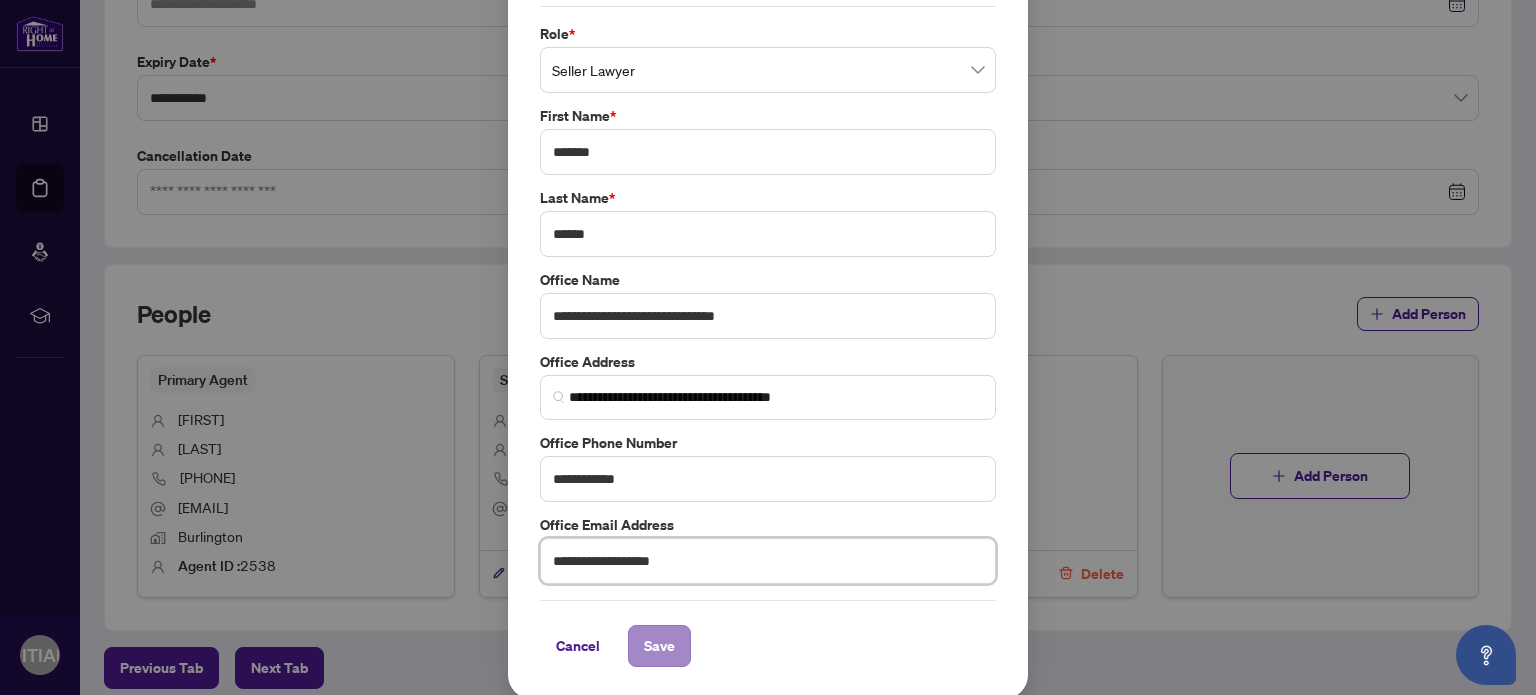 type on "**********" 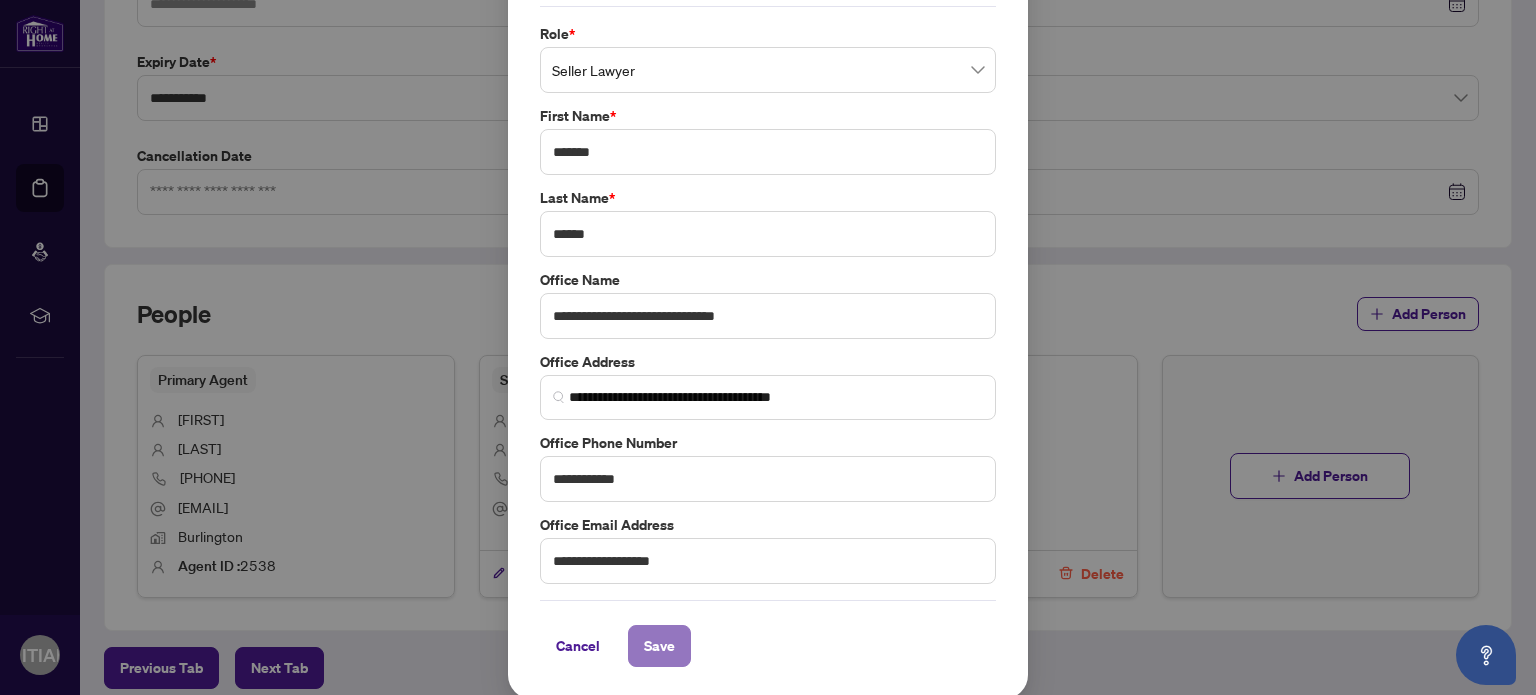 click on "Save" at bounding box center [659, 646] 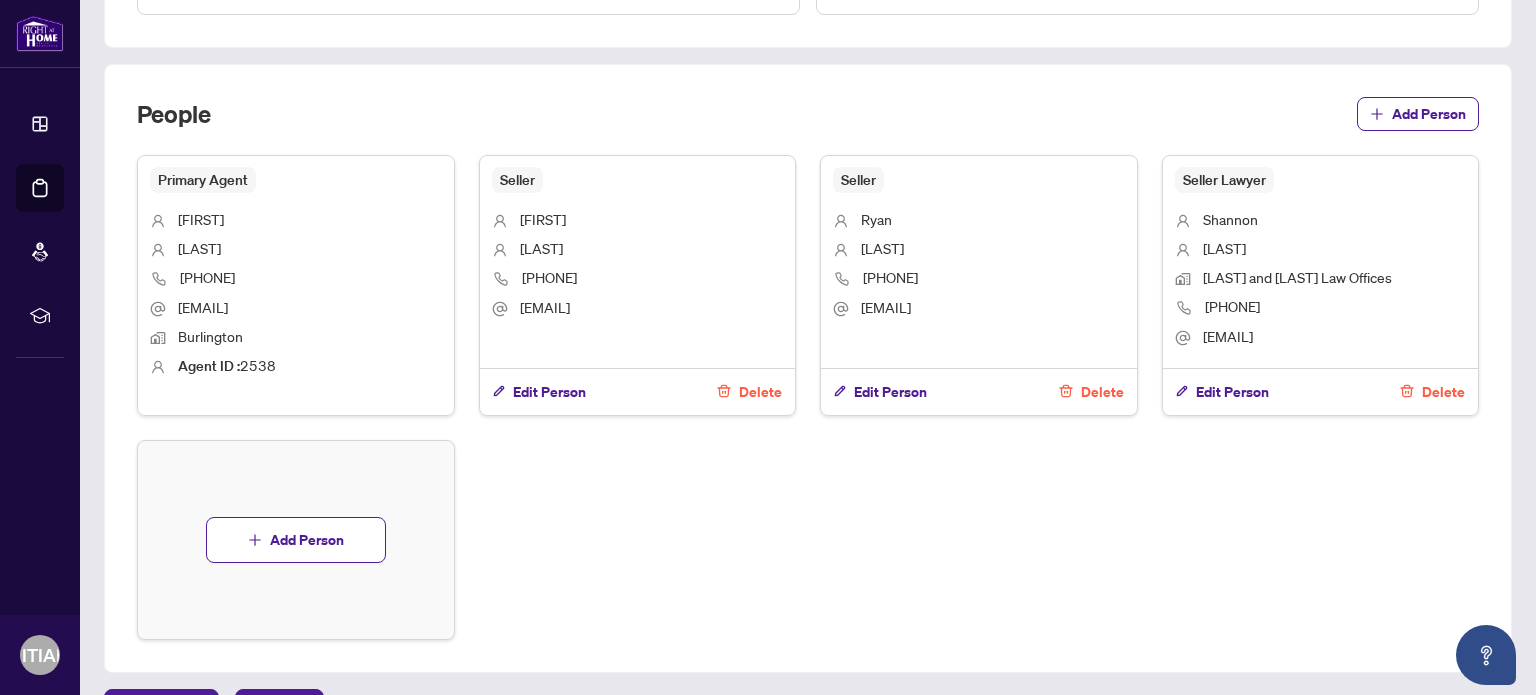 scroll, scrollTop: 800, scrollLeft: 0, axis: vertical 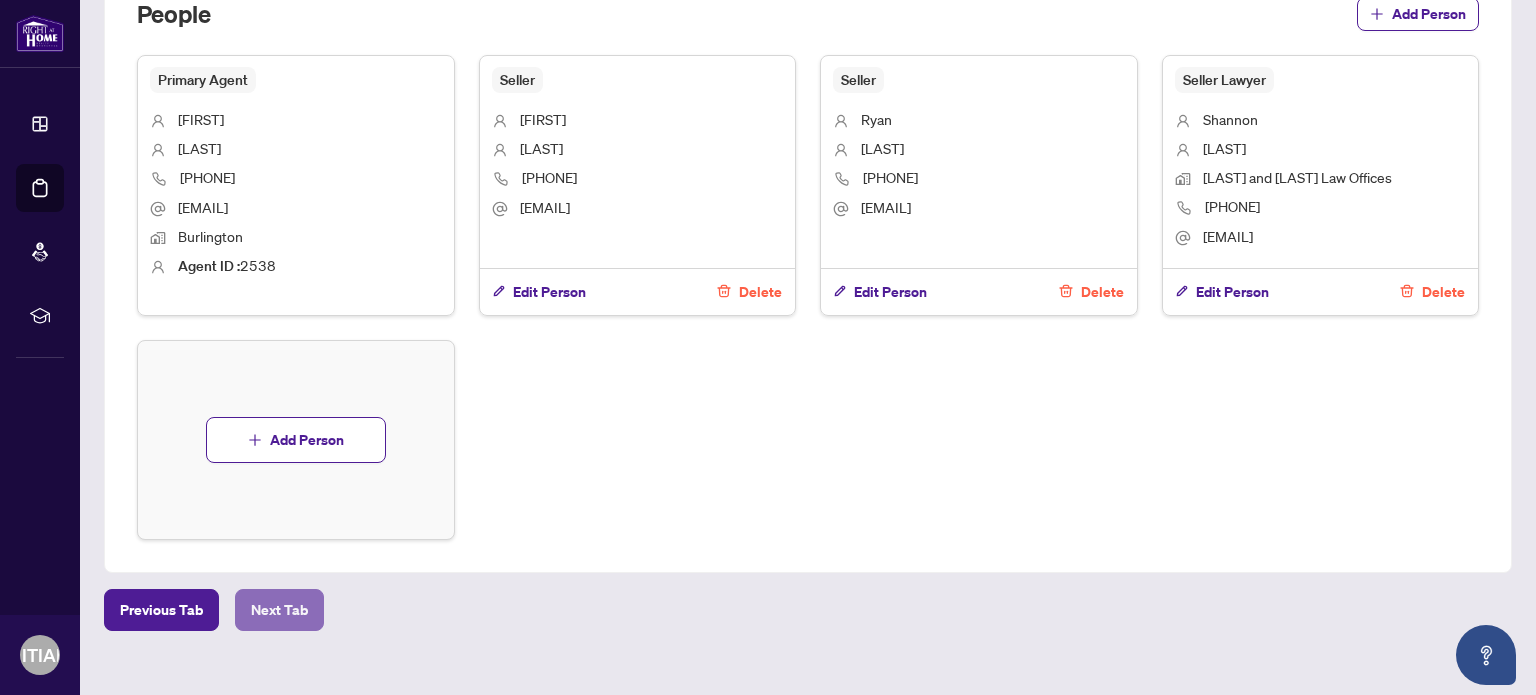 click on "Next Tab" at bounding box center (279, 610) 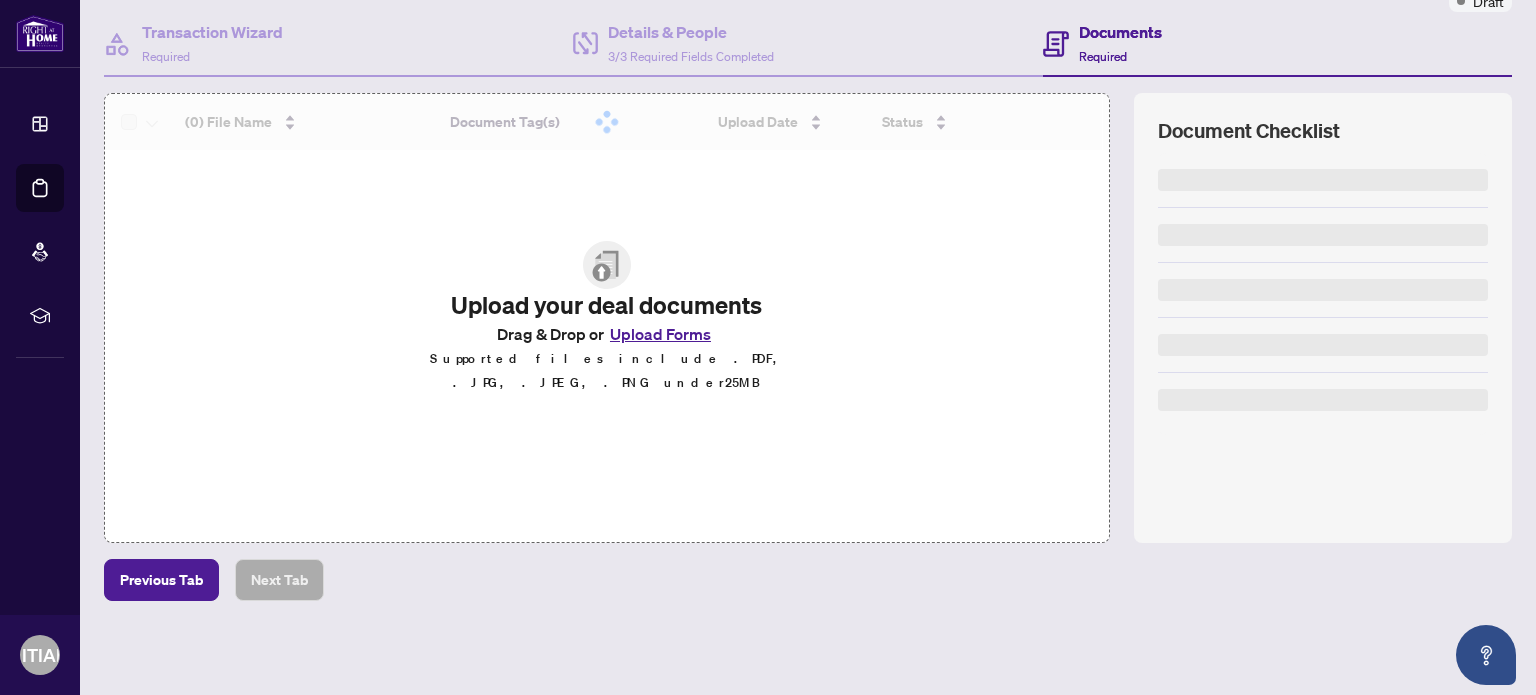 scroll, scrollTop: 0, scrollLeft: 0, axis: both 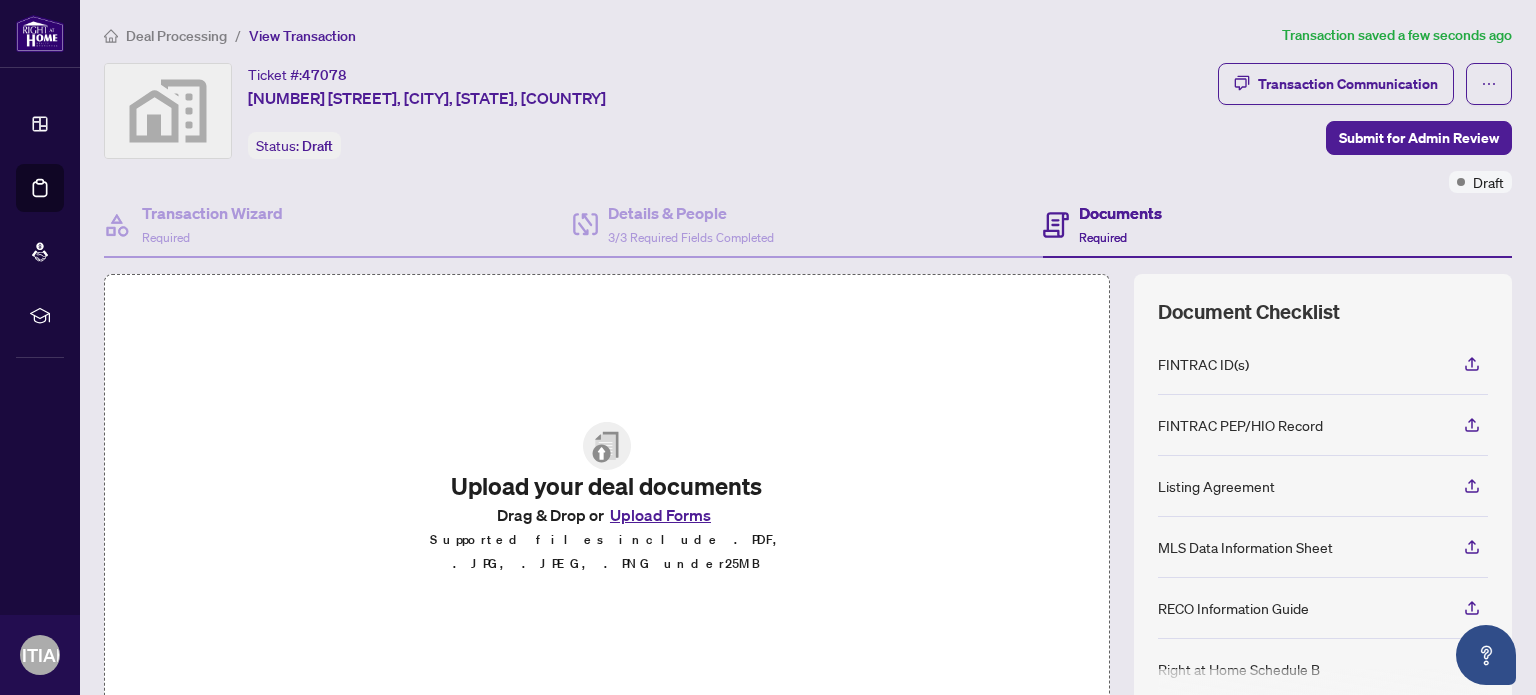click on "Upload Forms" at bounding box center [660, 515] 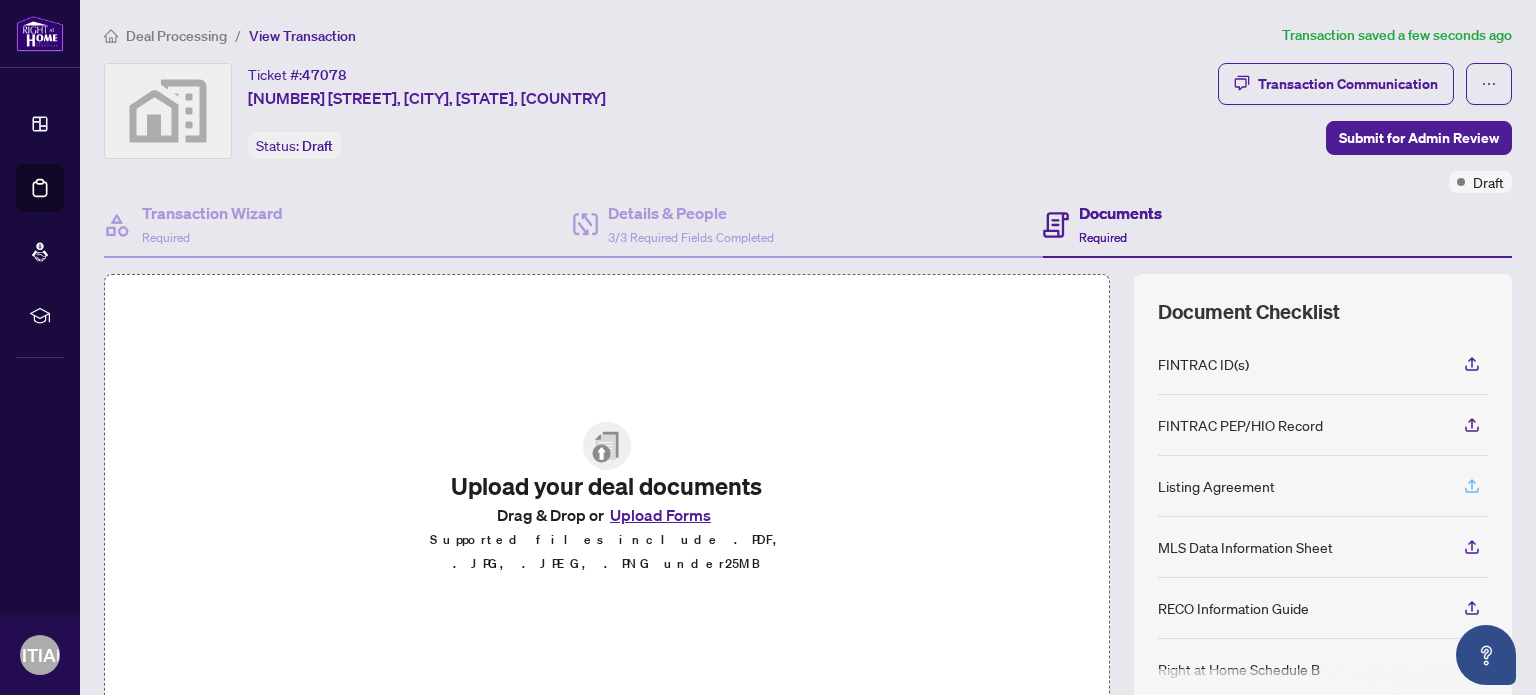 click 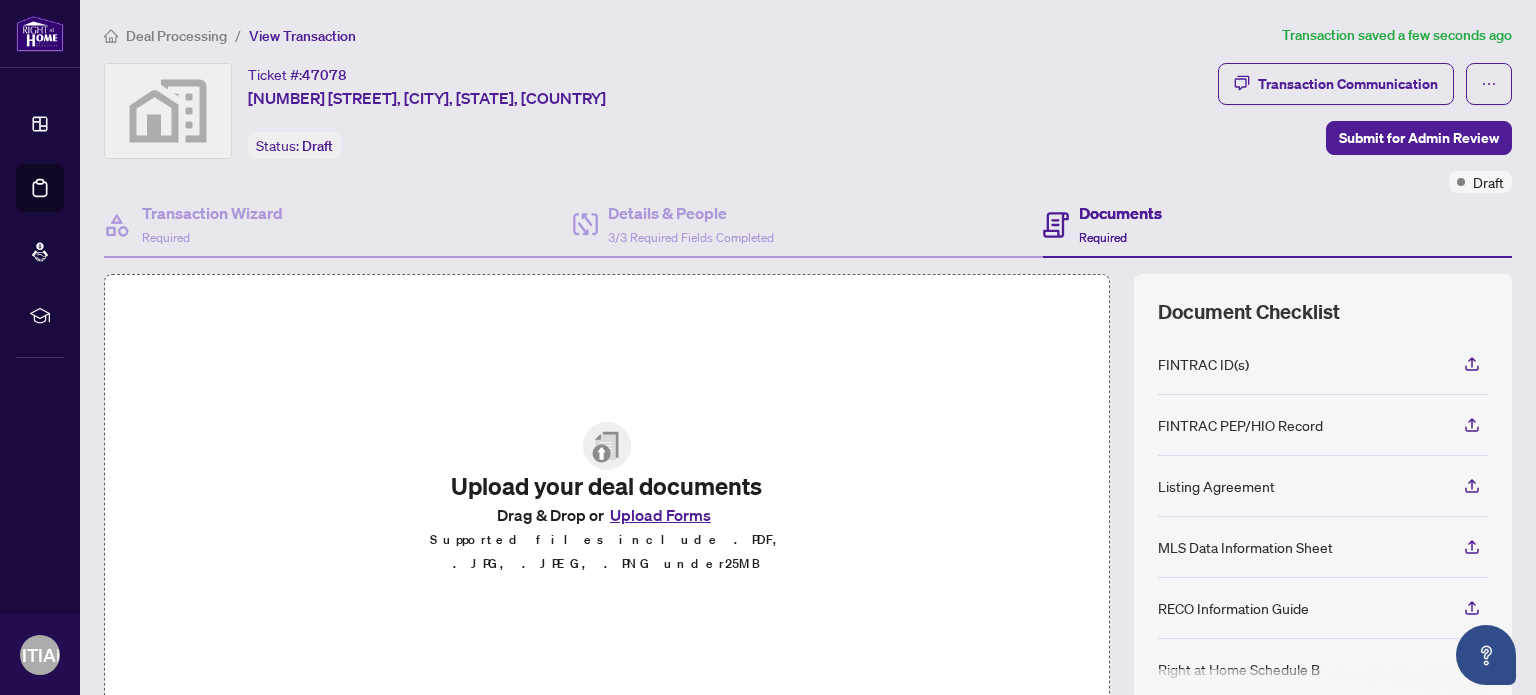 click on "Upload Forms" at bounding box center [660, 515] 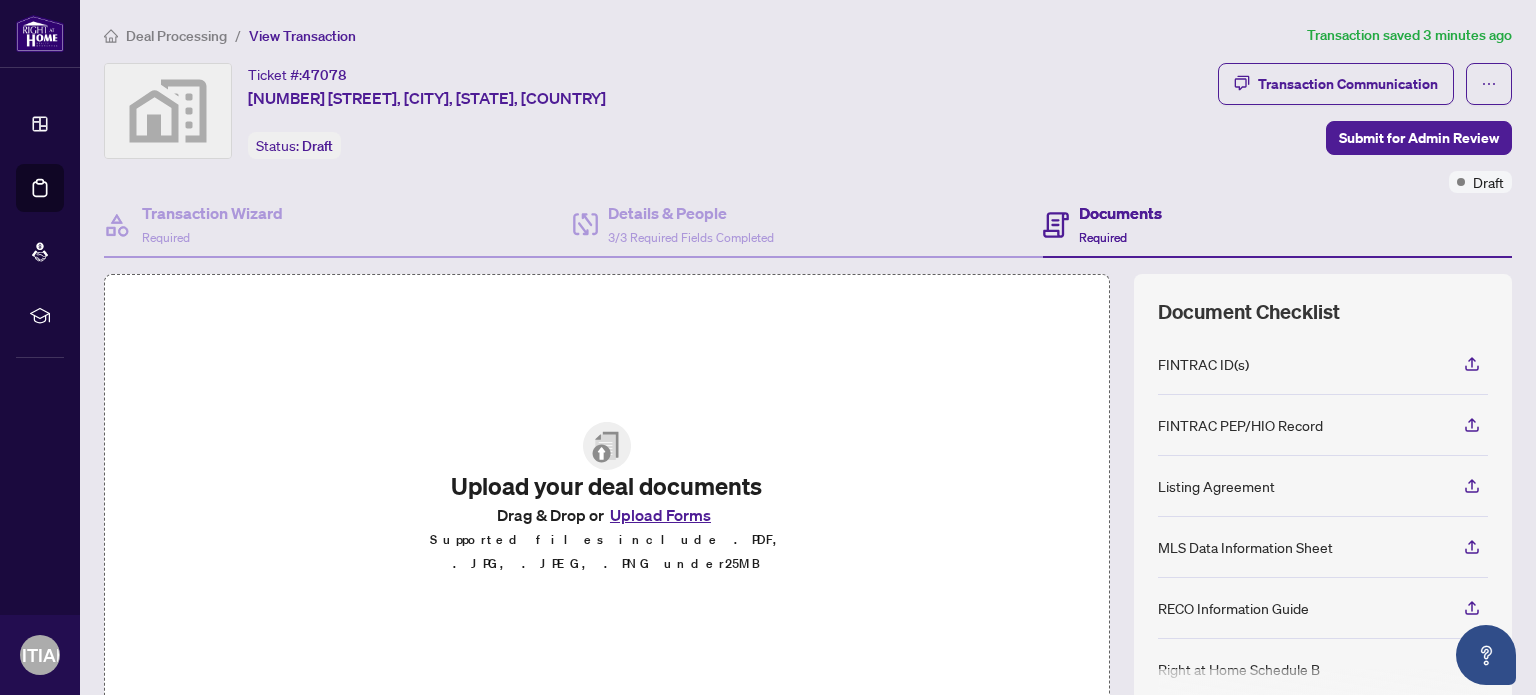click on "Upload Forms" at bounding box center (660, 515) 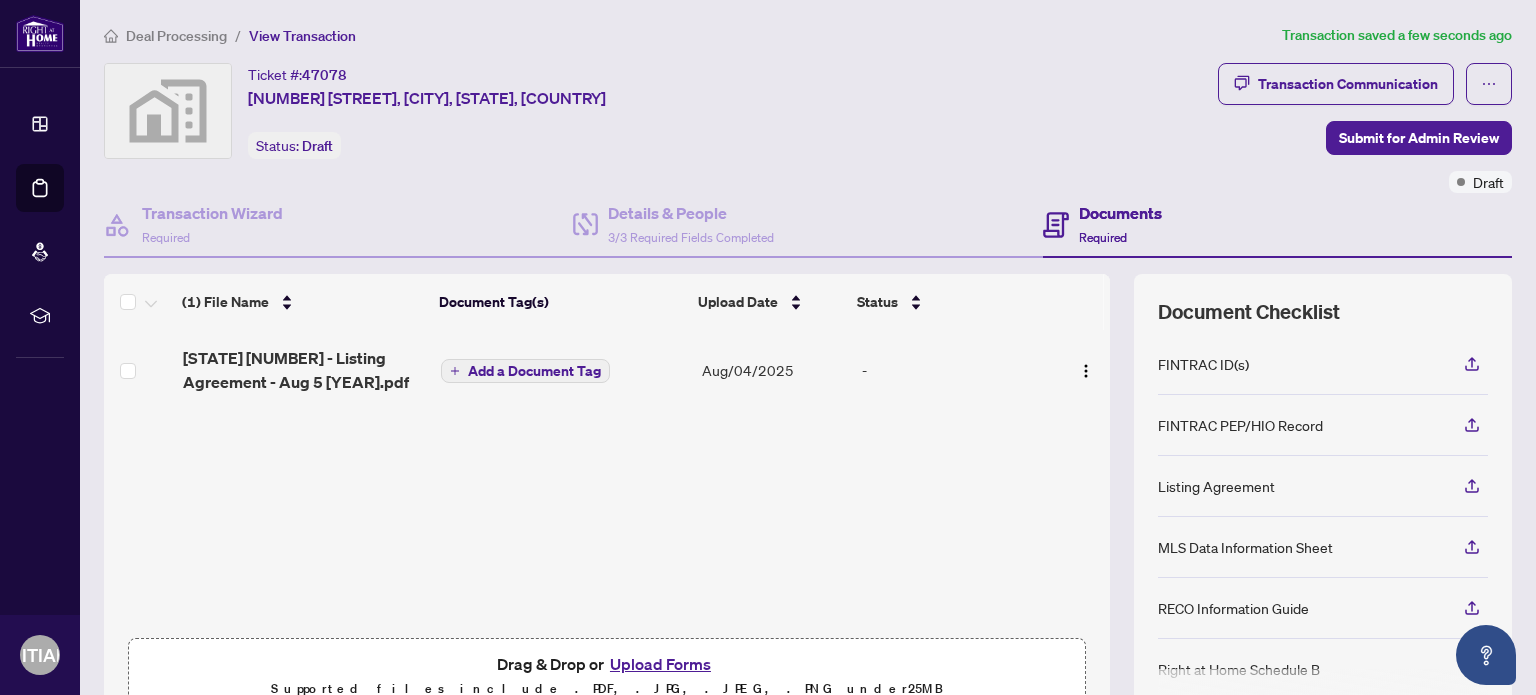 click on "Add a Document Tag" at bounding box center [534, 371] 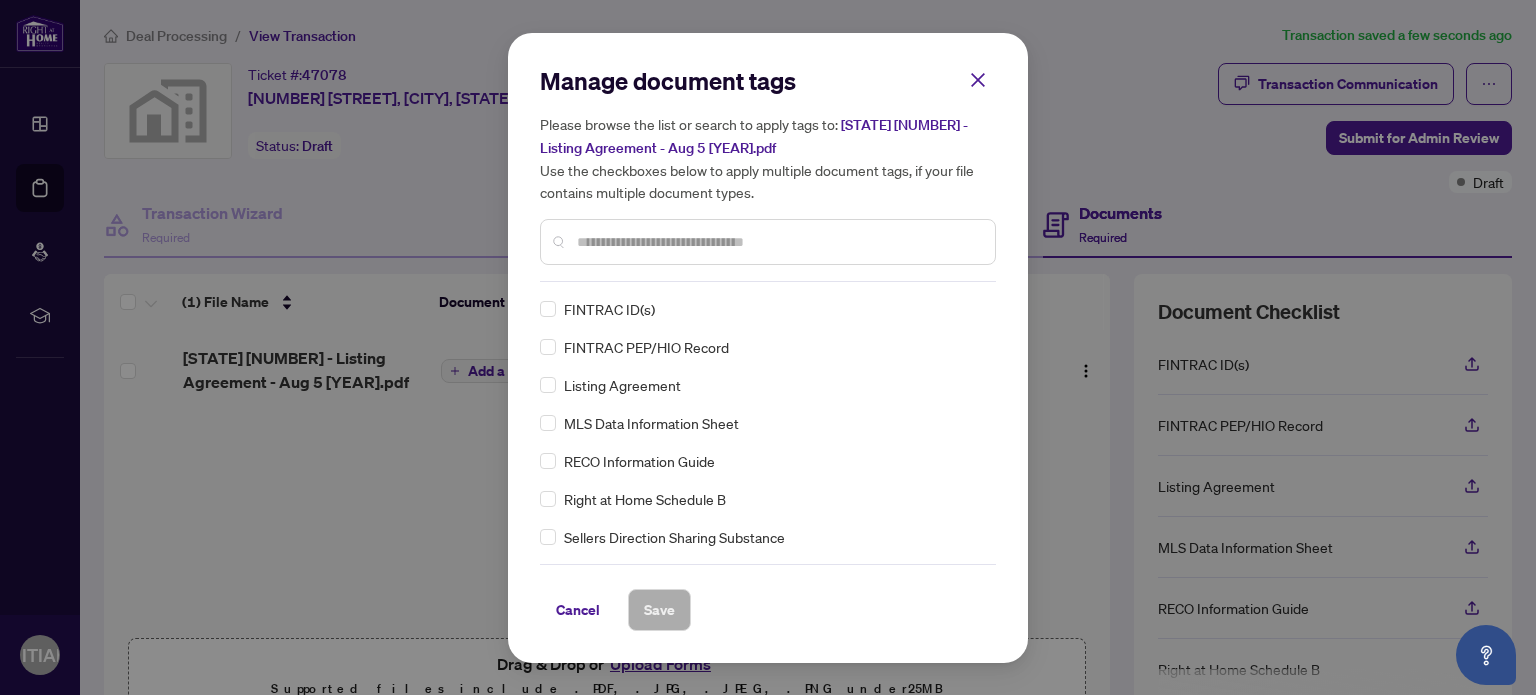 click at bounding box center (778, 242) 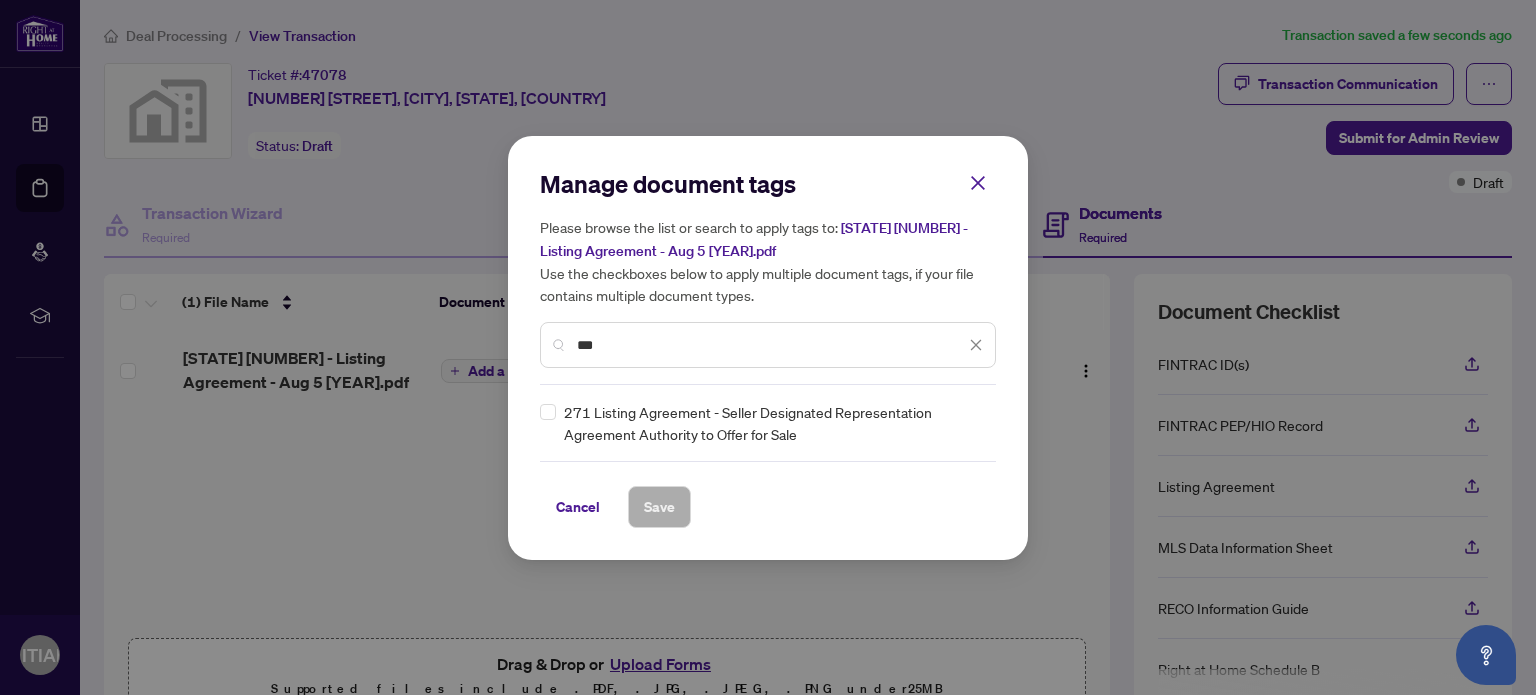 type on "***" 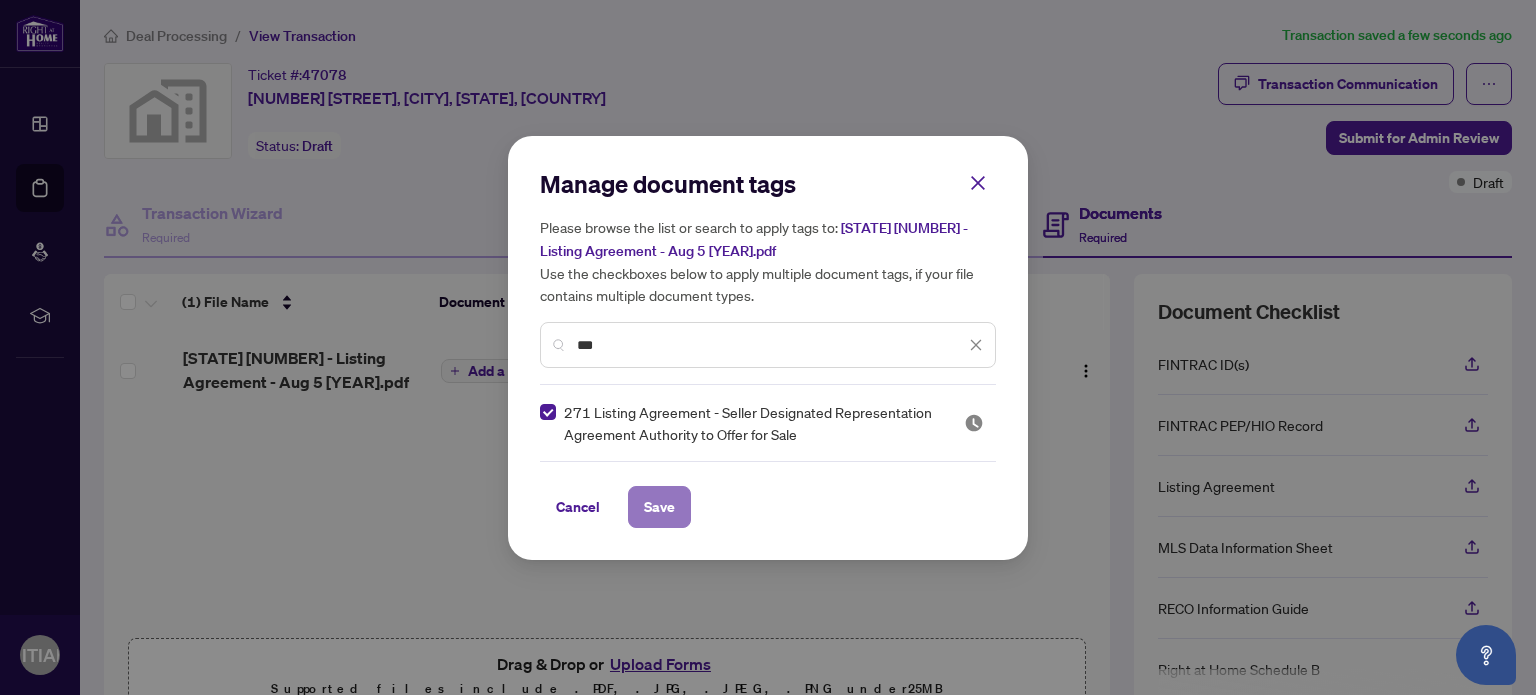 click on "Save" at bounding box center [659, 507] 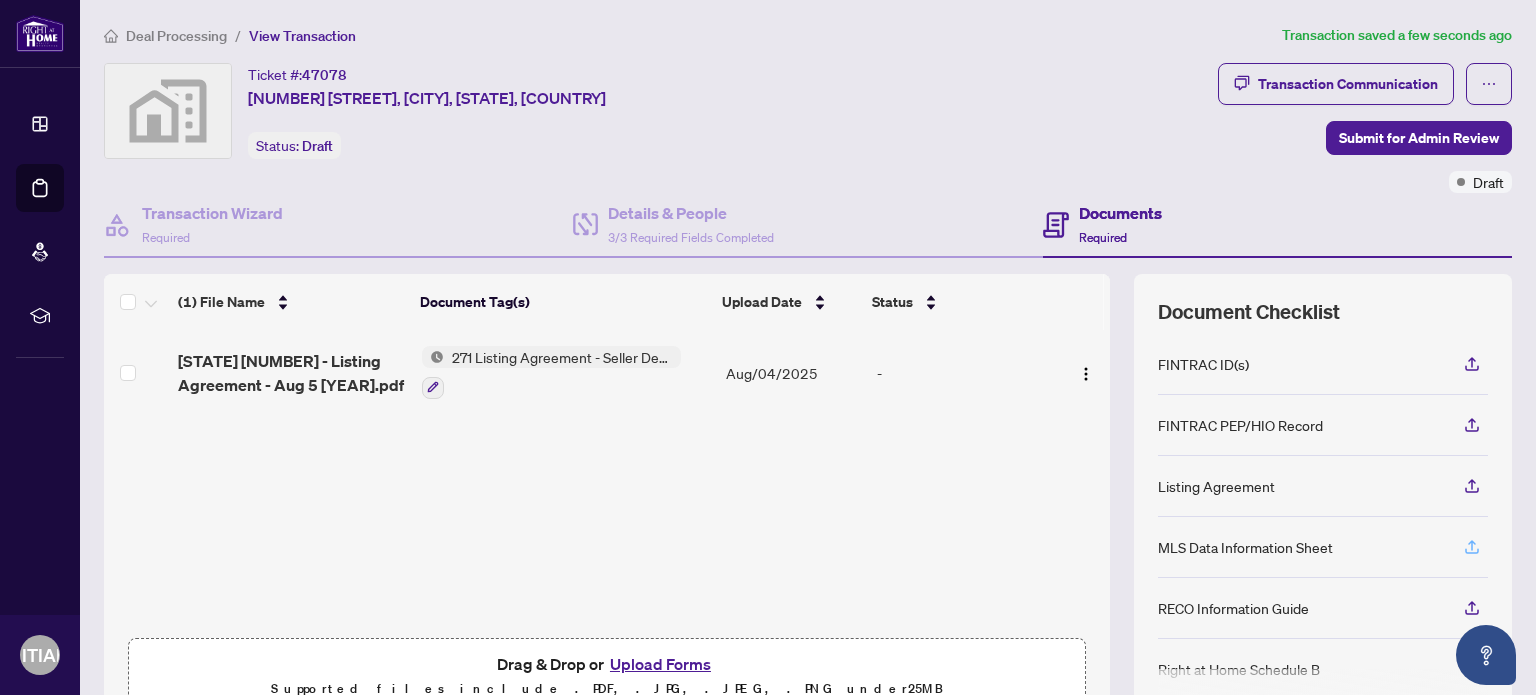 click 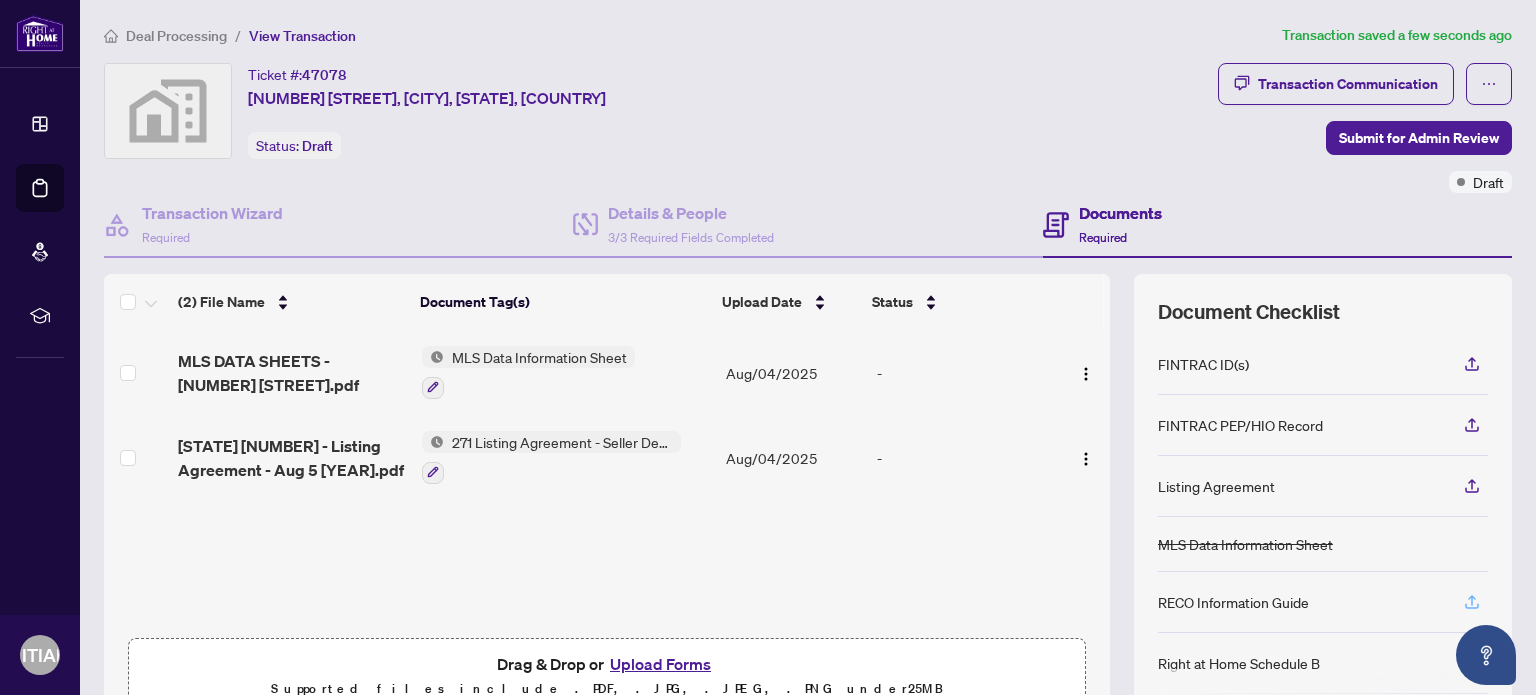 click at bounding box center (1472, 602) 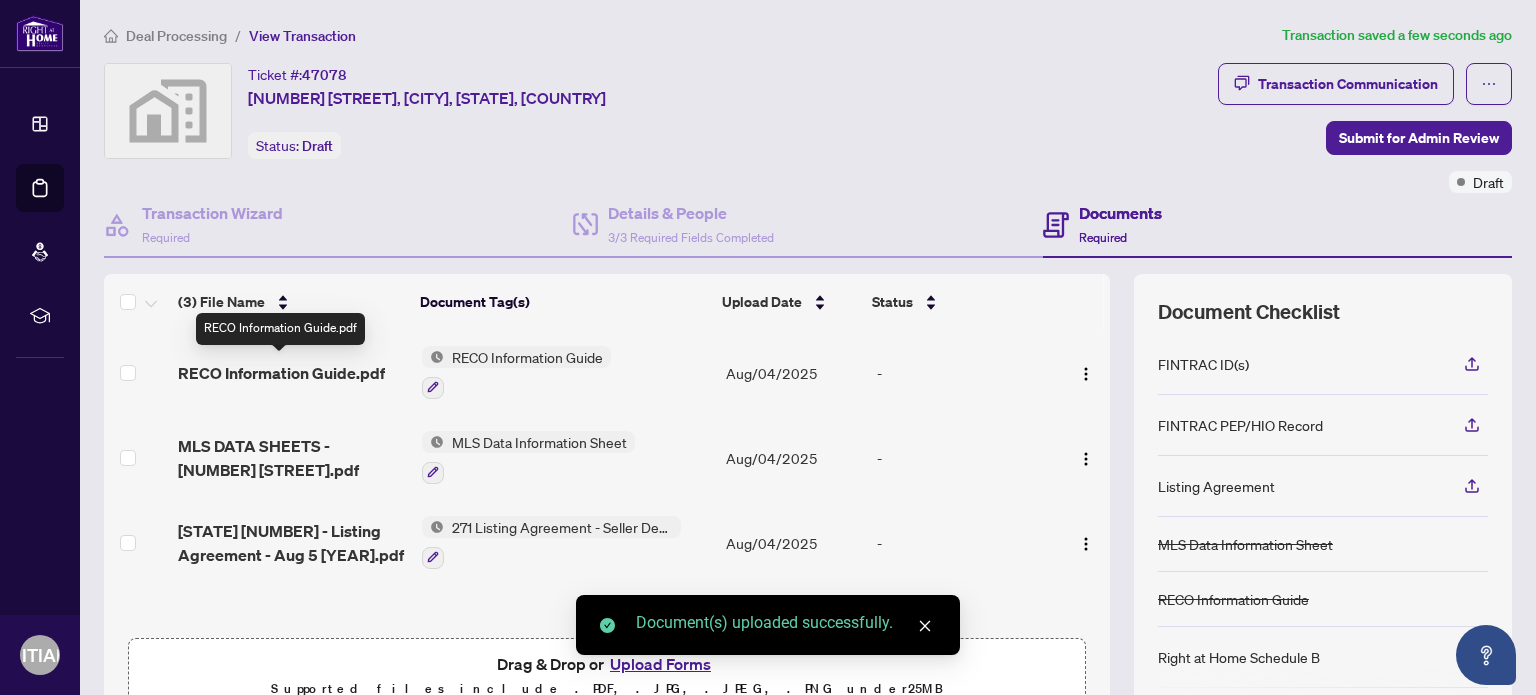 click on "RECO Information Guide.pdf" at bounding box center [281, 373] 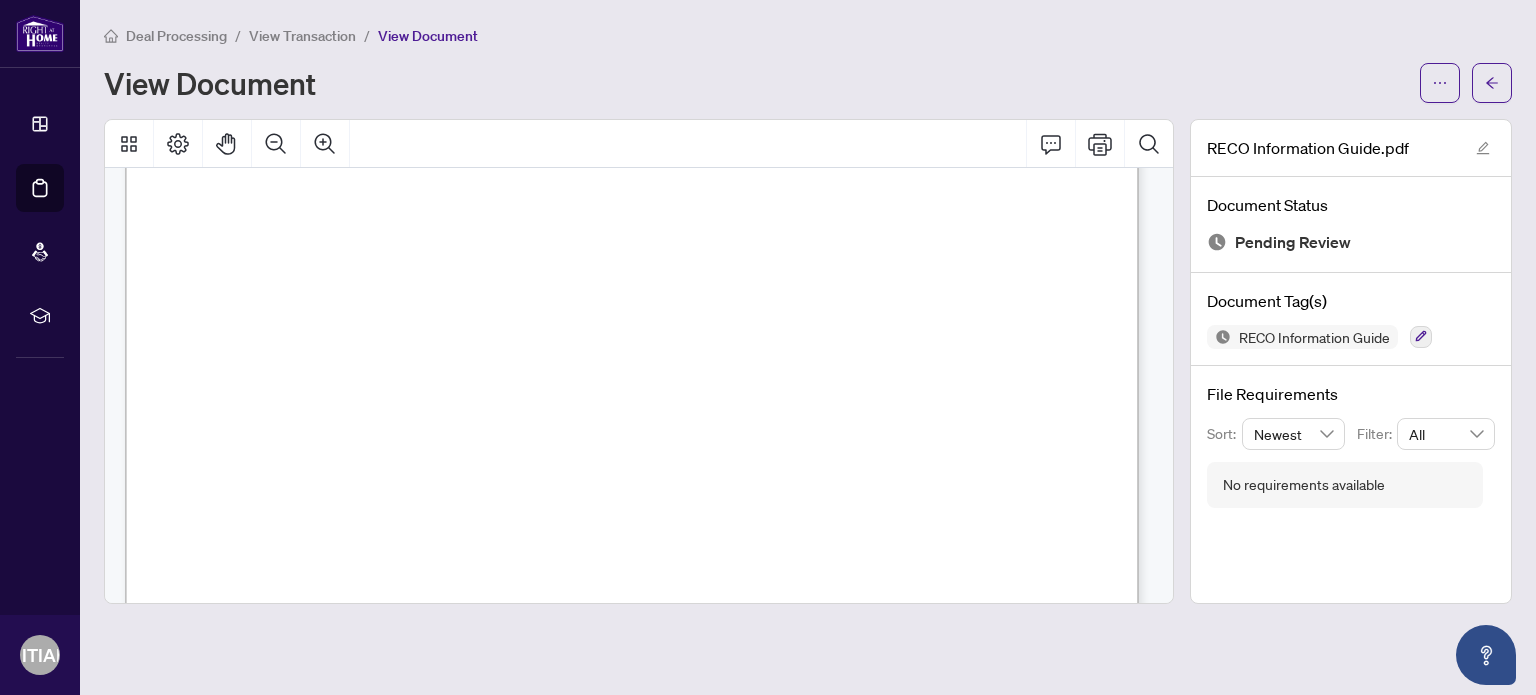 scroll, scrollTop: 16530, scrollLeft: 0, axis: vertical 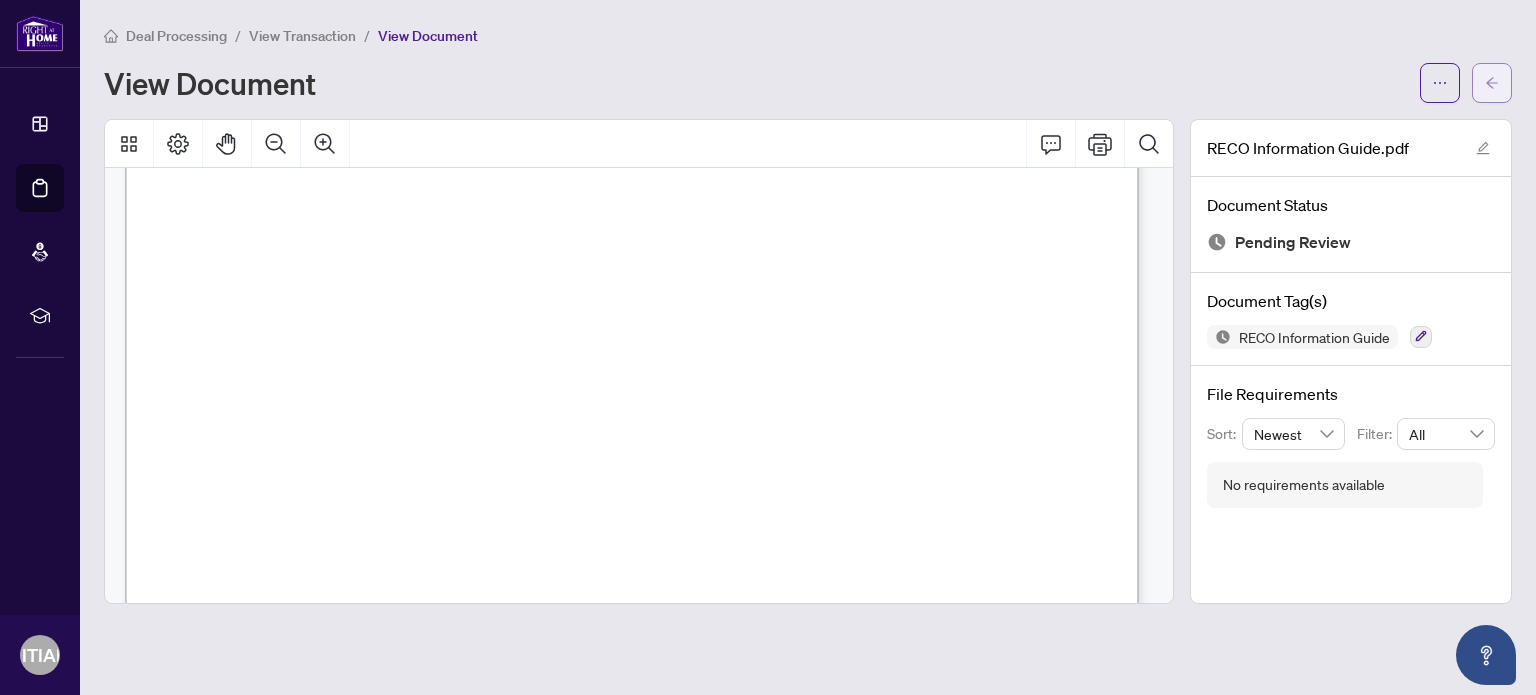 click at bounding box center (1492, 83) 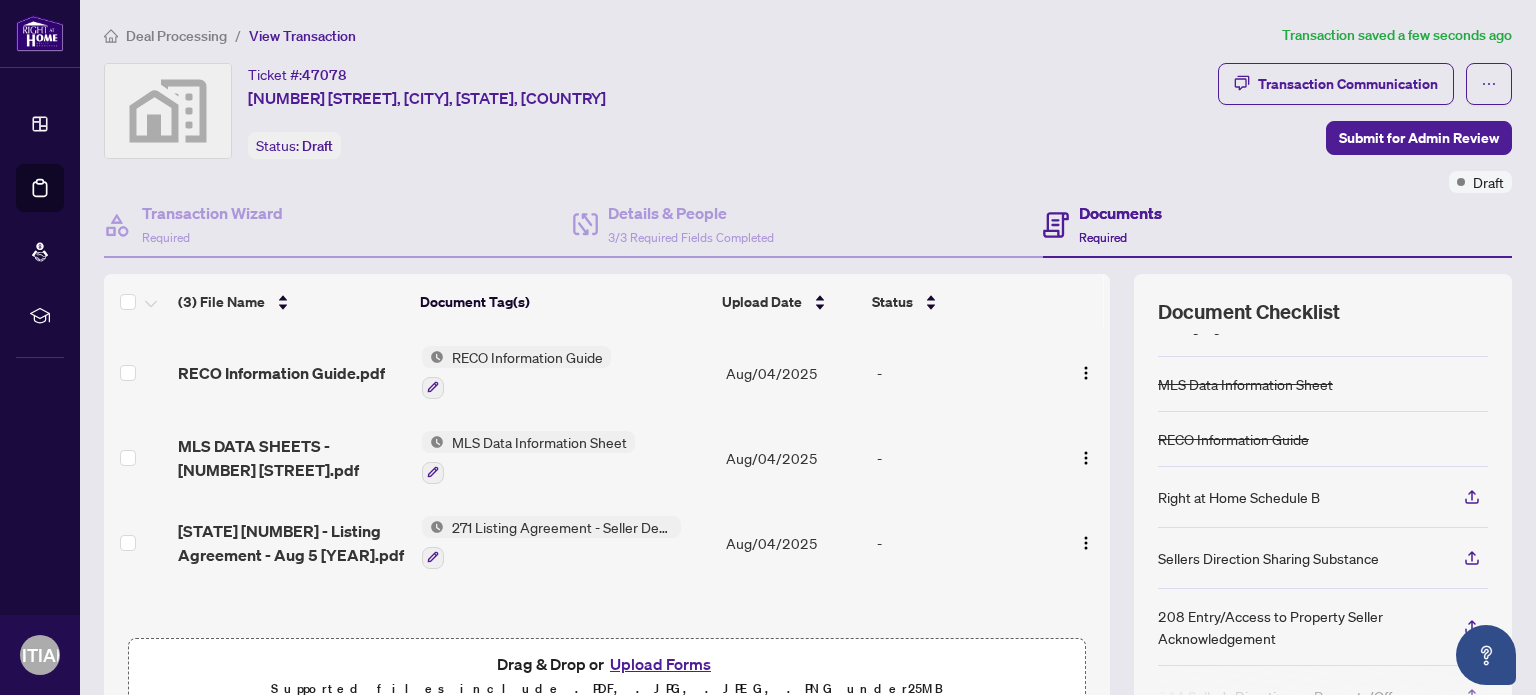 scroll, scrollTop: 189, scrollLeft: 0, axis: vertical 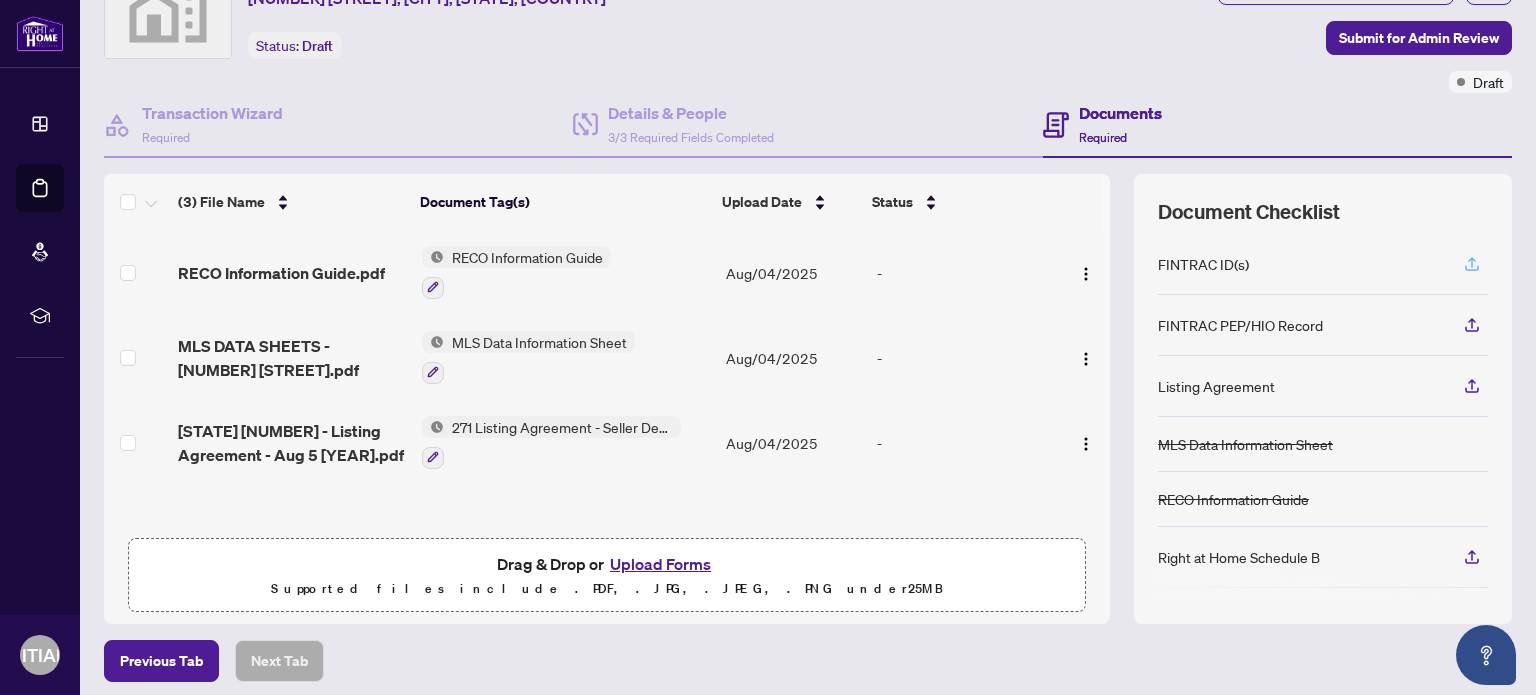 click at bounding box center [1472, 264] 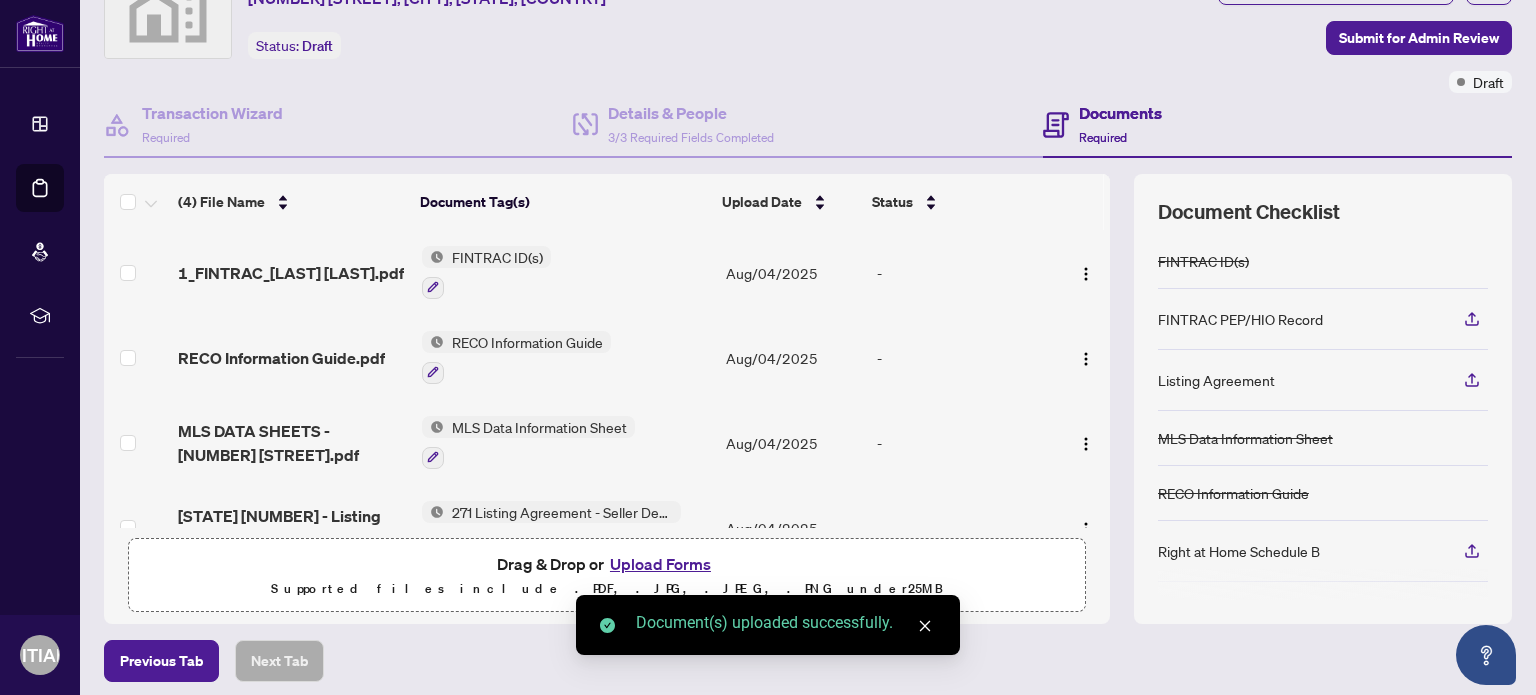 click on "Upload Forms" at bounding box center (660, 564) 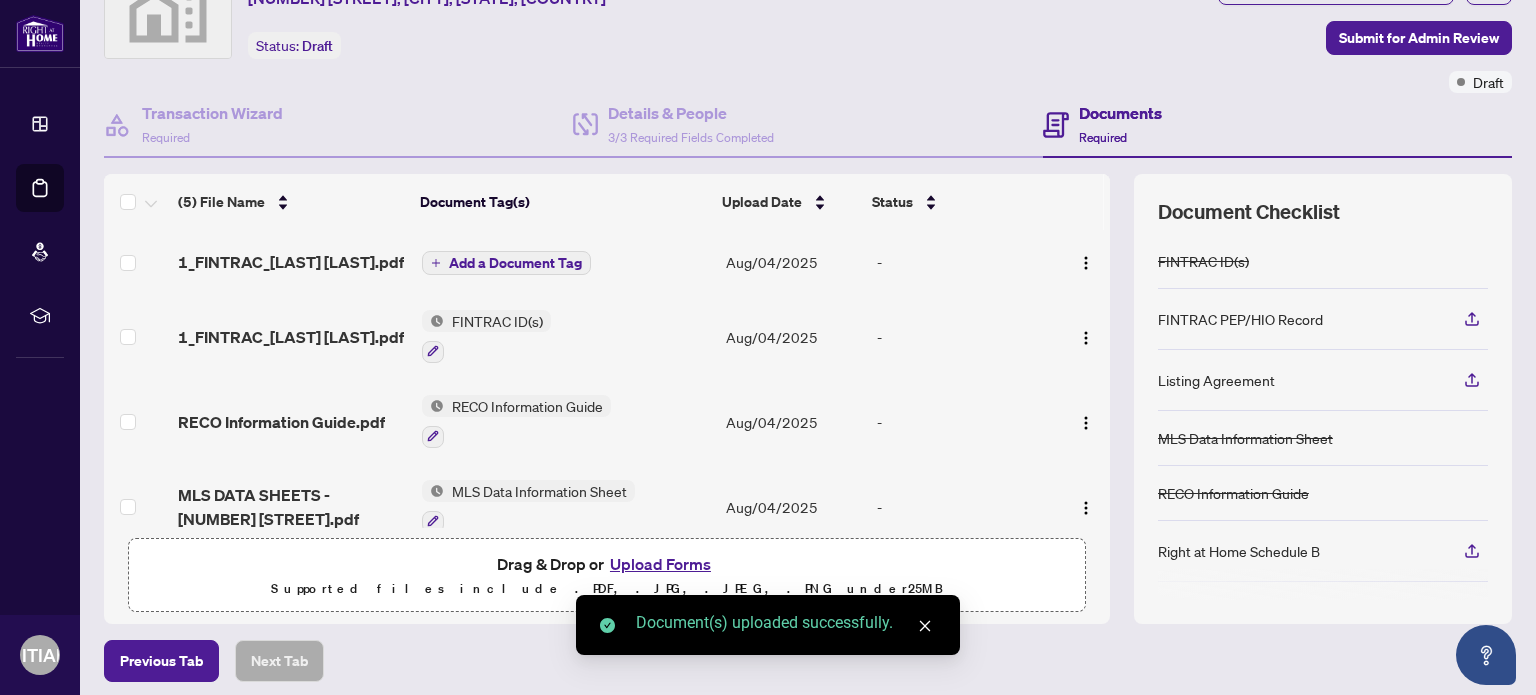 click on "Add a Document Tag" at bounding box center [515, 263] 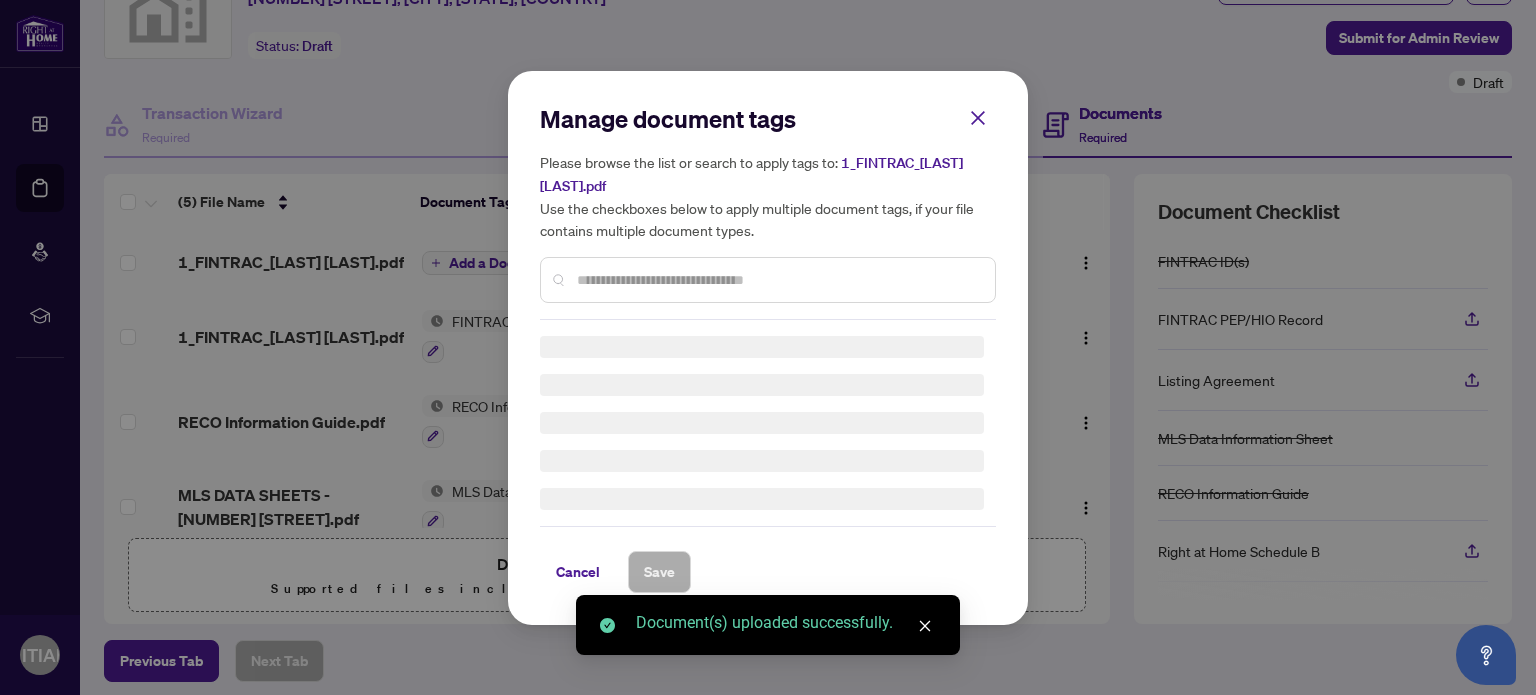 click on "Manage document tags Please browse the list or search to apply tags to:   1_FINTRAC_[LAST] [LAST].pdf   Use the checkboxes below to apply multiple document tags, if your file contains multiple document types.   Cancel Save" at bounding box center [768, 348] 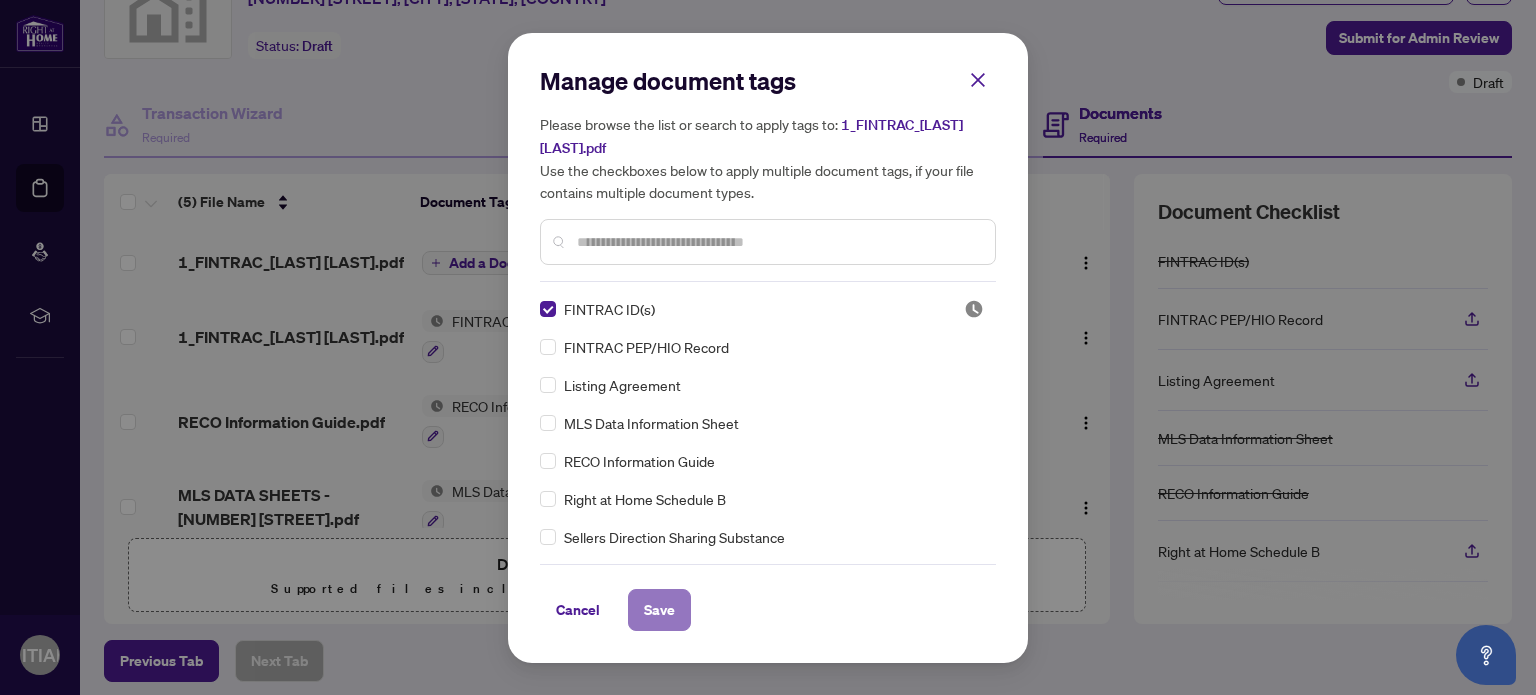 click on "Save" at bounding box center (659, 610) 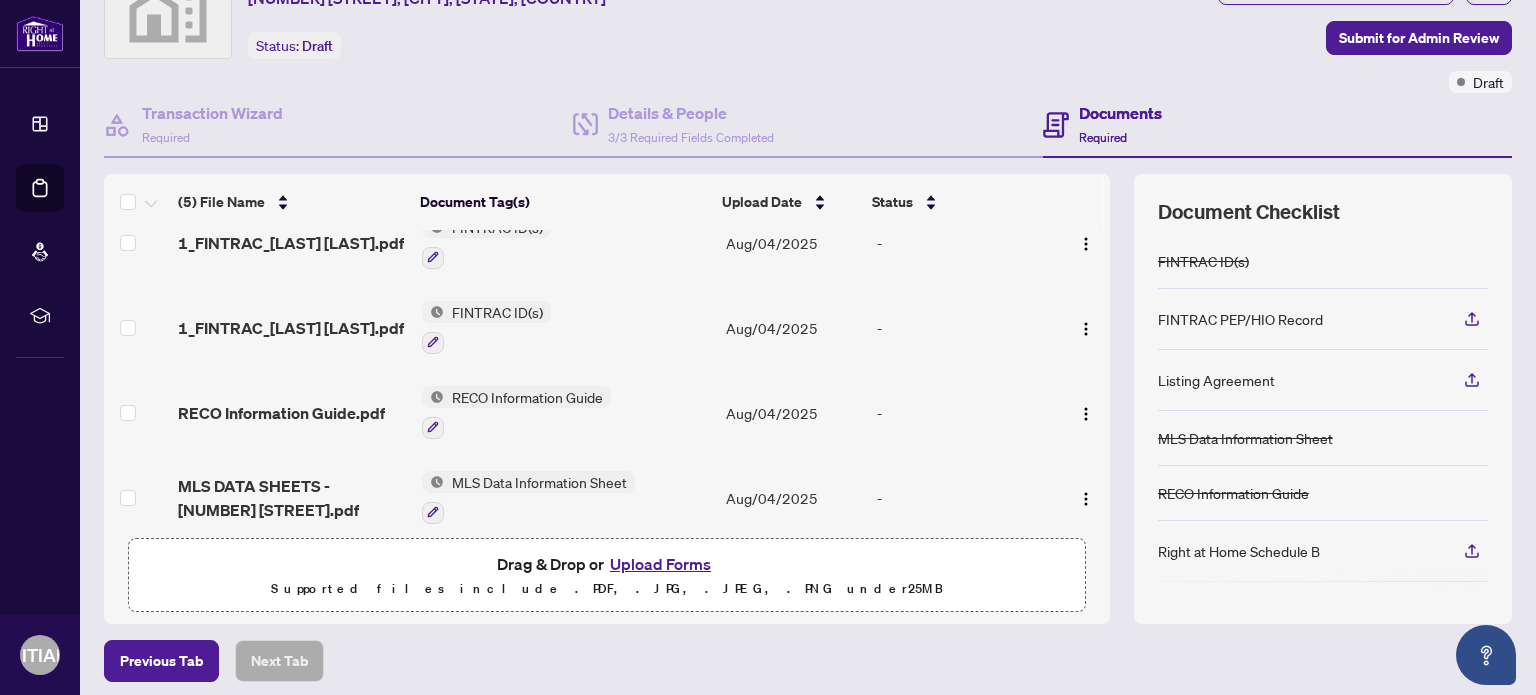 scroll, scrollTop: 0, scrollLeft: 0, axis: both 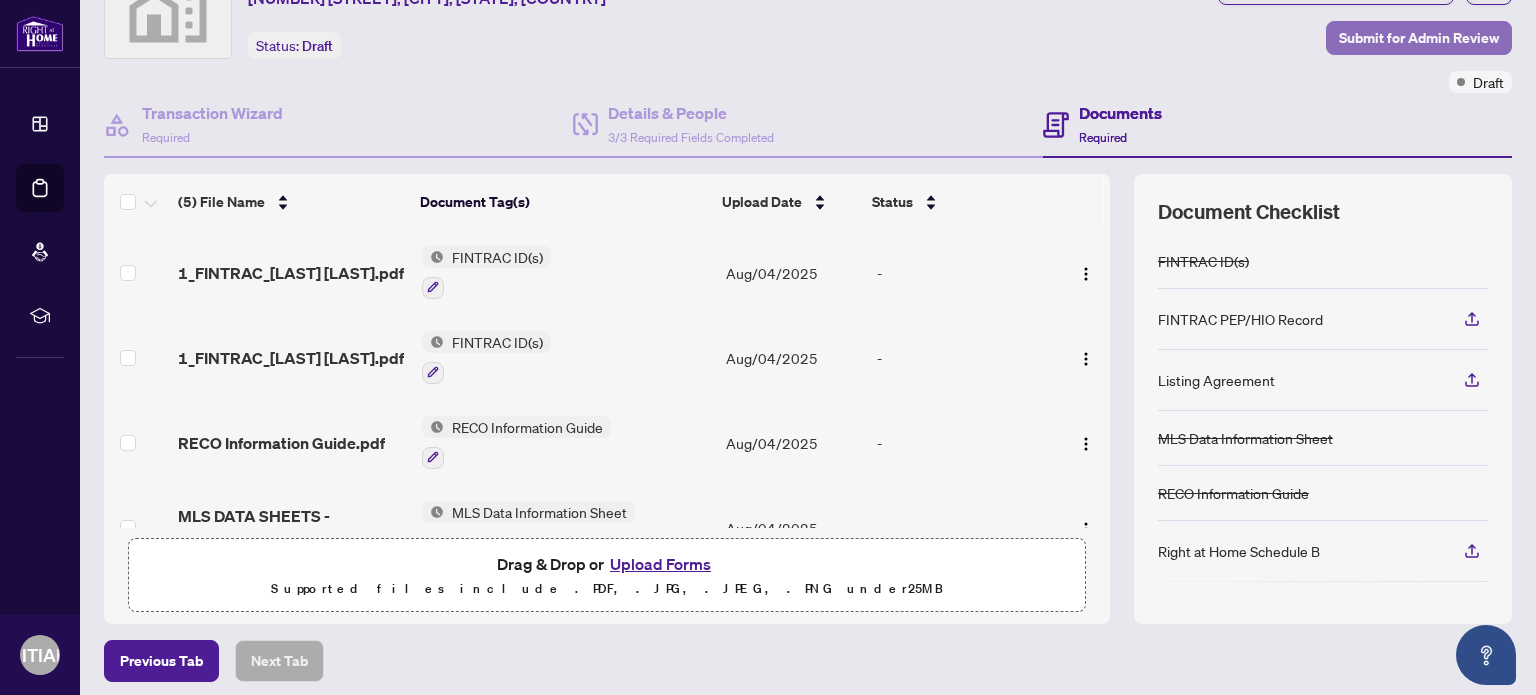 click on "Submit for Admin Review" at bounding box center (1419, 38) 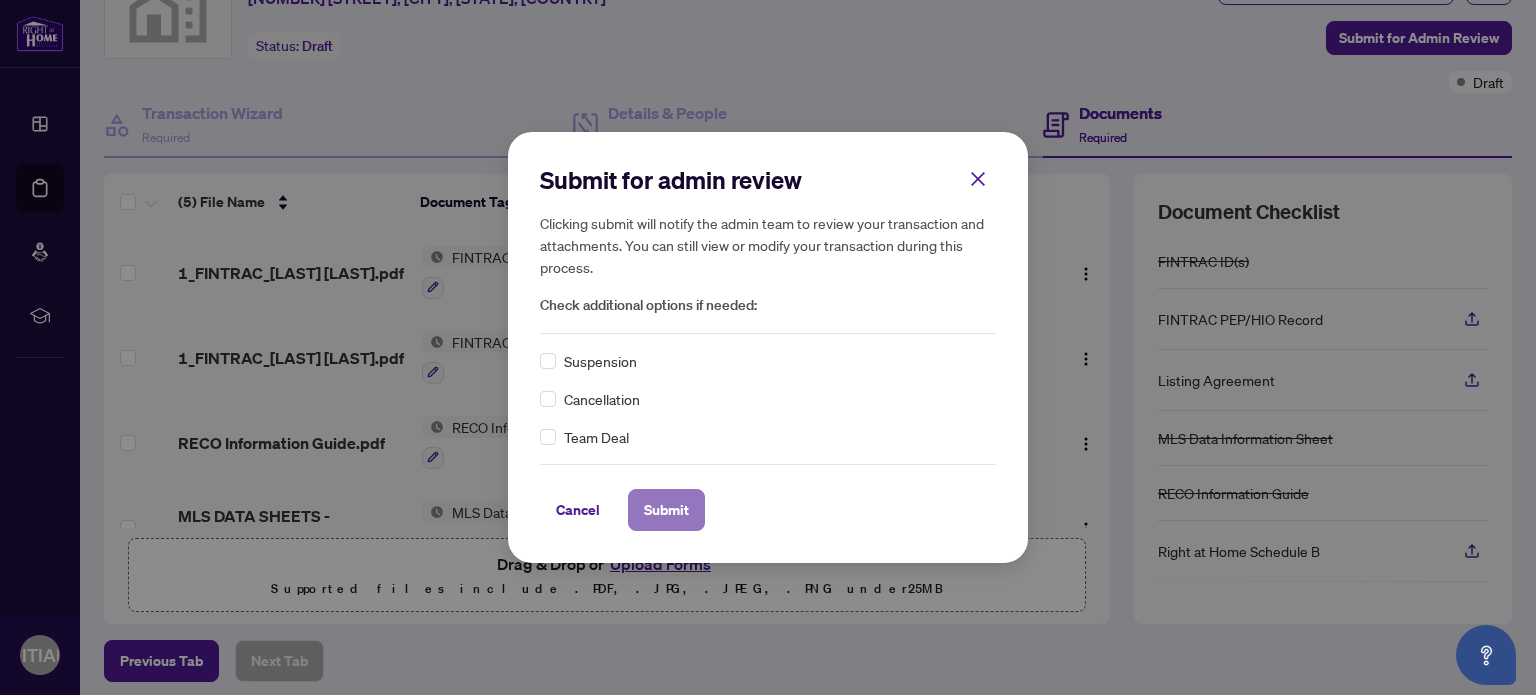 click on "Submit" at bounding box center [666, 510] 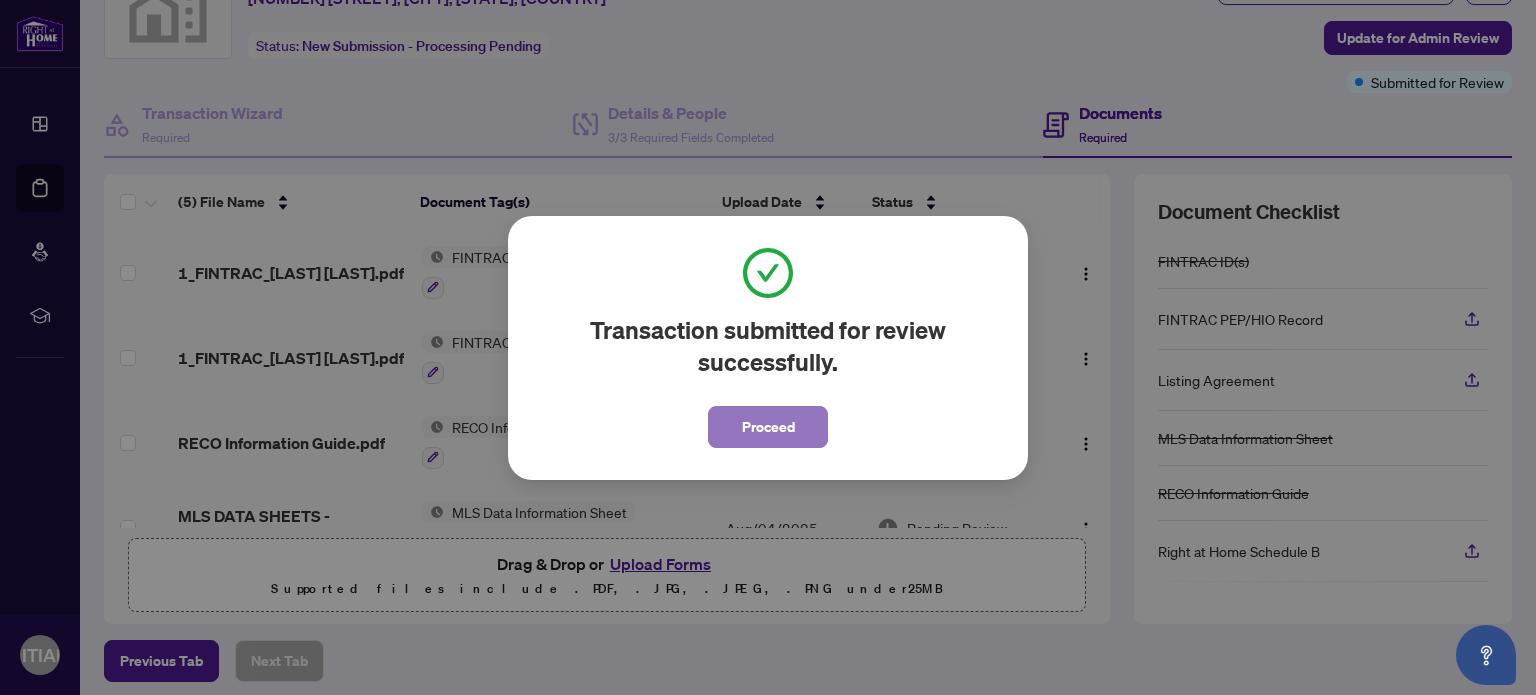 click on "Proceed" at bounding box center (768, 427) 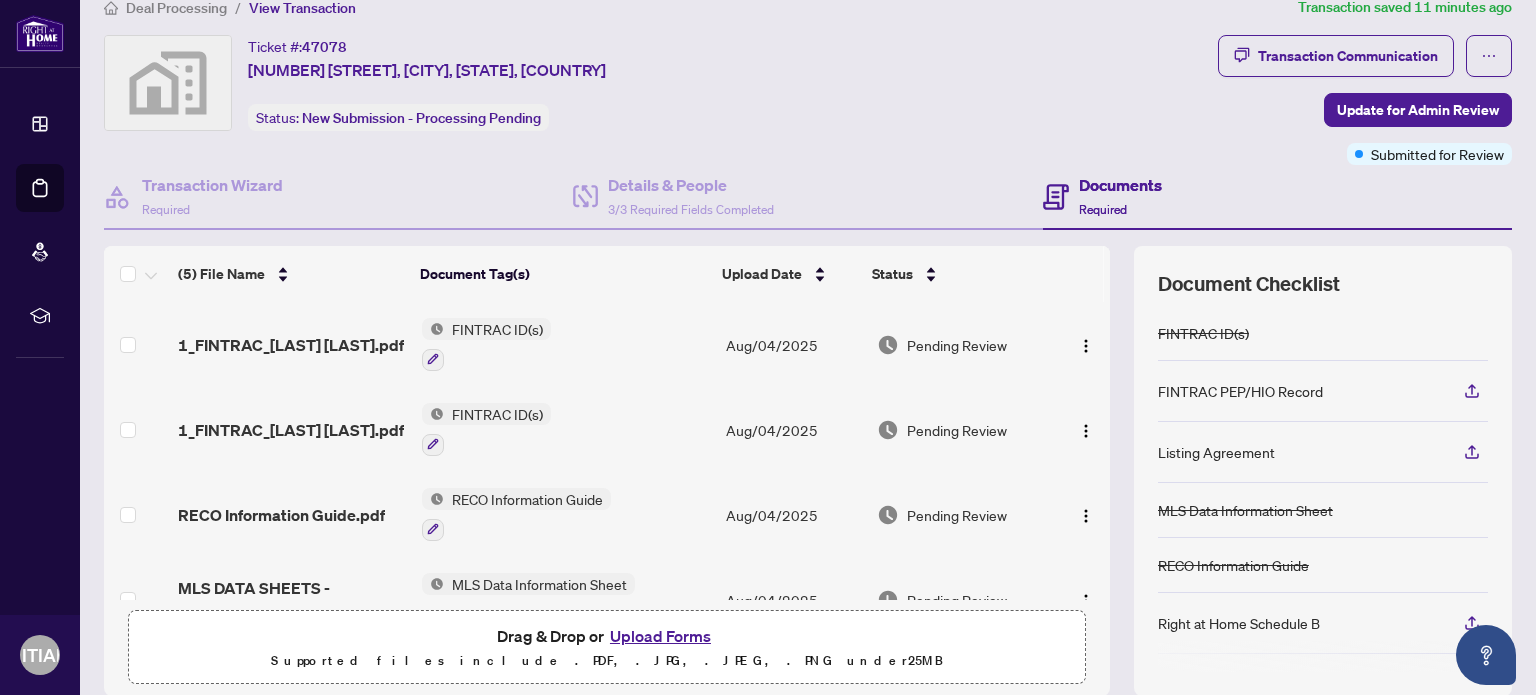 scroll, scrollTop: 0, scrollLeft: 0, axis: both 